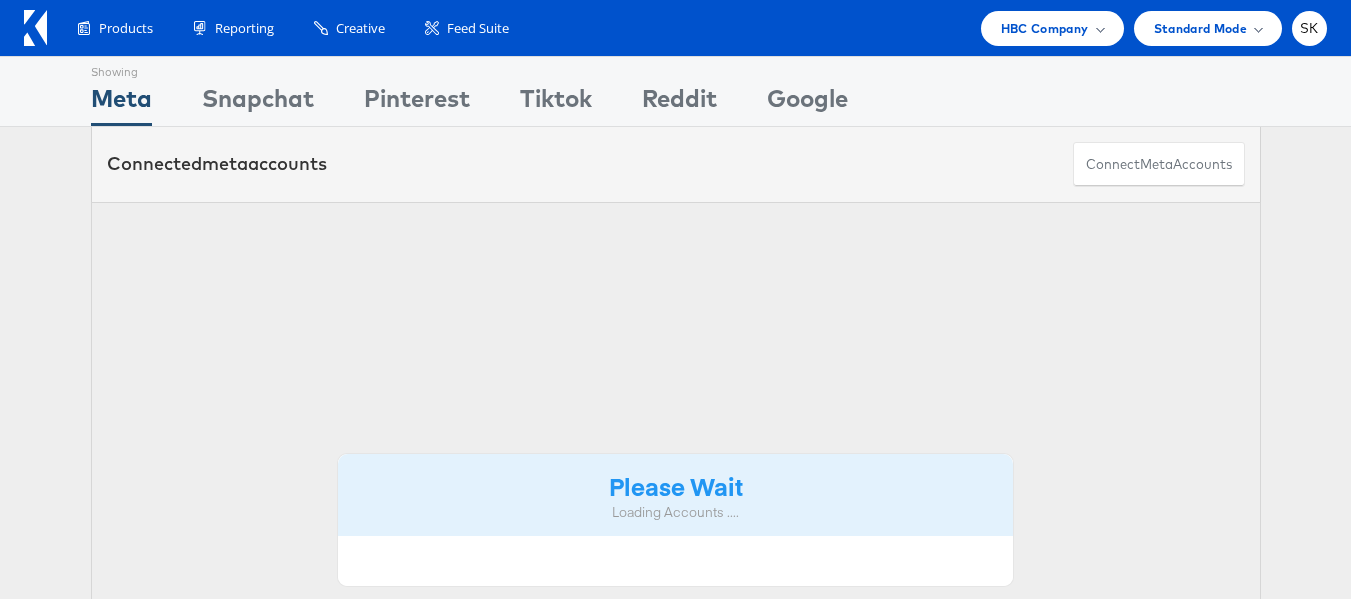 scroll, scrollTop: 0, scrollLeft: 0, axis: both 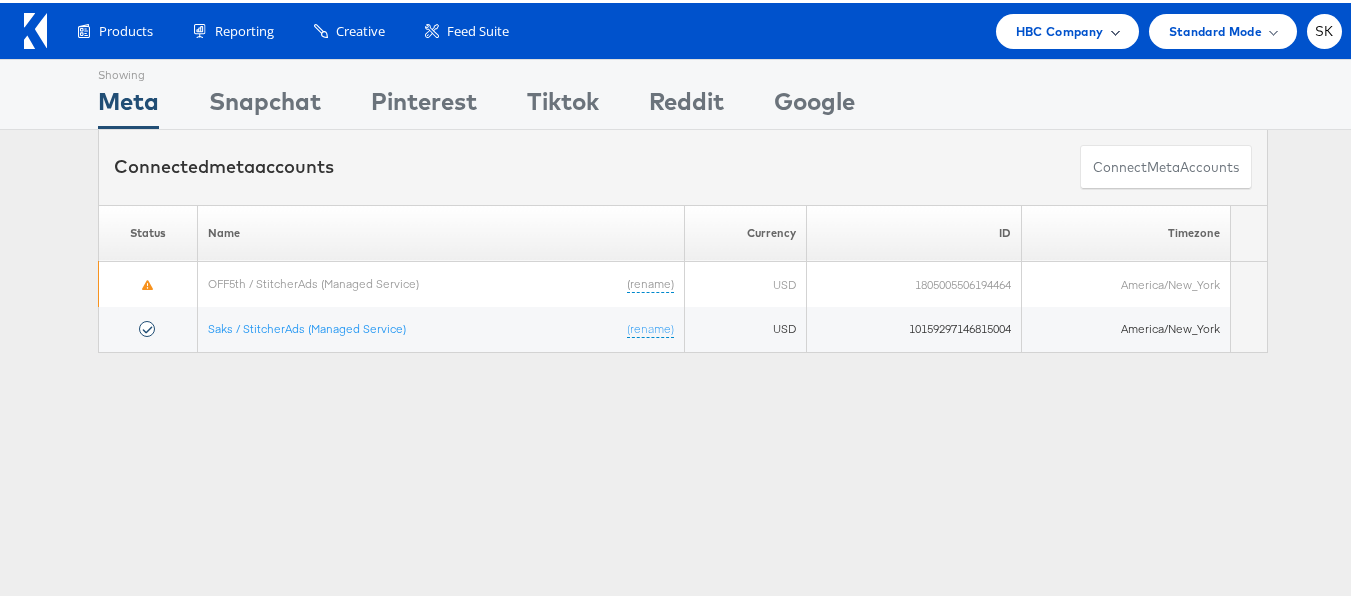 click on "HBC Company" at bounding box center [1067, 28] 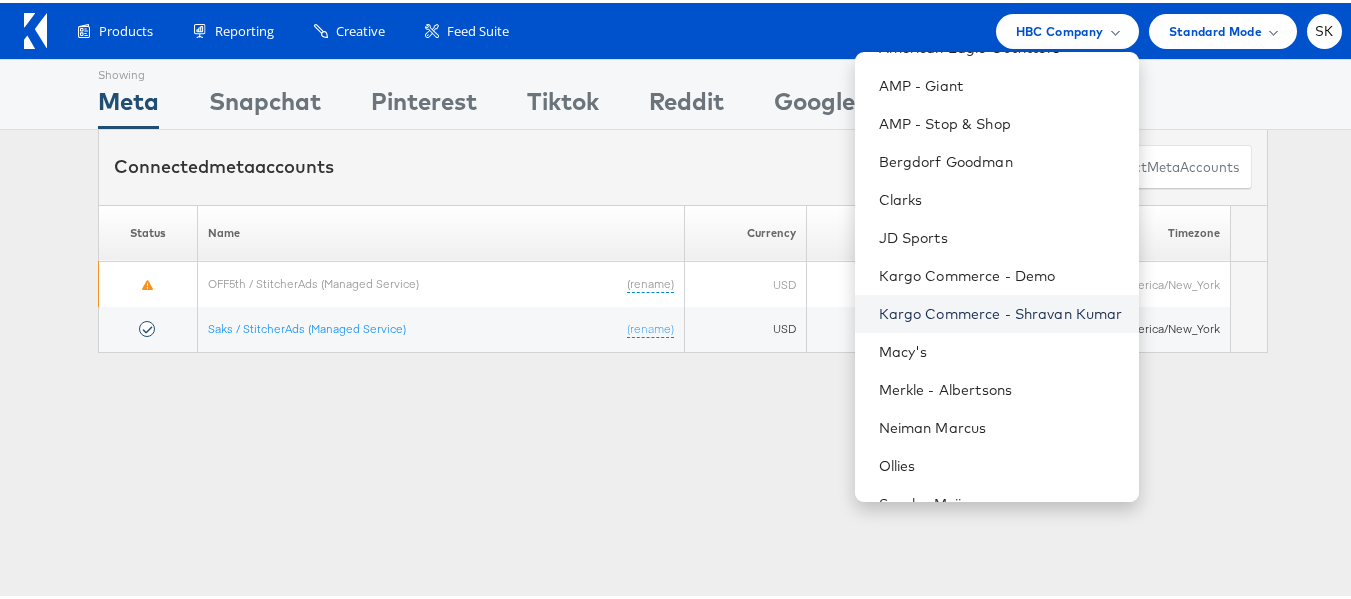 scroll, scrollTop: 248, scrollLeft: 0, axis: vertical 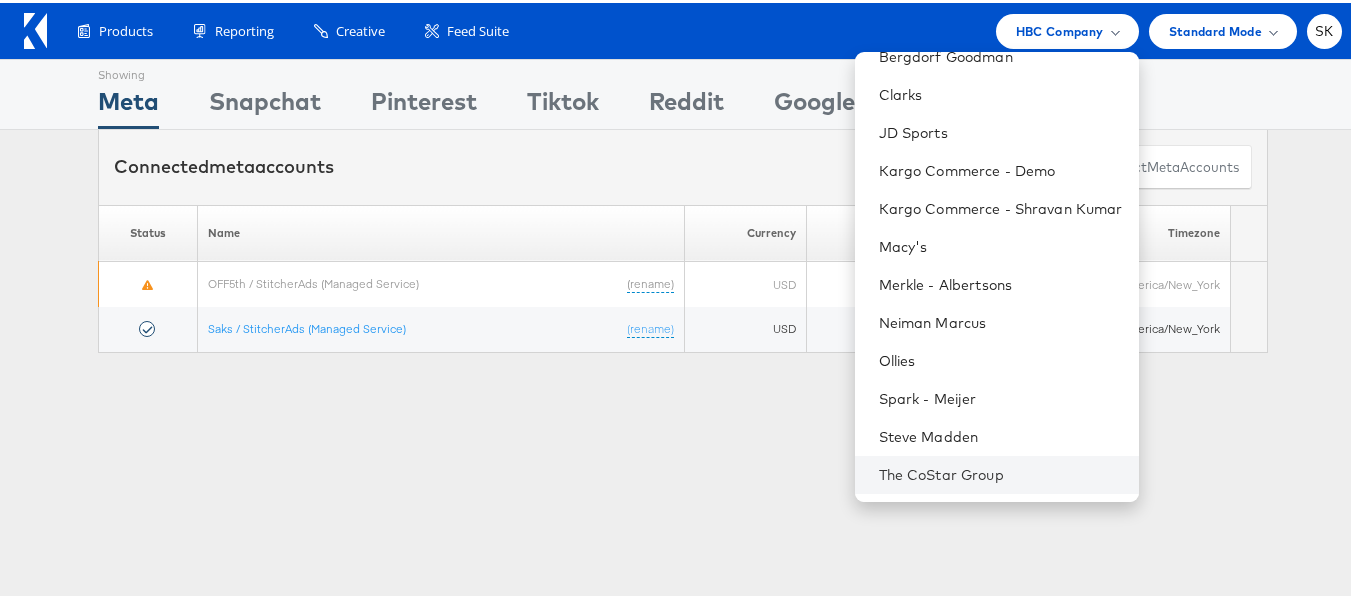 click on "The CoStar Group" at bounding box center [997, 472] 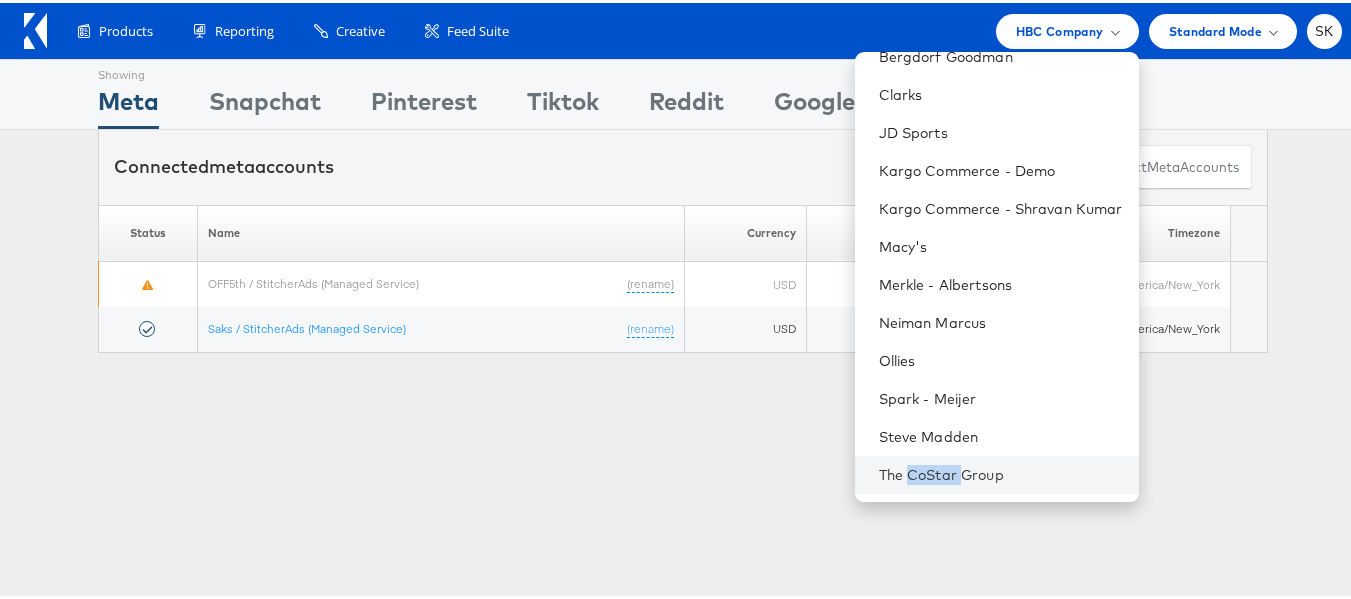 click on "The CoStar Group" at bounding box center [997, 472] 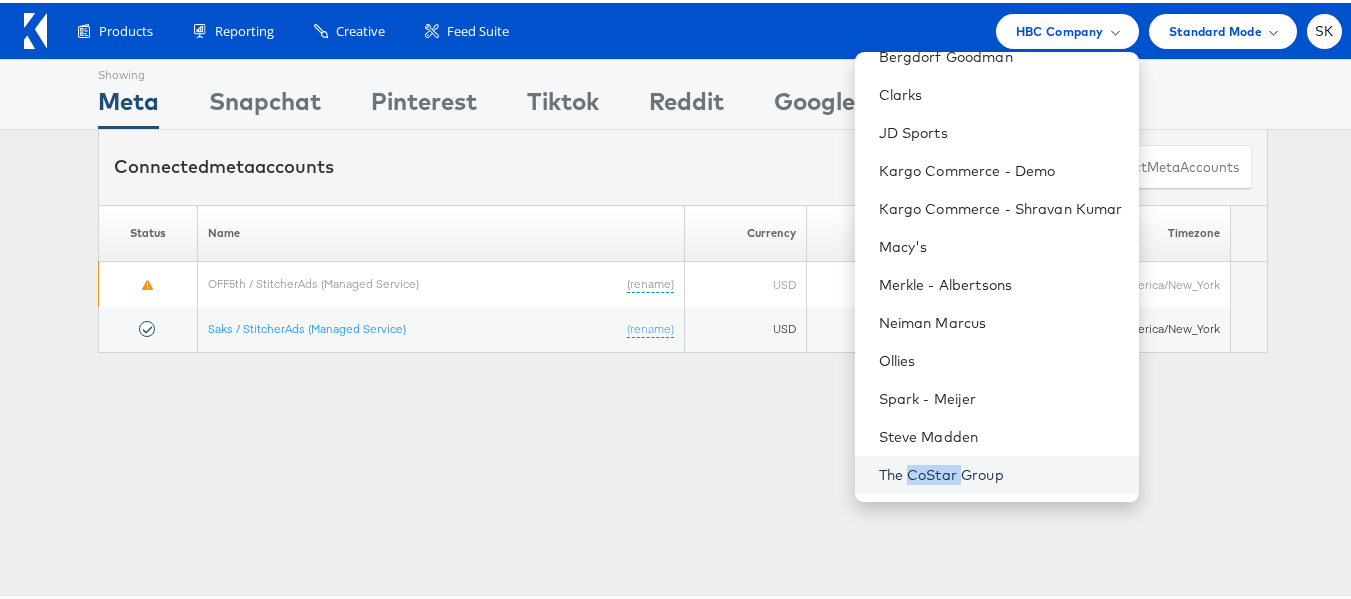 click on "The CoStar Group" at bounding box center (1001, 472) 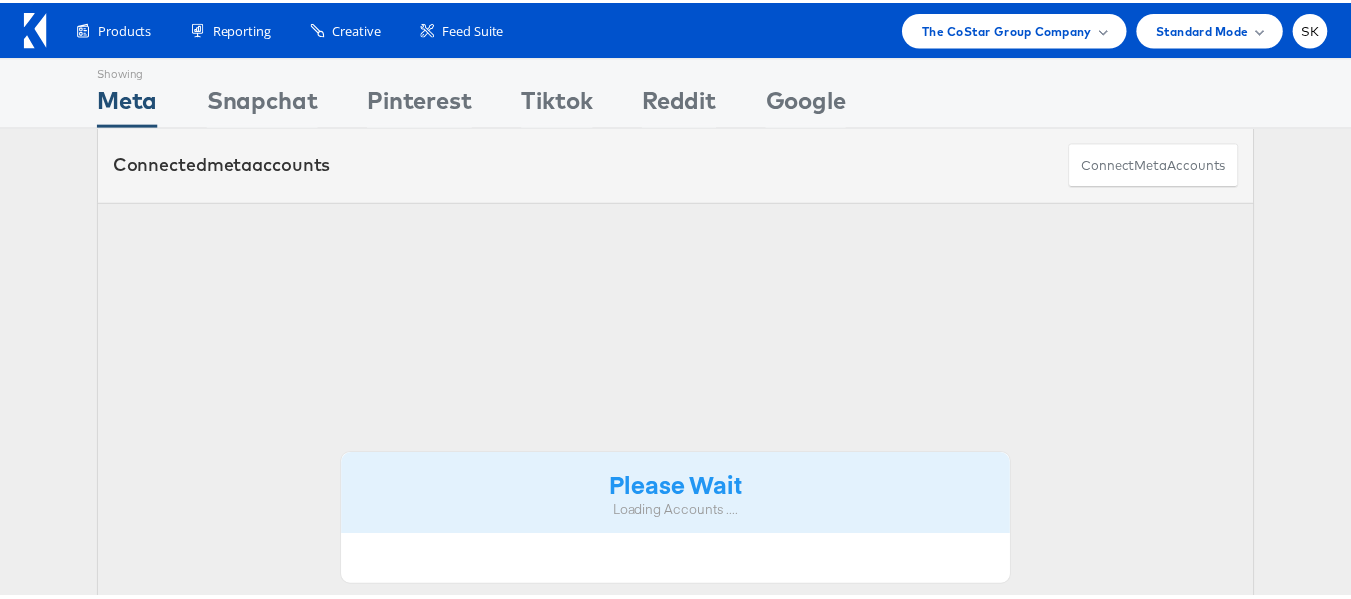 scroll, scrollTop: 0, scrollLeft: 0, axis: both 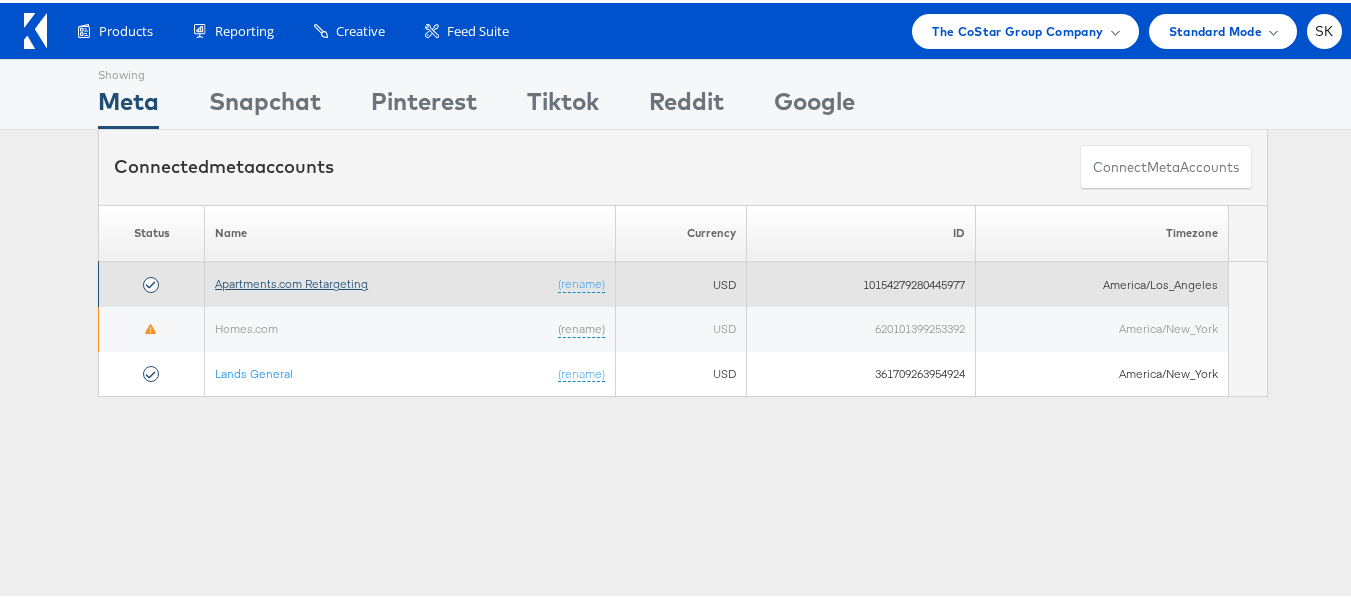 click on "Apartments.com Retargeting" at bounding box center [291, 280] 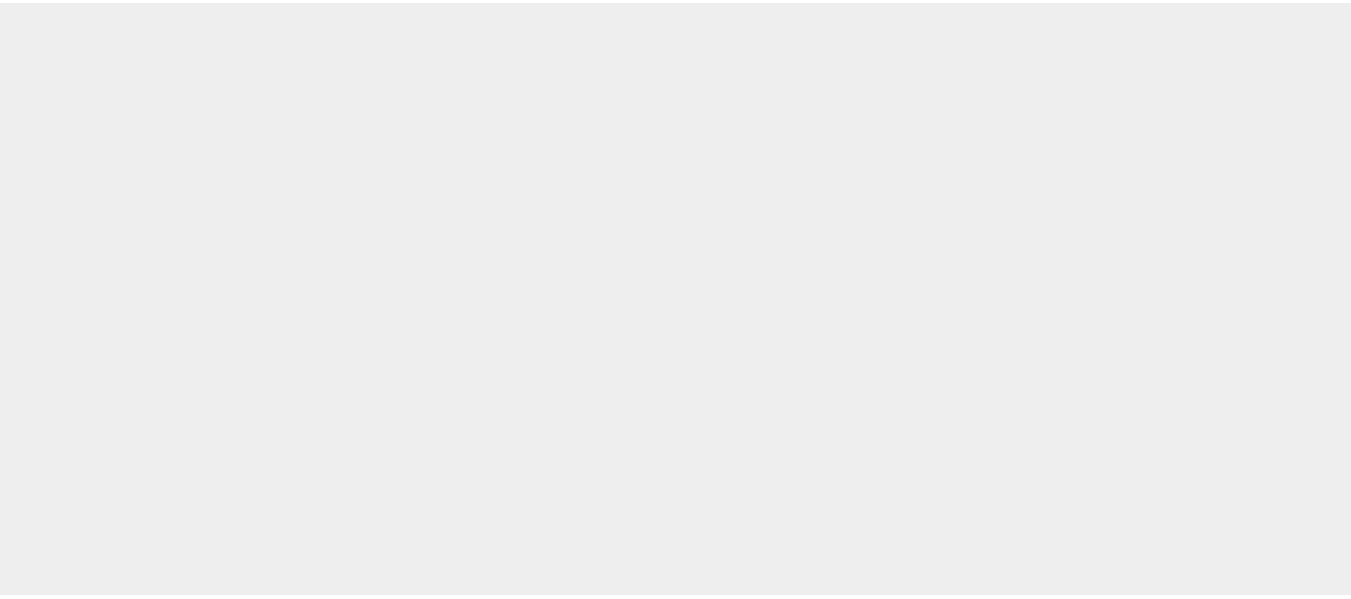 scroll, scrollTop: 0, scrollLeft: 0, axis: both 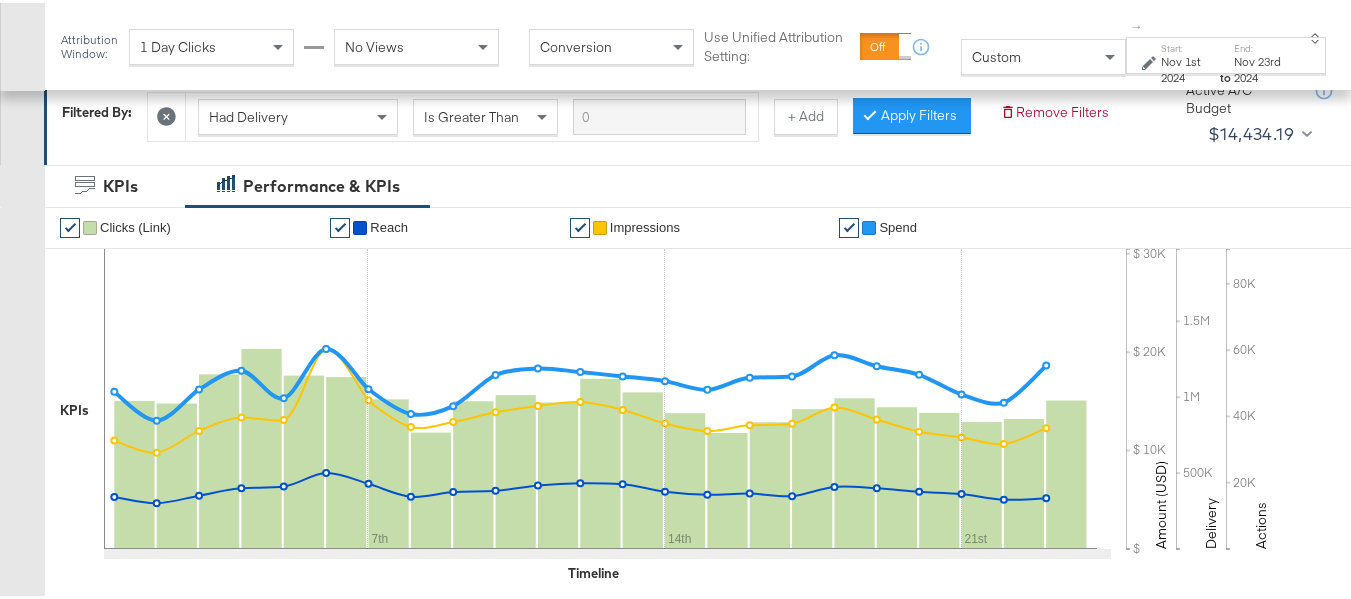 click on "Custom" at bounding box center [996, 54] 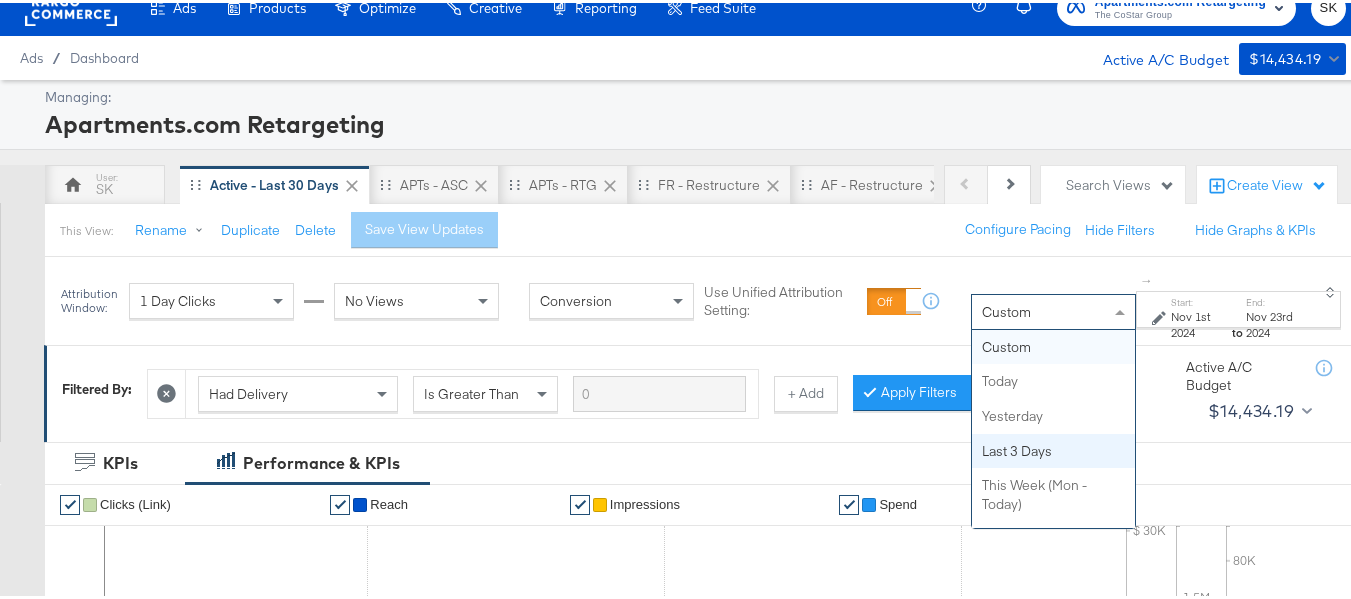 scroll, scrollTop: 0, scrollLeft: 0, axis: both 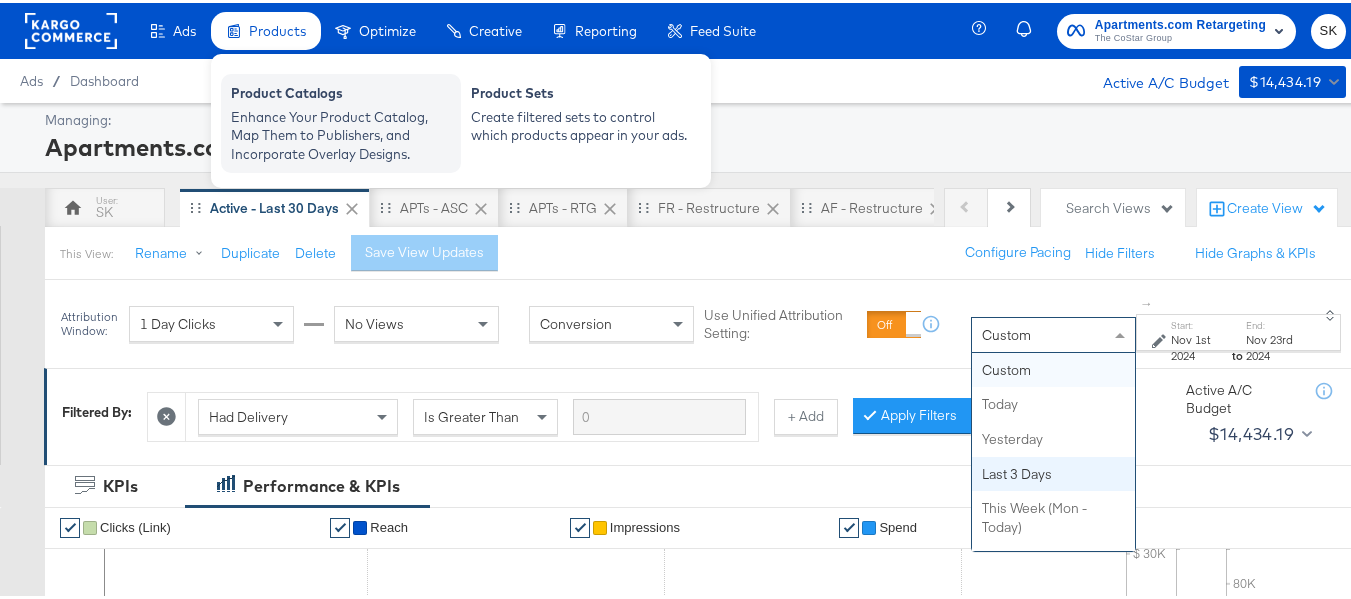 click on "Enhance Your Product Catalog, Map Them to Publishers, and Incorporate Overlay Designs." at bounding box center (341, 133) 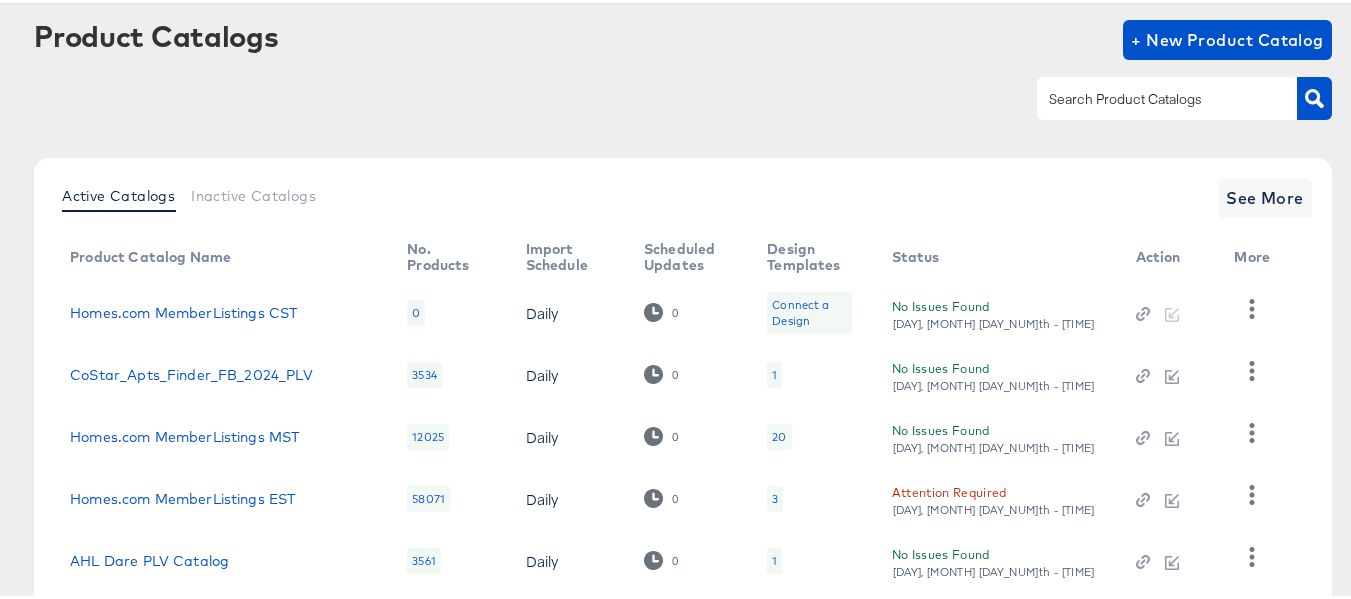 scroll, scrollTop: 0, scrollLeft: 0, axis: both 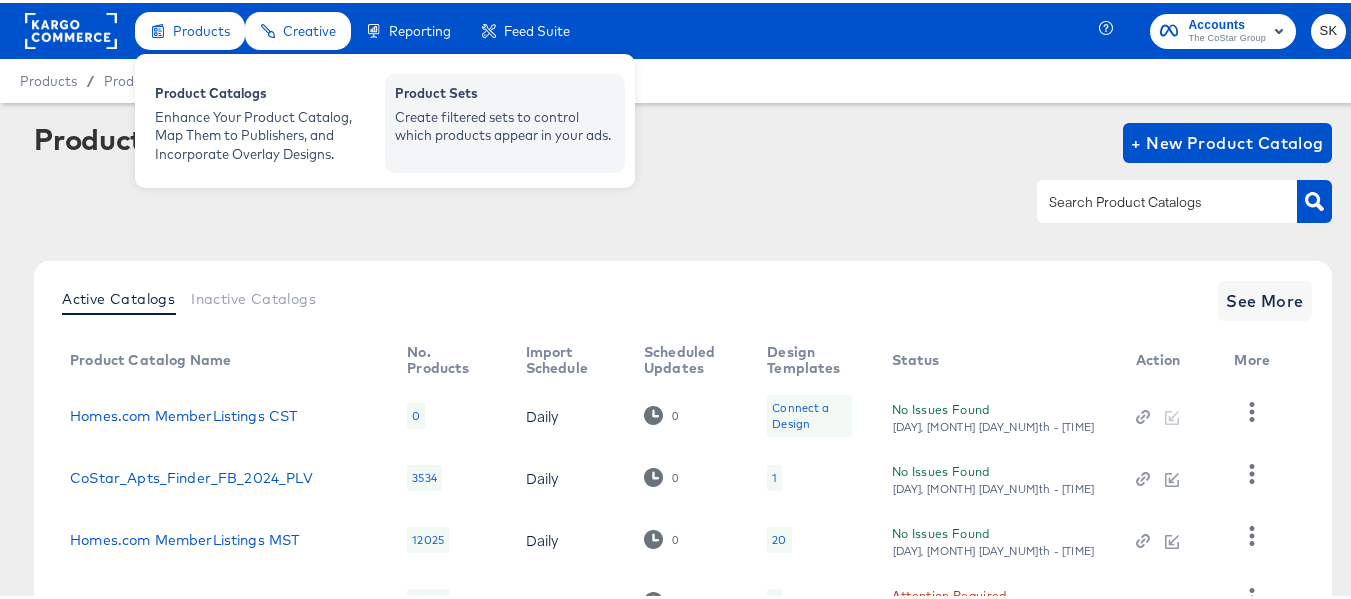click on "Create filtered sets to control which products appear in your ads." at bounding box center [505, 123] 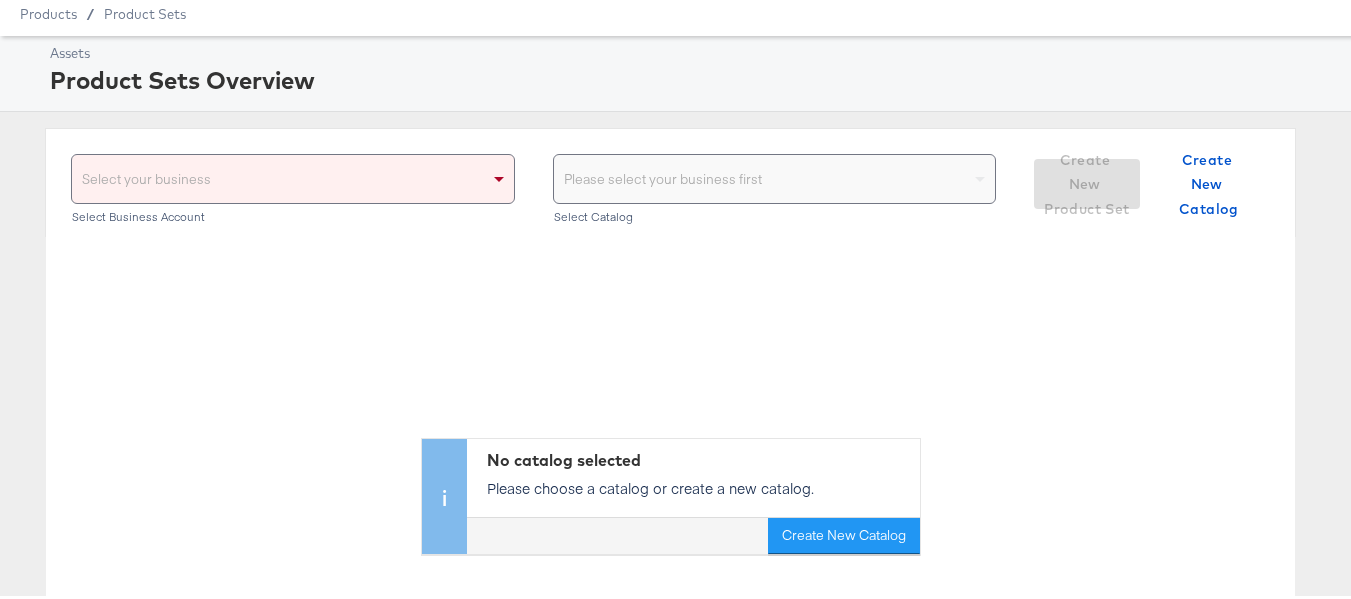 scroll, scrollTop: 100, scrollLeft: 0, axis: vertical 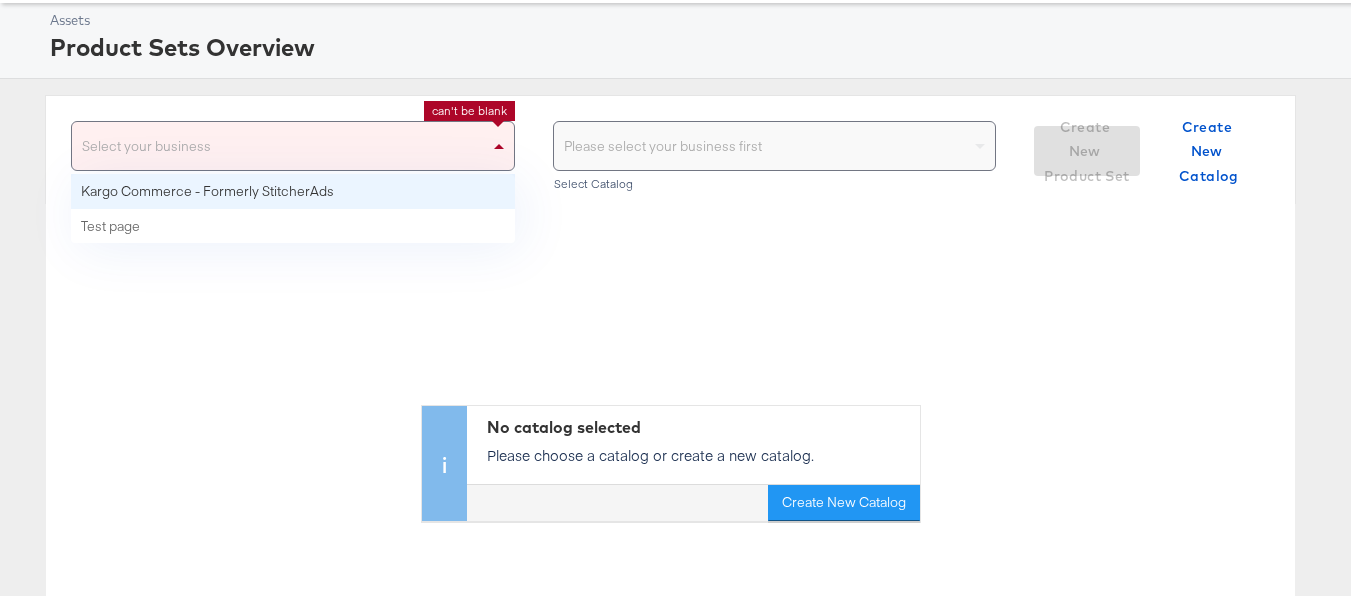 click at bounding box center (501, 143) 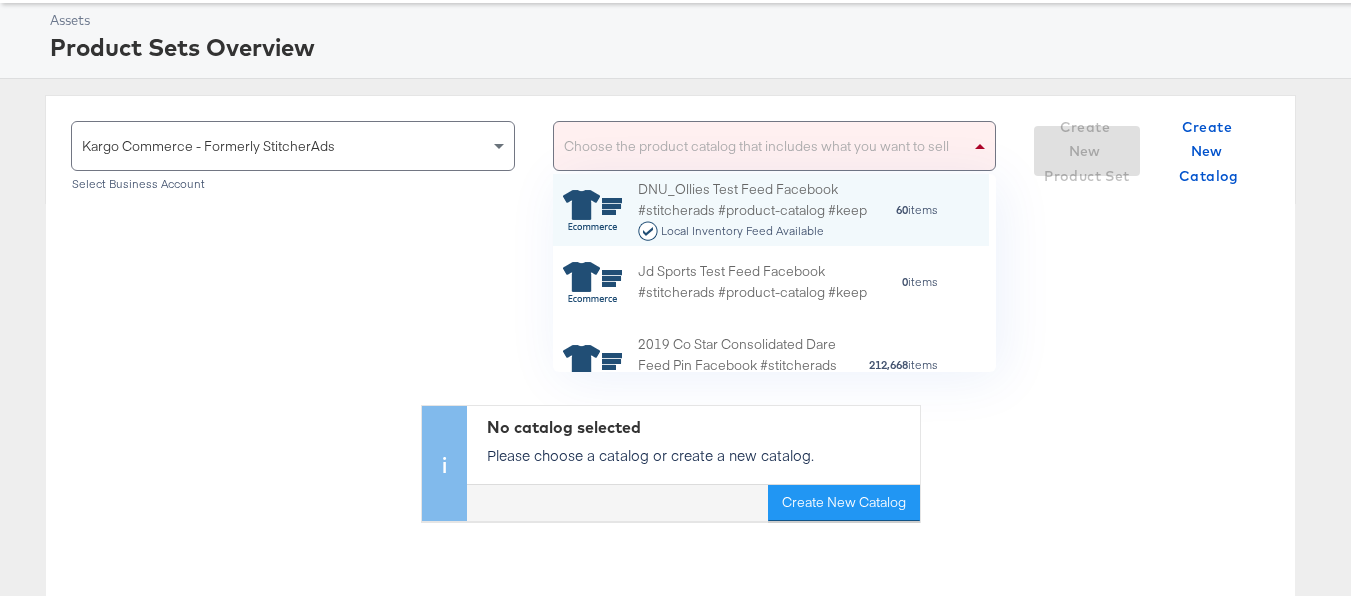 click on "Choose the product catalog that includes what you want to sell" at bounding box center (775, 143) 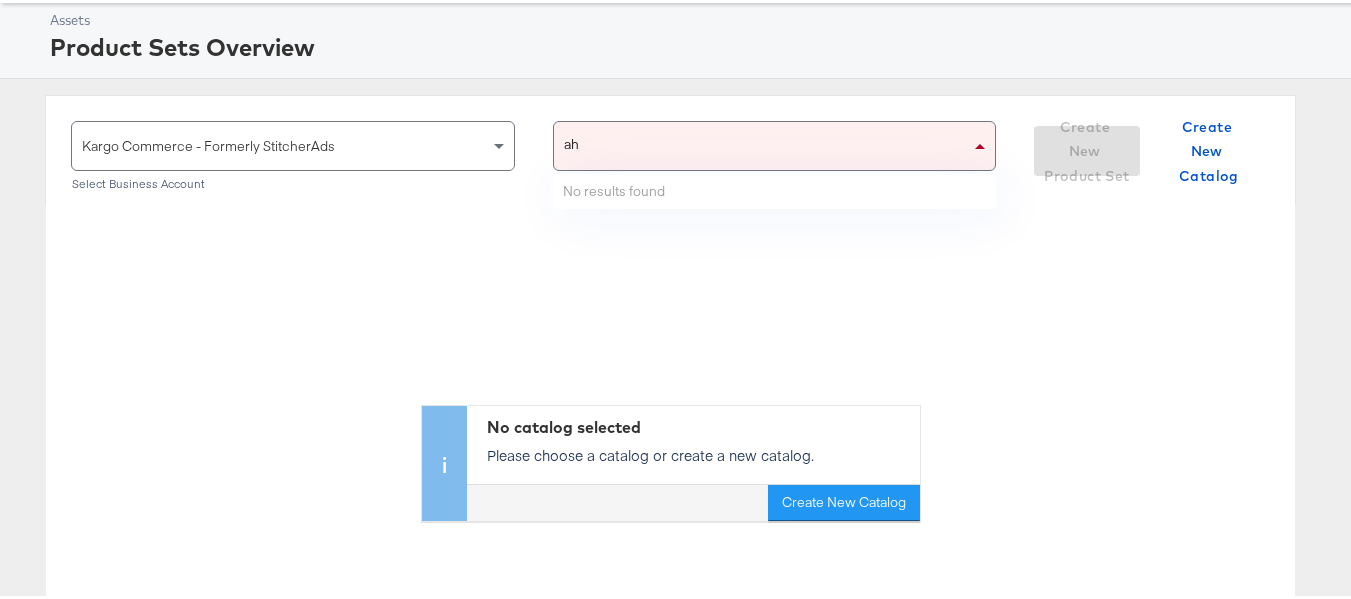click on "ah ah" at bounding box center [762, 143] 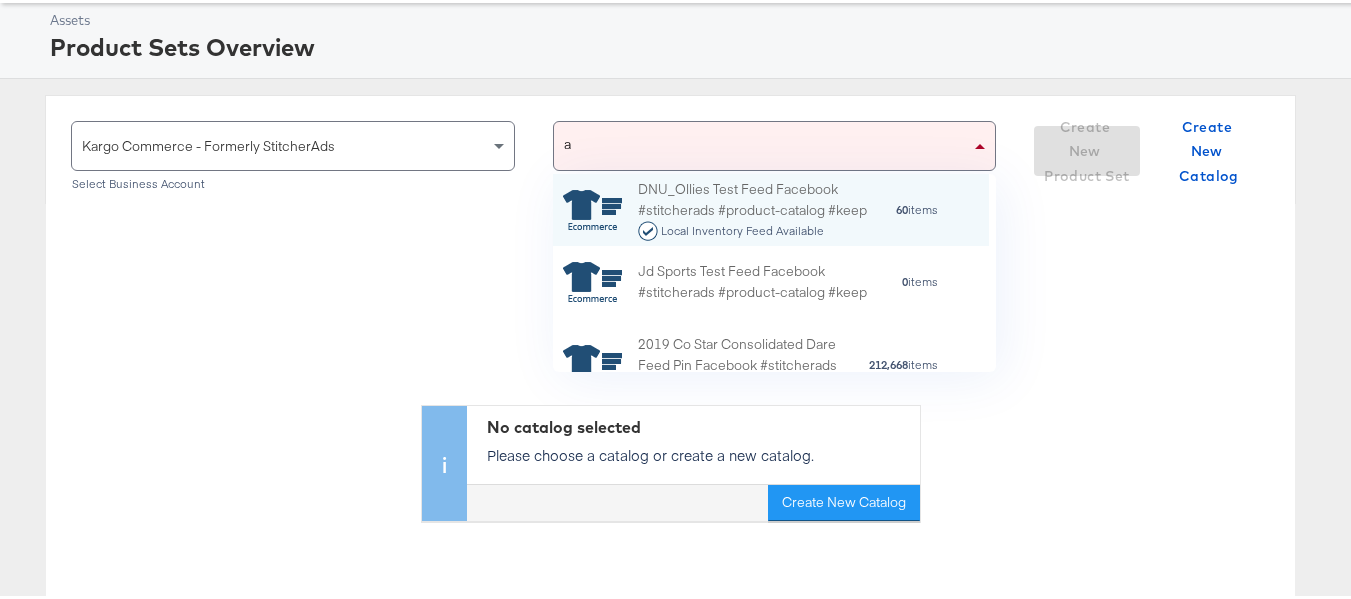 scroll, scrollTop: 16, scrollLeft: 16, axis: both 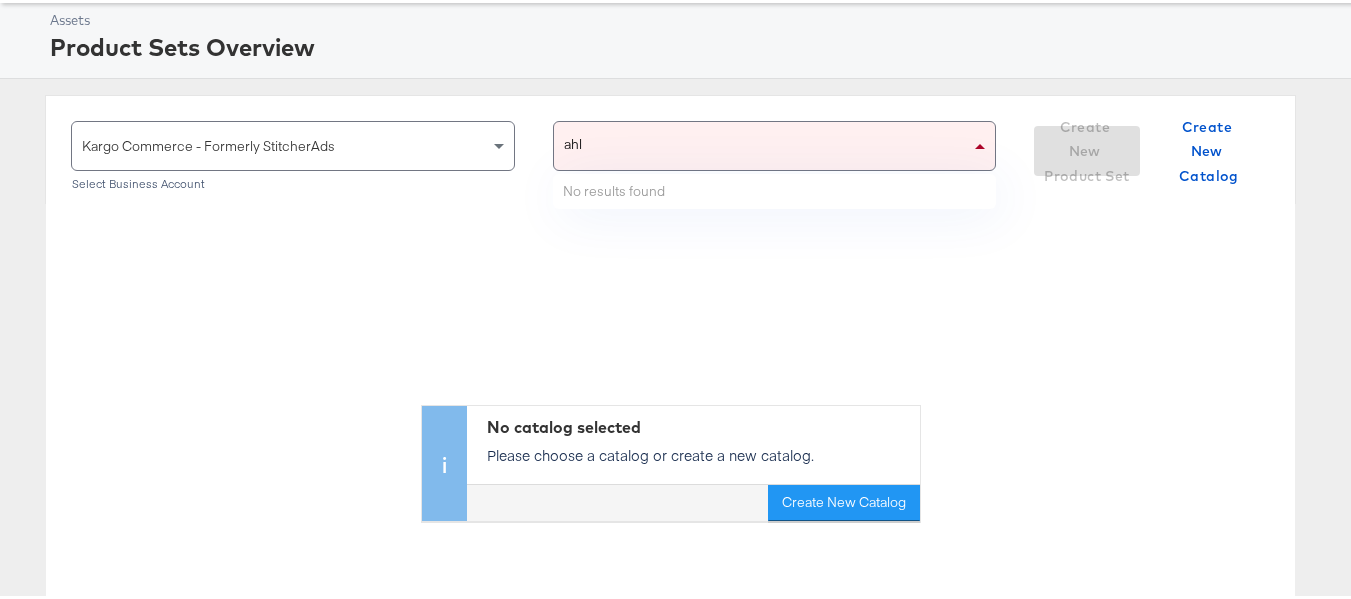 click on "ahl ahl" at bounding box center [762, 143] 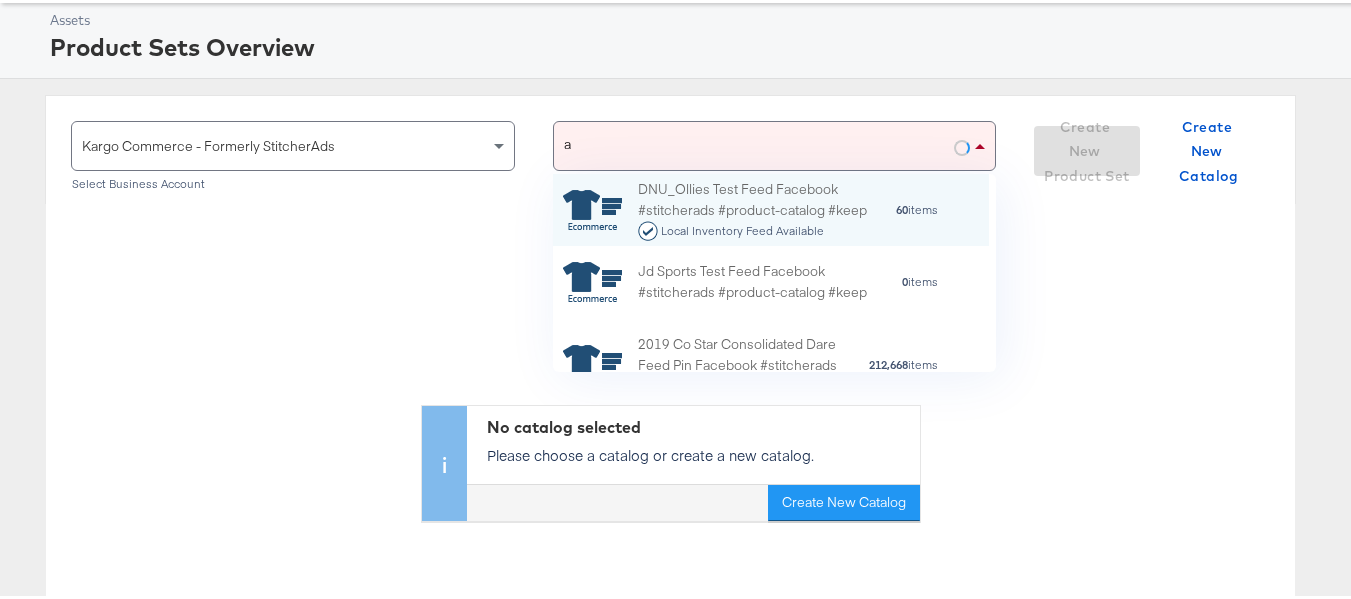 scroll, scrollTop: 16, scrollLeft: 16, axis: both 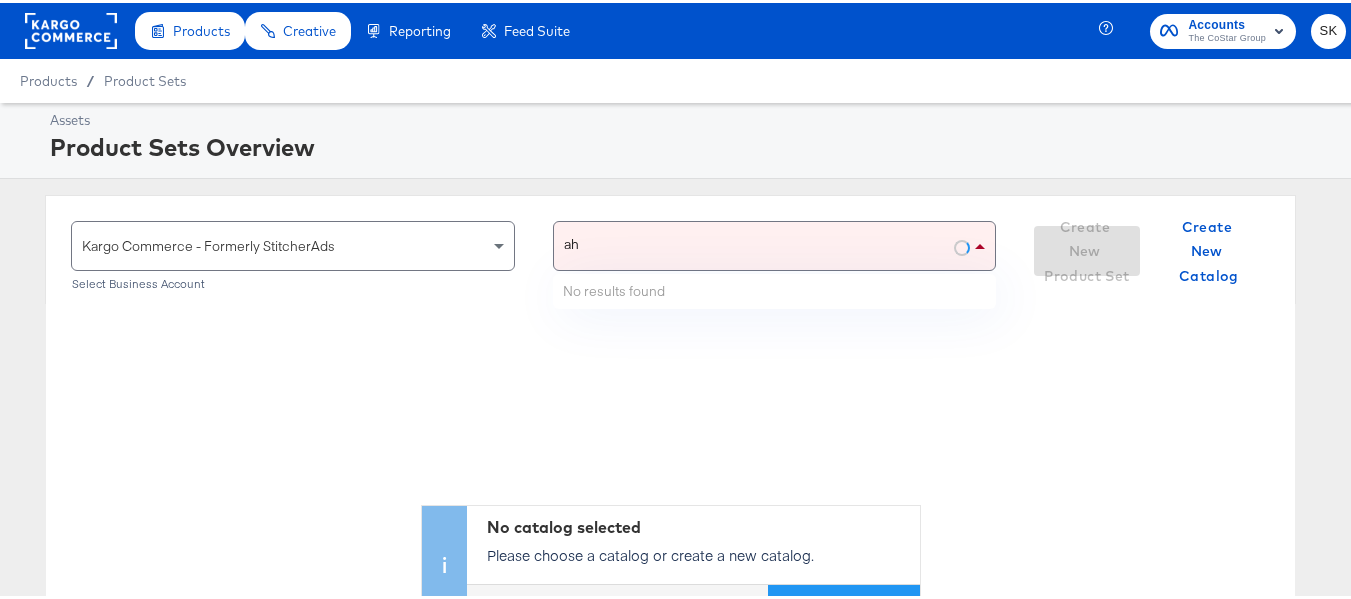 click on "ah ah" at bounding box center [754, 243] 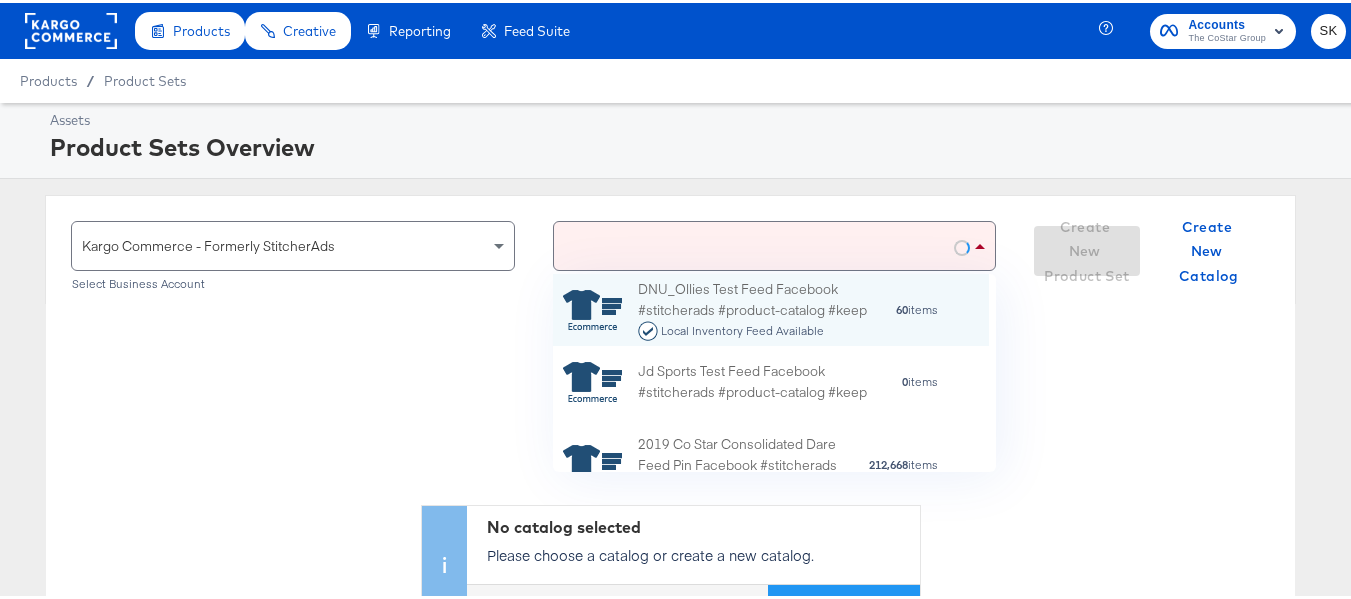 scroll, scrollTop: 16, scrollLeft: 16, axis: both 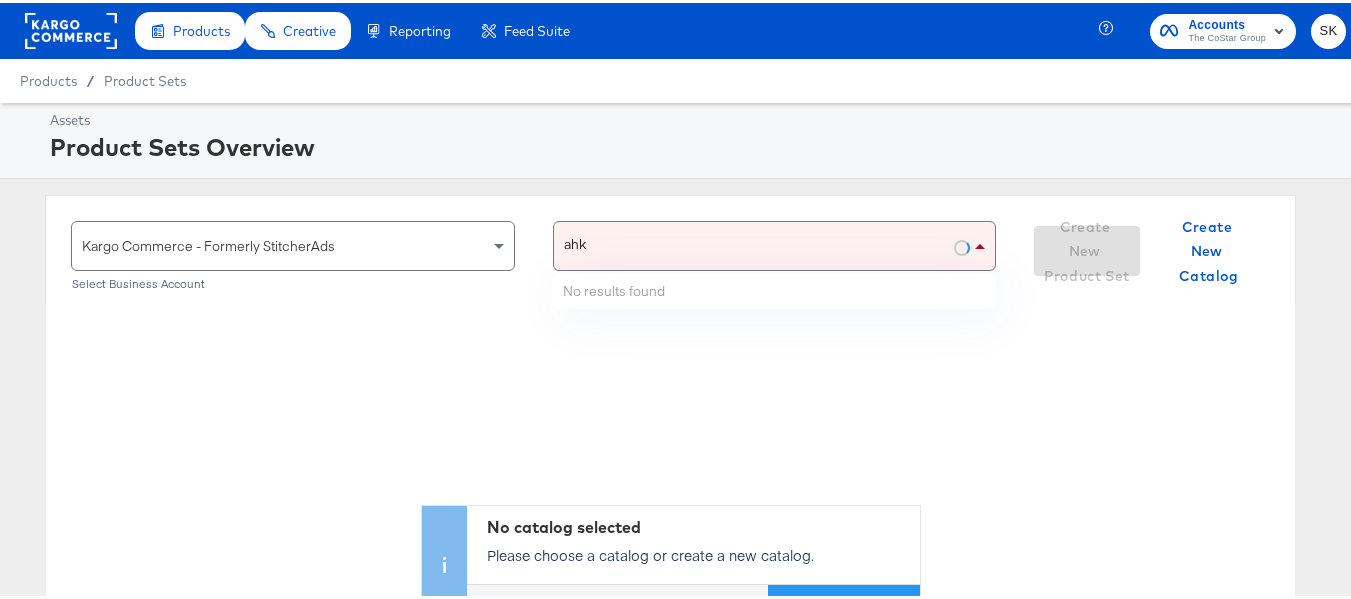 type on "ah" 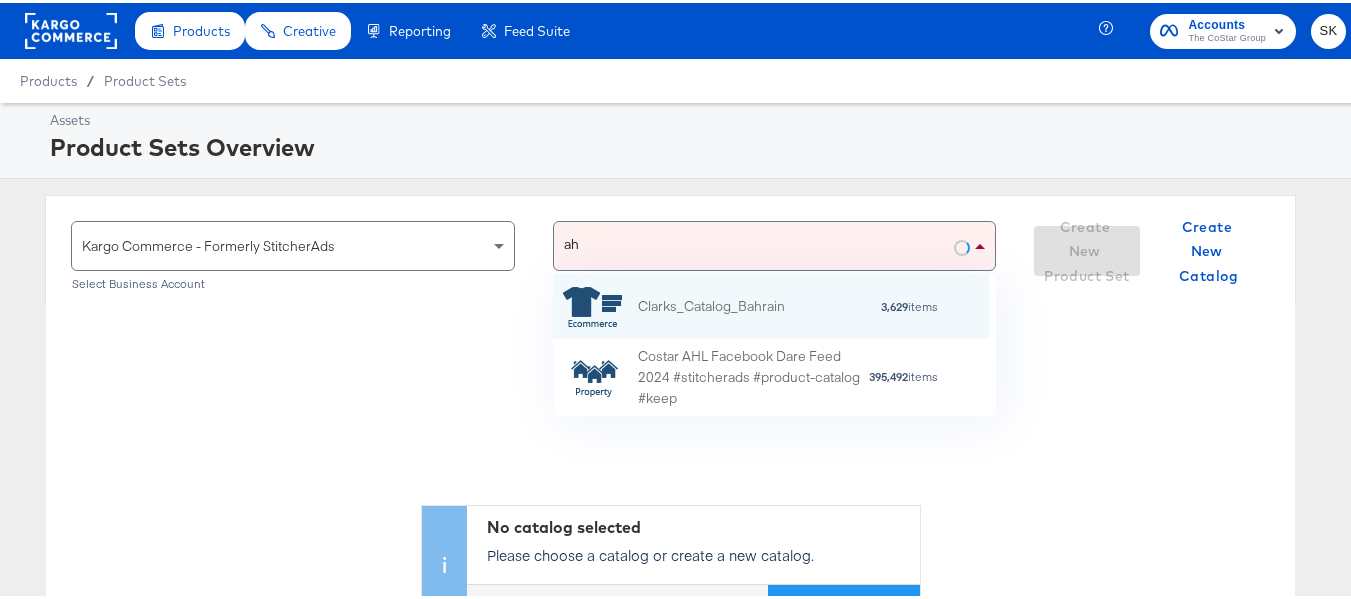 scroll, scrollTop: 16, scrollLeft: 16, axis: both 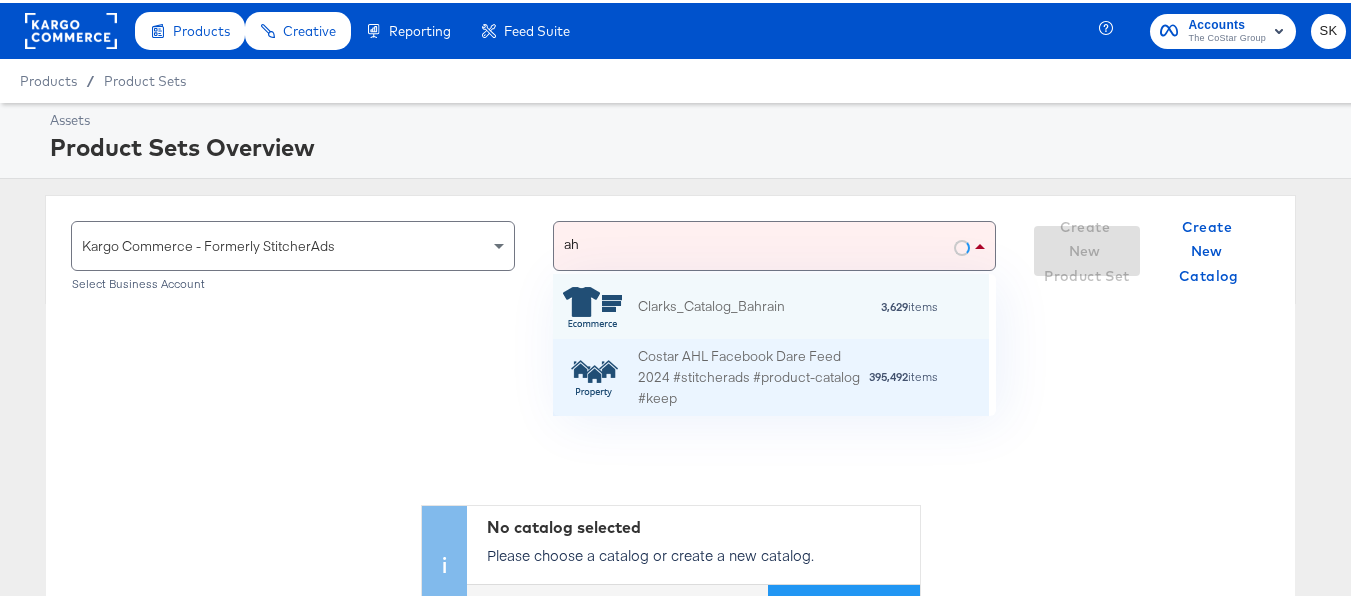 click on "Costar AHL Facebook Dare Feed 2024 #stitcherads #product-catalog #keep" at bounding box center [753, 375] 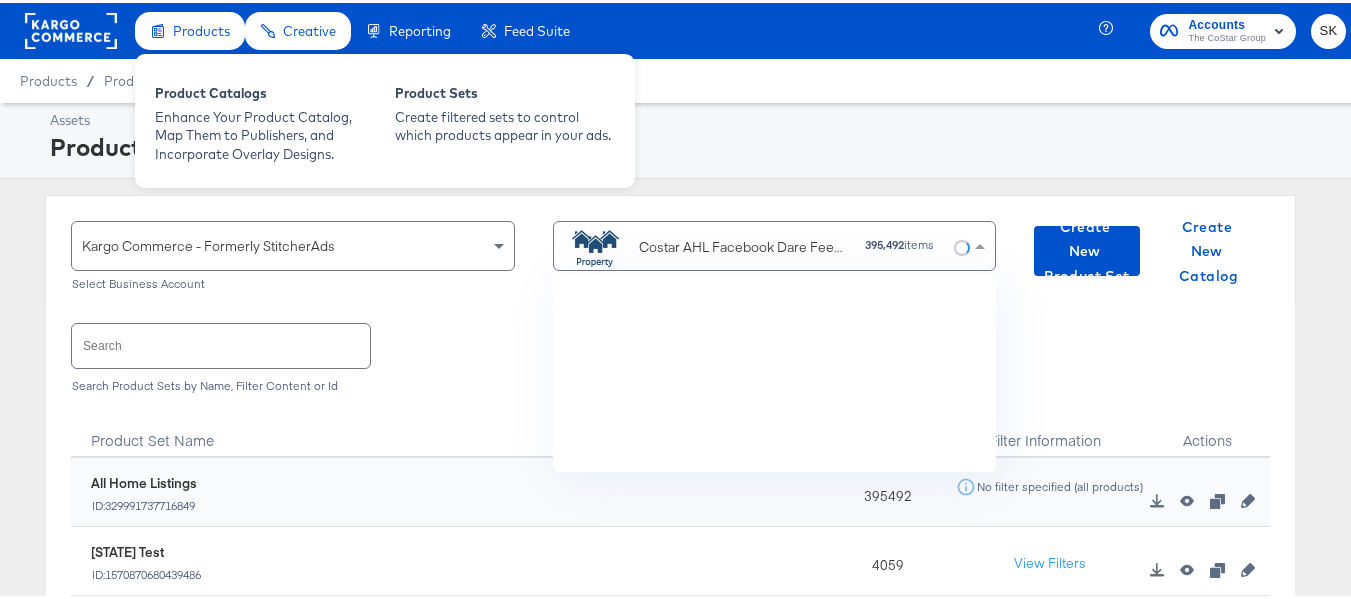 scroll, scrollTop: 4225, scrollLeft: 0, axis: vertical 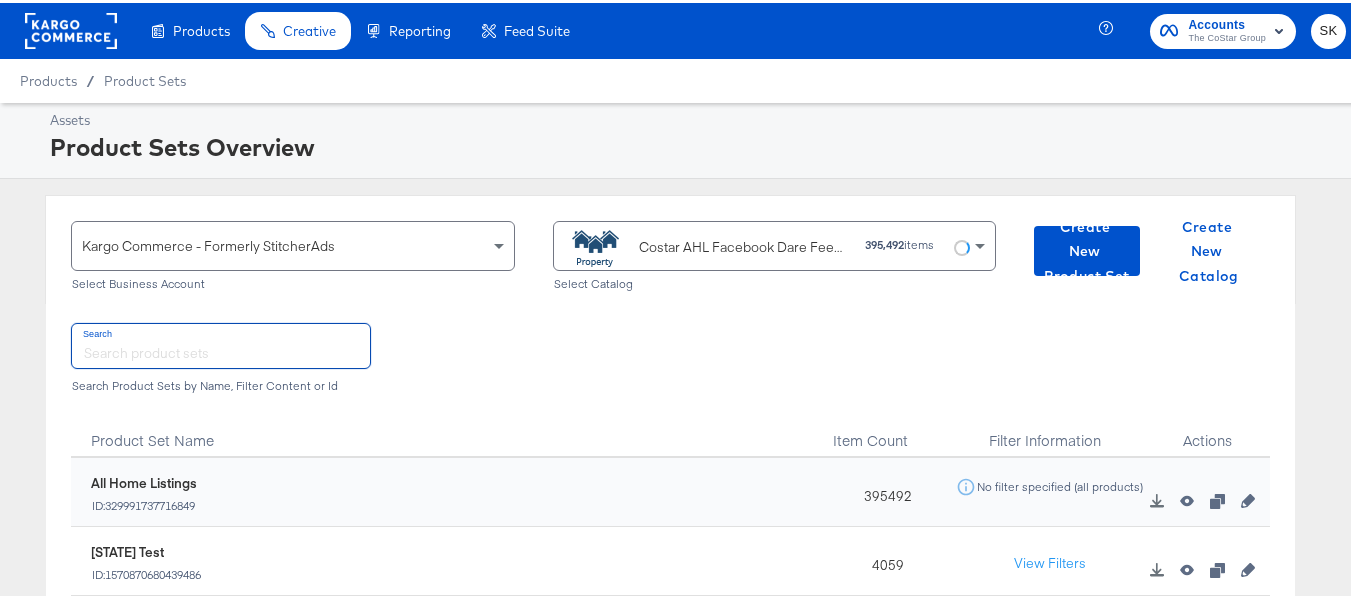 click at bounding box center [221, 342] 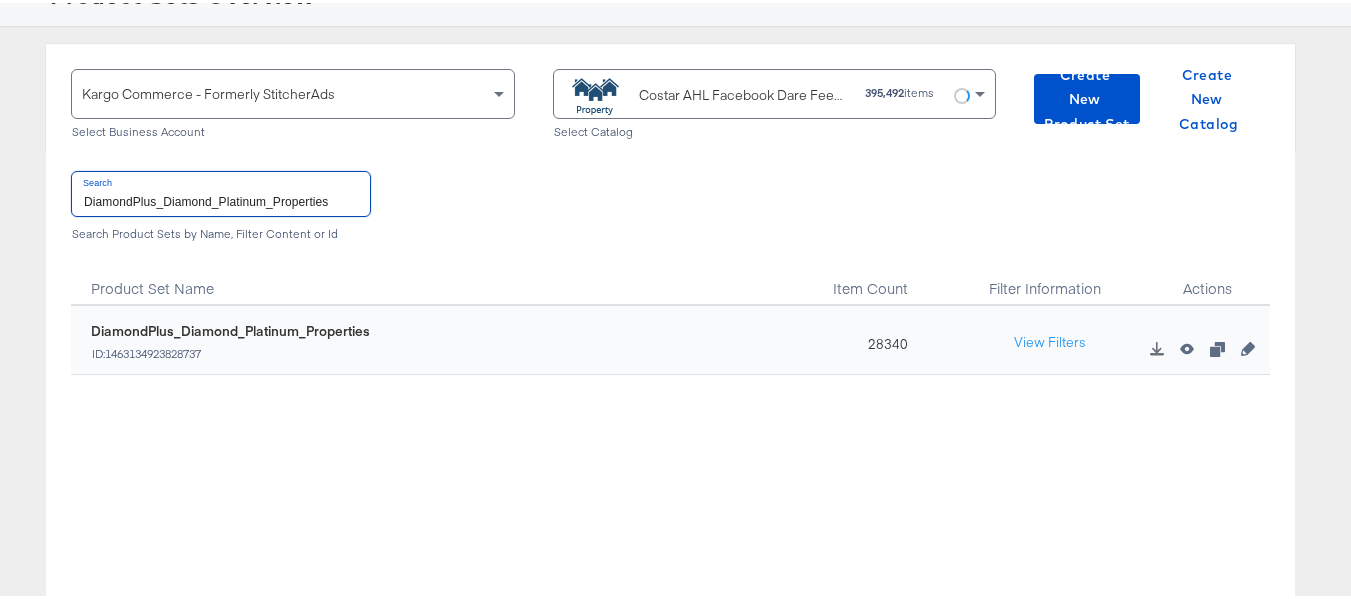 scroll, scrollTop: 200, scrollLeft: 0, axis: vertical 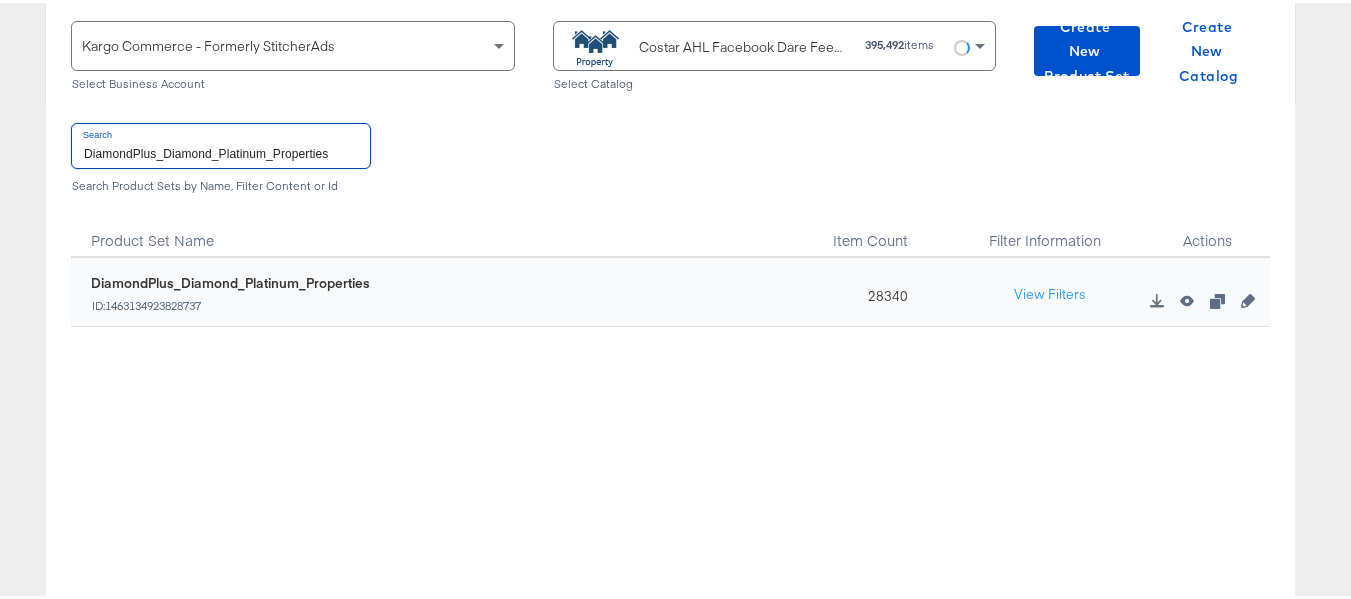 click on "DiamondPlus_Diamond_Platinum_Properties" at bounding box center (221, 142) 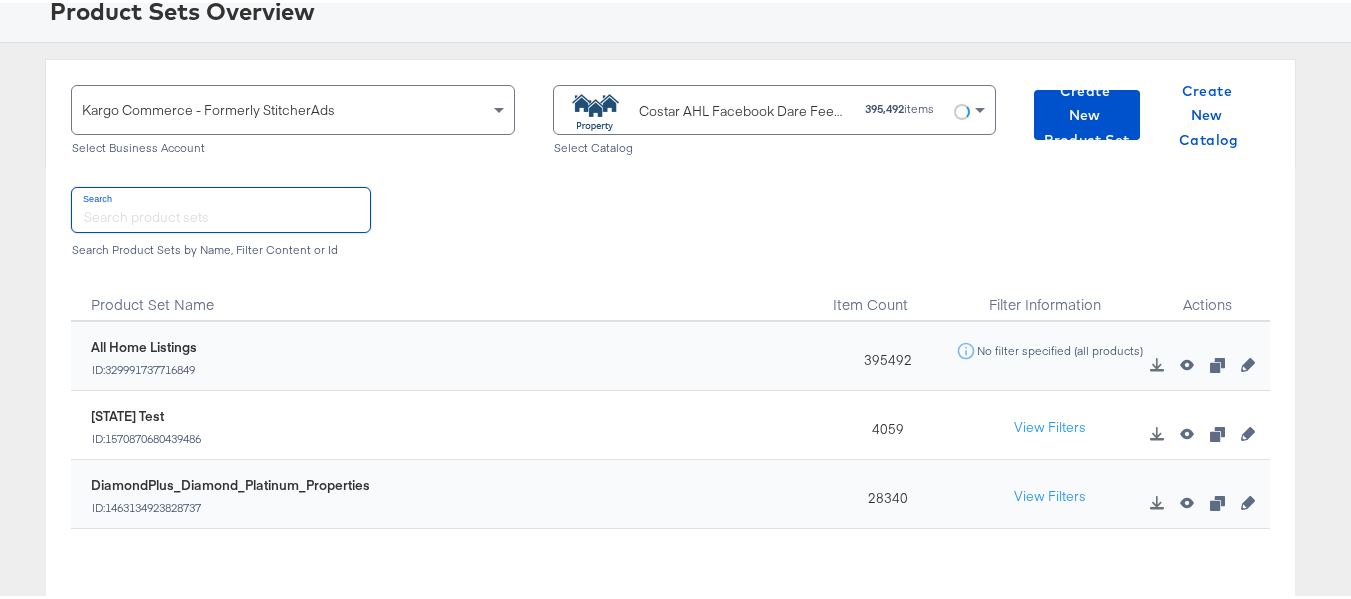 scroll, scrollTop: 100, scrollLeft: 0, axis: vertical 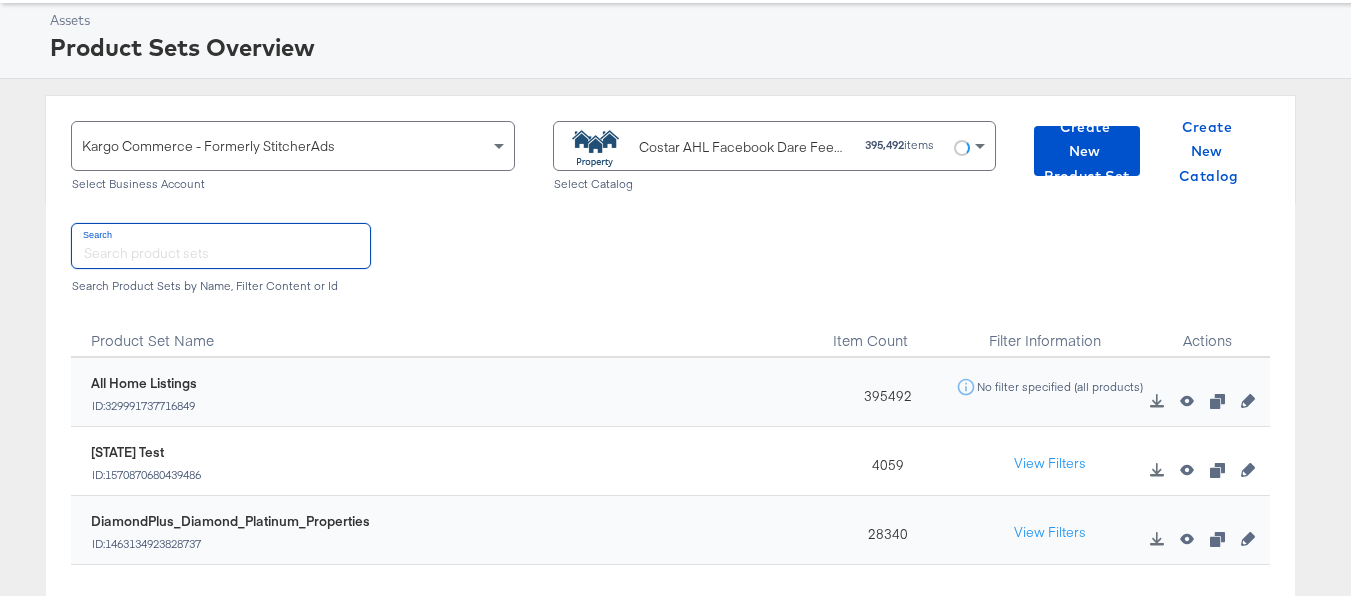 type 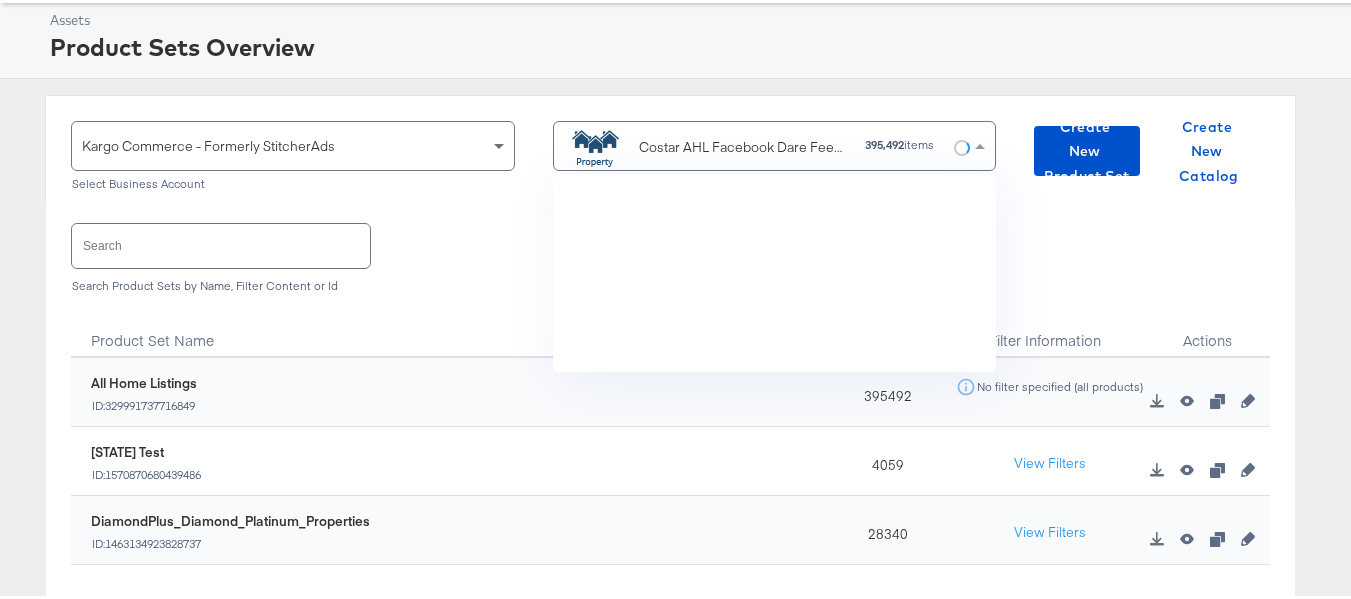 click on "Costar AHL Facebook Dare Feed 2024 #stitcherads #product-catalog #keep" at bounding box center (744, 144) 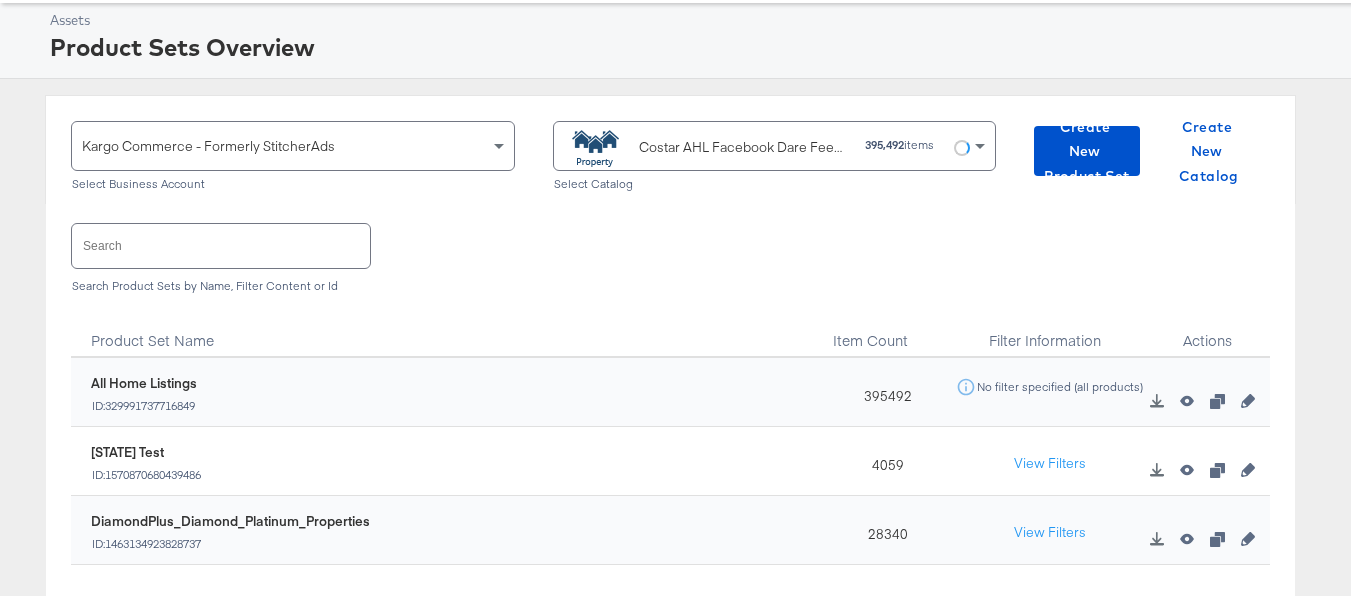 click on "Costar AHL Facebook Dare Feed 2024 #stitcherads #product-catalog #keep" at bounding box center [744, 144] 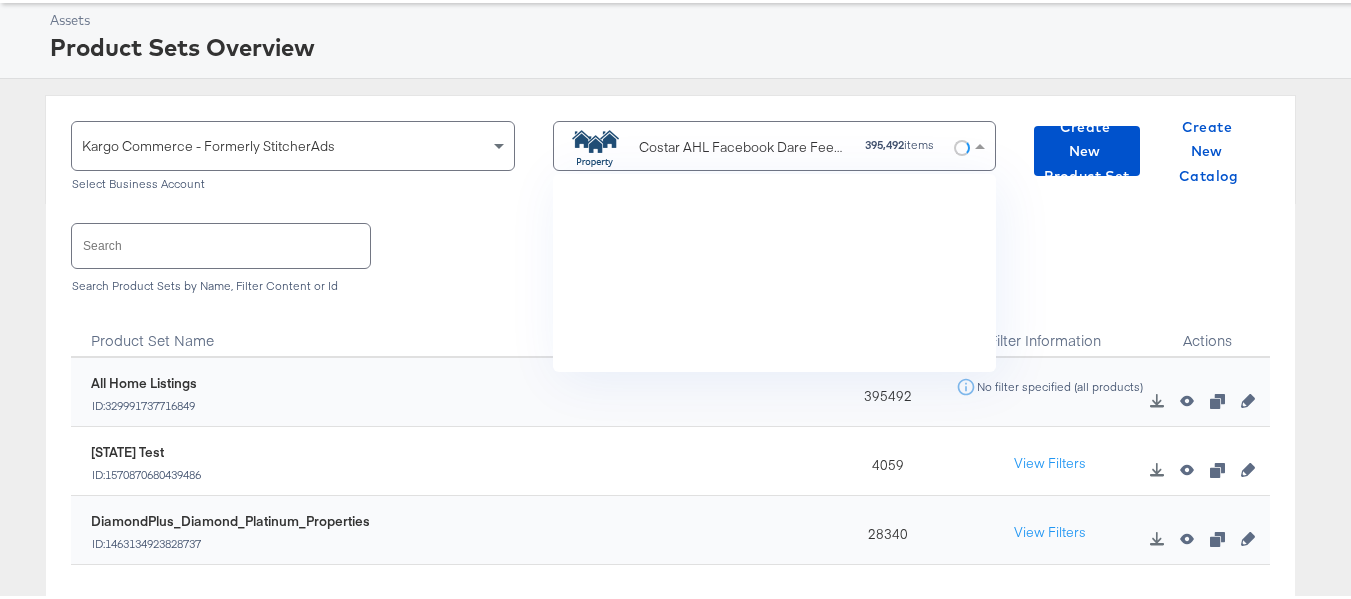 scroll, scrollTop: 4225, scrollLeft: 0, axis: vertical 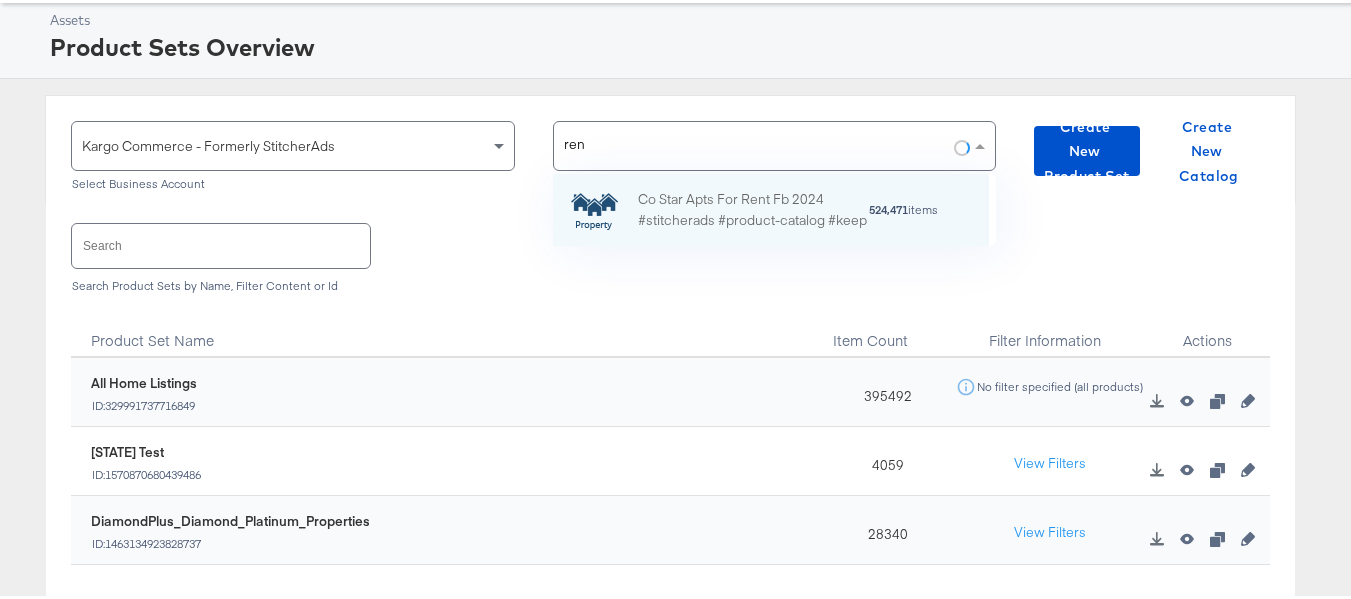 type on "rent" 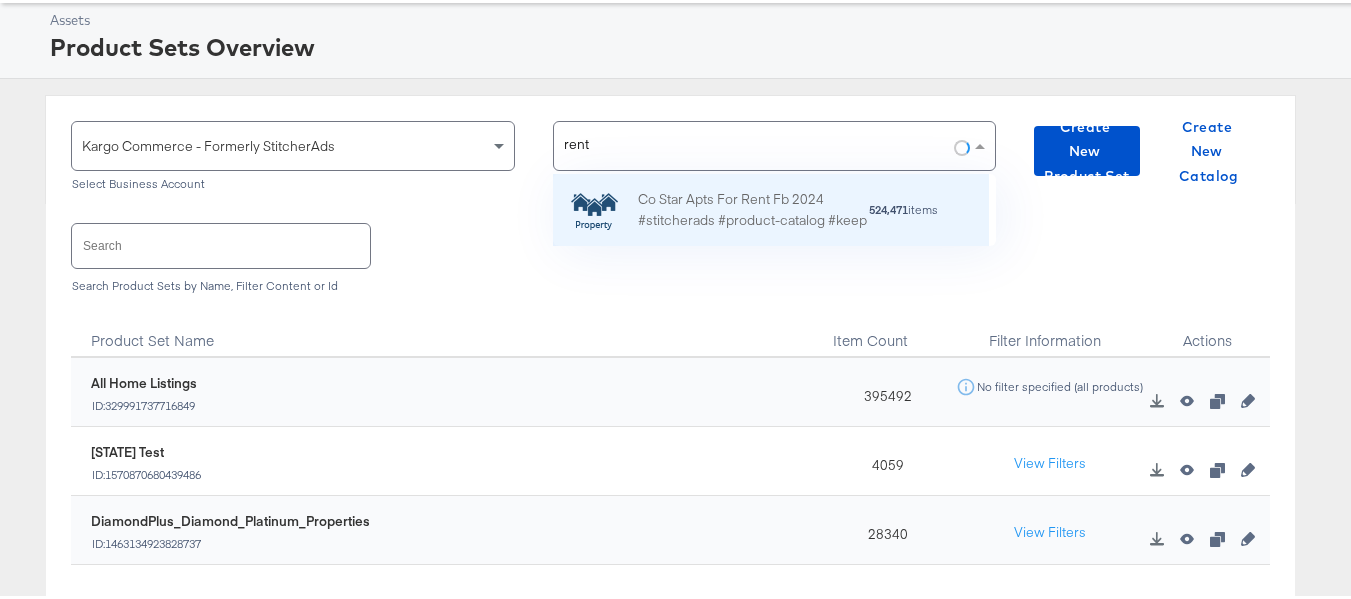 click on "Co Star Apts For Rent Fb 2024 #stitcherads #product-catalog #keep" at bounding box center (753, 207) 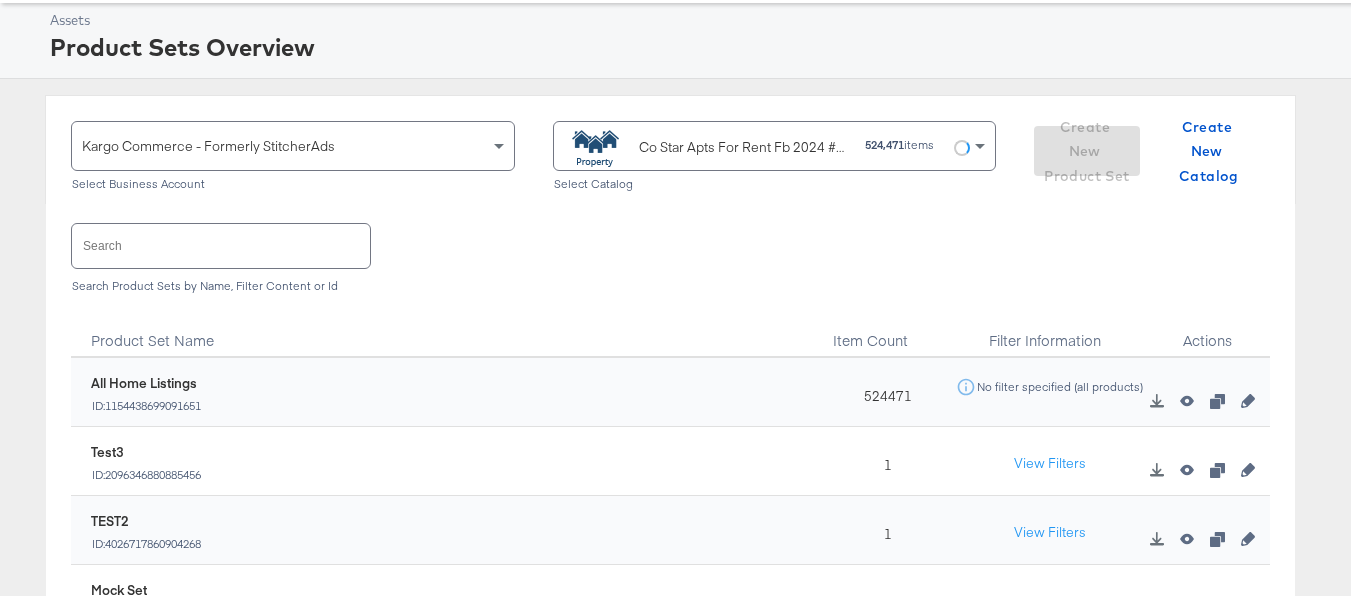 click at bounding box center [221, 242] 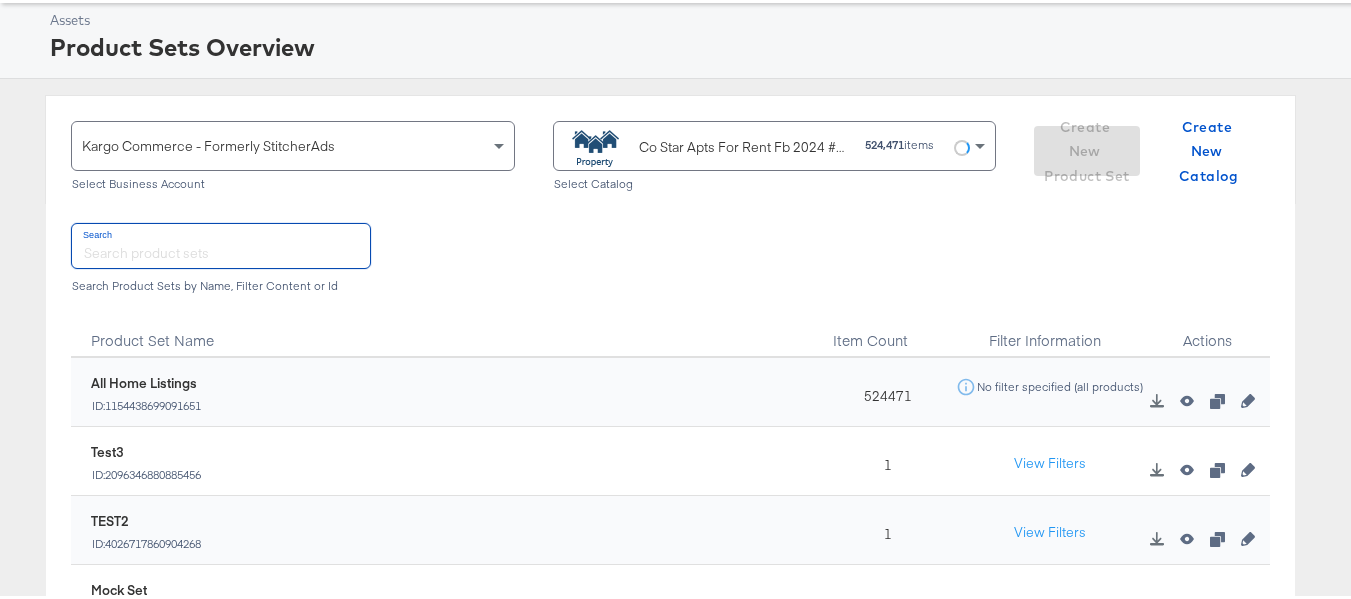 paste on "ForRent.com_Diamond & Platinum" 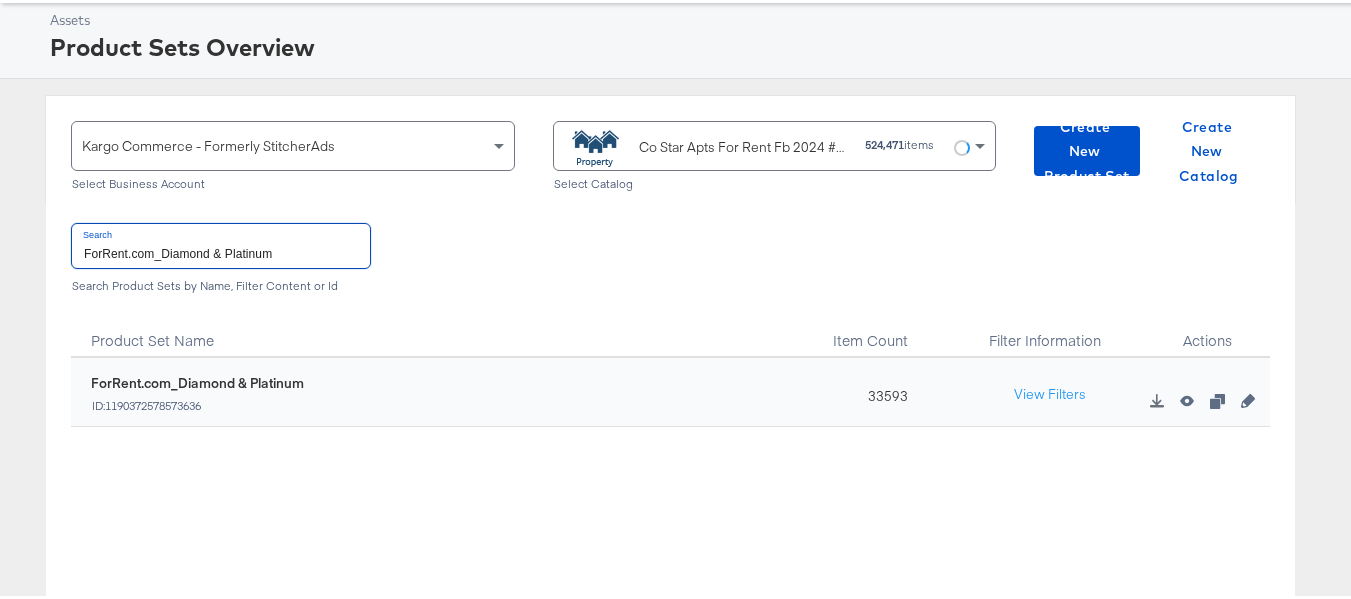 type on "ForRent.com_Diamond & Platinum" 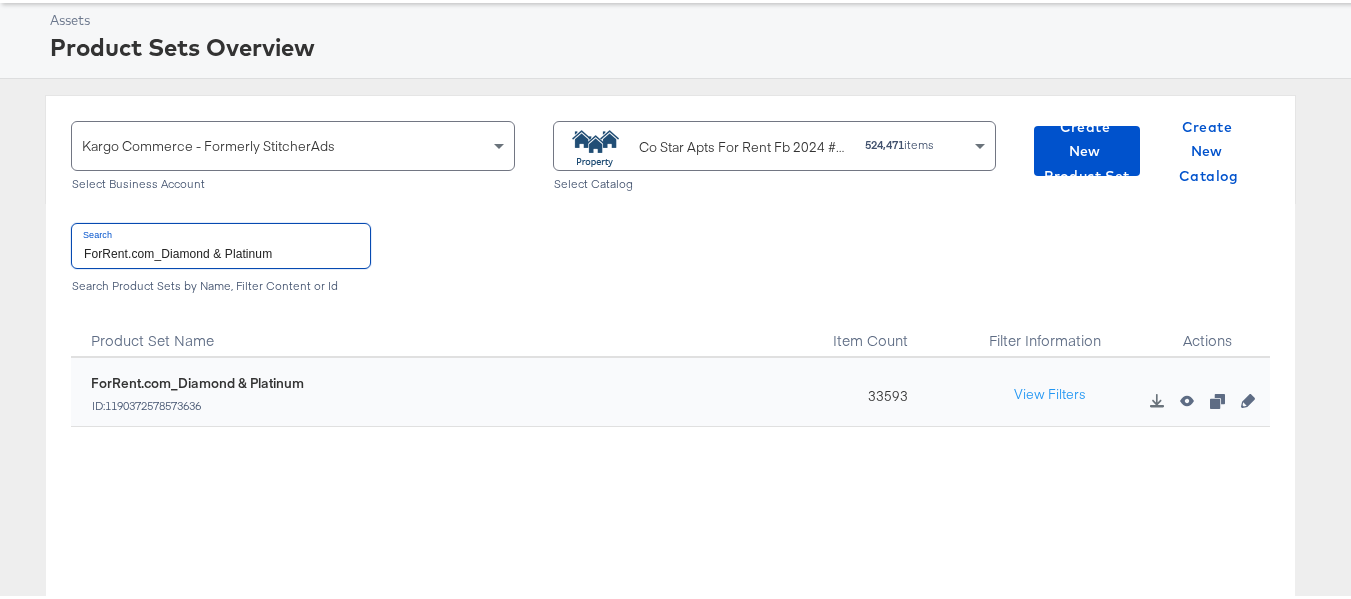 click on "ForRent.com_Diamond & Platinum" at bounding box center (221, 242) 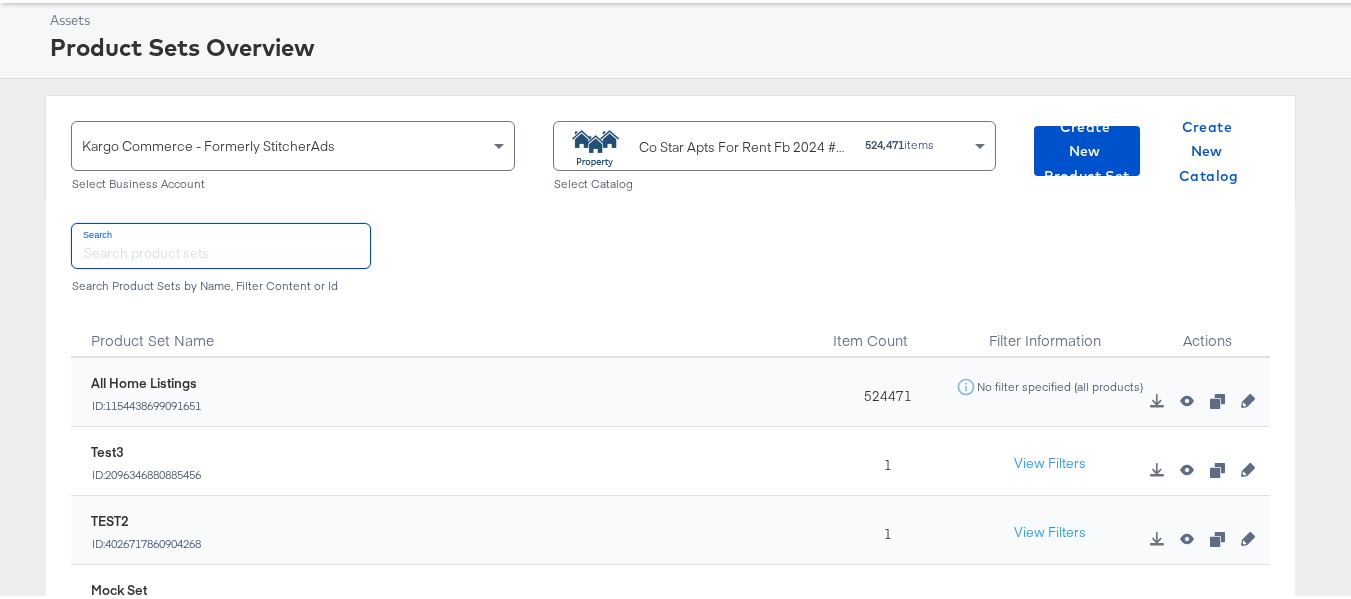 type 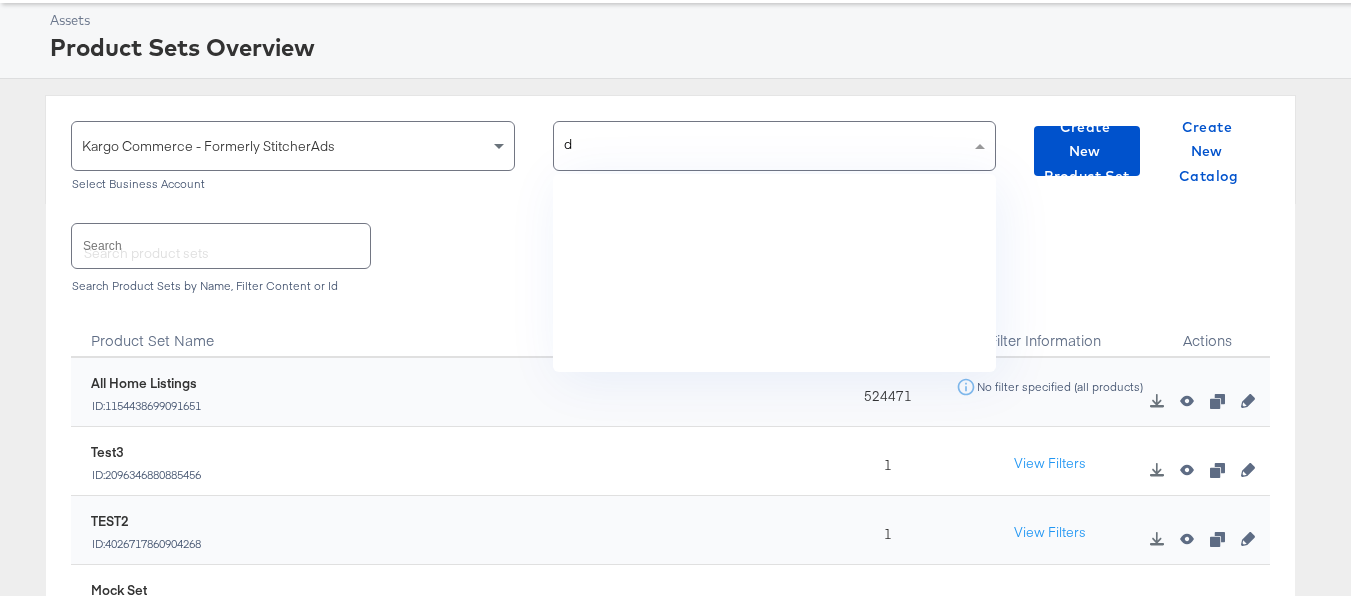 scroll, scrollTop: 2782, scrollLeft: 0, axis: vertical 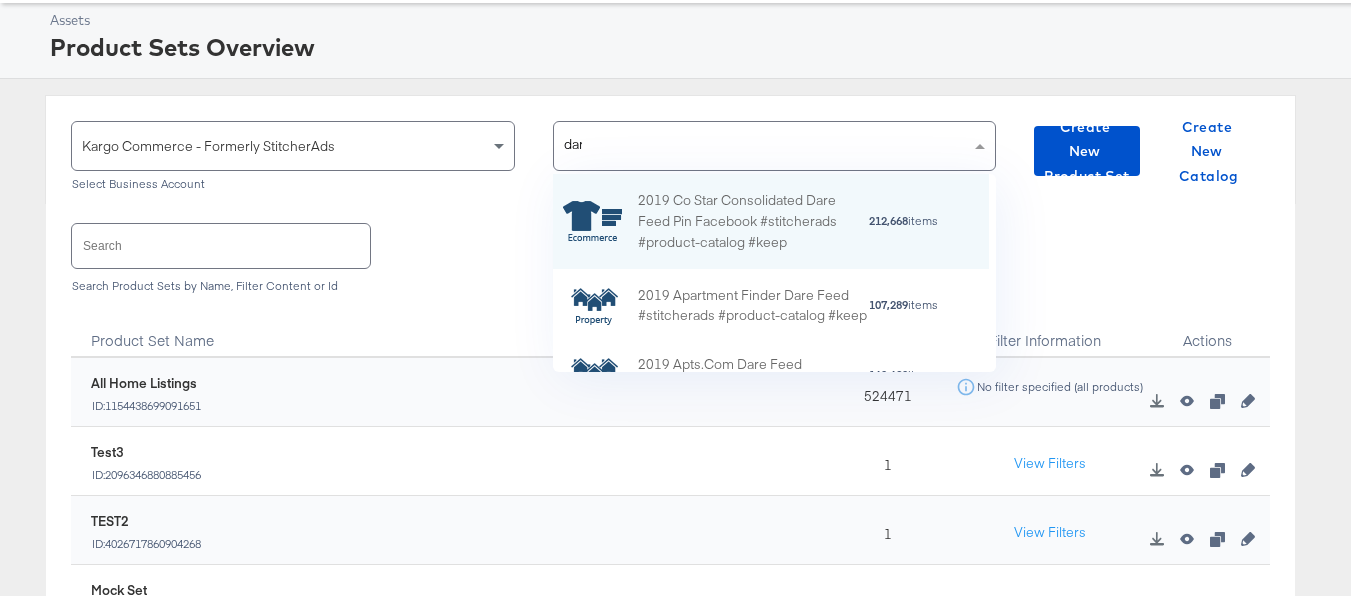 type on "dare" 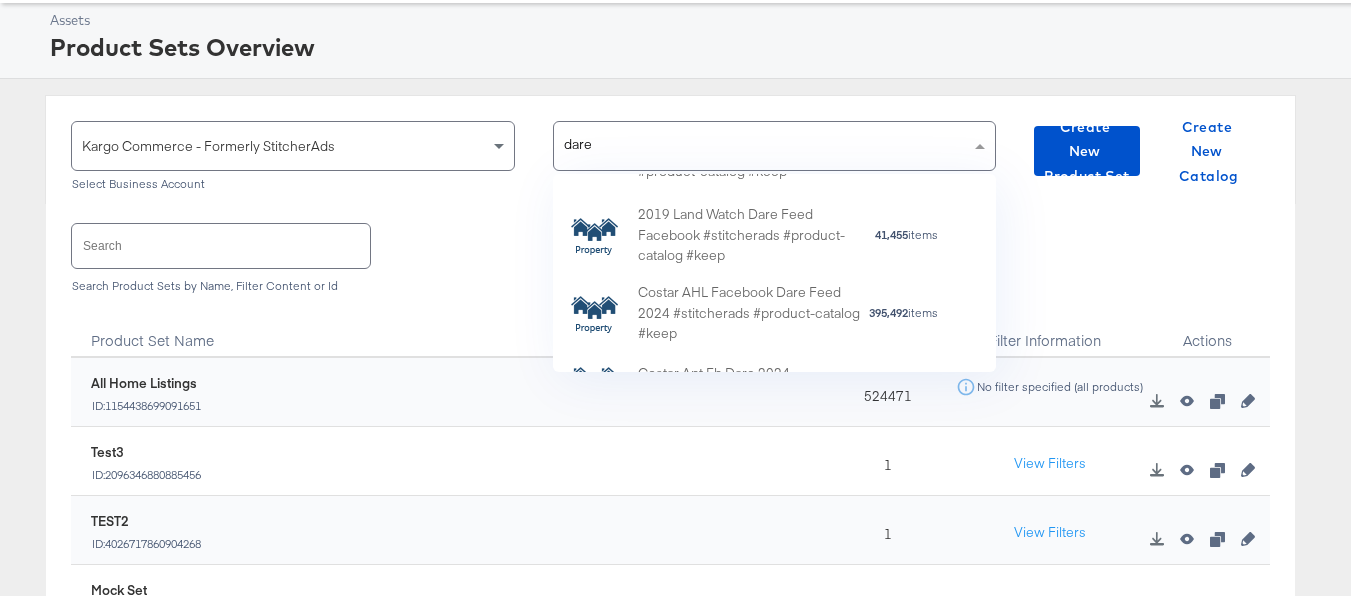 scroll, scrollTop: 400, scrollLeft: 0, axis: vertical 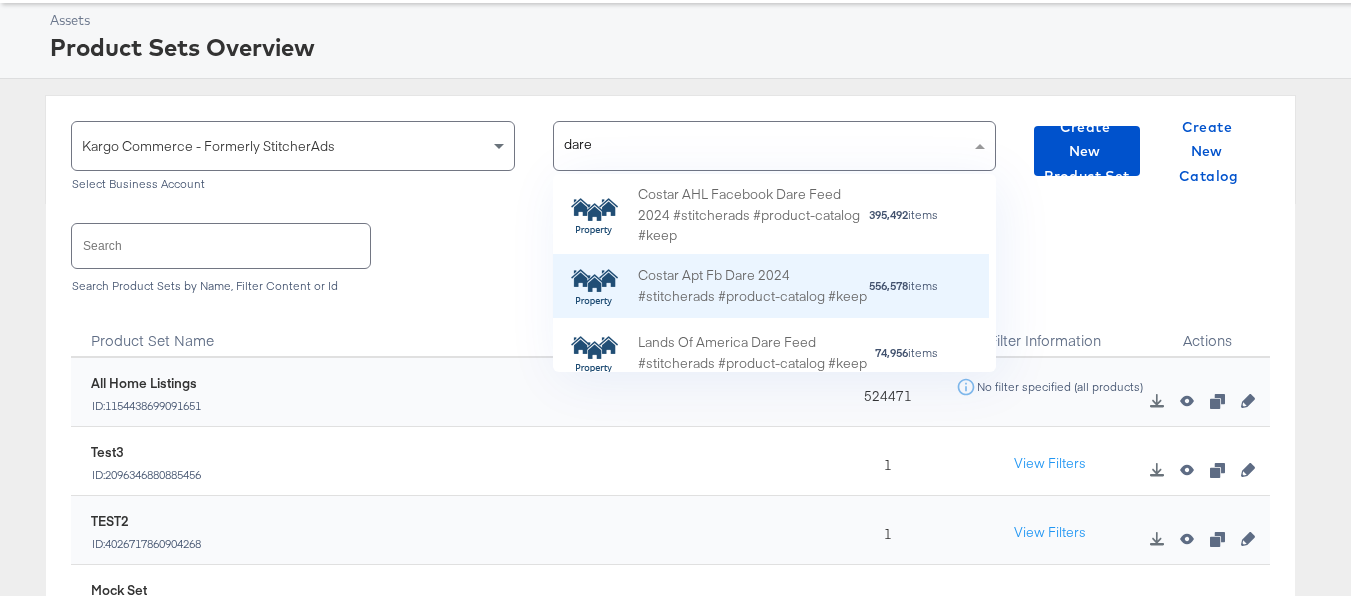 click on "Costar Apt Fb Dare 2024 #stitcherads #product-catalog #keep" at bounding box center (753, 284) 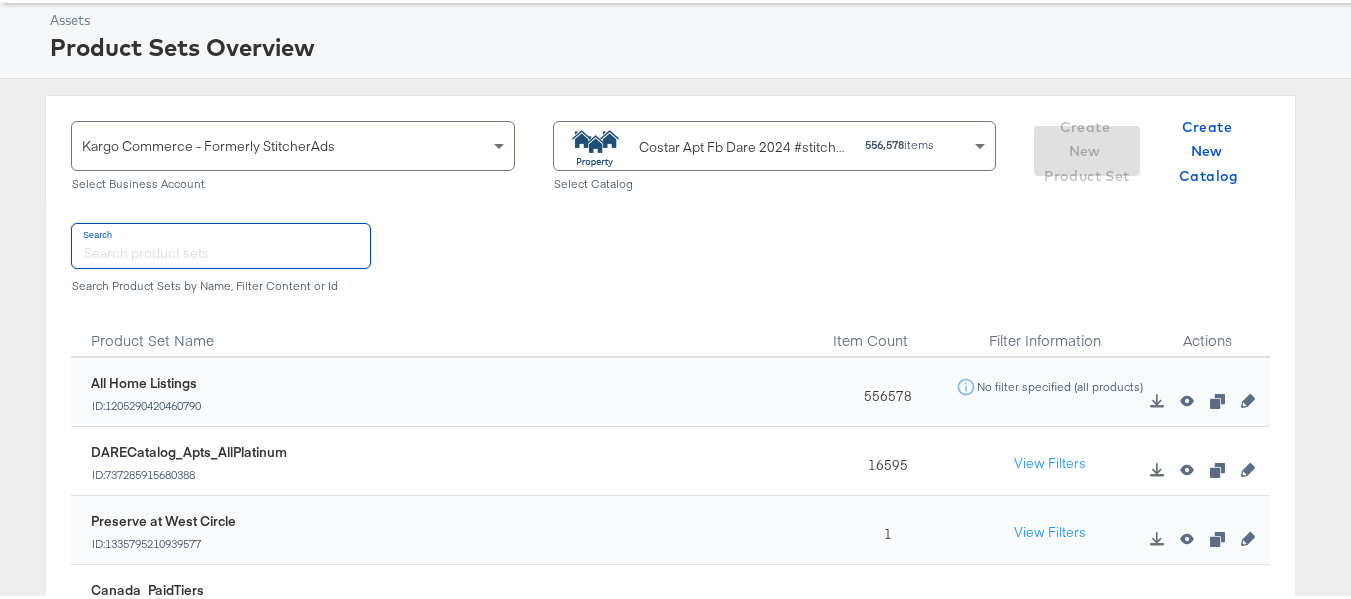 click at bounding box center [221, 242] 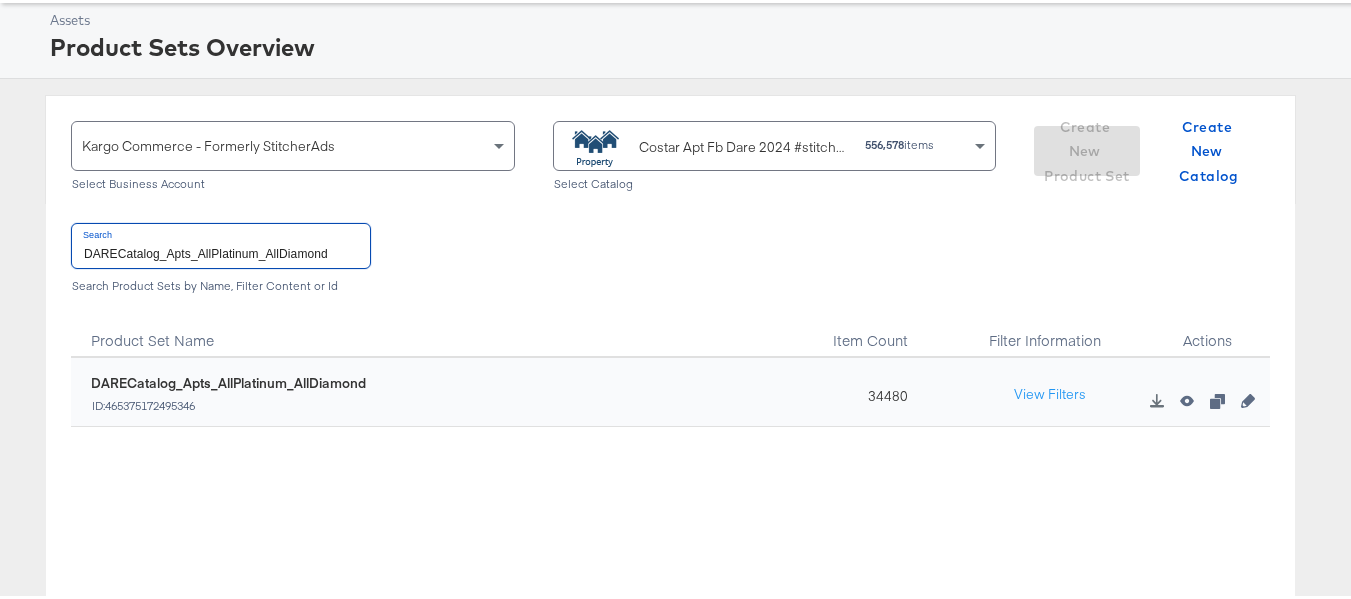 scroll, scrollTop: 200, scrollLeft: 0, axis: vertical 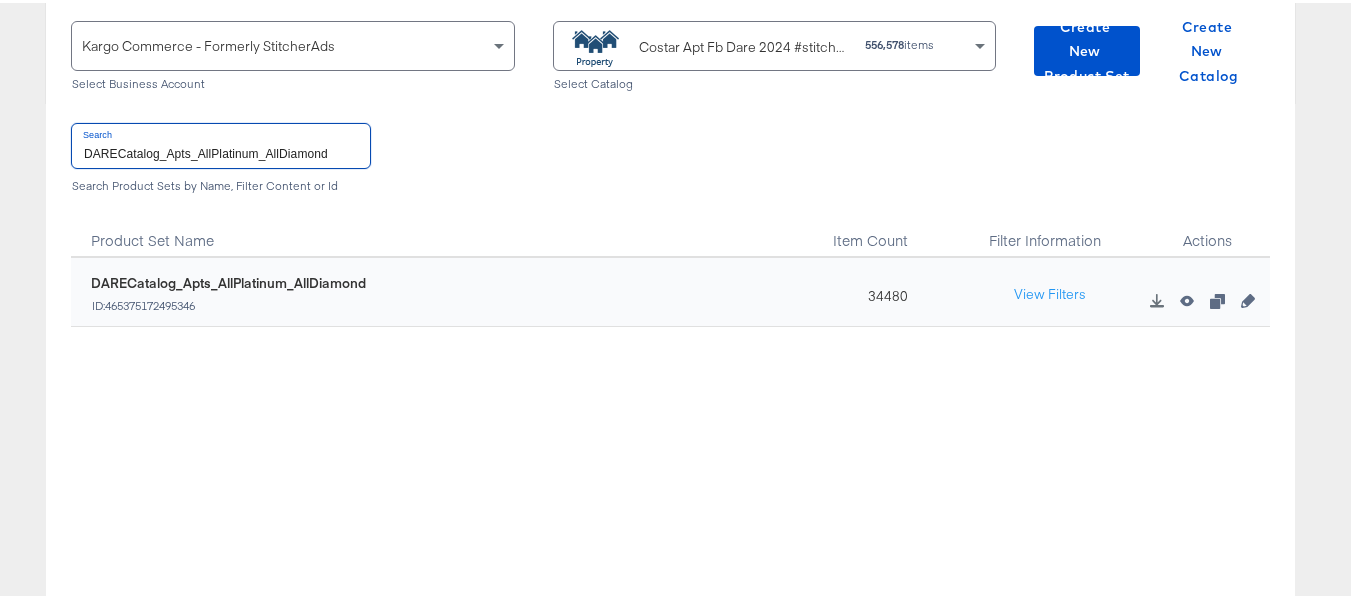 type on "DARECatalog_Apts_AllPlatinum_AllDiamond" 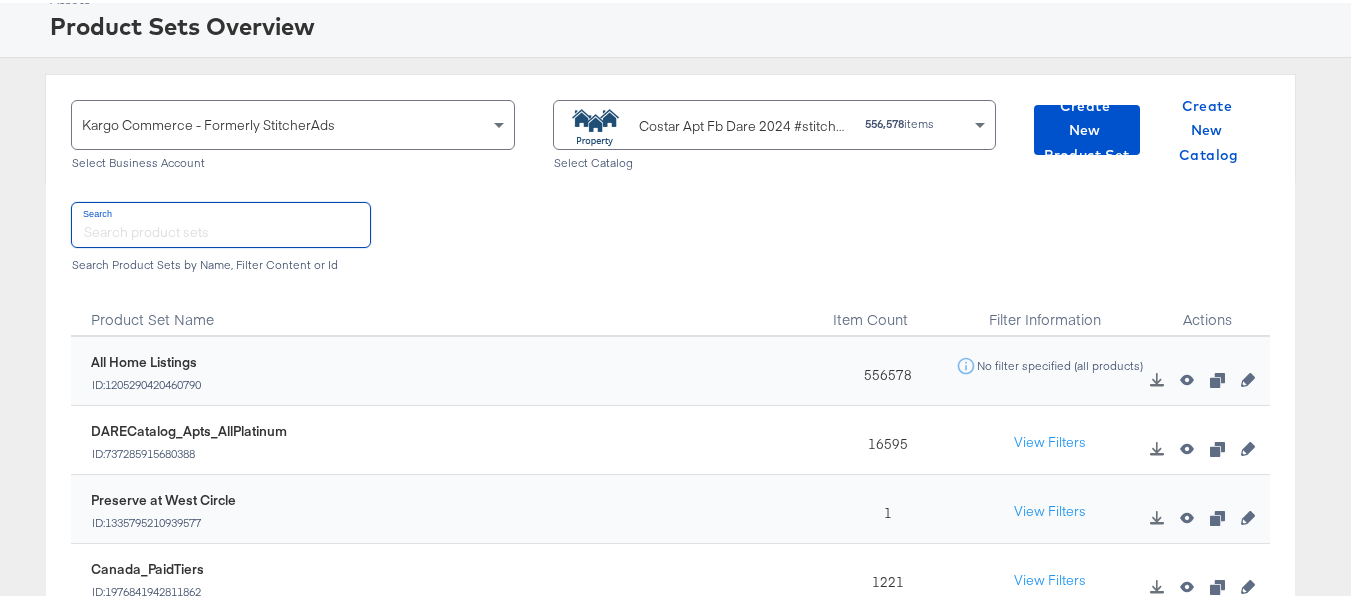 scroll, scrollTop: 100, scrollLeft: 0, axis: vertical 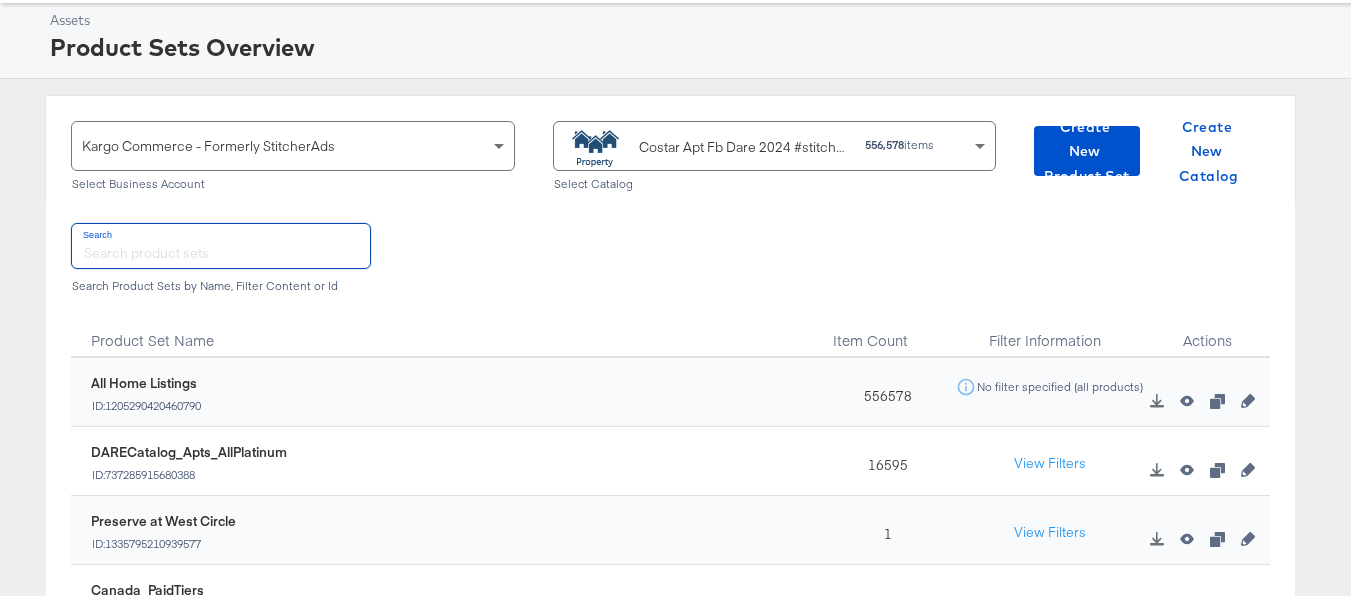 type 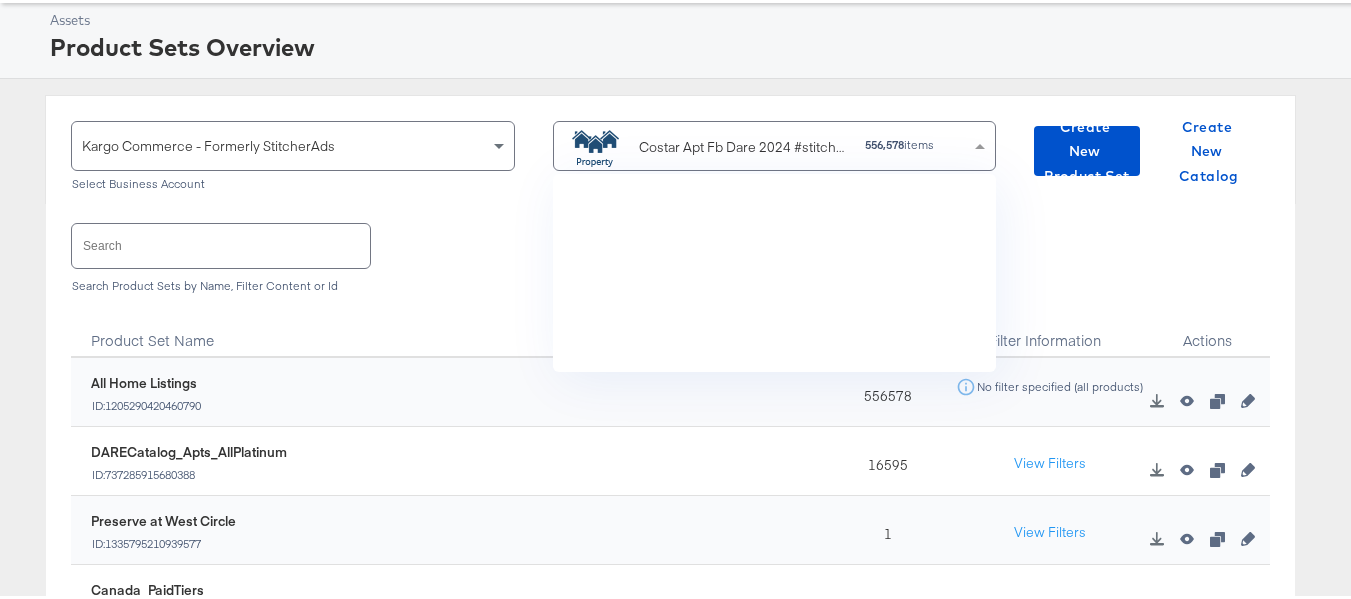 click on "Costar Apt Fb Dare 2024 #stitcherads #product-catalog #keep" at bounding box center (744, 144) 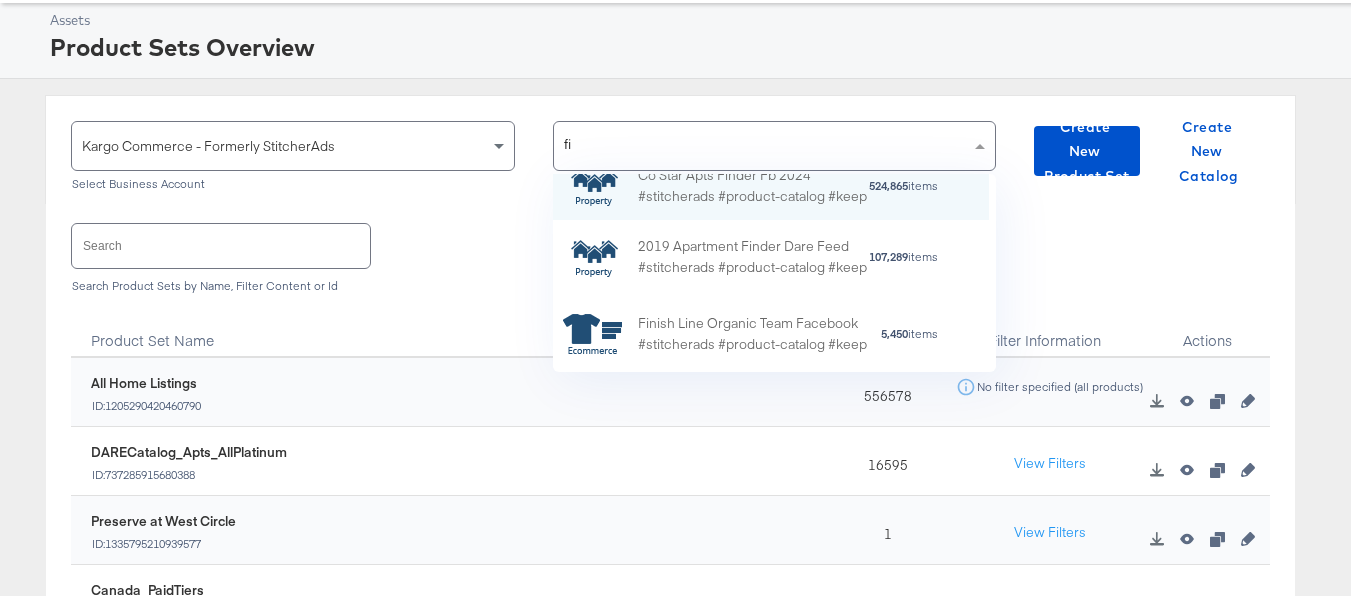 scroll, scrollTop: 0, scrollLeft: 0, axis: both 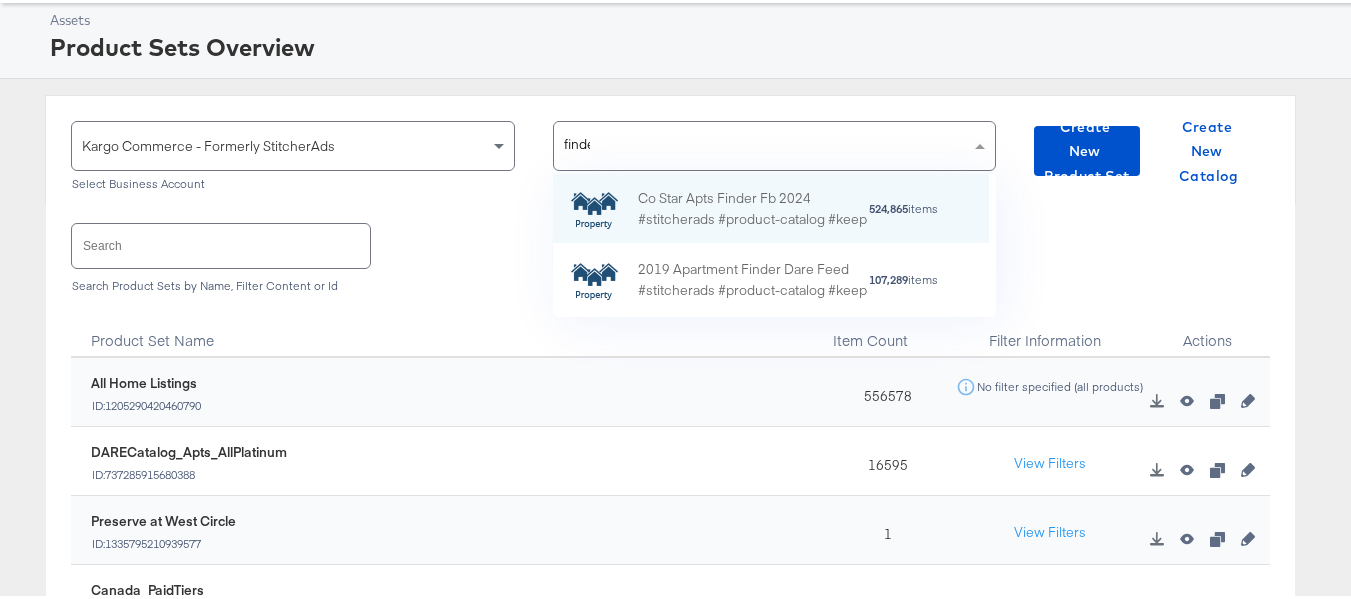 type on "finder" 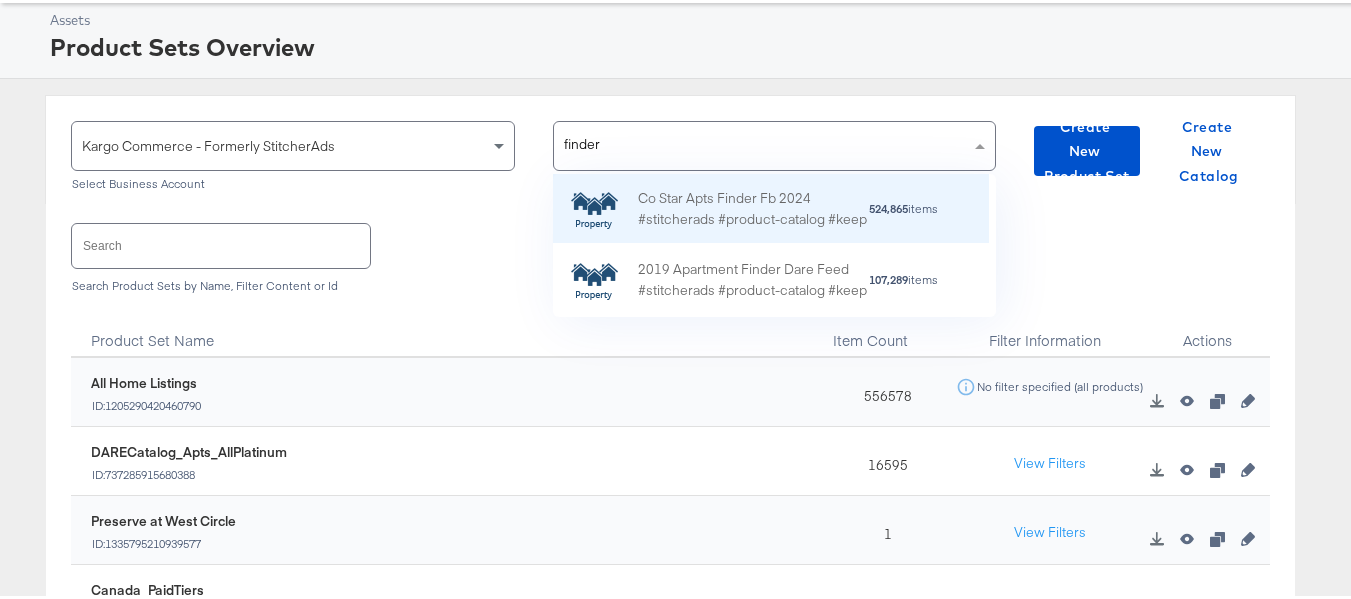 click on "Co Star Apts Finder Fb 2024 #stitcherads #product-catalog #keep" at bounding box center [753, 206] 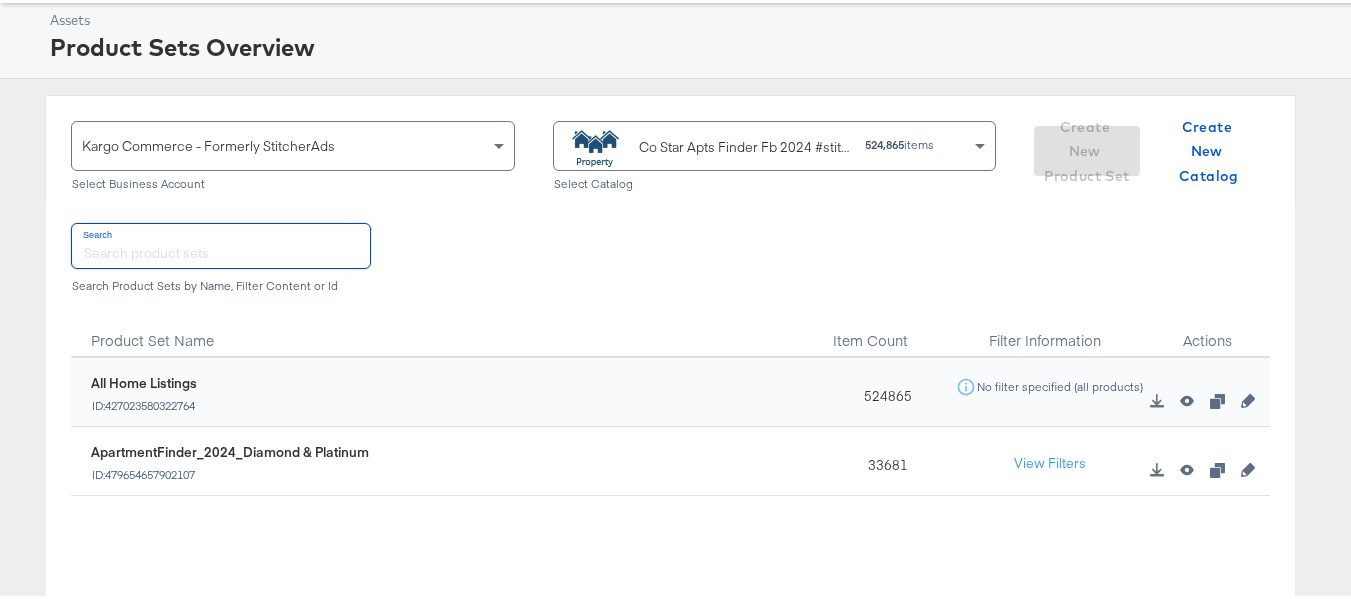 click at bounding box center [221, 242] 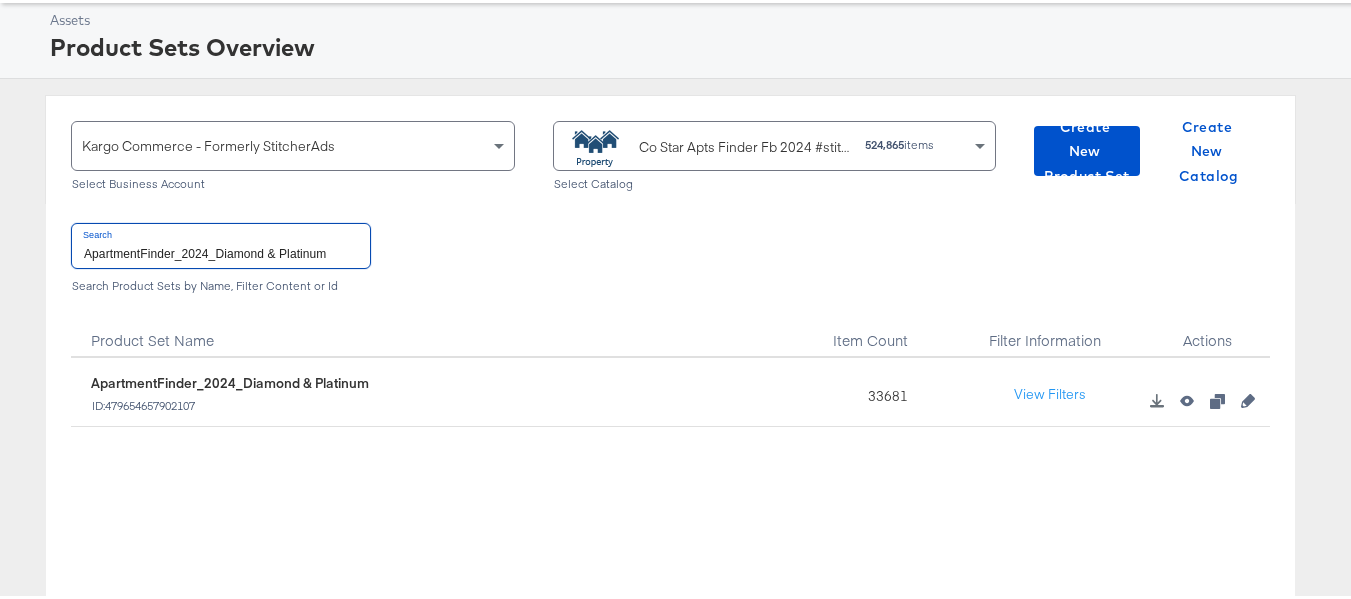 type on "ApartmentFinder_2024_Diamond & Platinum" 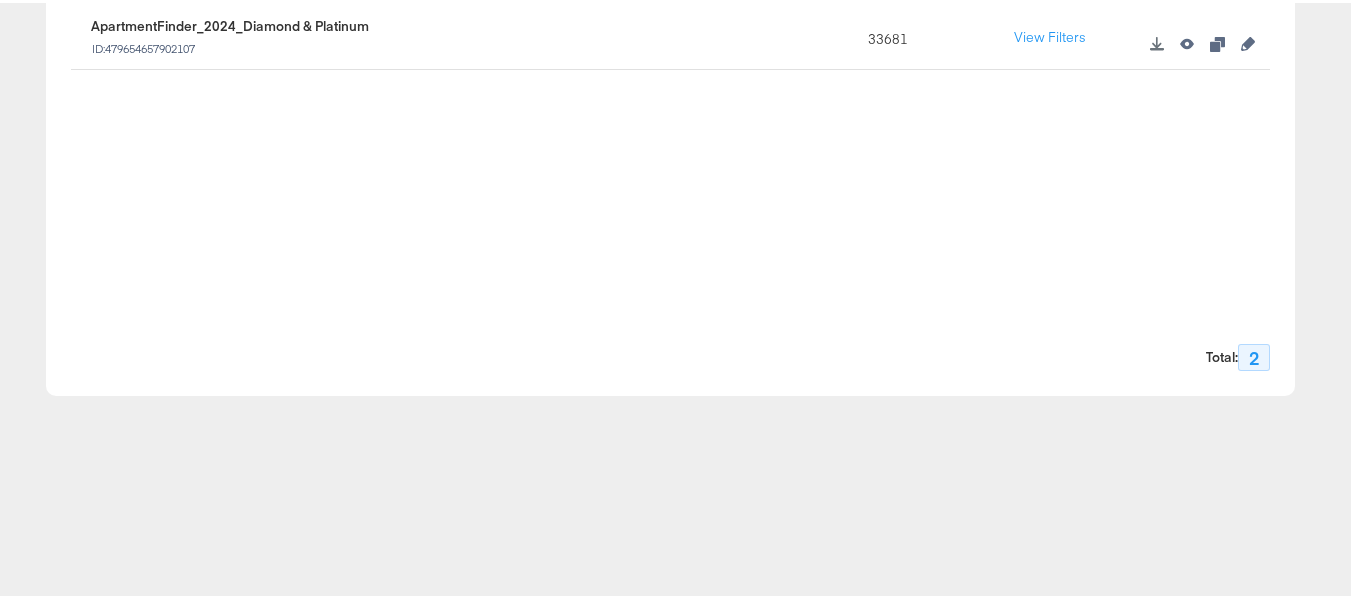 scroll, scrollTop: 0, scrollLeft: 0, axis: both 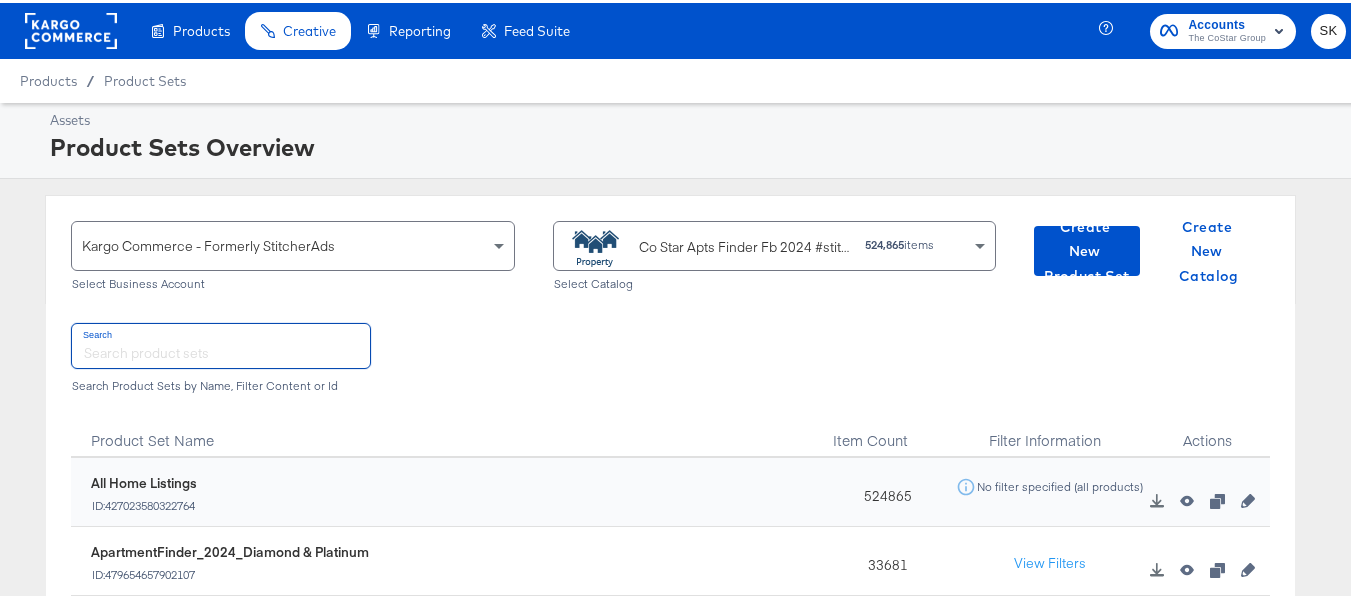 type 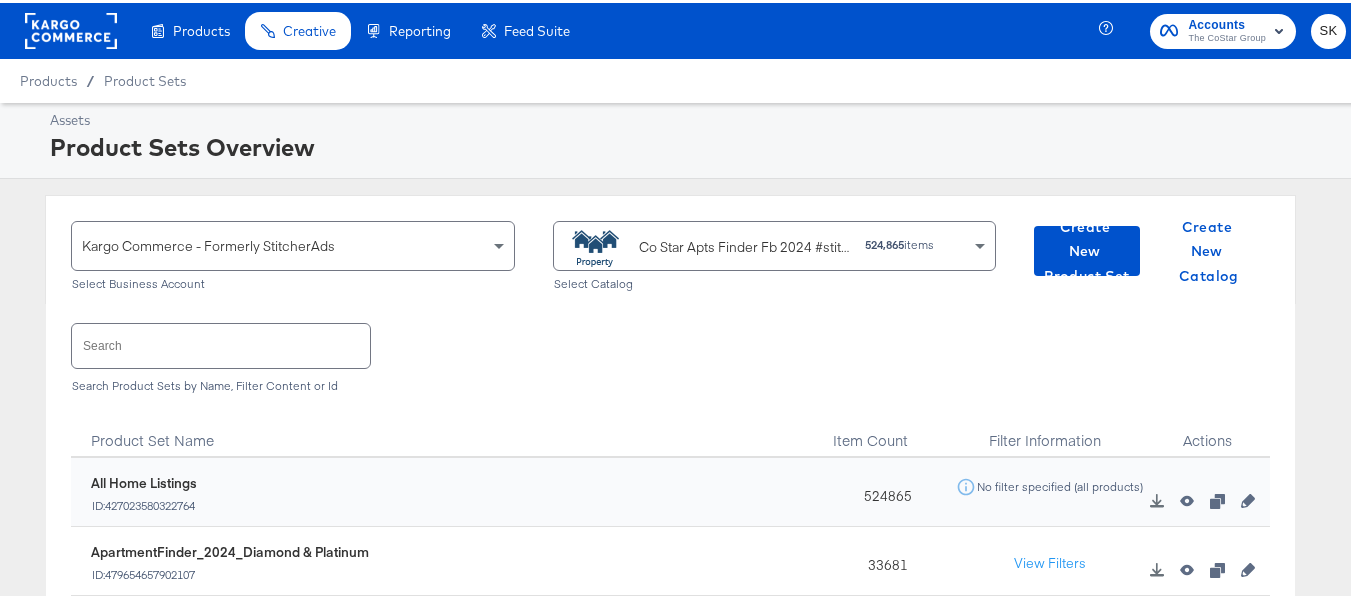 click at bounding box center [71, 28] 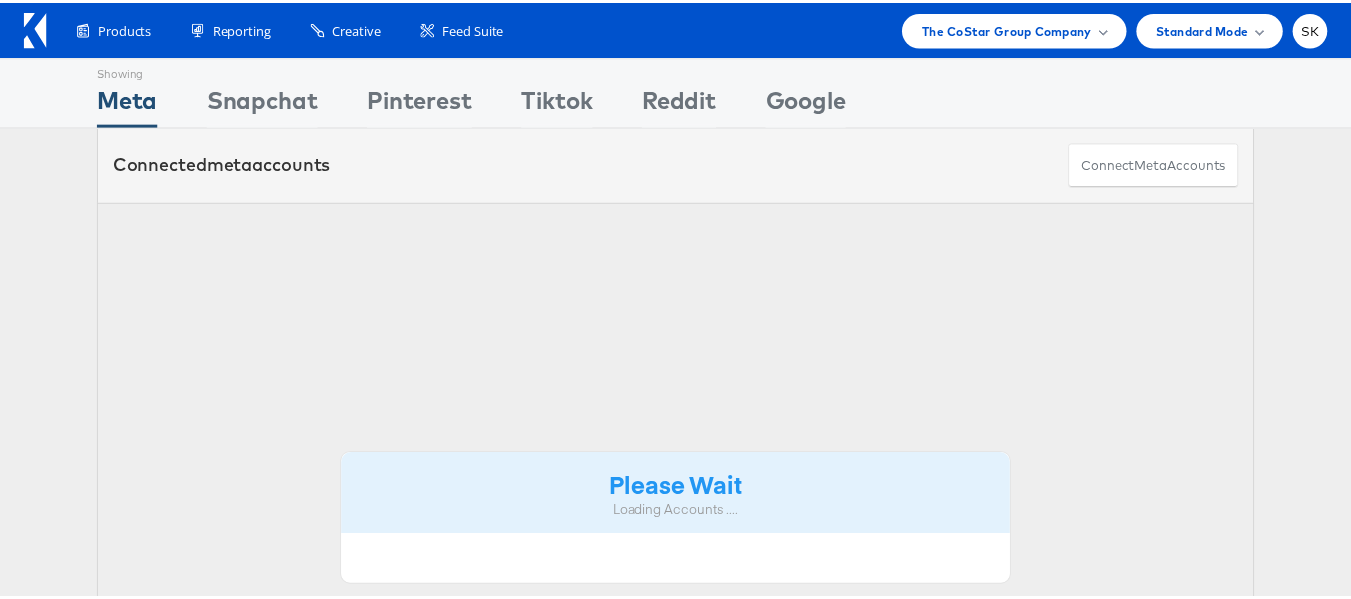 scroll, scrollTop: 0, scrollLeft: 0, axis: both 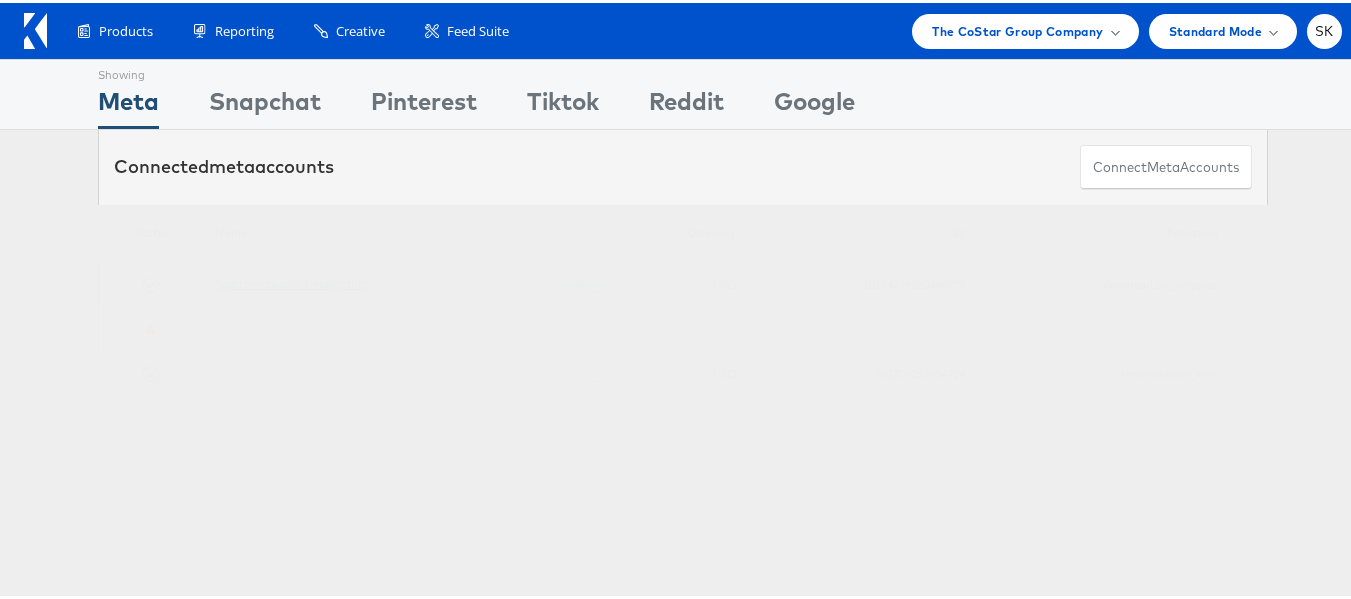 click on "Apartments.com Retargeting" at bounding box center [291, 280] 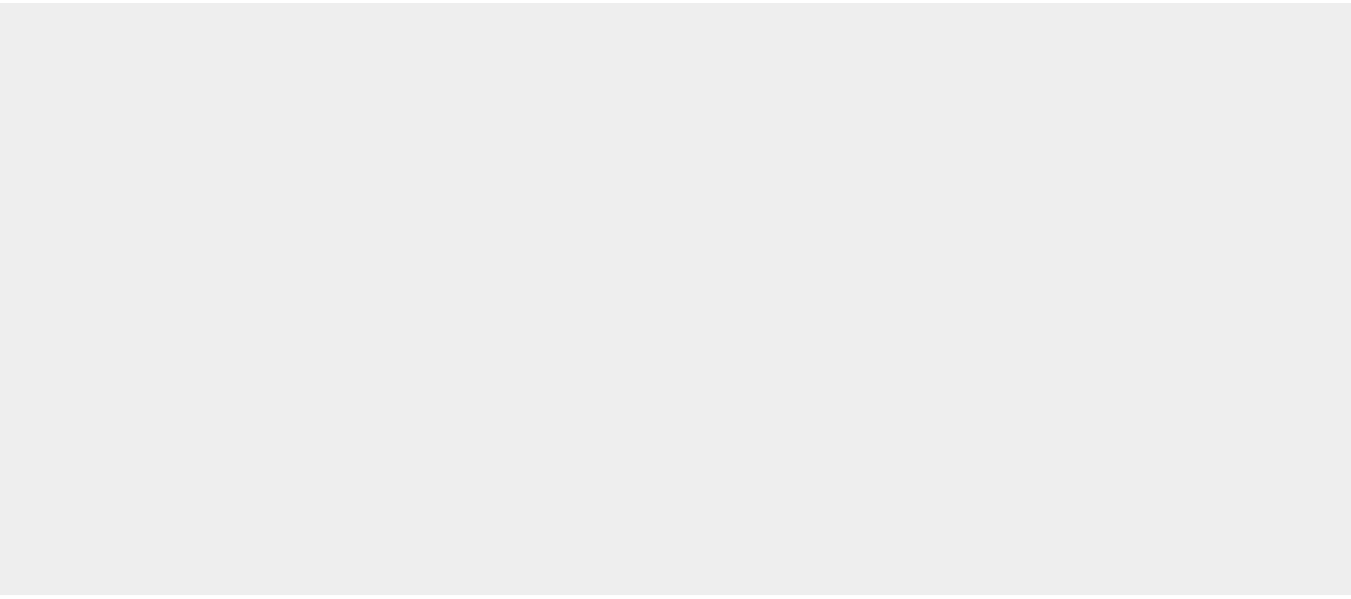scroll, scrollTop: 0, scrollLeft: 0, axis: both 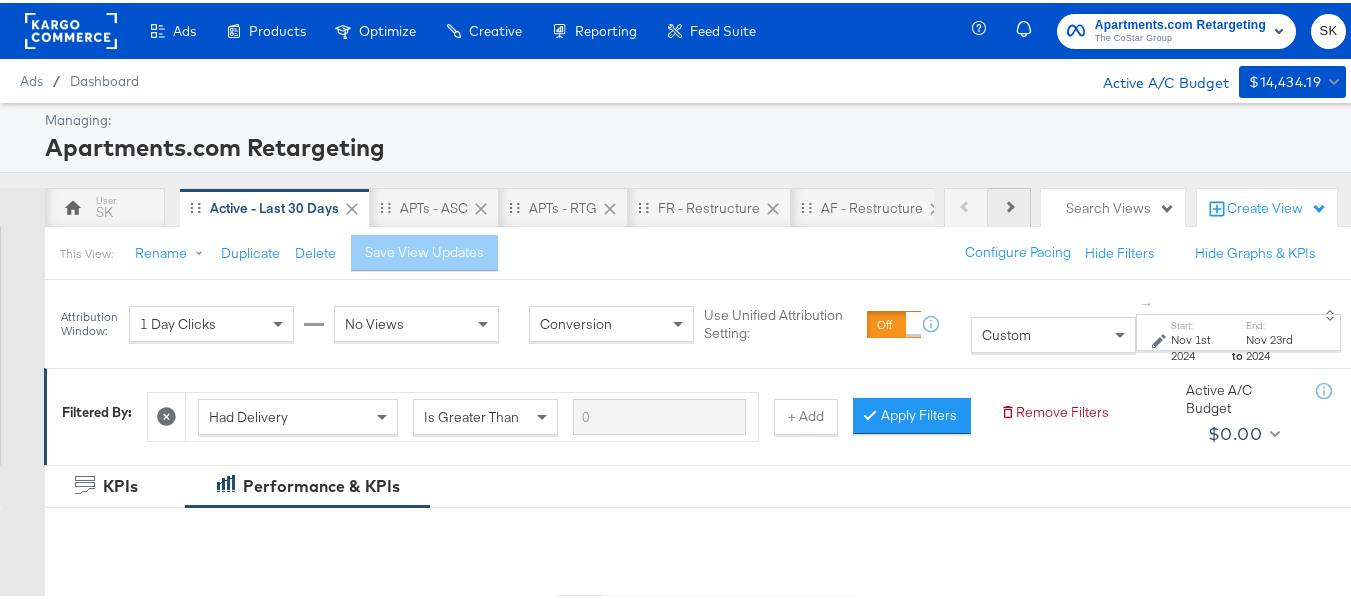 click on "Next" at bounding box center [1009, 205] 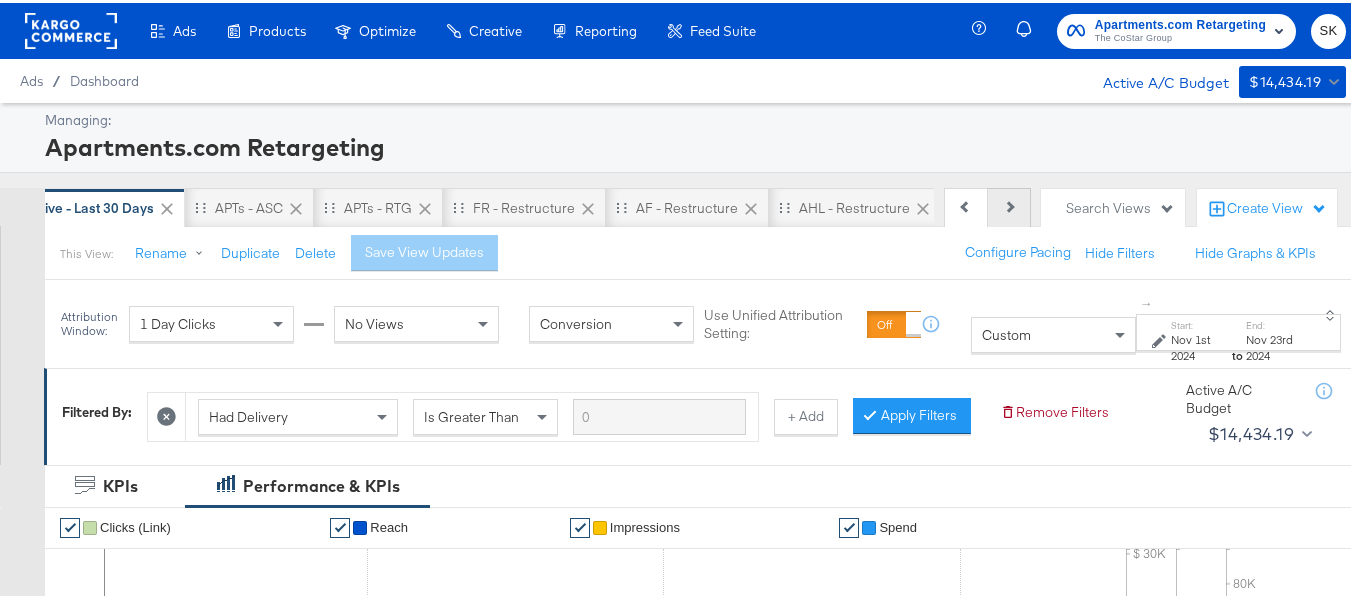 click on "Next" at bounding box center [1009, 205] 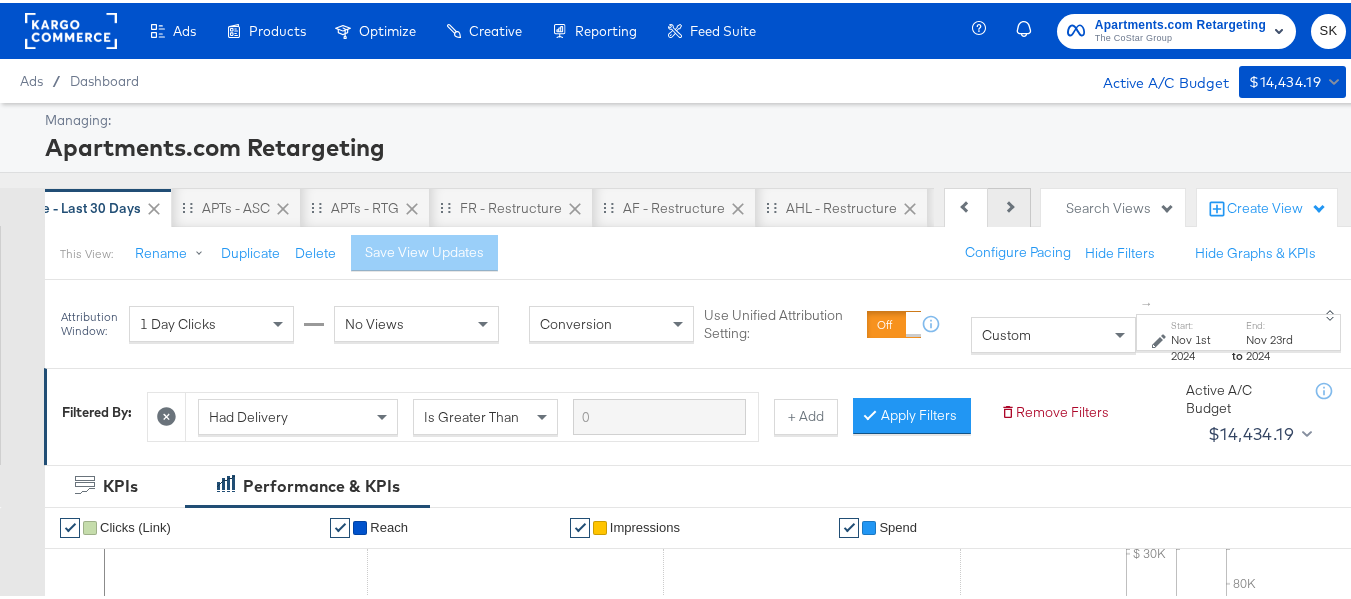 click on "Next" at bounding box center (1009, 205) 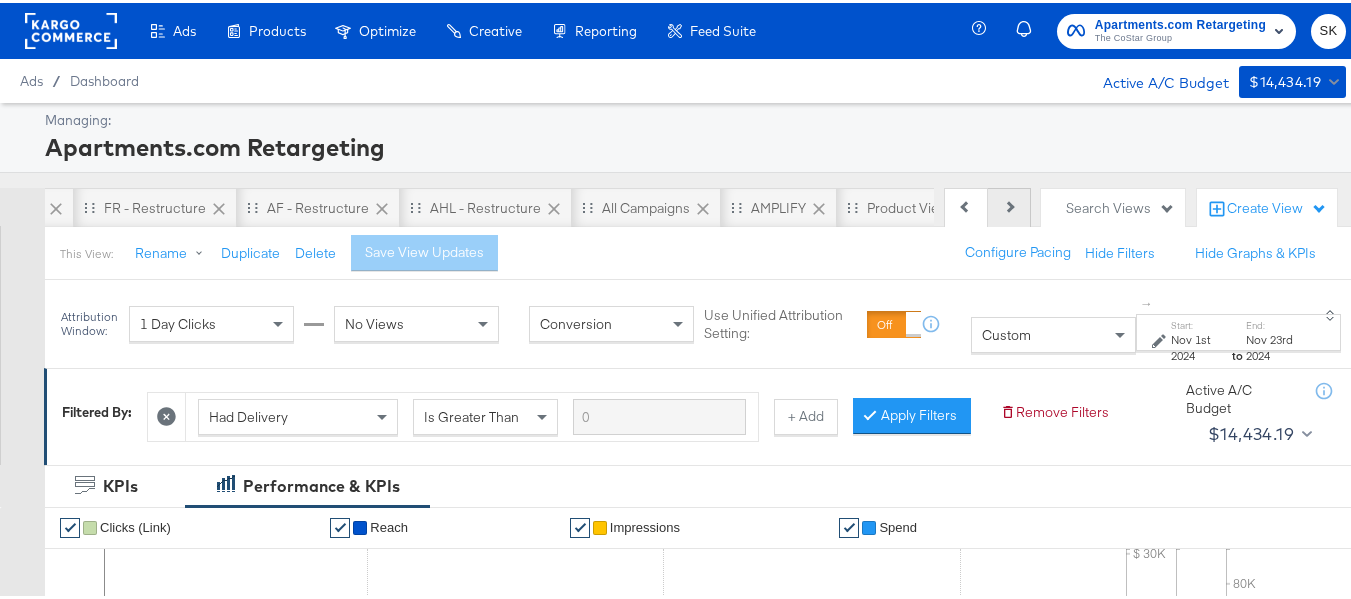click on "Next" at bounding box center [1009, 205] 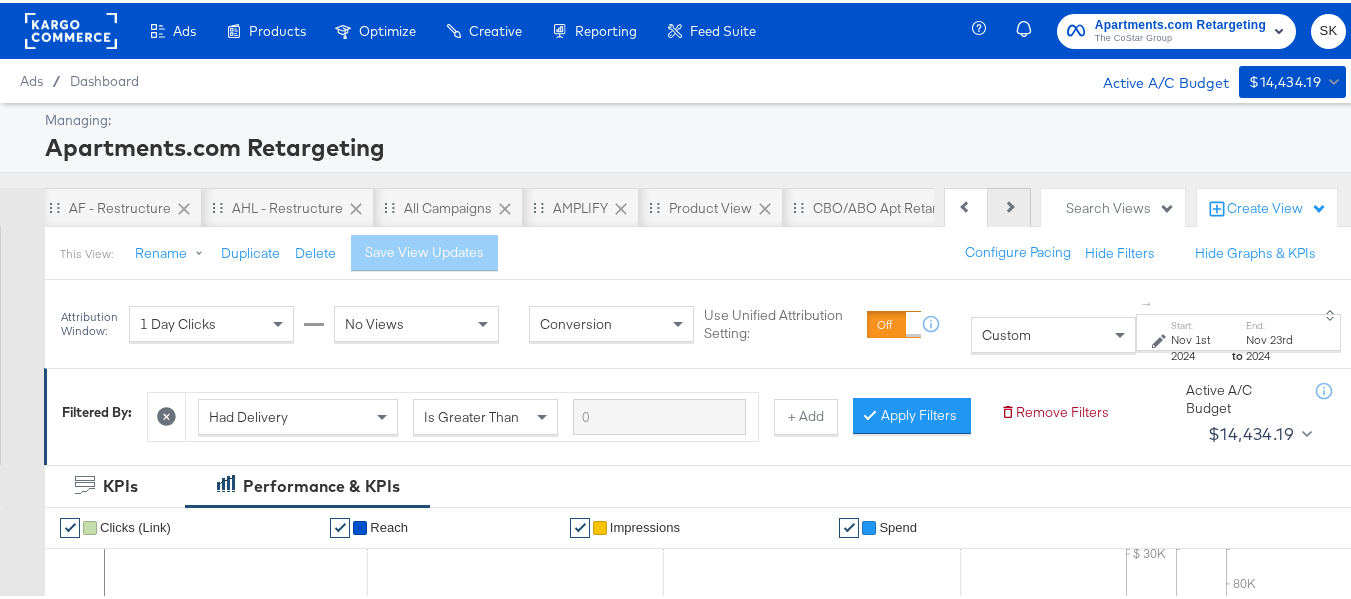 click on "Next" at bounding box center (1009, 205) 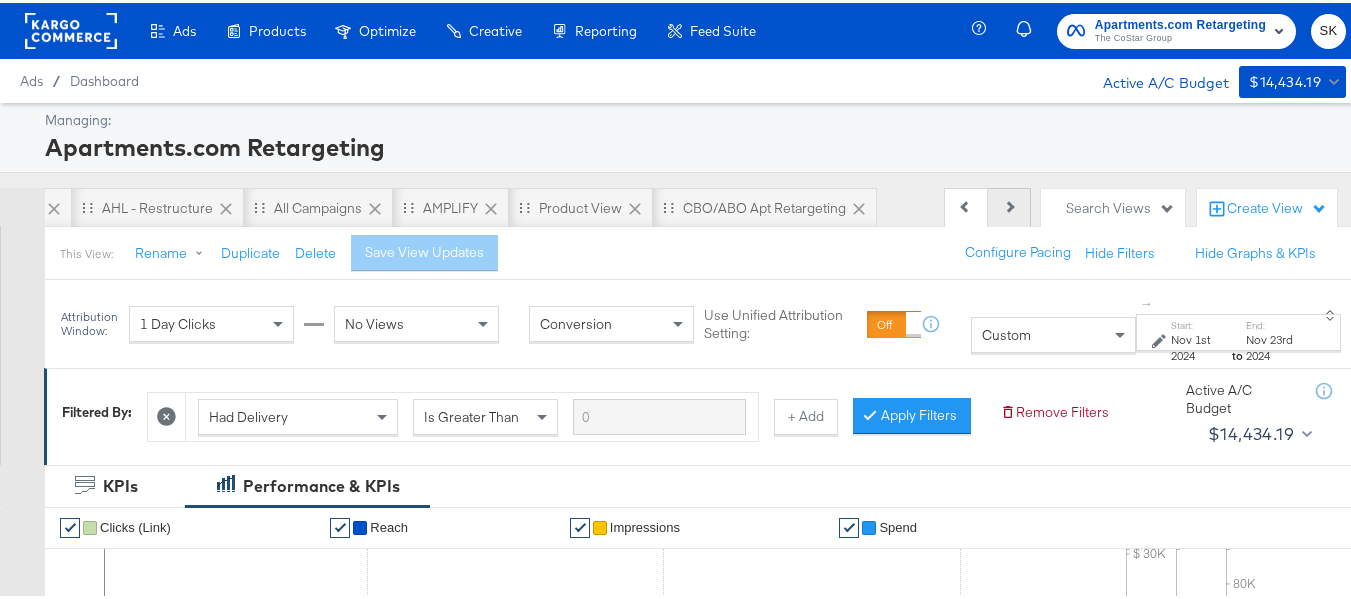 click on "Next" at bounding box center (1009, 205) 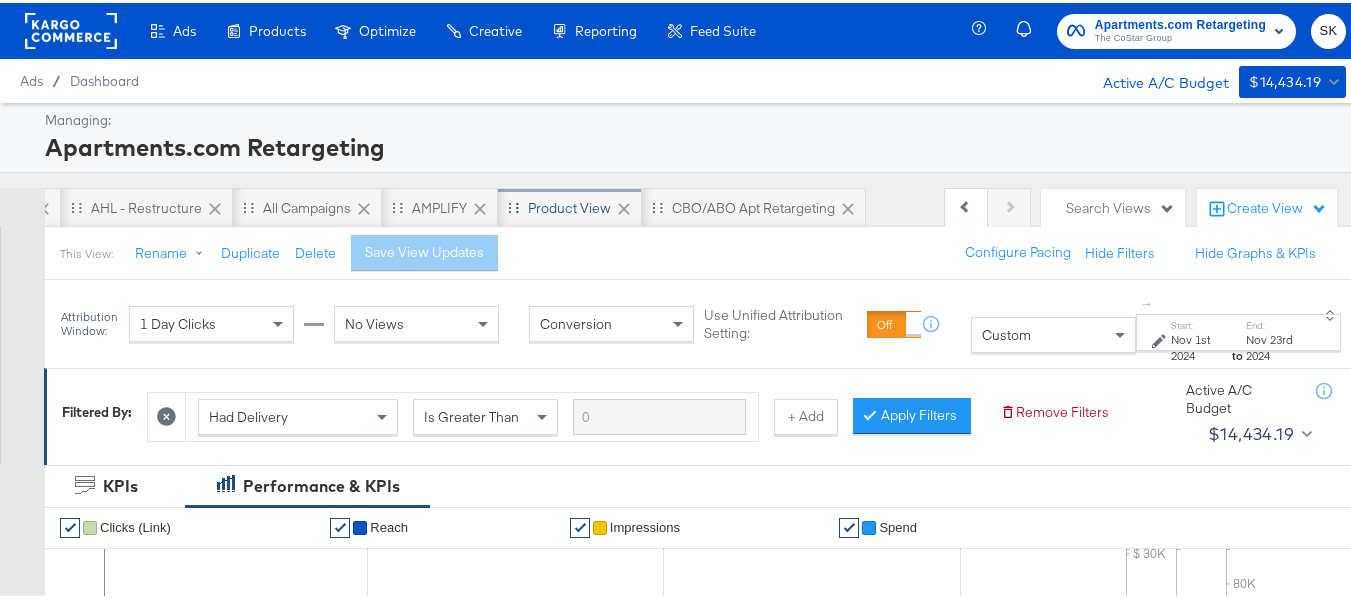 click on "Product View" at bounding box center (569, 205) 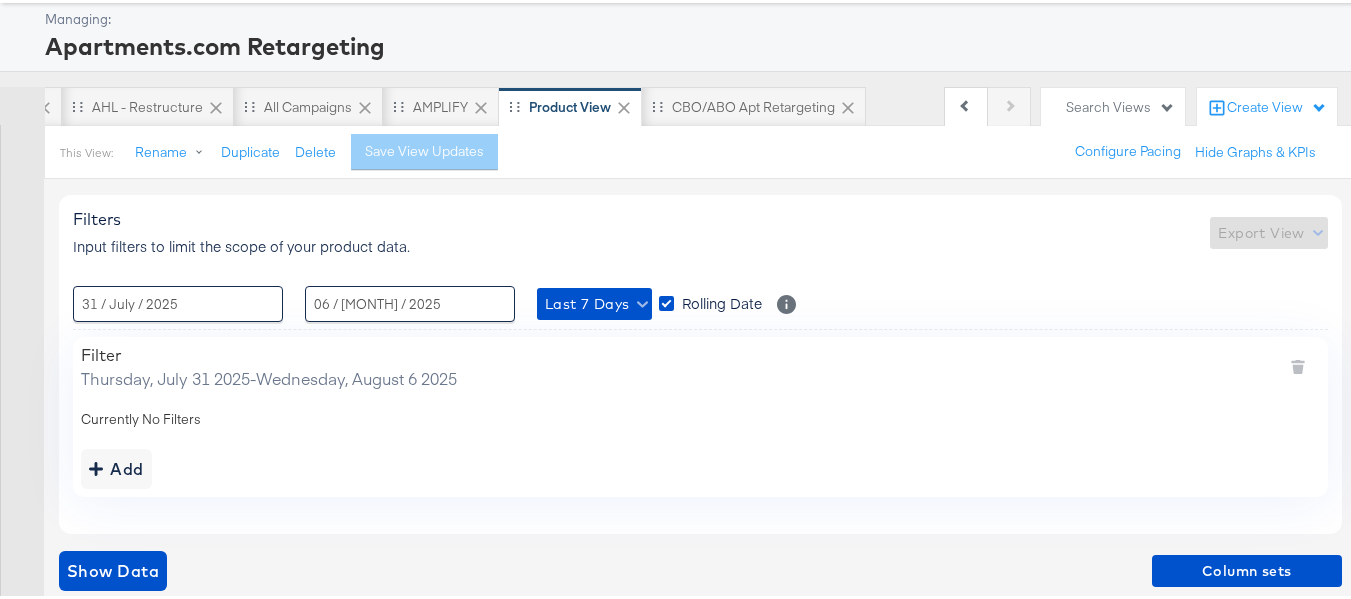 scroll, scrollTop: 102, scrollLeft: 0, axis: vertical 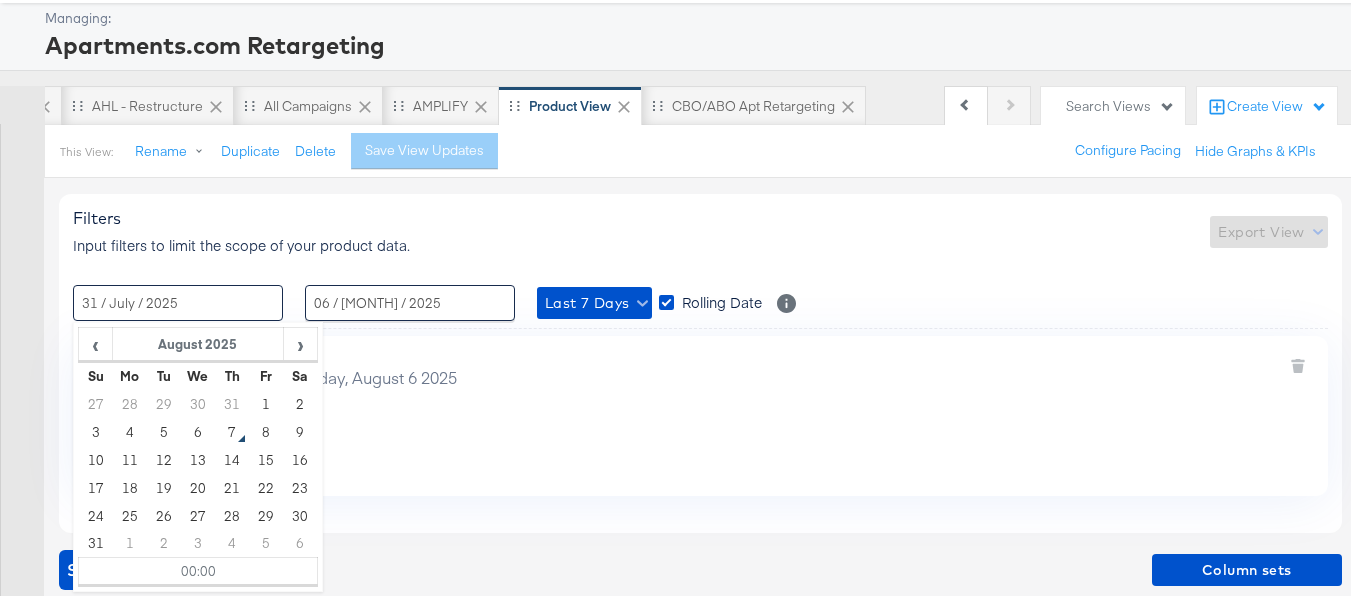 click on "31 / July / 2025" at bounding box center (178, 300) 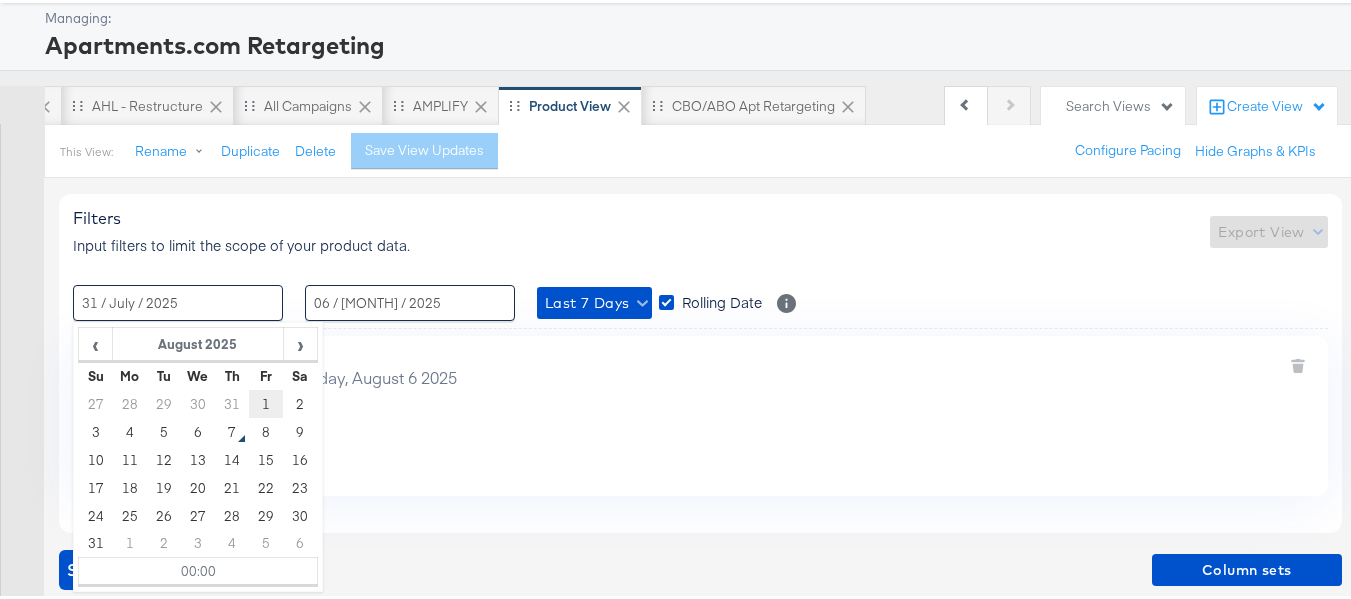 click on "1" at bounding box center (266, 401) 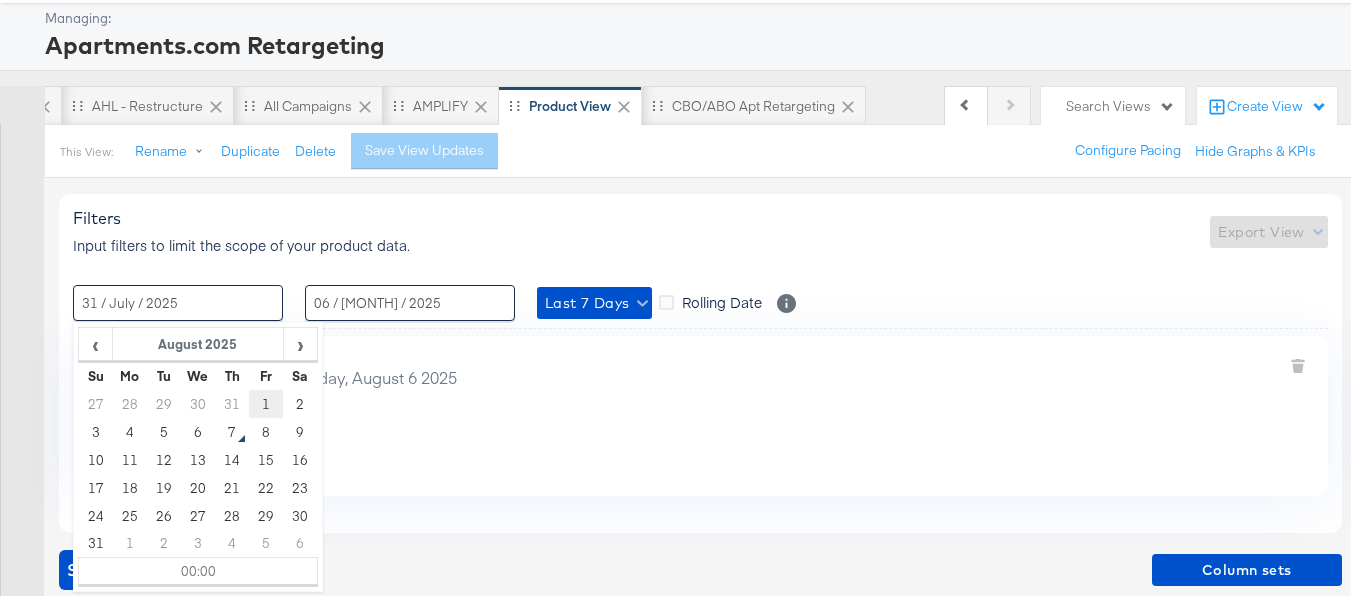 type on "01 / August / 2025 00:00" 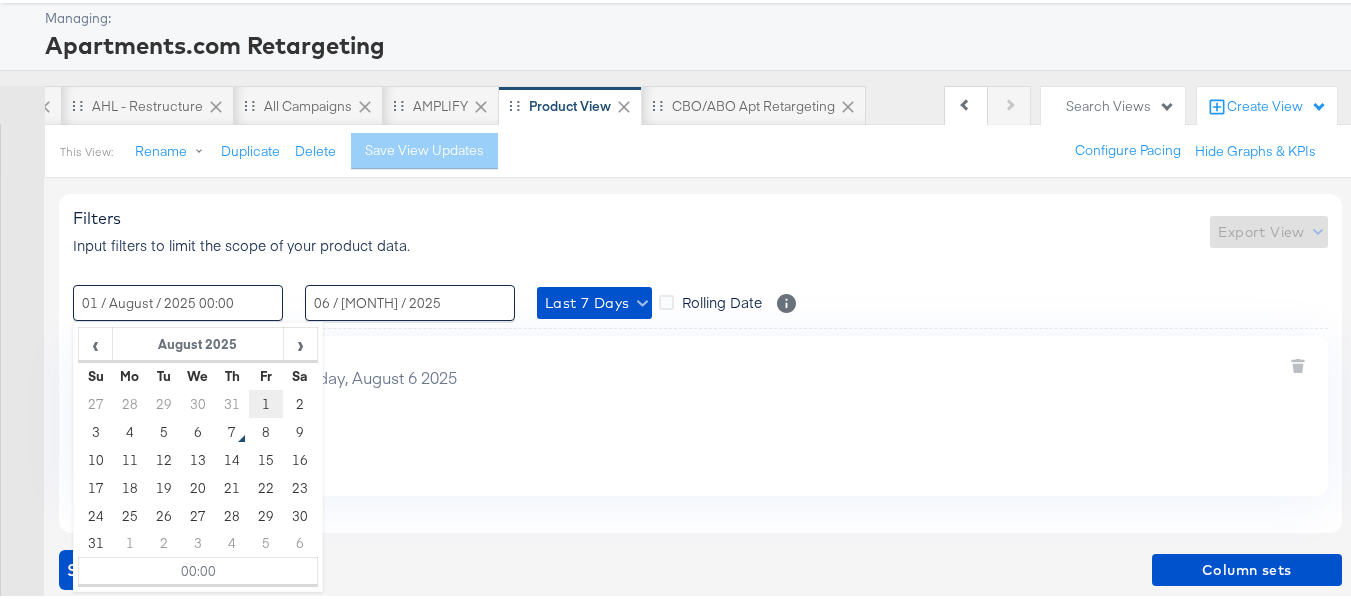 scroll, scrollTop: 0, scrollLeft: 897, axis: horizontal 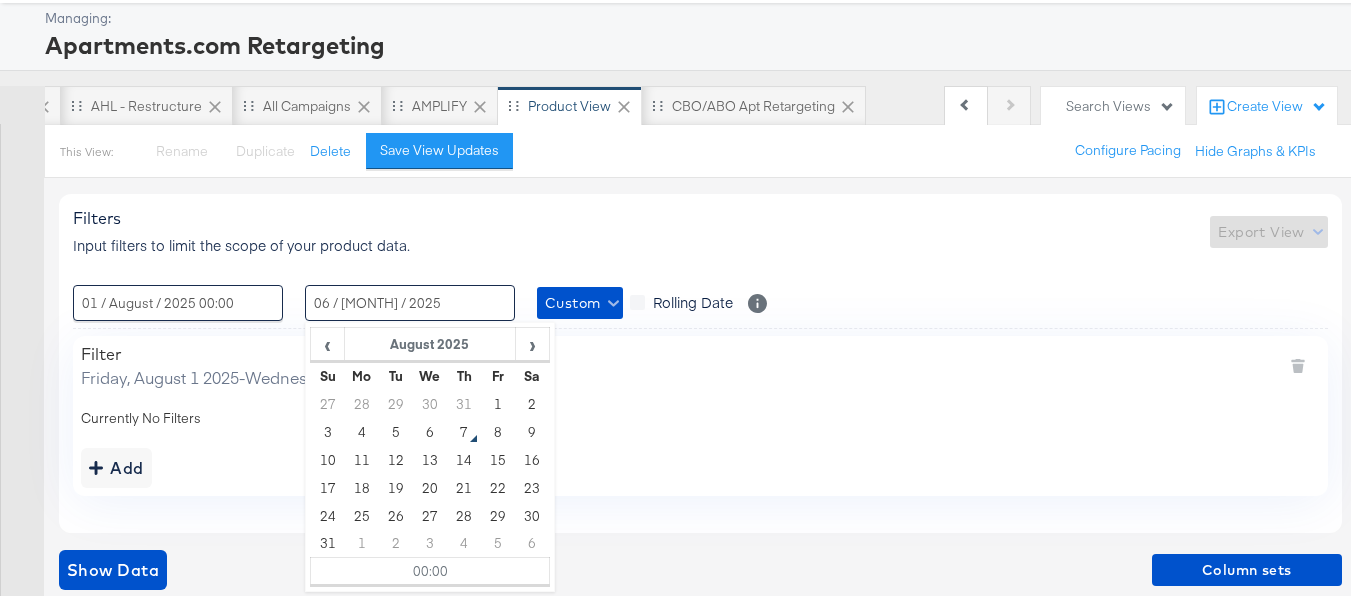 click on "06 / August / 2025" at bounding box center (410, 300) 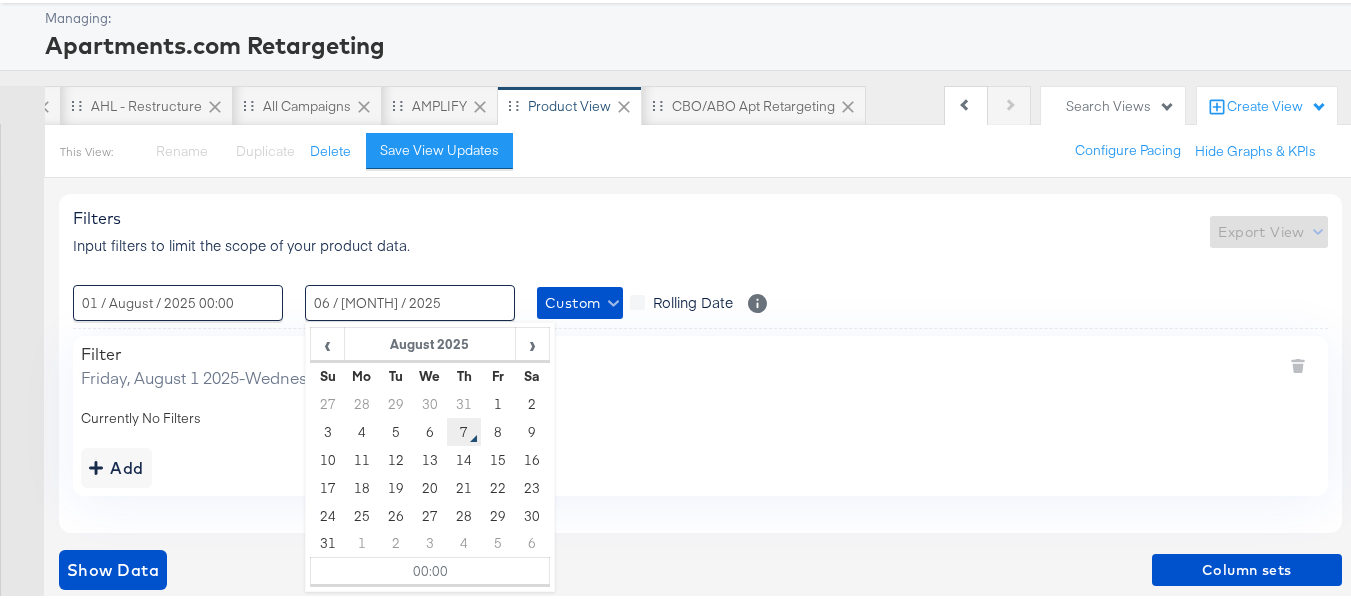 click on "7" at bounding box center [464, 429] 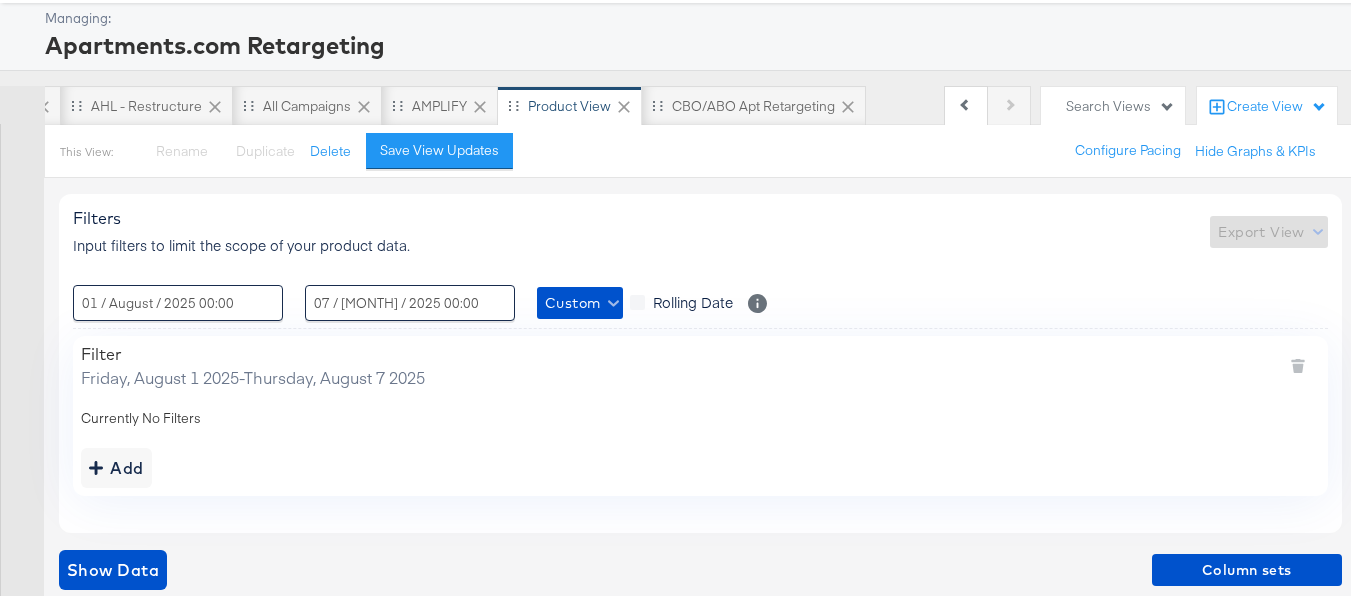 click on "Filter Friday, August 1 2025  -  Thursday, August 7 2025 Currently No Filters Add" at bounding box center [700, 412] 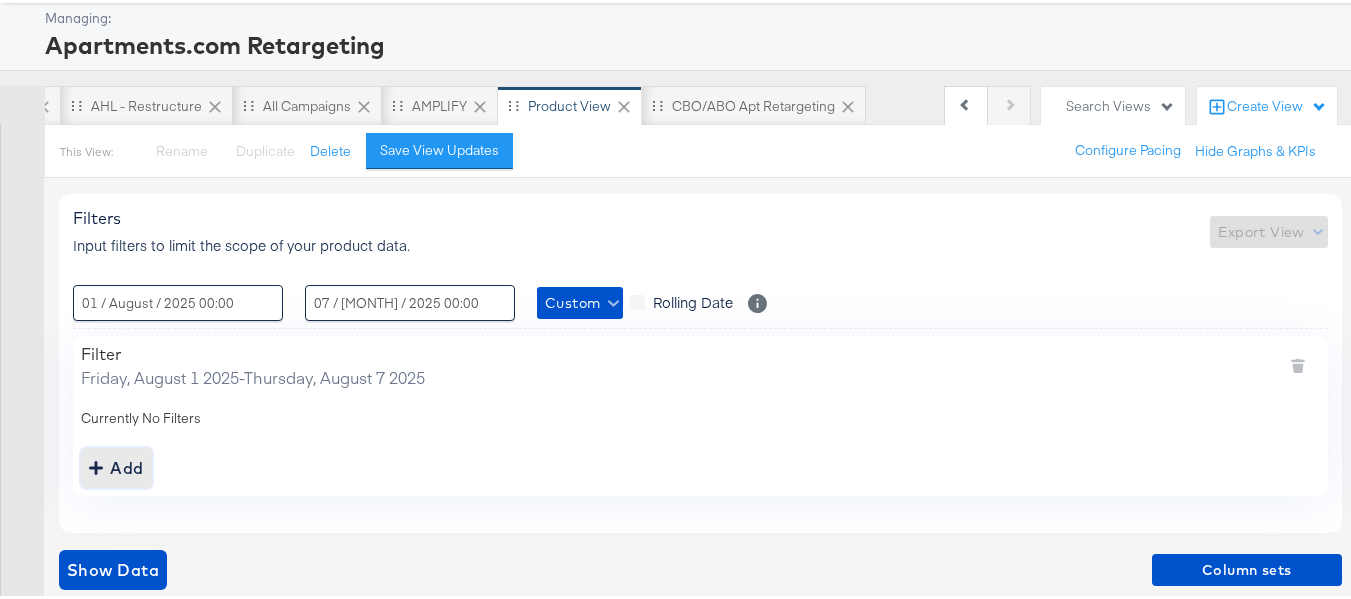 click on "Add" at bounding box center [116, 465] 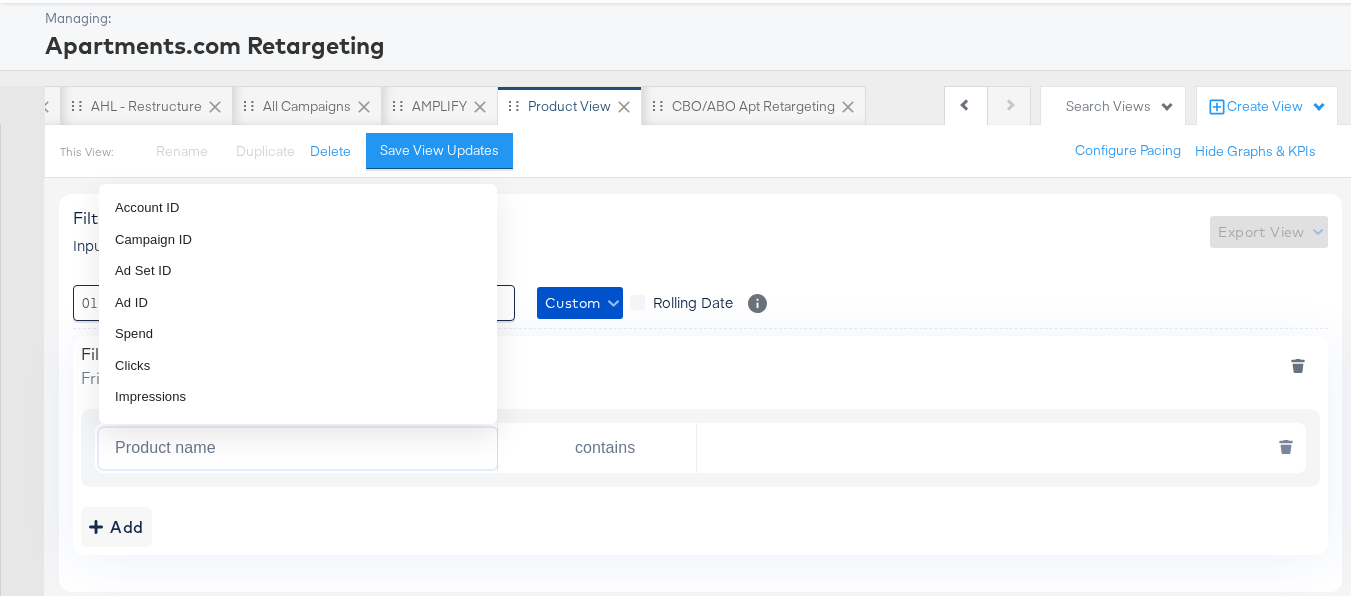 click on "Product name" at bounding box center [302, 445] 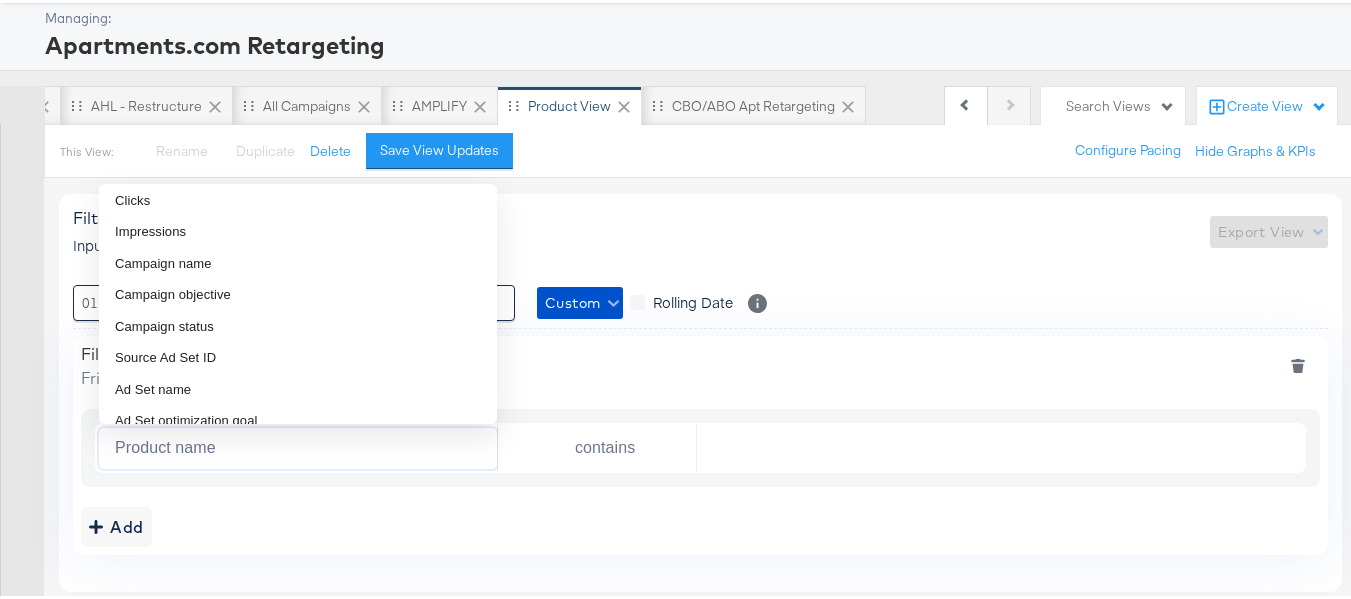 scroll, scrollTop: 196, scrollLeft: 0, axis: vertical 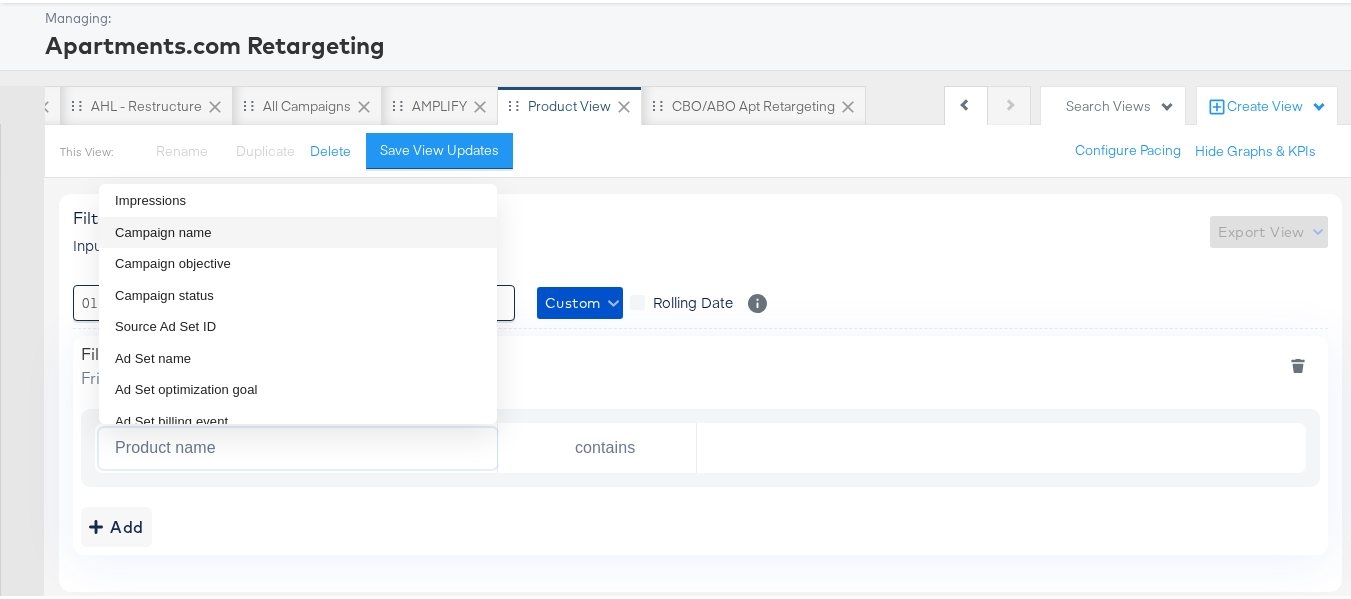click on "Campaign name" at bounding box center [163, 230] 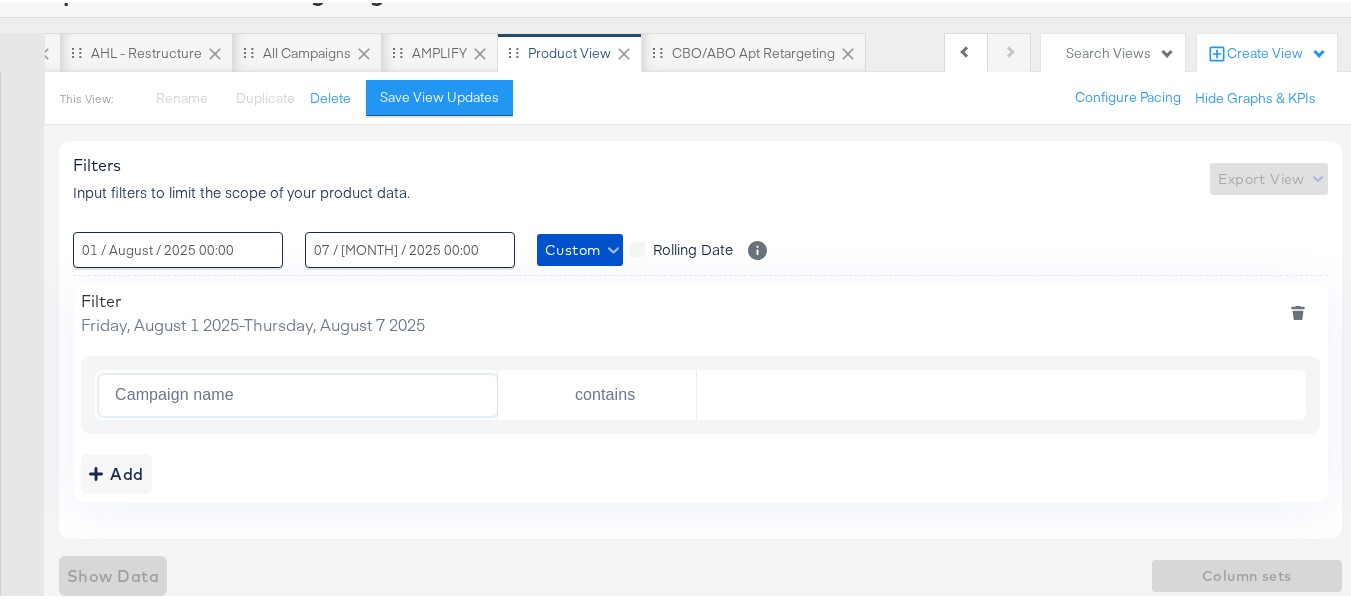 scroll, scrollTop: 184, scrollLeft: 0, axis: vertical 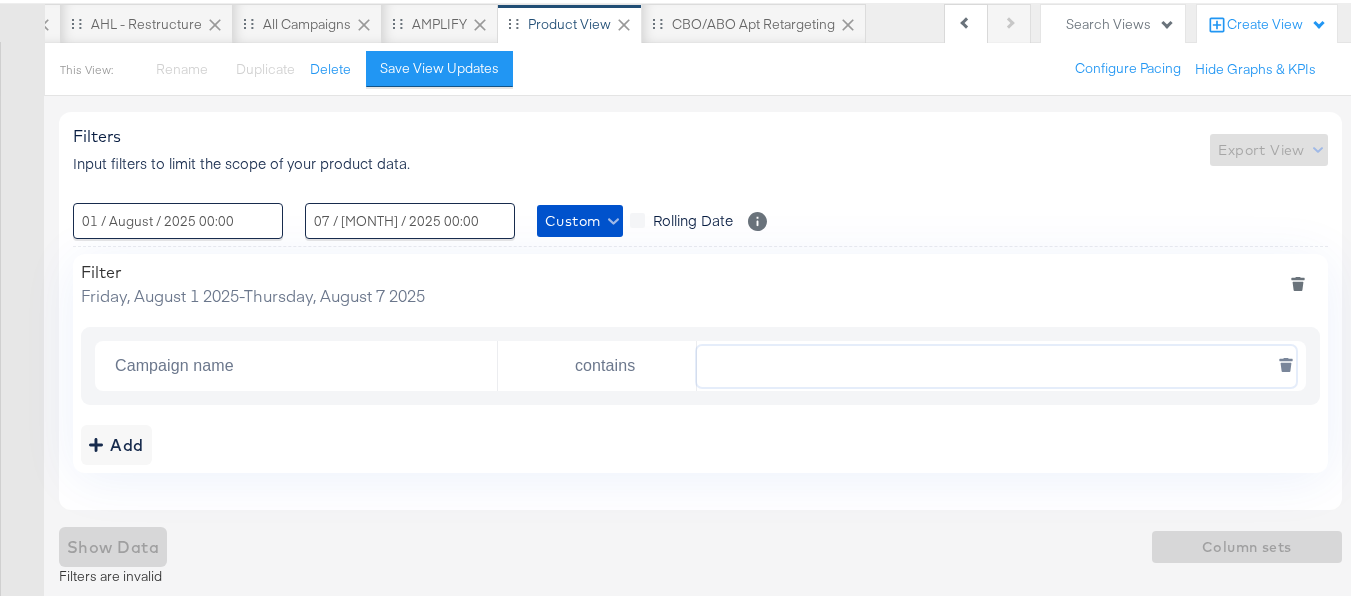 click at bounding box center [996, 363] 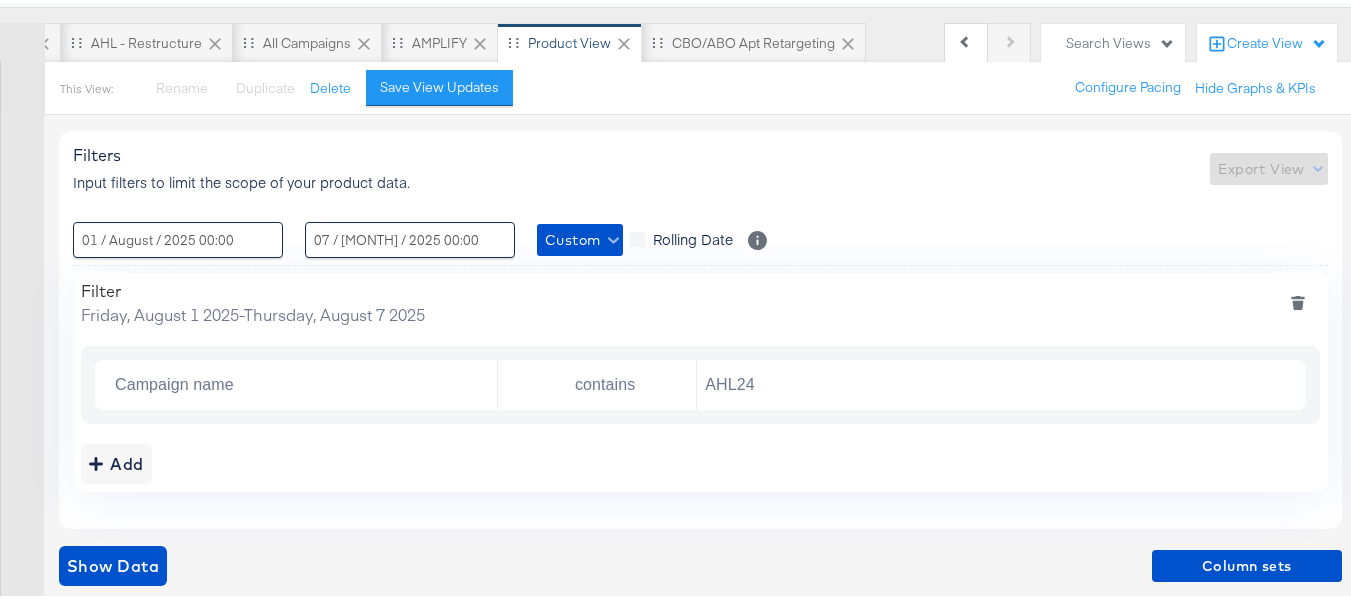 scroll, scrollTop: 165, scrollLeft: 0, axis: vertical 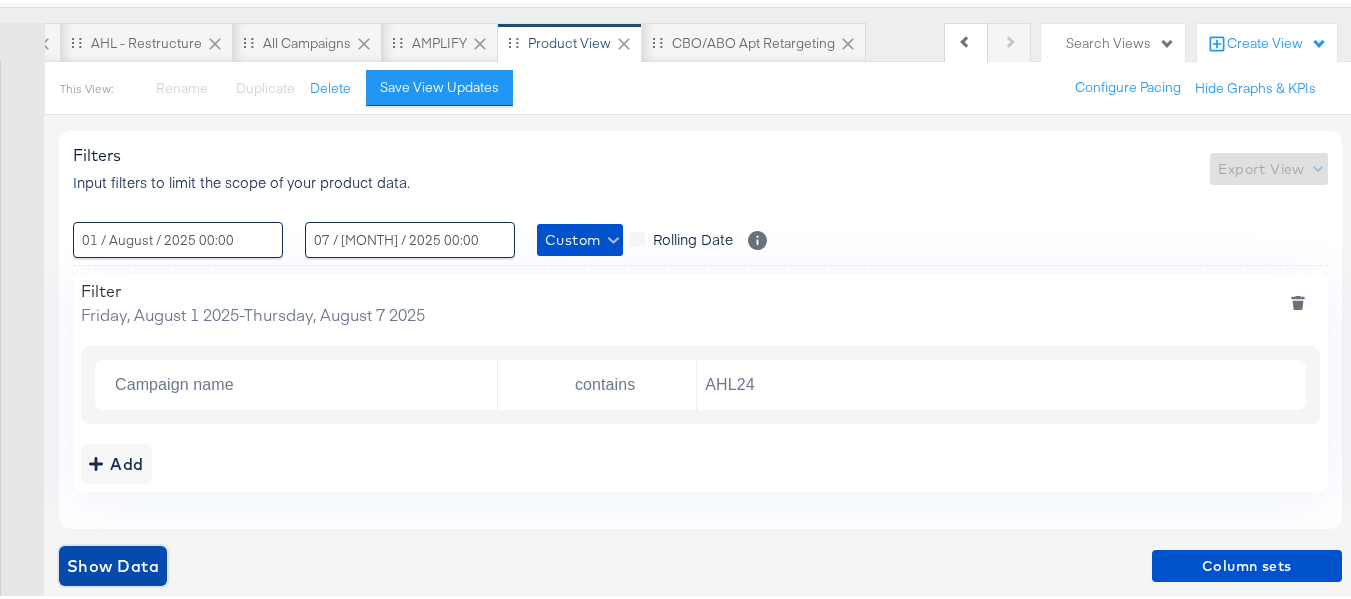 click on "Show Data" at bounding box center (113, 563) 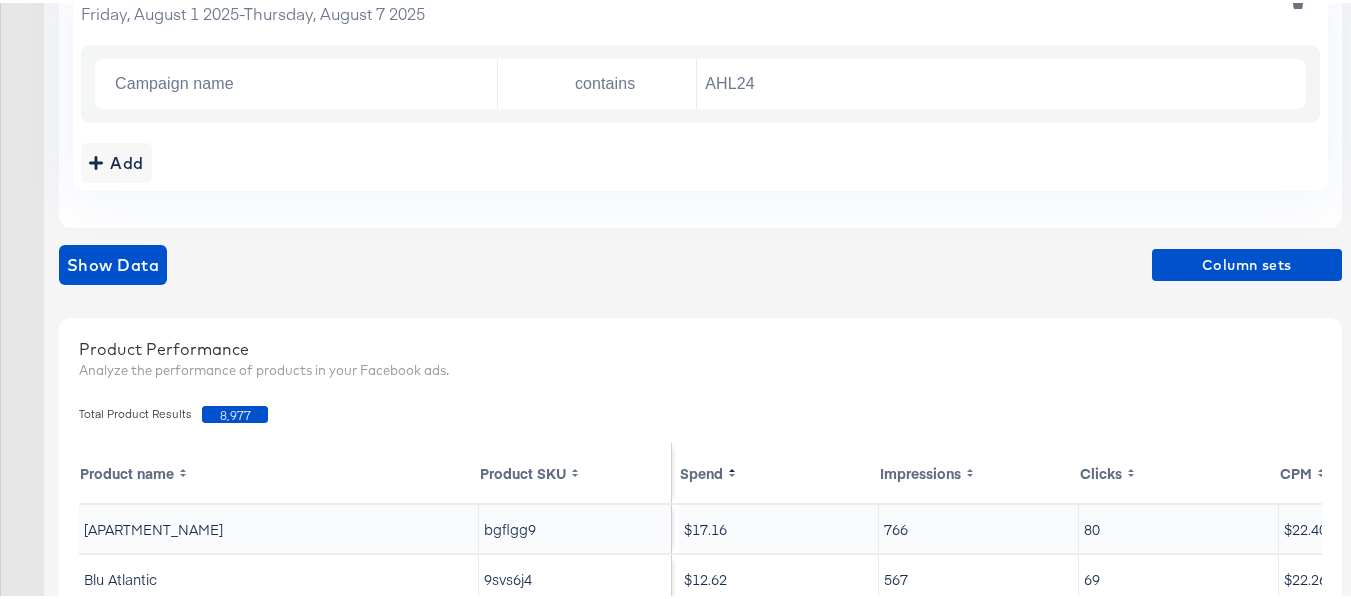 scroll, scrollTop: 465, scrollLeft: 0, axis: vertical 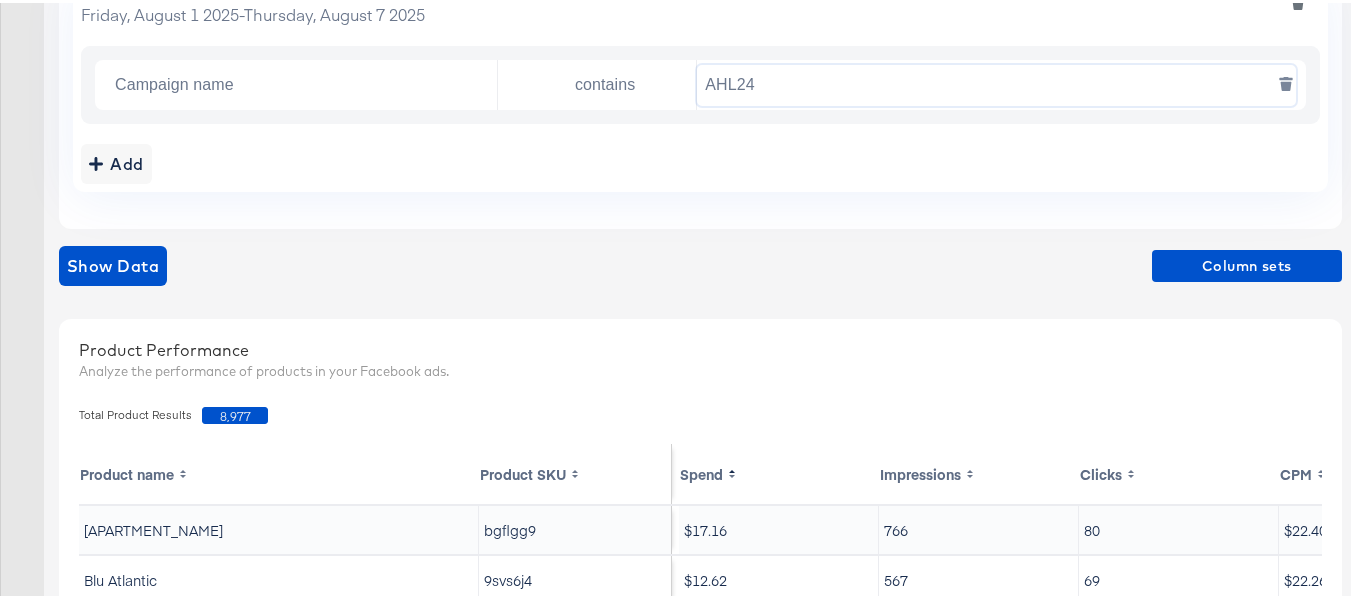click on "AHL24" at bounding box center (996, 82) 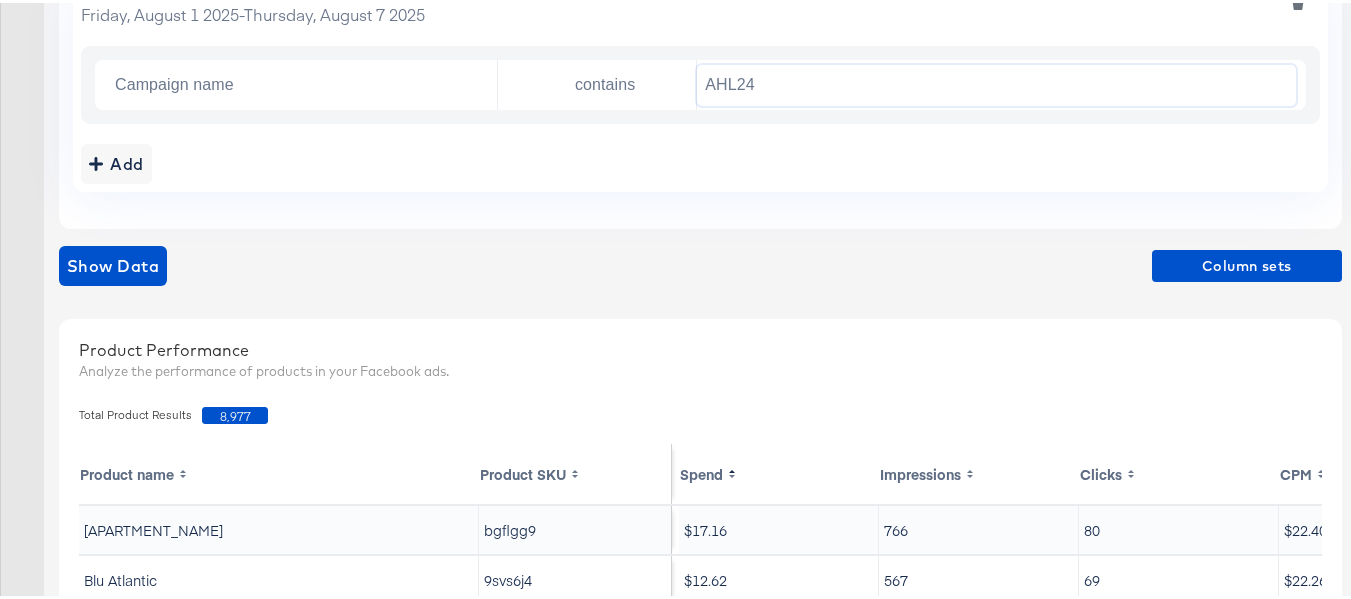 paste on "F" 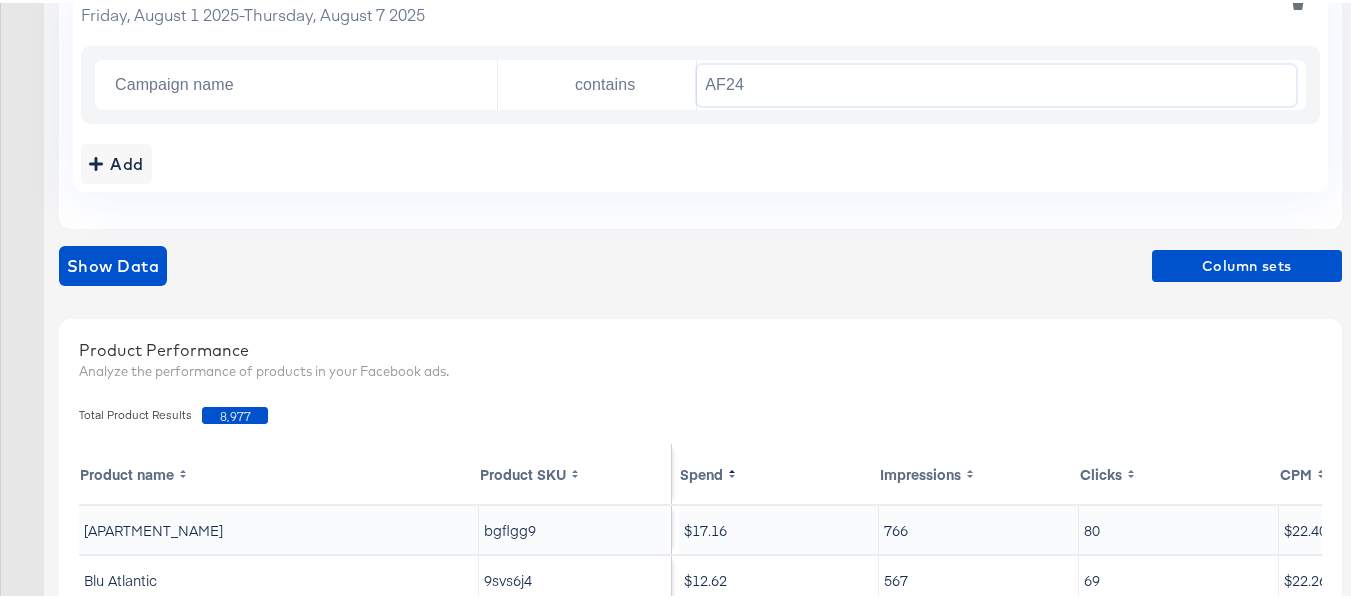 click on "Add" at bounding box center (700, 161) 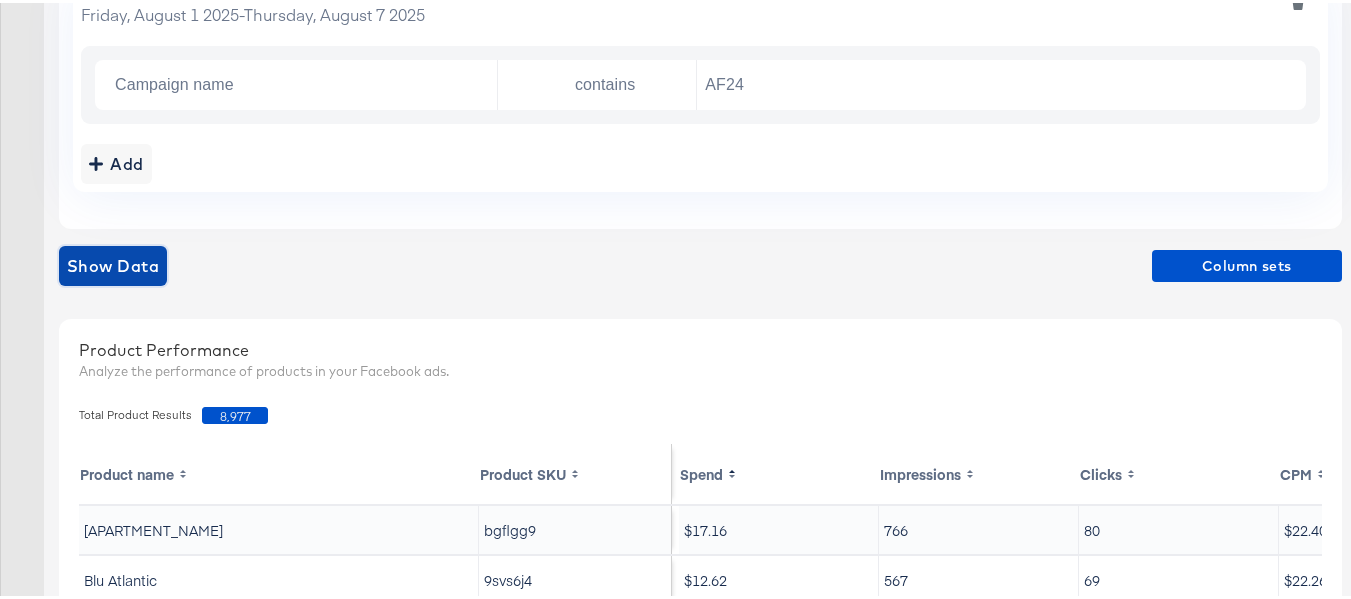 click on "Show Data" at bounding box center (113, 263) 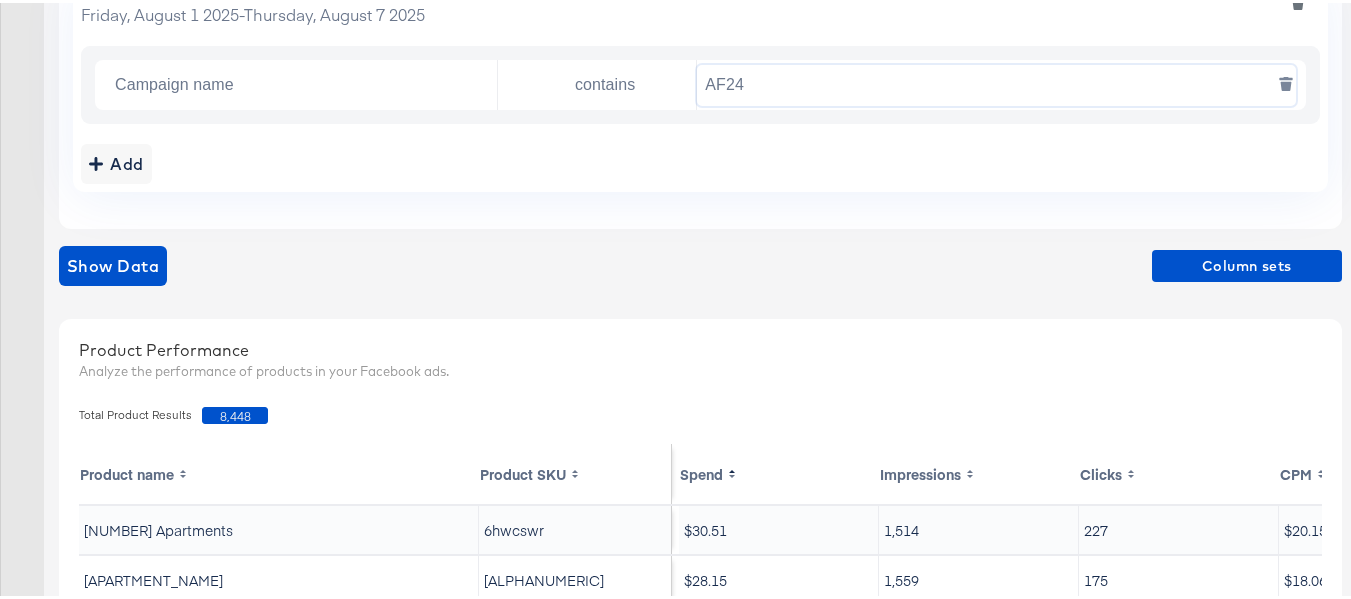 click on "AF24" at bounding box center (996, 82) 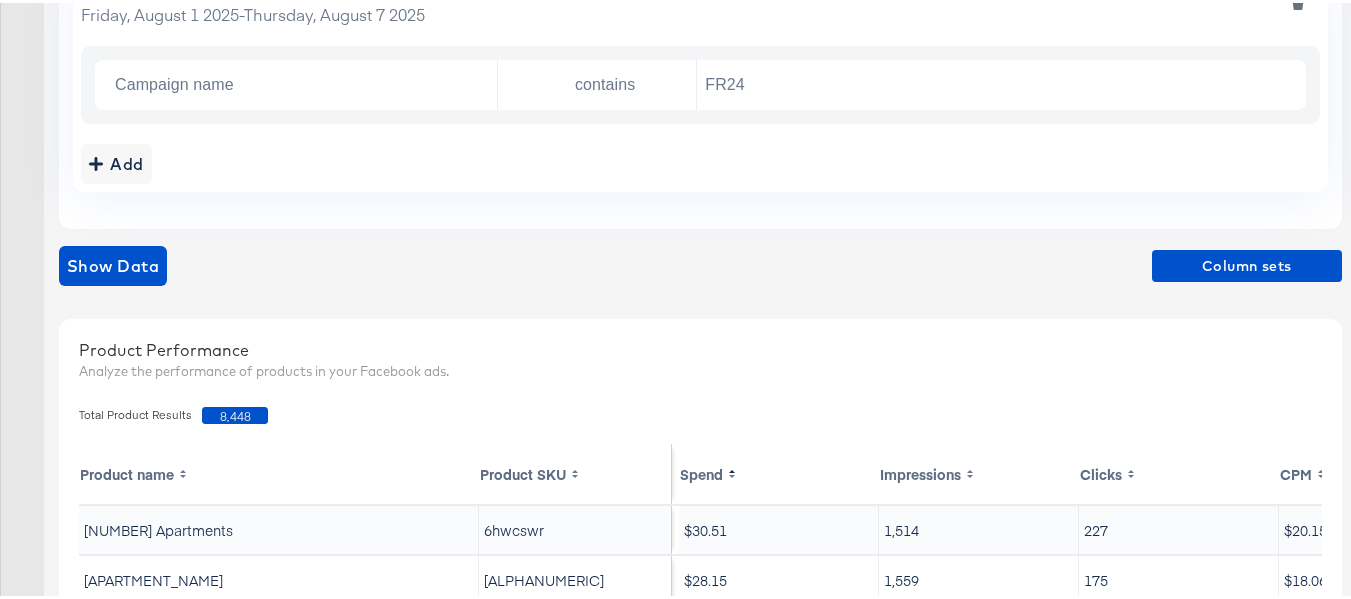 click on "Add" at bounding box center (700, 161) 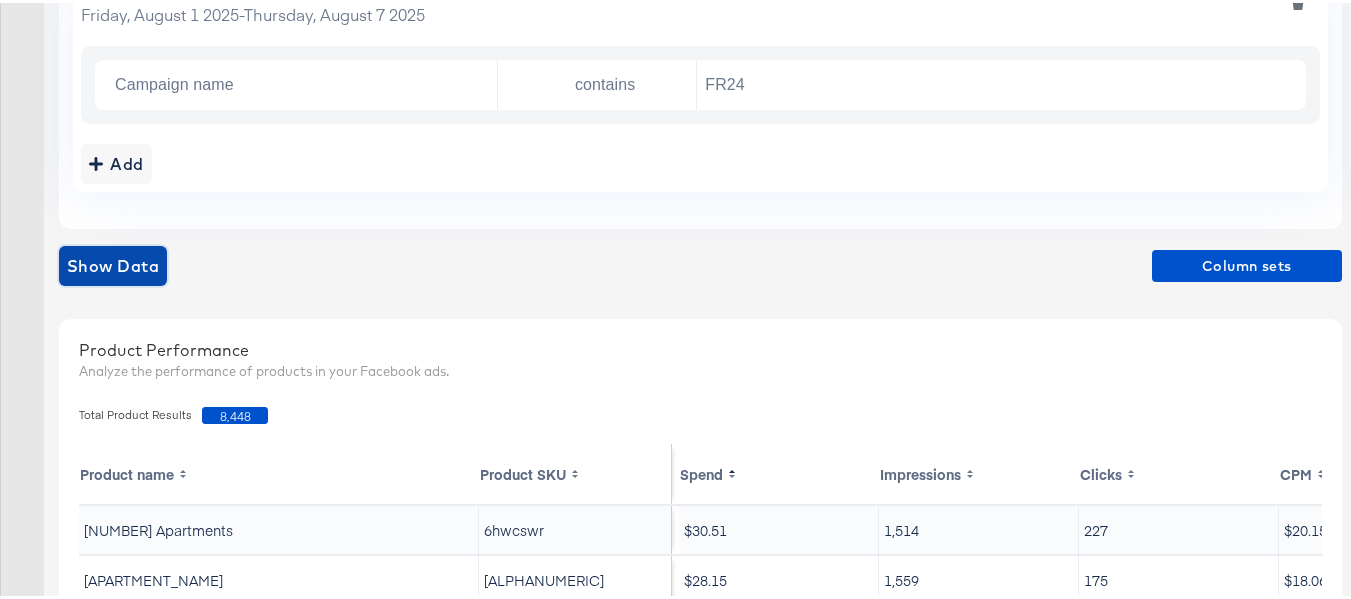click on "Show Data" at bounding box center (113, 263) 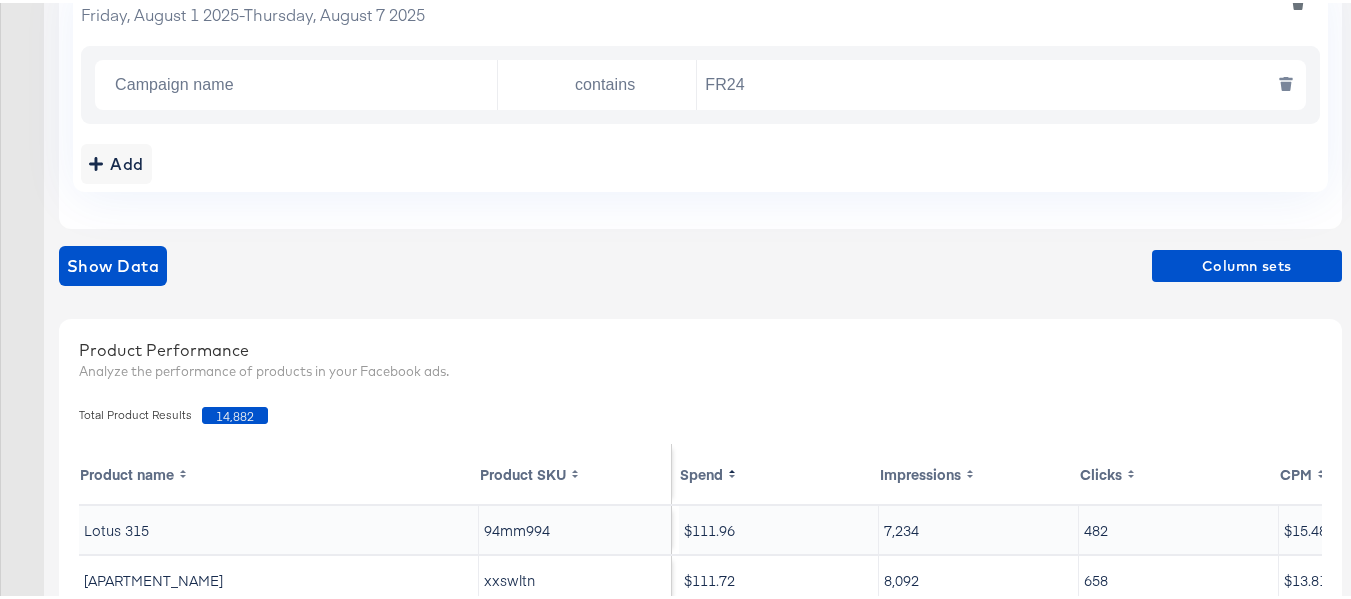 click on "FR24" at bounding box center (996, 82) 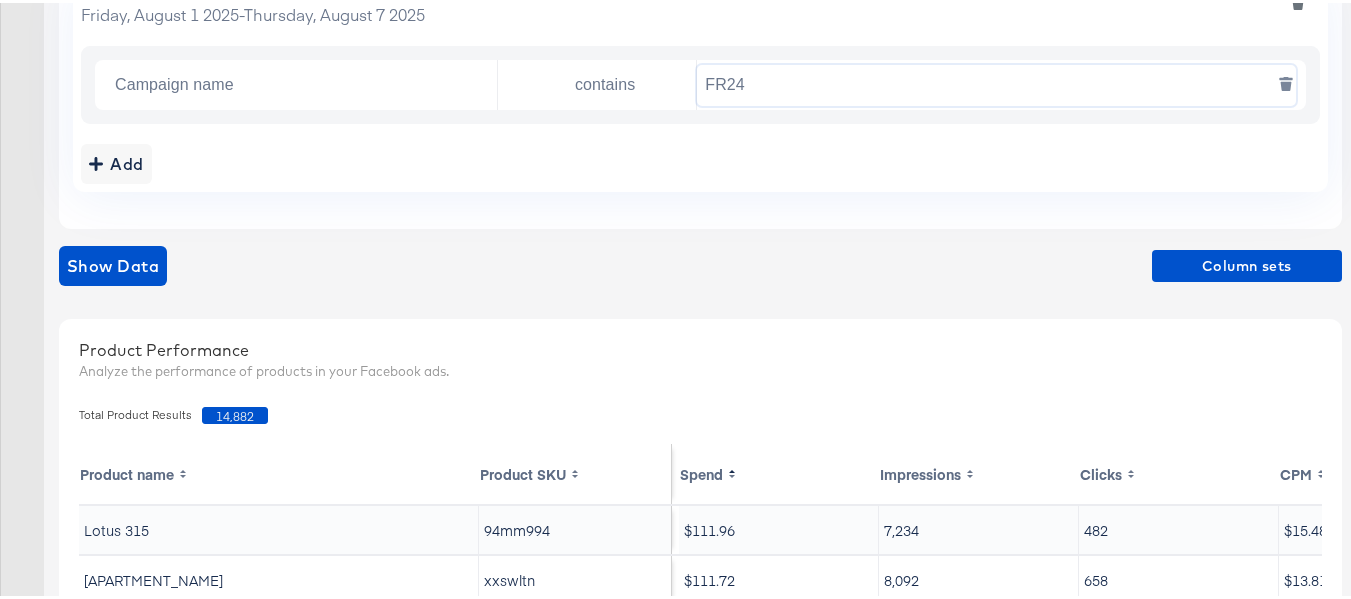 paste on "DARE" 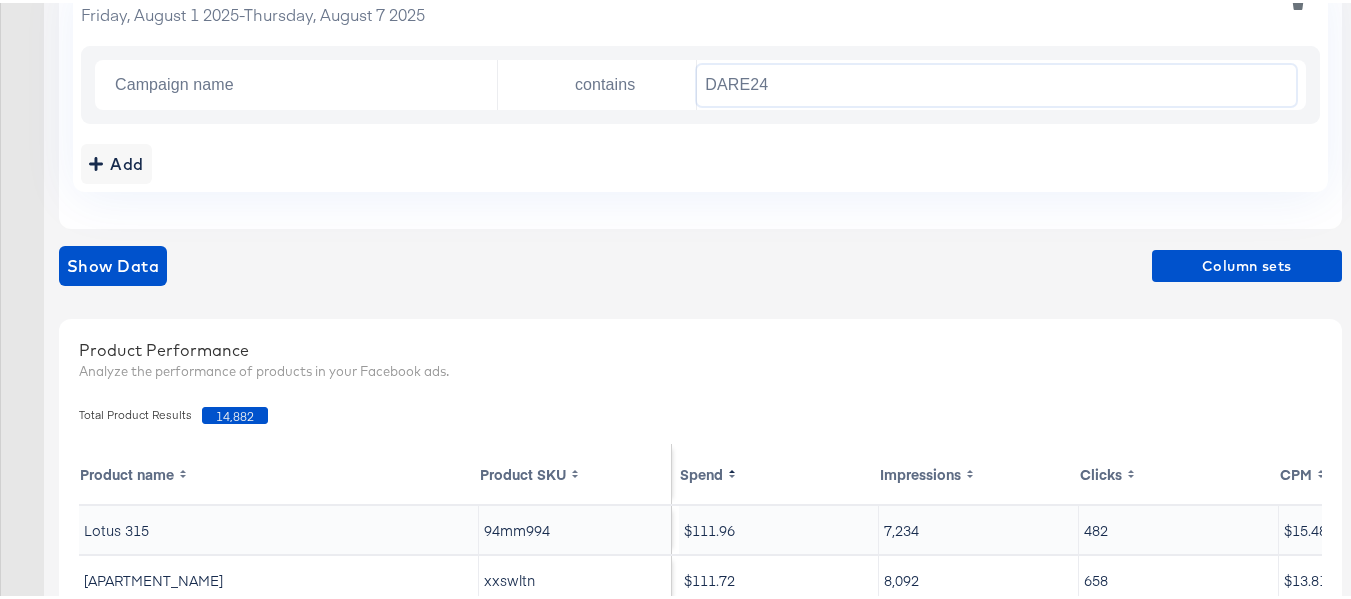 type on "DARE24" 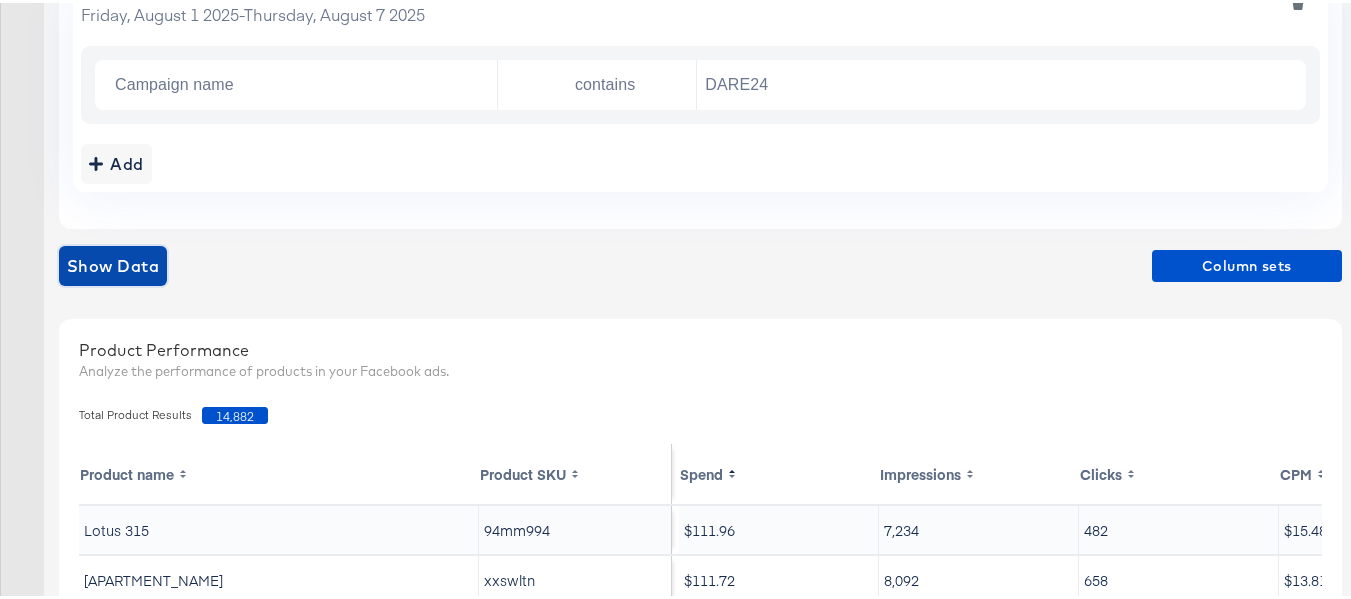 click on "Show Data" at bounding box center [113, 263] 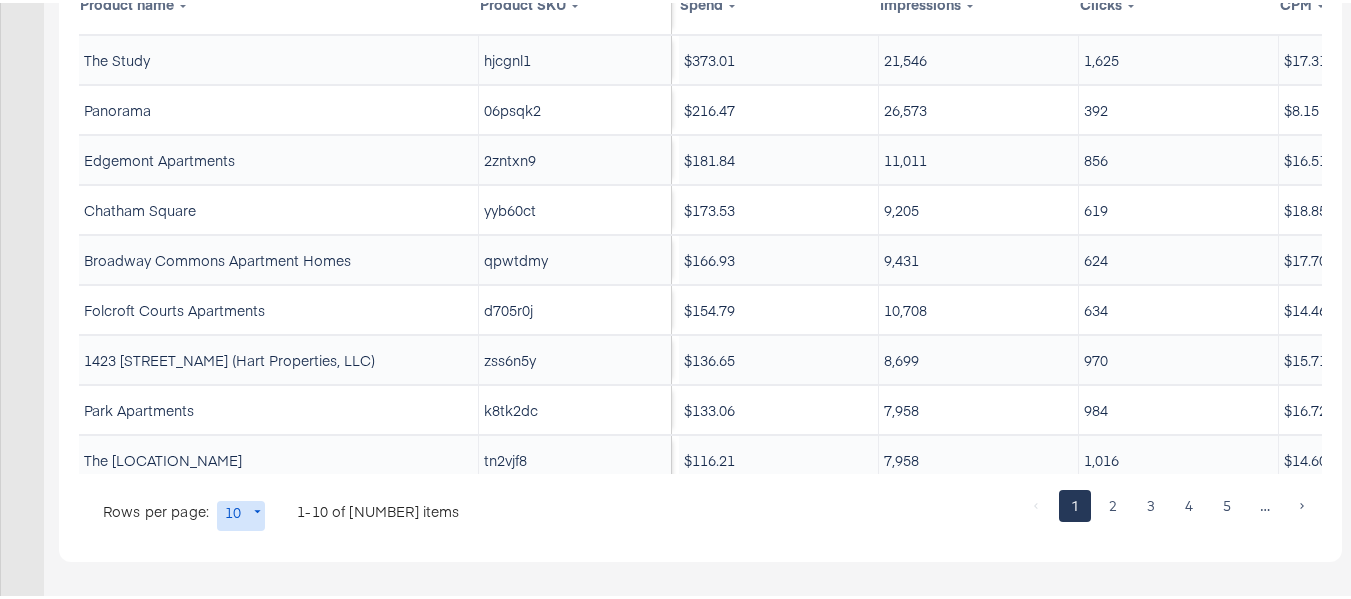 scroll, scrollTop: 0, scrollLeft: 0, axis: both 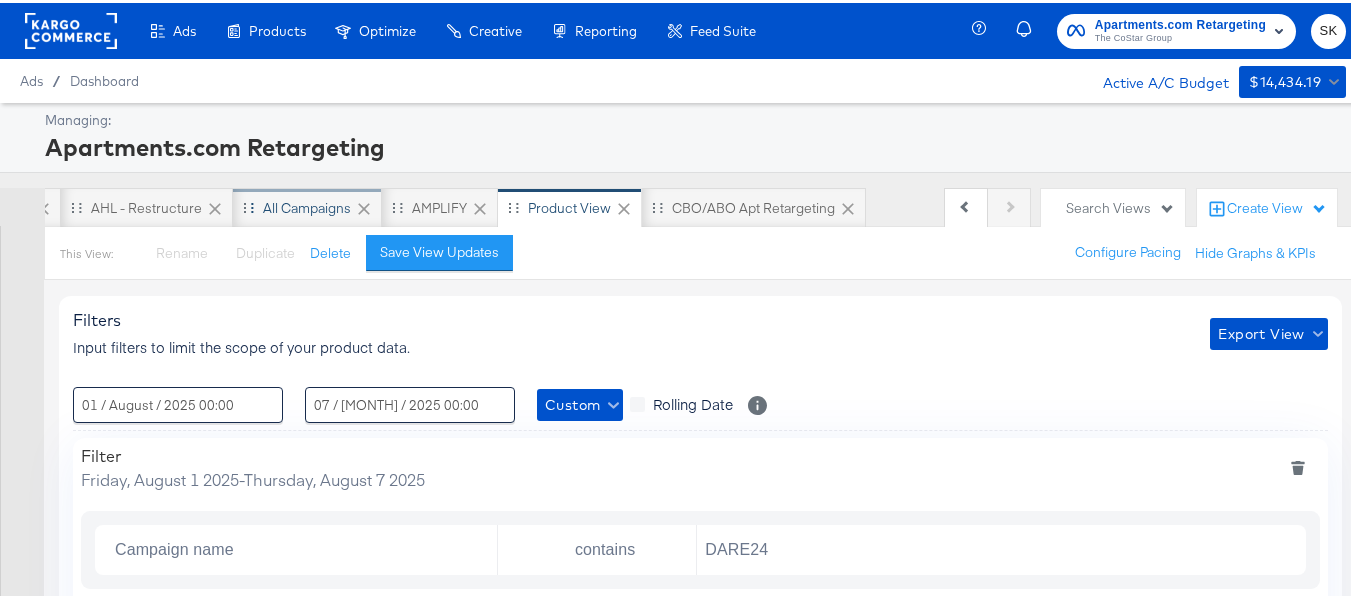 click on "All Campaigns" at bounding box center [307, 205] 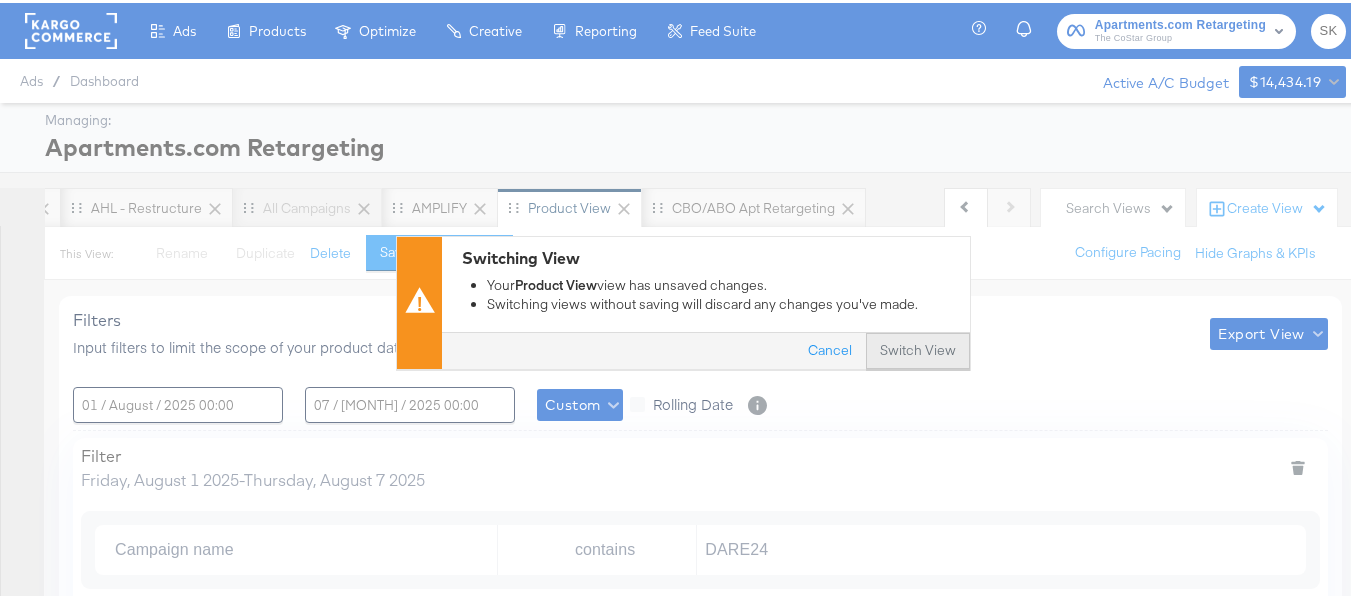 click on "Switch View" at bounding box center (918, 348) 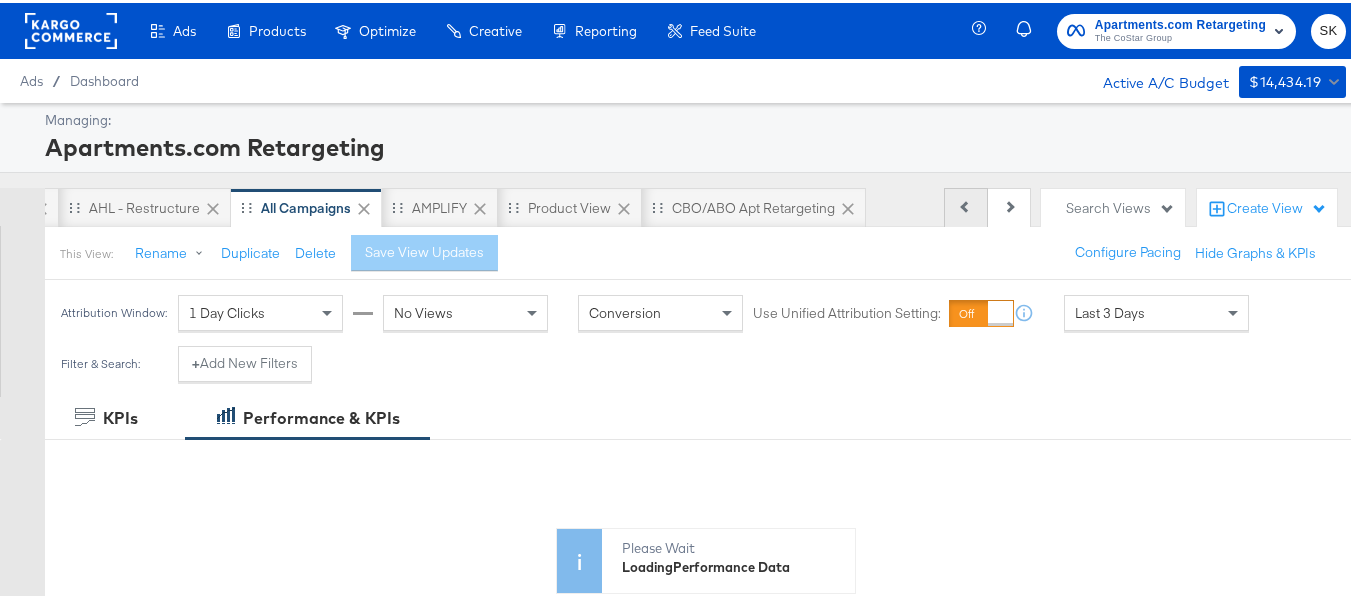 click on "Previous" at bounding box center [966, 205] 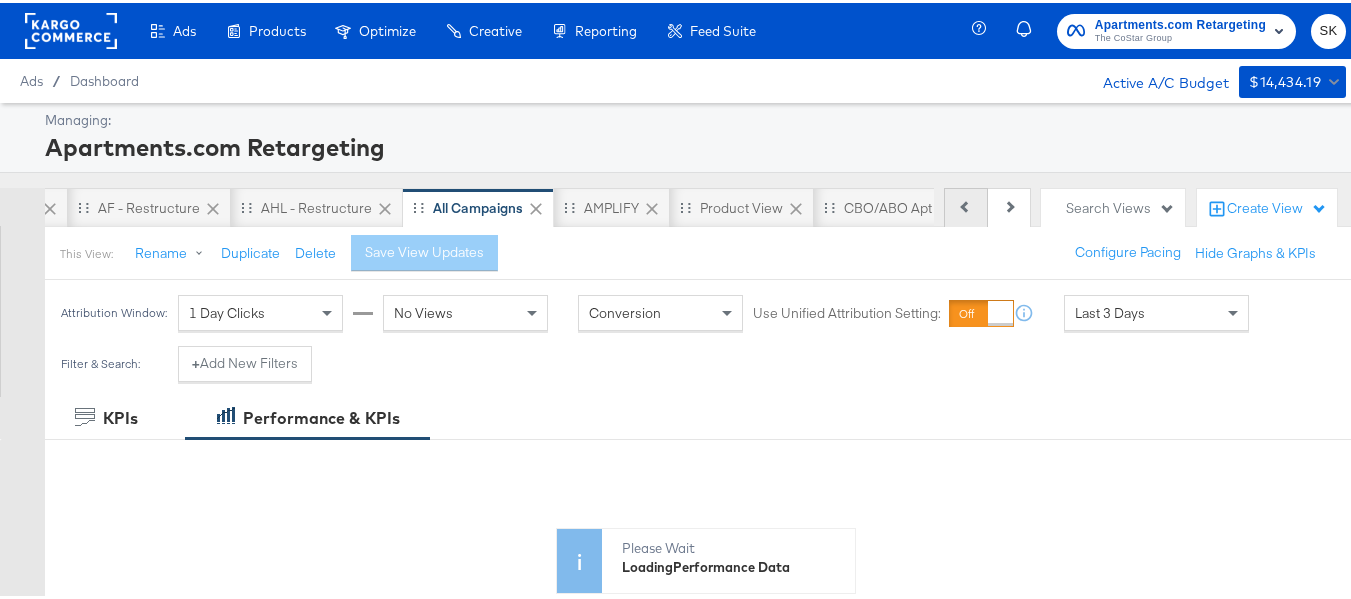 click on "Previous" at bounding box center (966, 205) 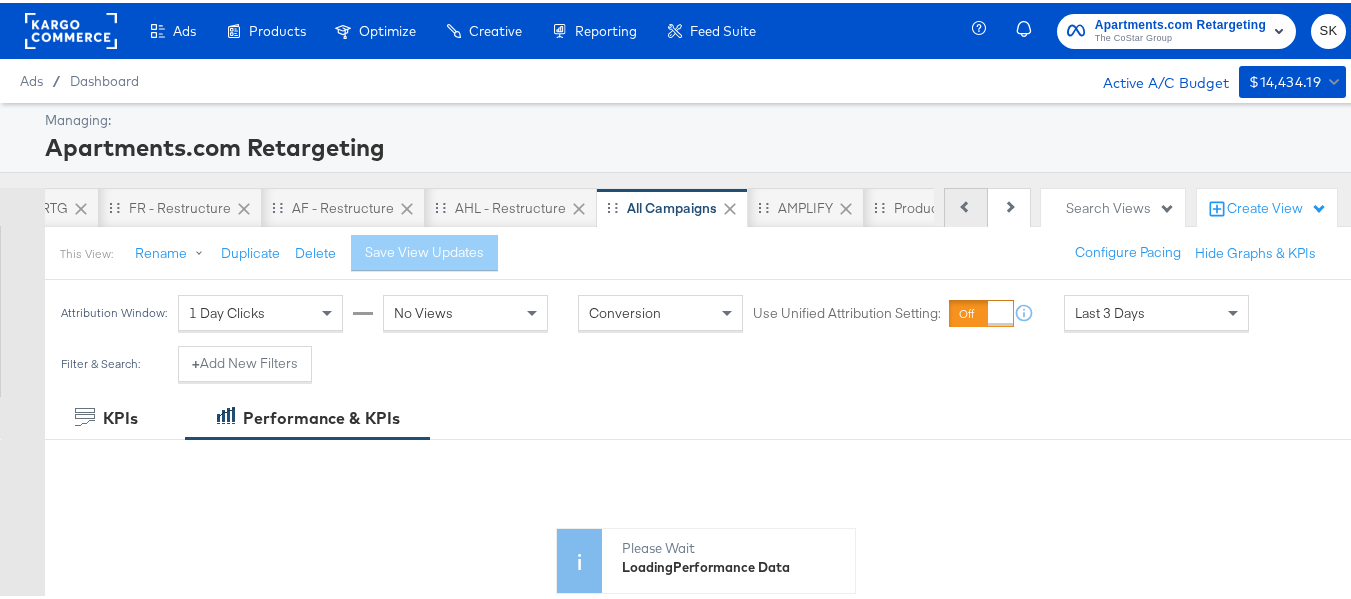 click on "Previous" at bounding box center [966, 205] 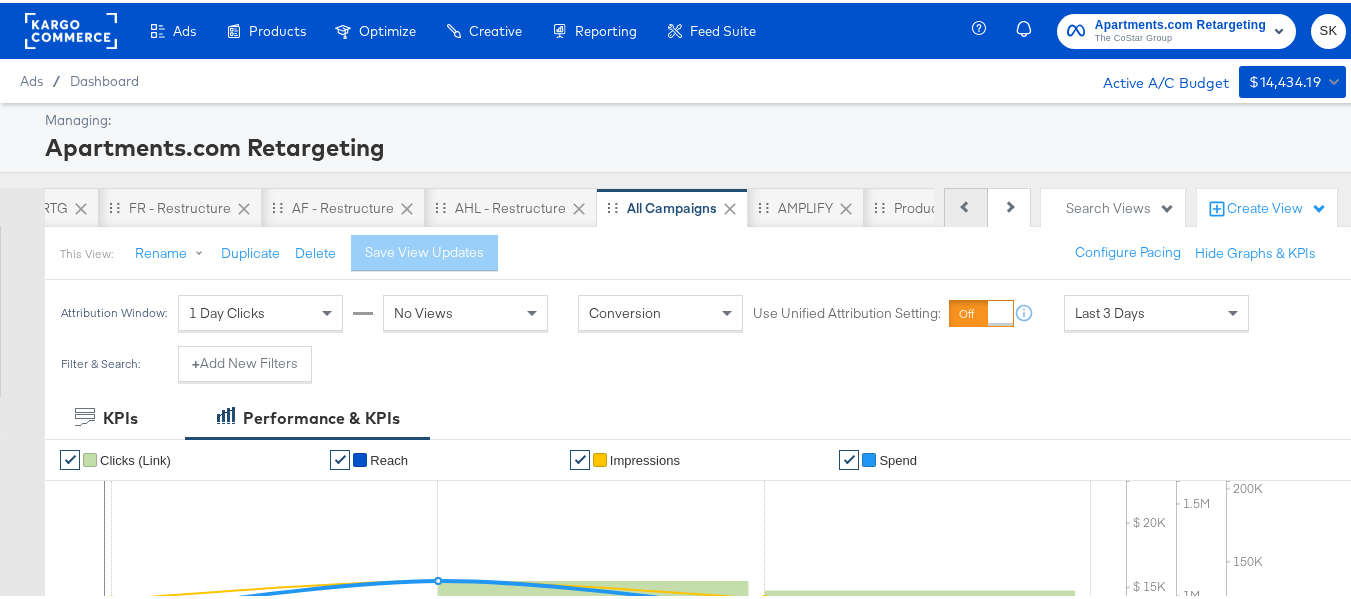 scroll, scrollTop: 0, scrollLeft: 156, axis: horizontal 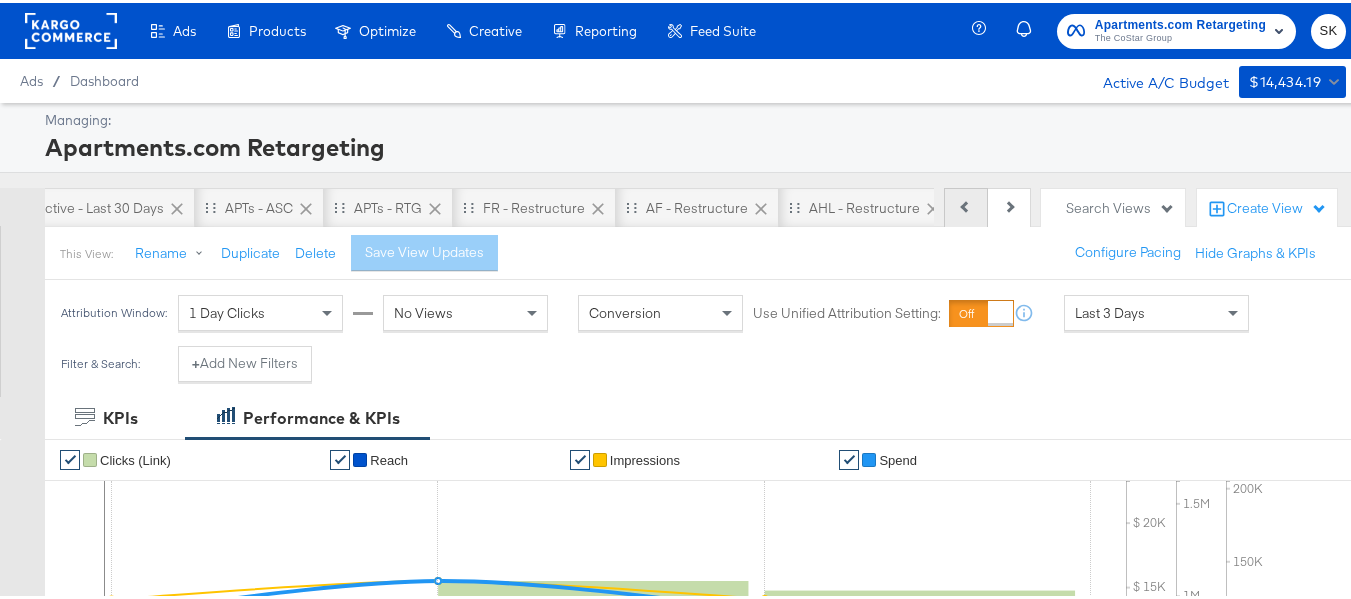 click on "Previous" at bounding box center (966, 205) 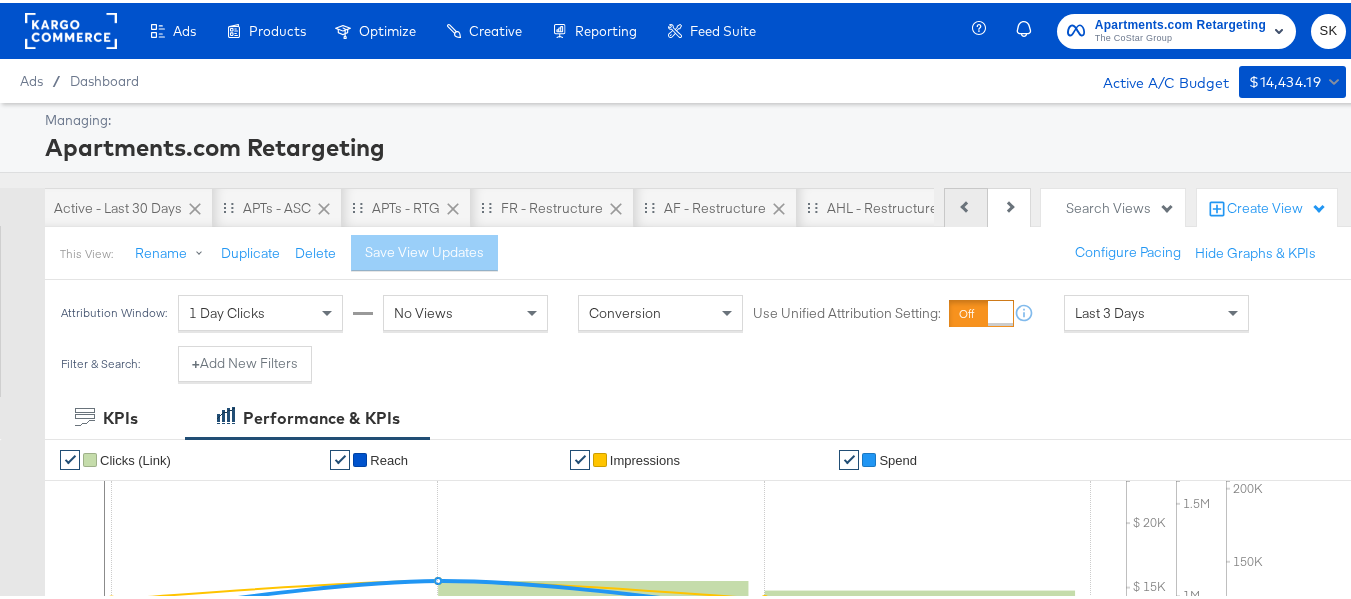 scroll, scrollTop: 0, scrollLeft: 0, axis: both 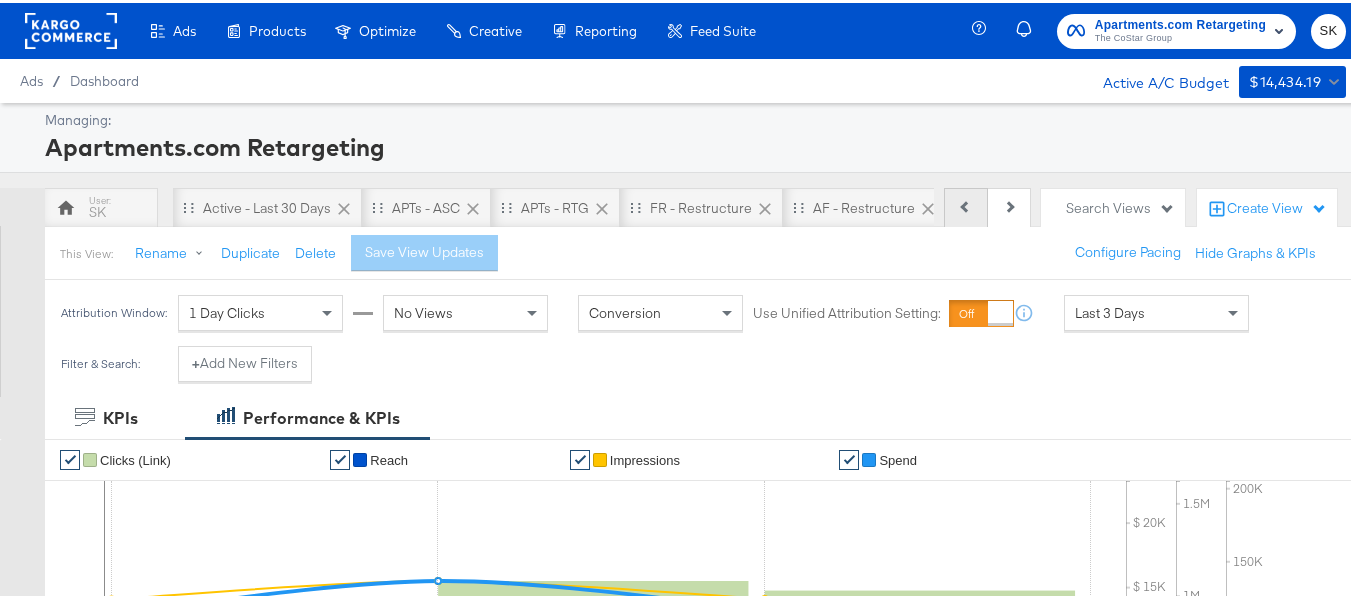 click on "Previous" at bounding box center (966, 205) 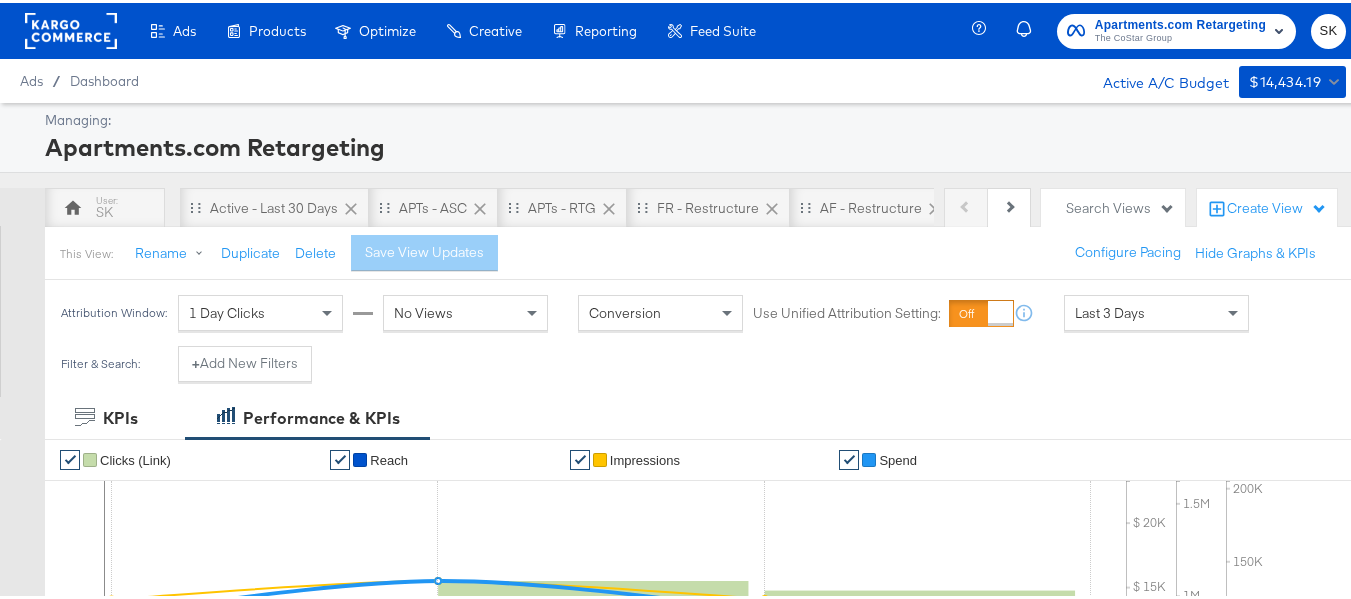 click on "Previous Next" at bounding box center (987, 205) 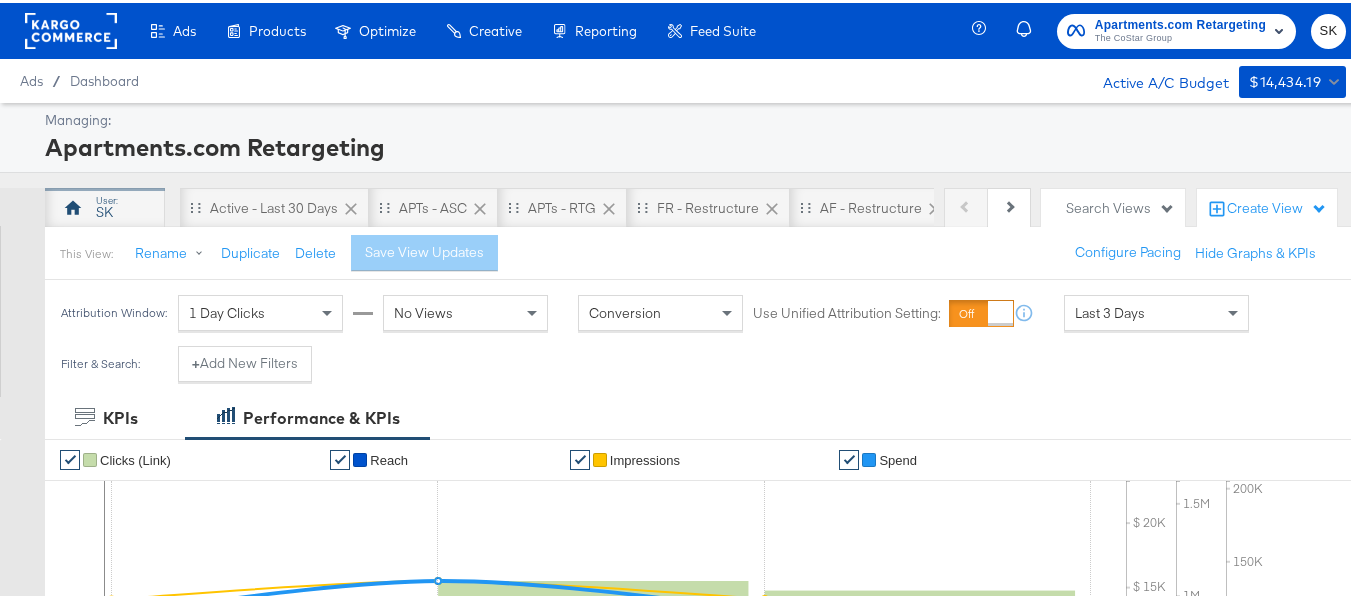 click on "SK" at bounding box center [104, 209] 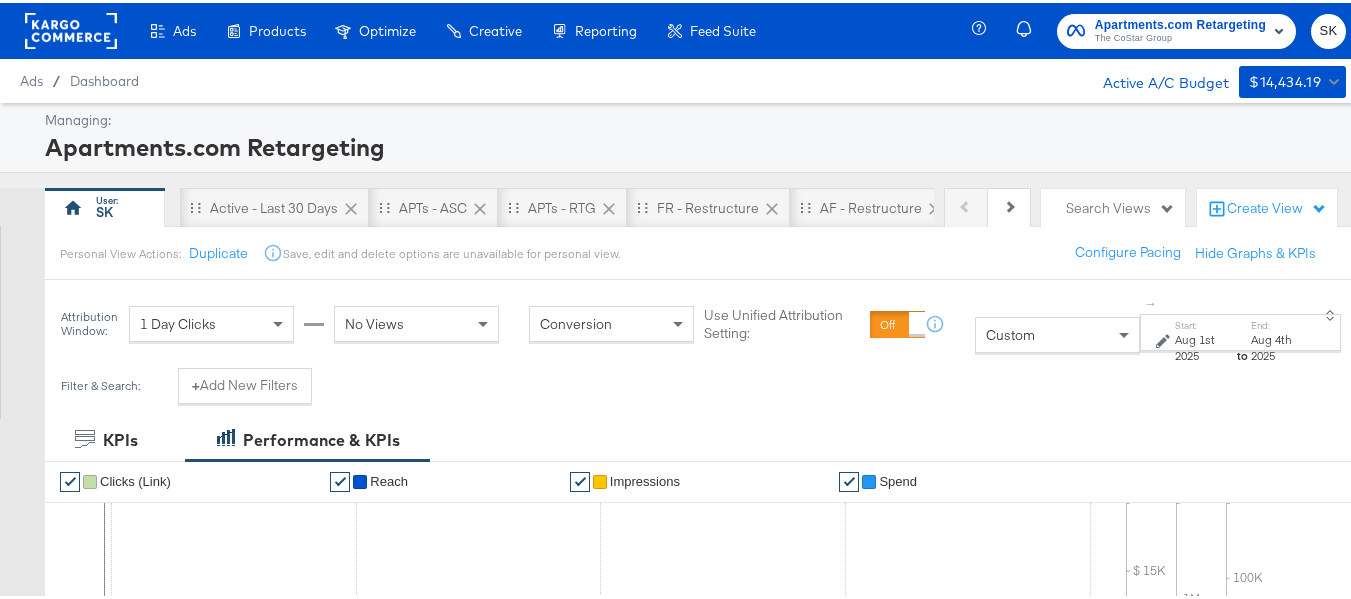 click 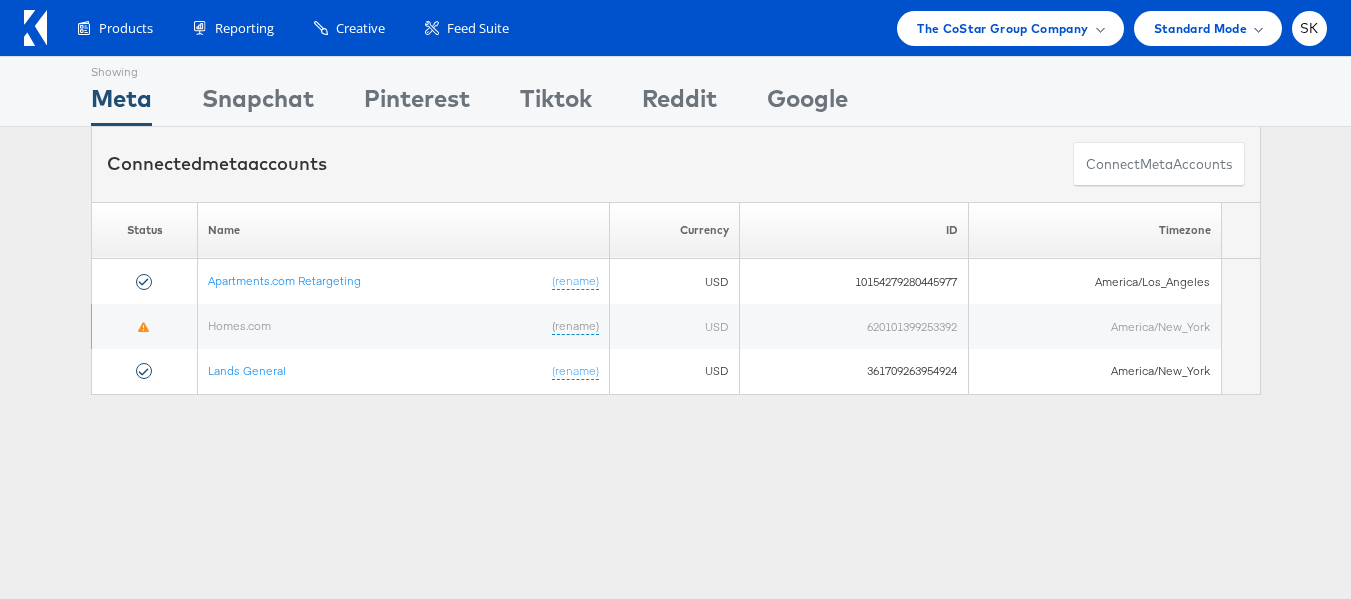 scroll, scrollTop: 0, scrollLeft: 0, axis: both 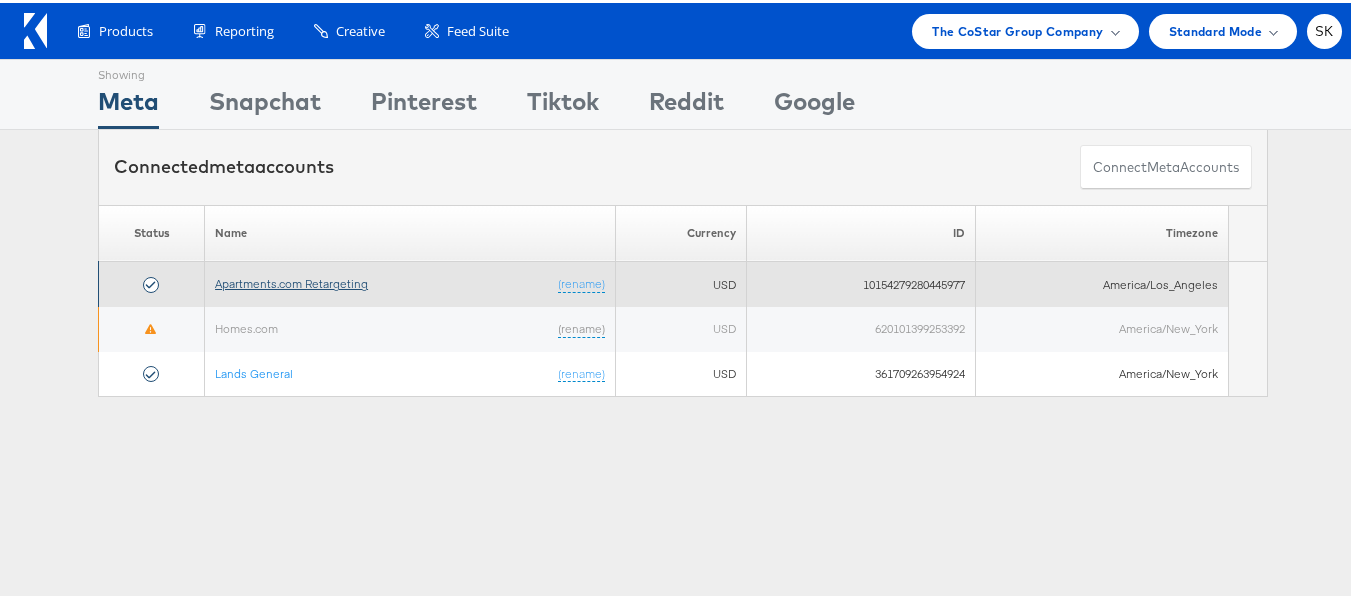 click on "Apartments.com Retargeting" at bounding box center (291, 280) 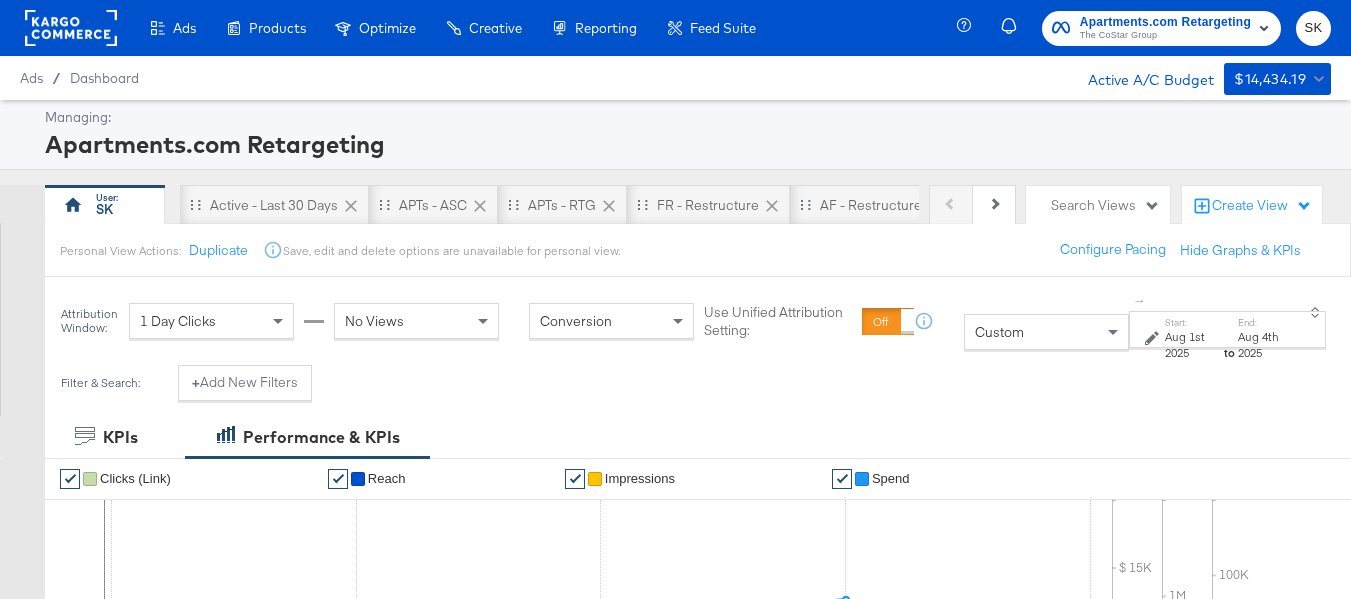 scroll, scrollTop: 0, scrollLeft: 0, axis: both 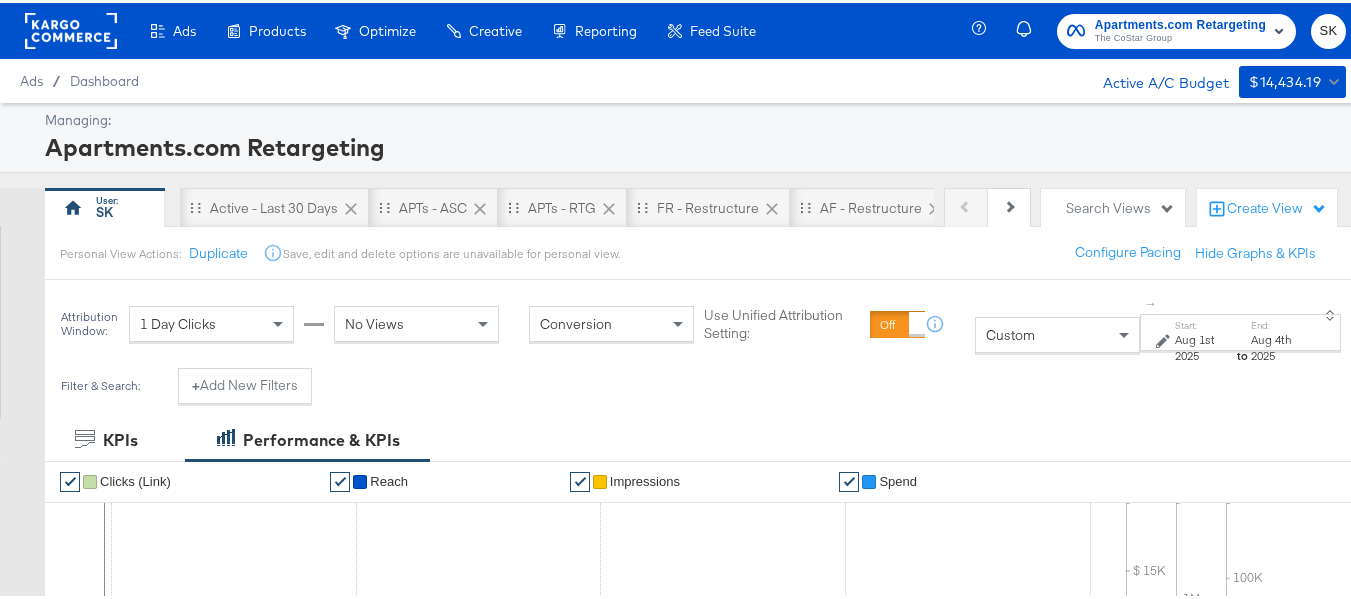 drag, startPoint x: 968, startPoint y: 309, endPoint x: 990, endPoint y: 332, distance: 31.827662 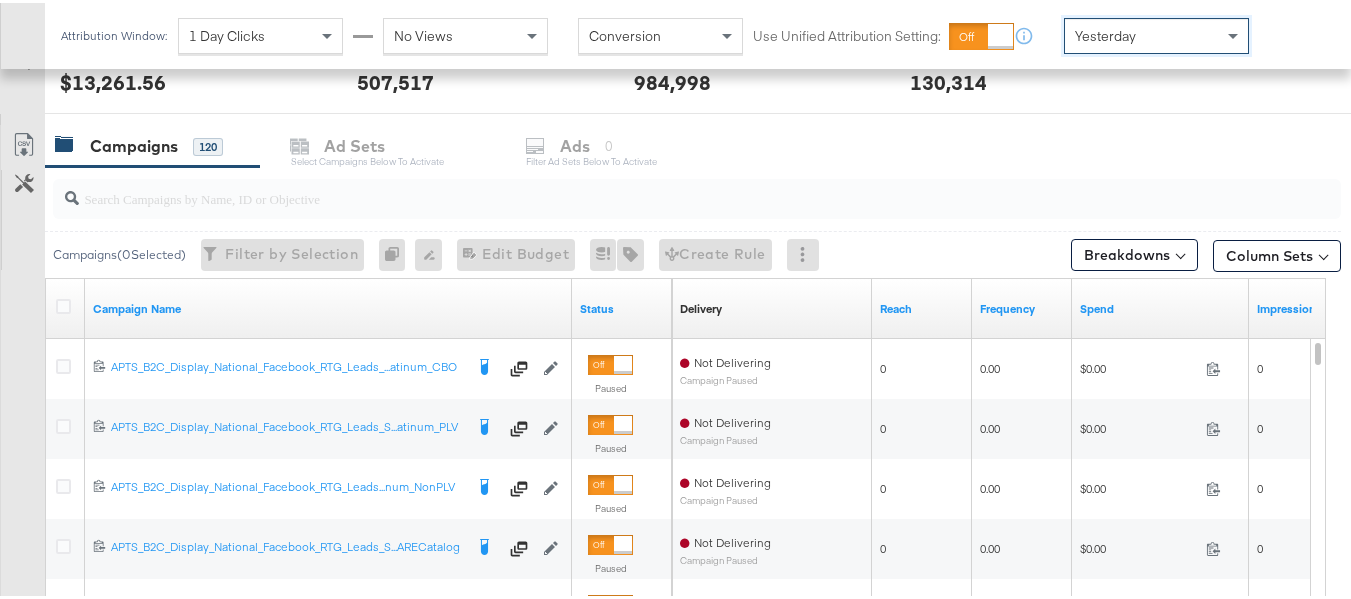 scroll, scrollTop: 758, scrollLeft: 0, axis: vertical 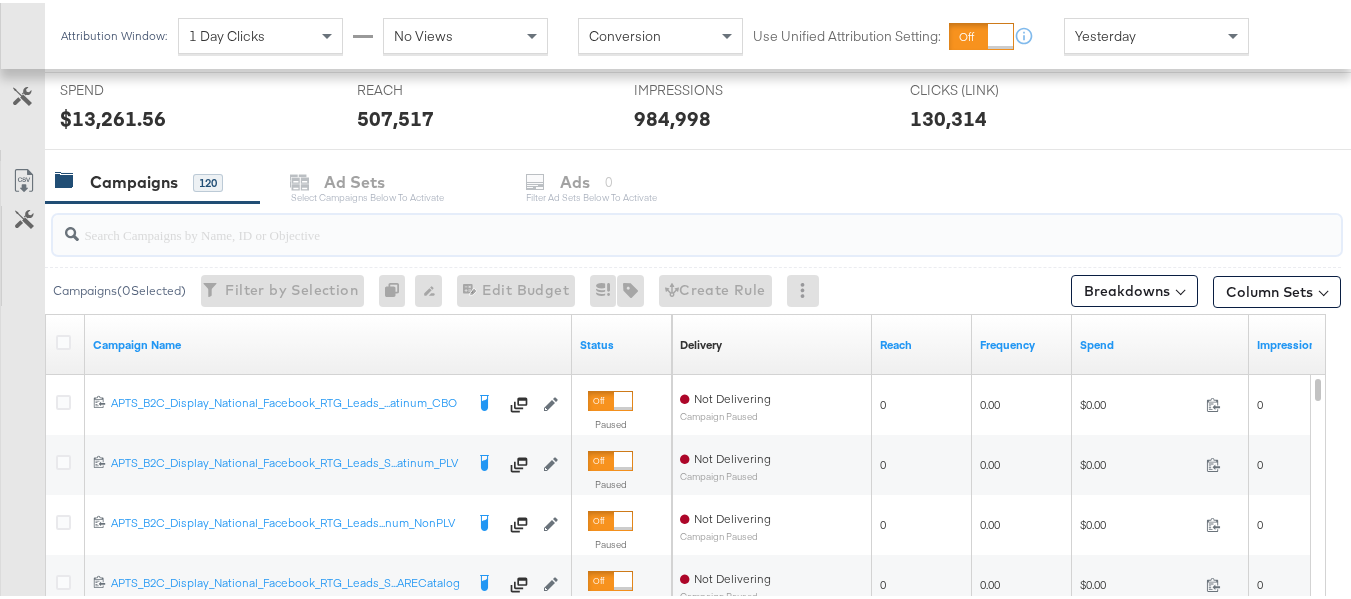 click at bounding box center (653, 223) 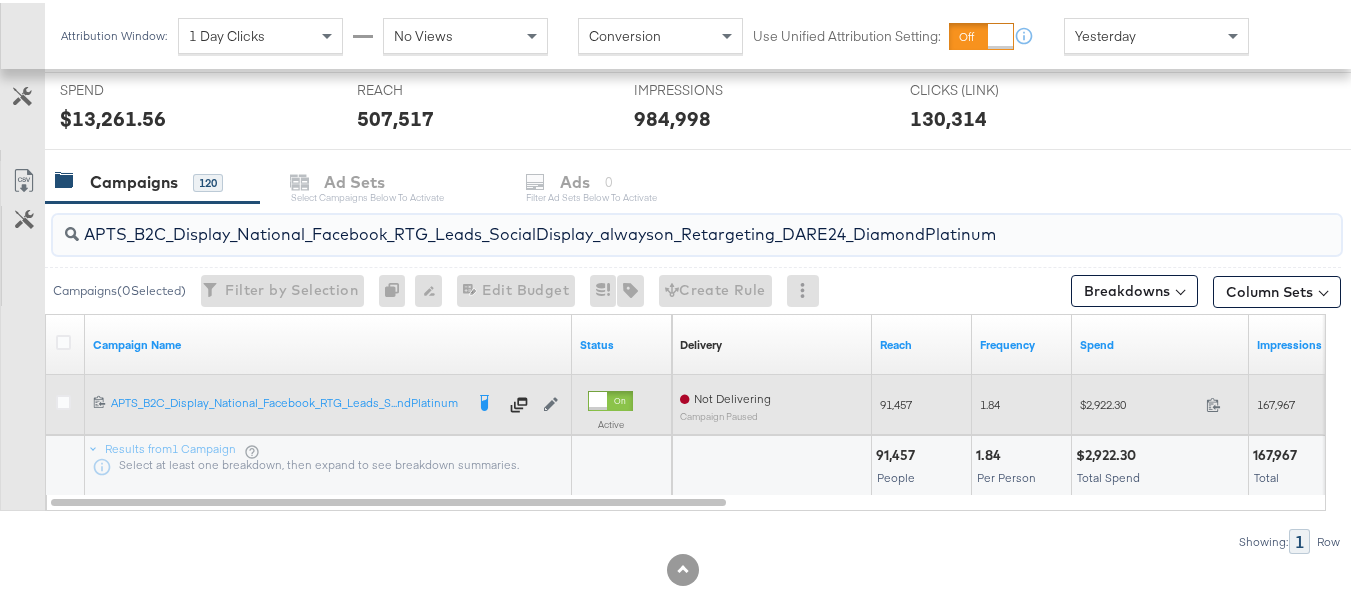 click on "$2,922.30   2922.3" at bounding box center (1160, 401) 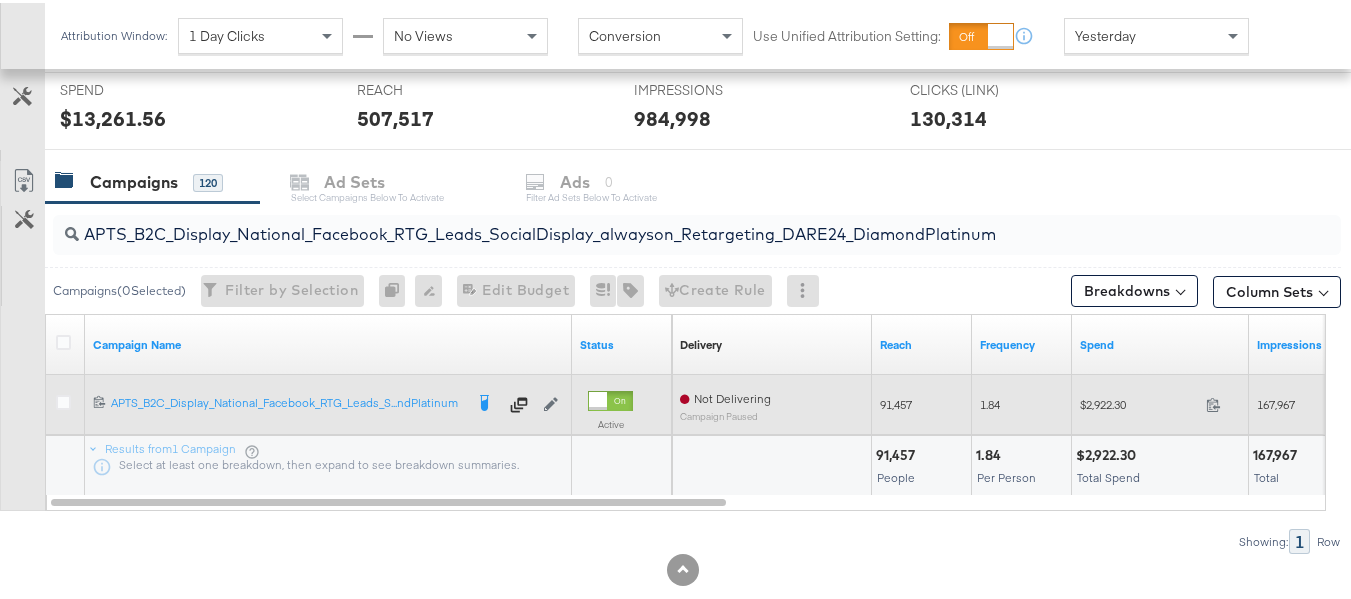 click on "$2,922.30   2922.3" at bounding box center (1160, 401) 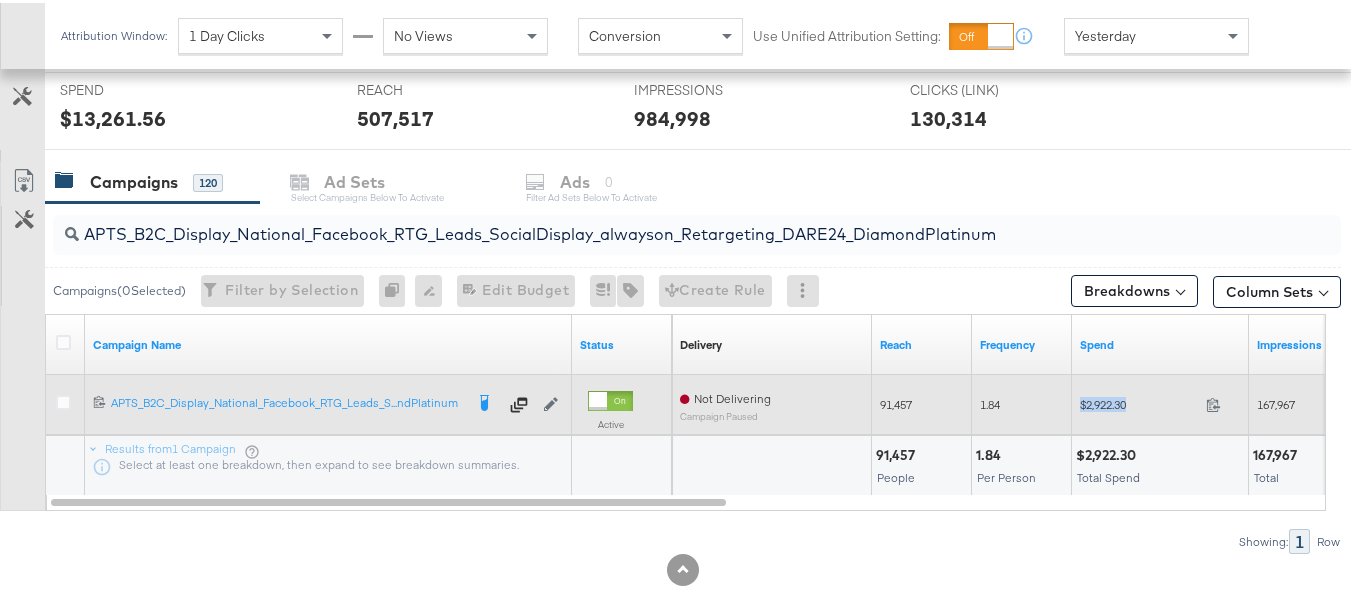 click on "$2,922.30   2922.3" at bounding box center [1160, 401] 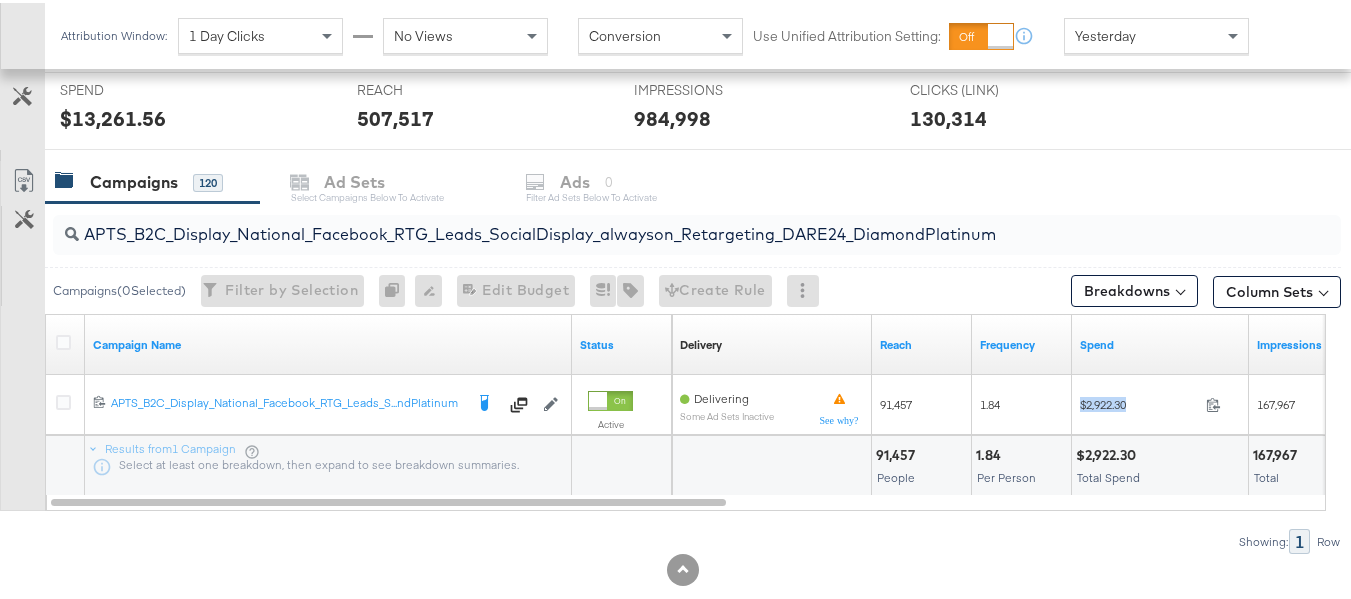 click on "Campaigns 120 Ad Sets Select Campaigns below to activate Ads 0 Filter Ad Sets below to activate" at bounding box center (705, 179) 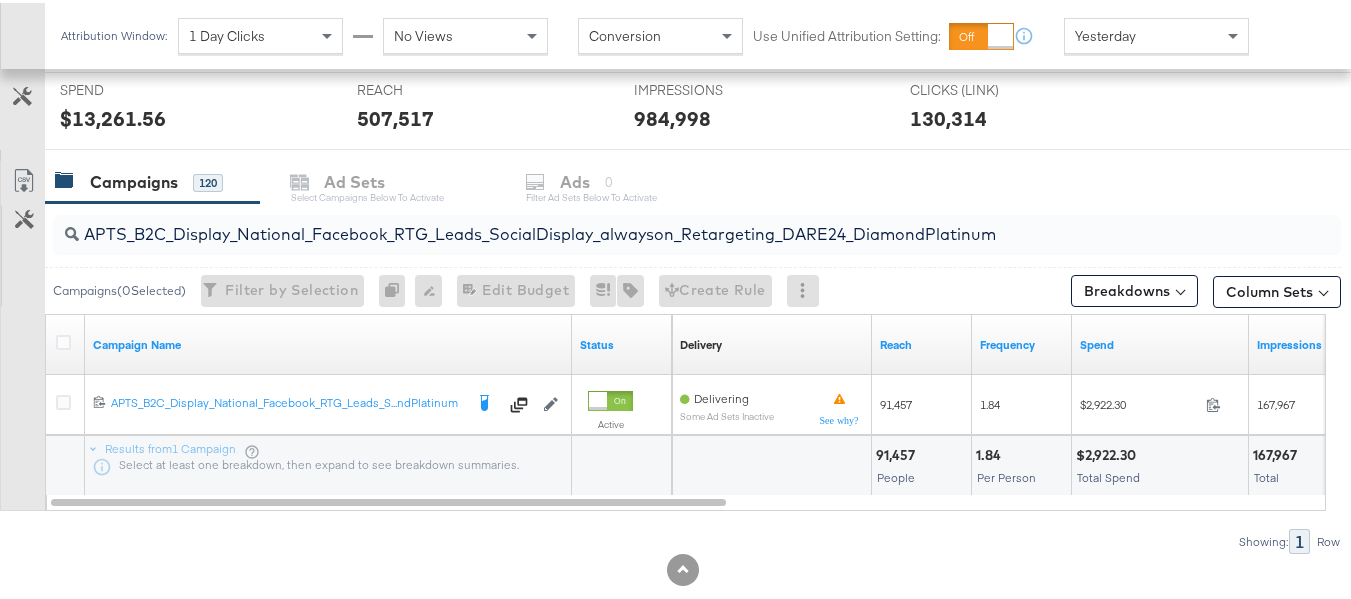 click on "APTS_B2C_Display_National_Facebook_RTG_Leads_SocialDisplay_alwayson_Retargeting_DARE24_DiamondPlatinum" at bounding box center (653, 223) 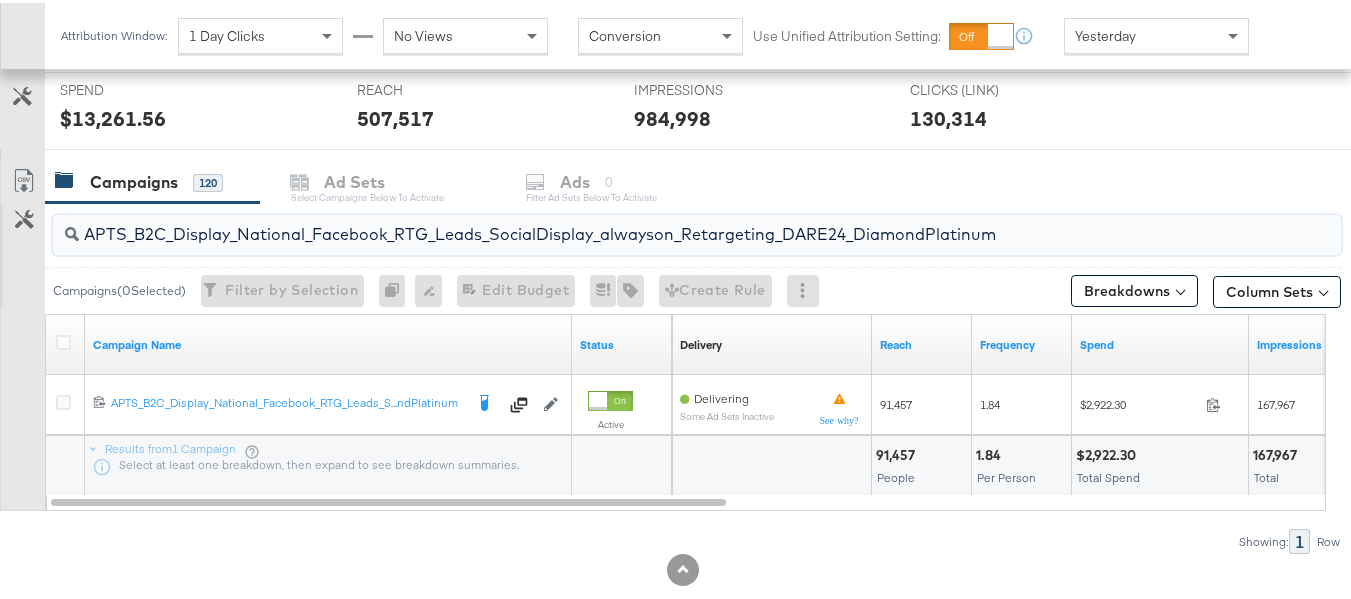 paste on "FR_B2C_Display_National_Facebook_RTG_Leads_SocialDisplay_alwayson_Retargeting_FR" 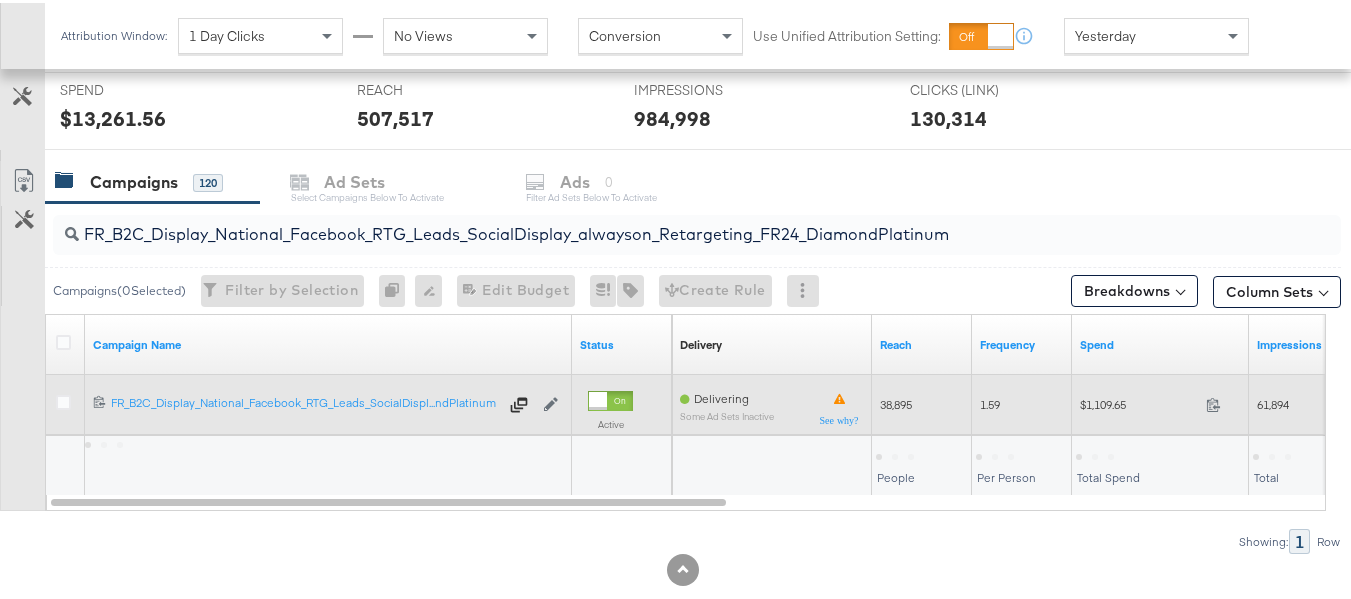 click on "$1,109.65   1109.65" at bounding box center (1160, 401) 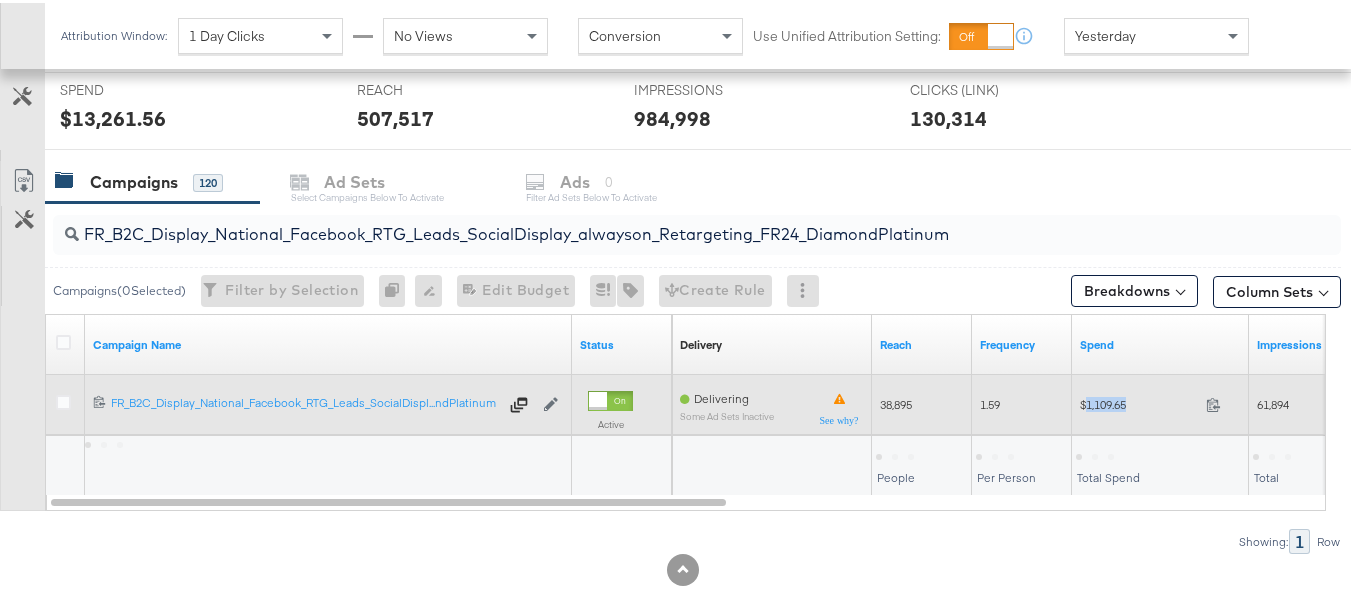 click on "$1,109.65   1109.65" at bounding box center (1160, 401) 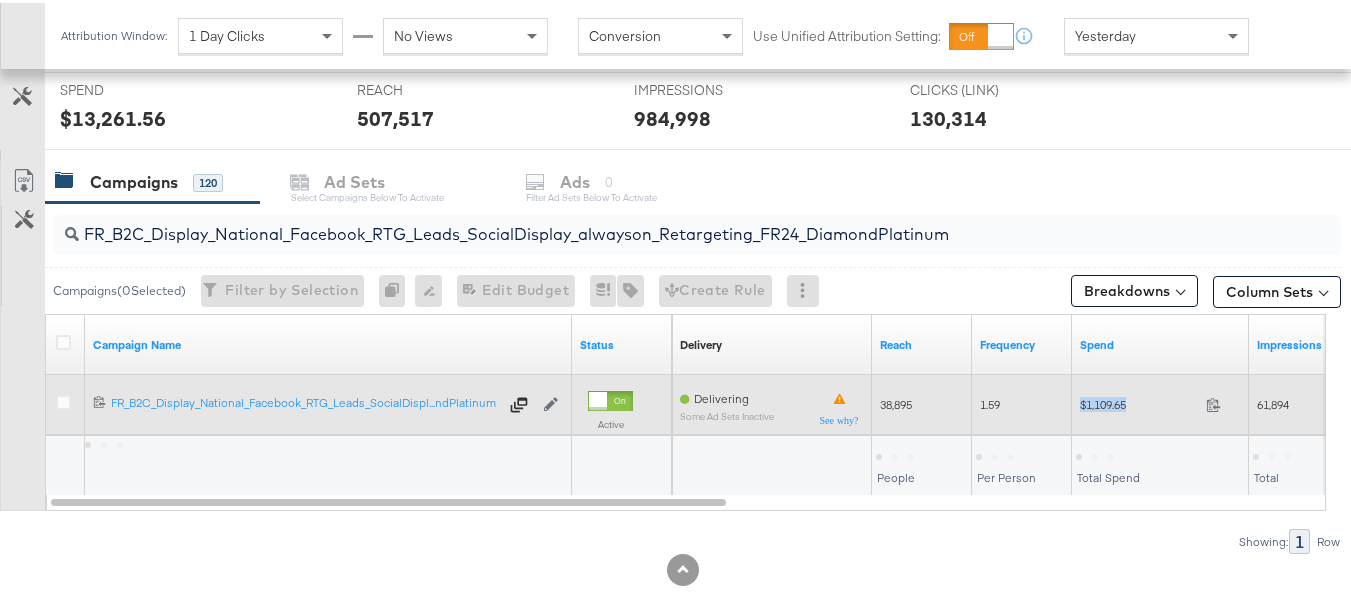 click on "$1,109.65   1109.65" at bounding box center (1160, 401) 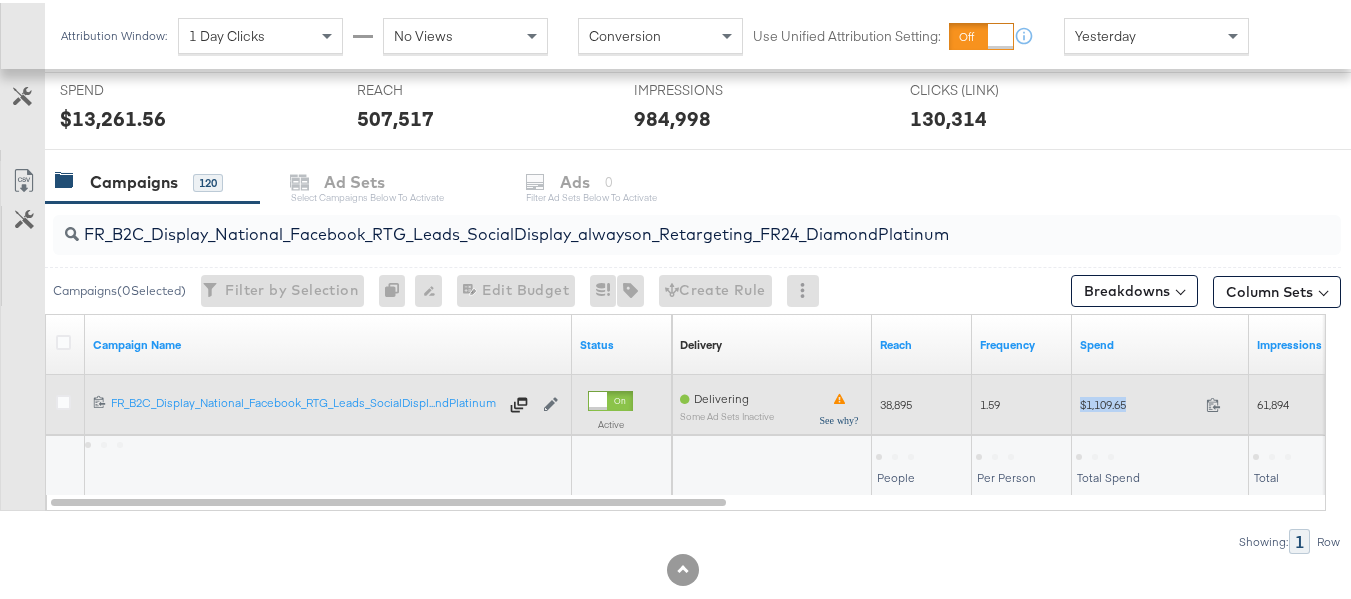 copy on "$1,109.65" 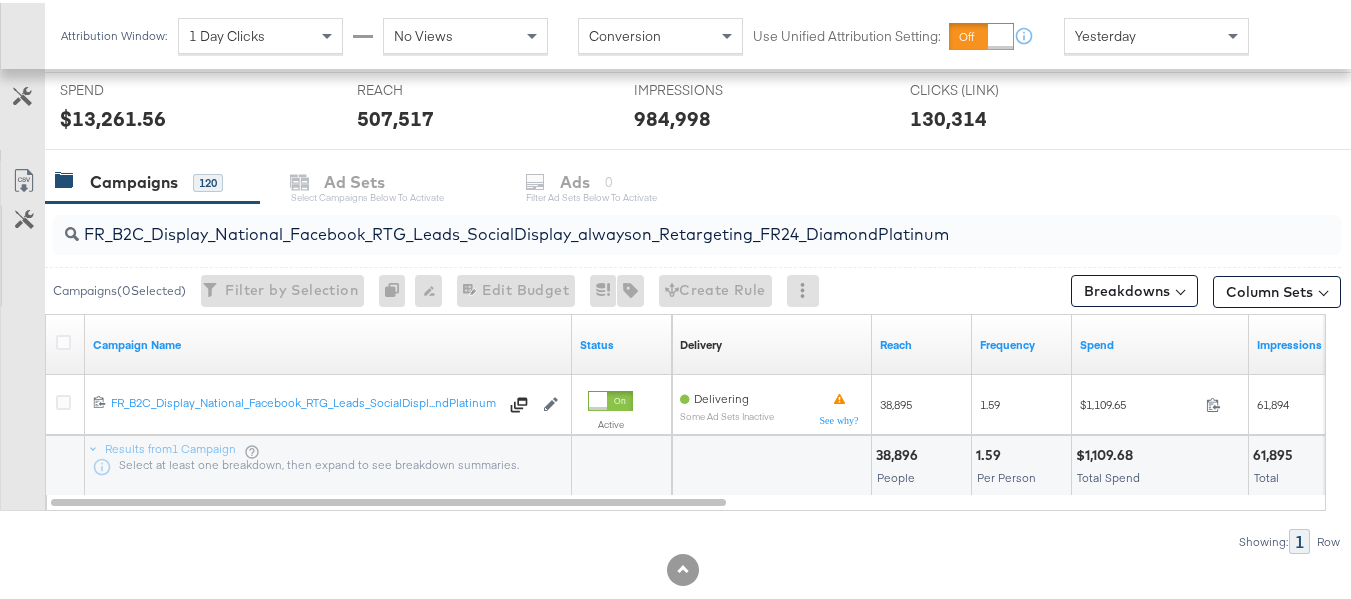 click on "FR_B2C_Display_National_Facebook_RTG_Leads_SocialDisplay_alwayson_Retargeting_FR24_DiamondPlatinum" at bounding box center [653, 223] 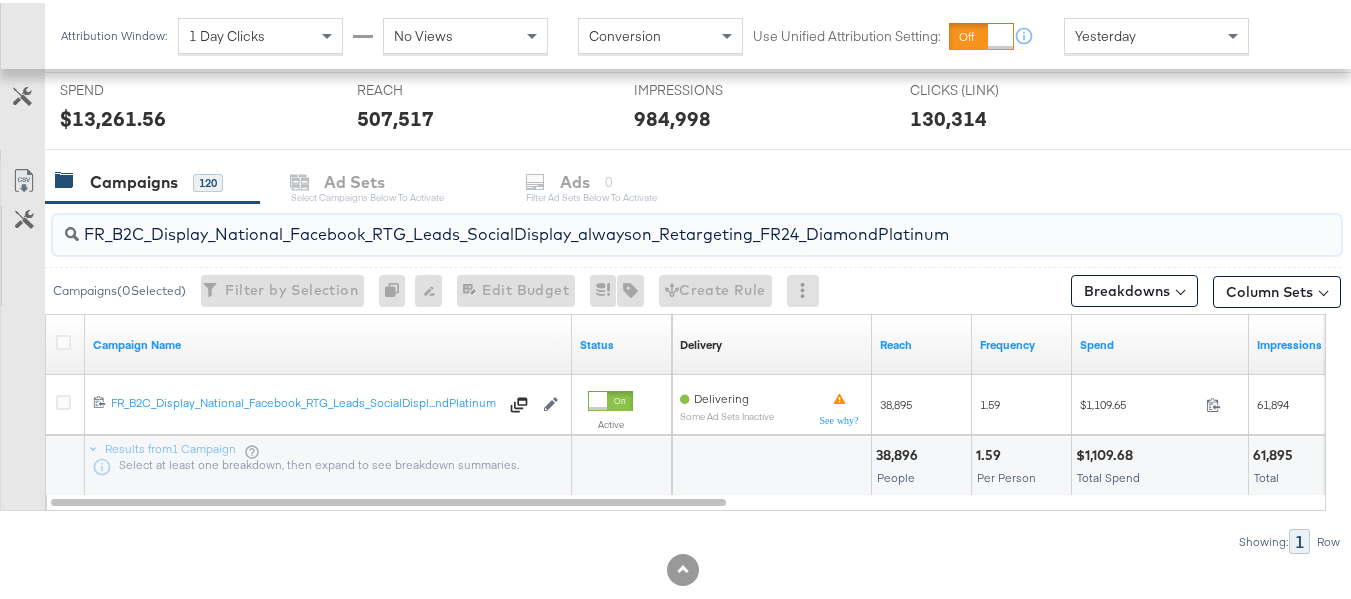 paste on "AF_B2C_Display_National_Facebook_RTG_Leads_SocialDisplay_alwayson_Retargeting_AF" 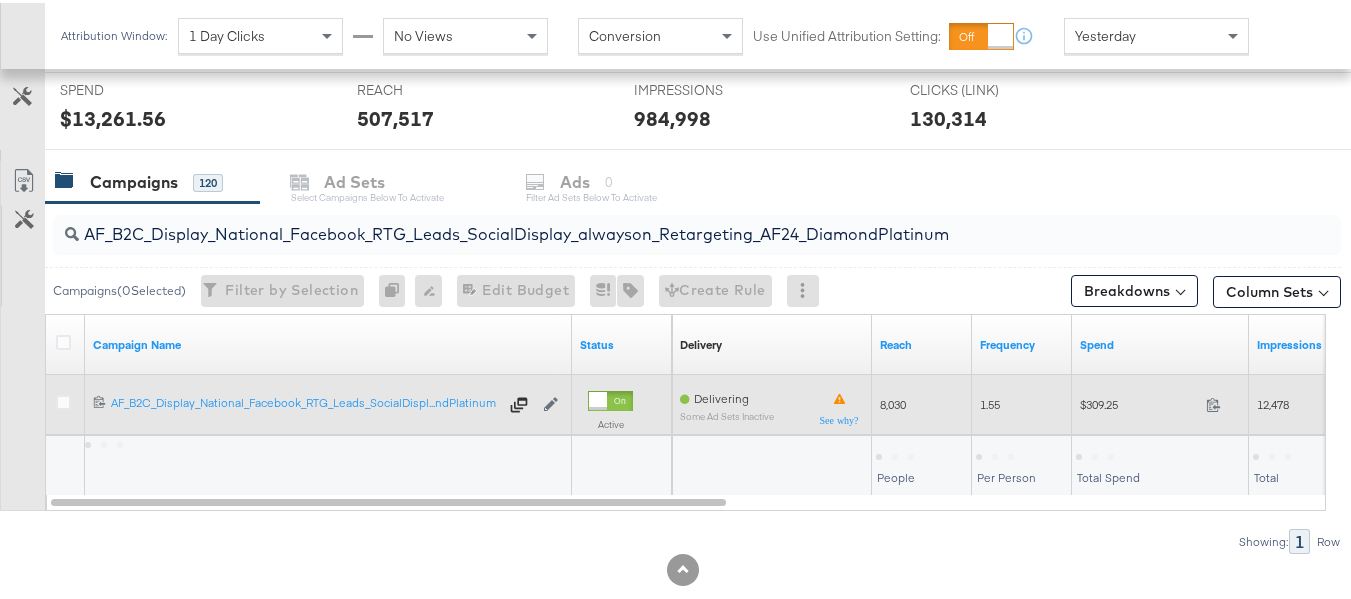 click on "$309.25" at bounding box center [1139, 401] 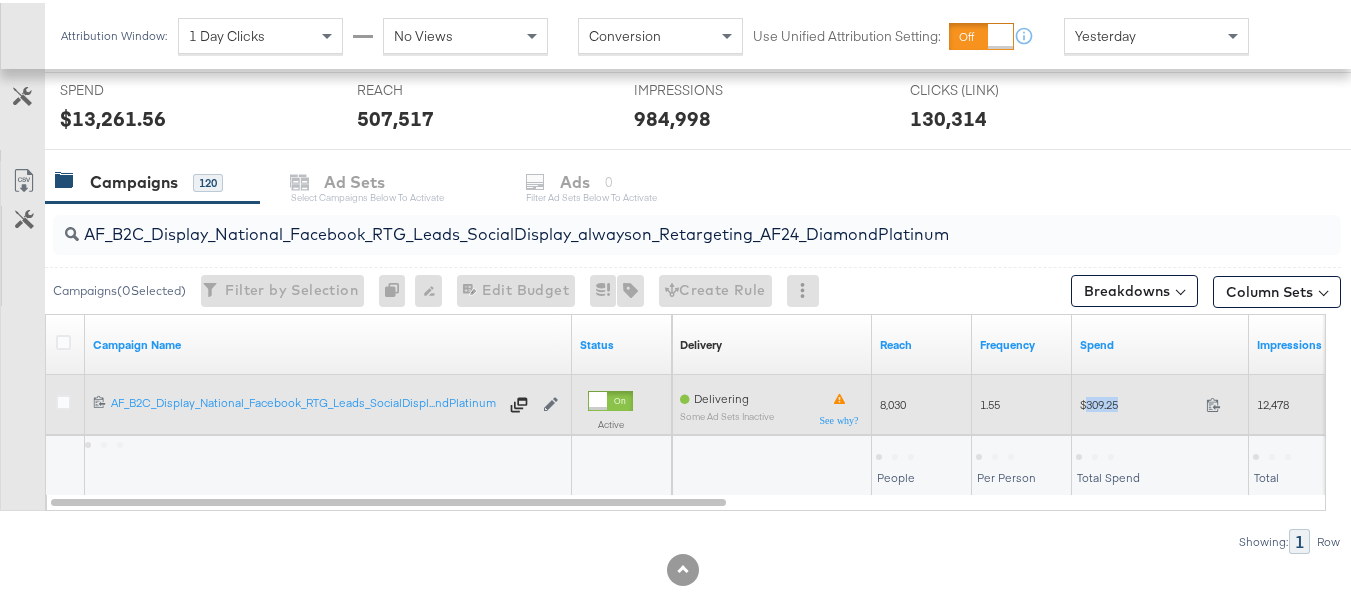 click on "$309.25" at bounding box center (1139, 401) 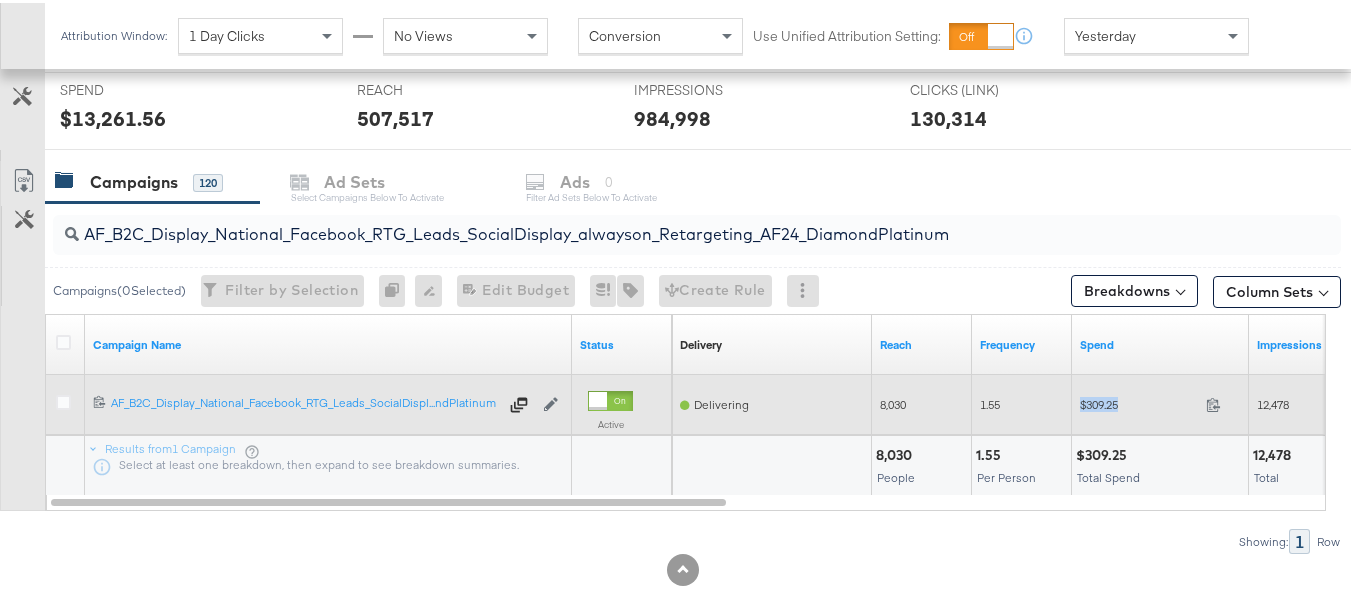 click on "$309.25" at bounding box center [1139, 401] 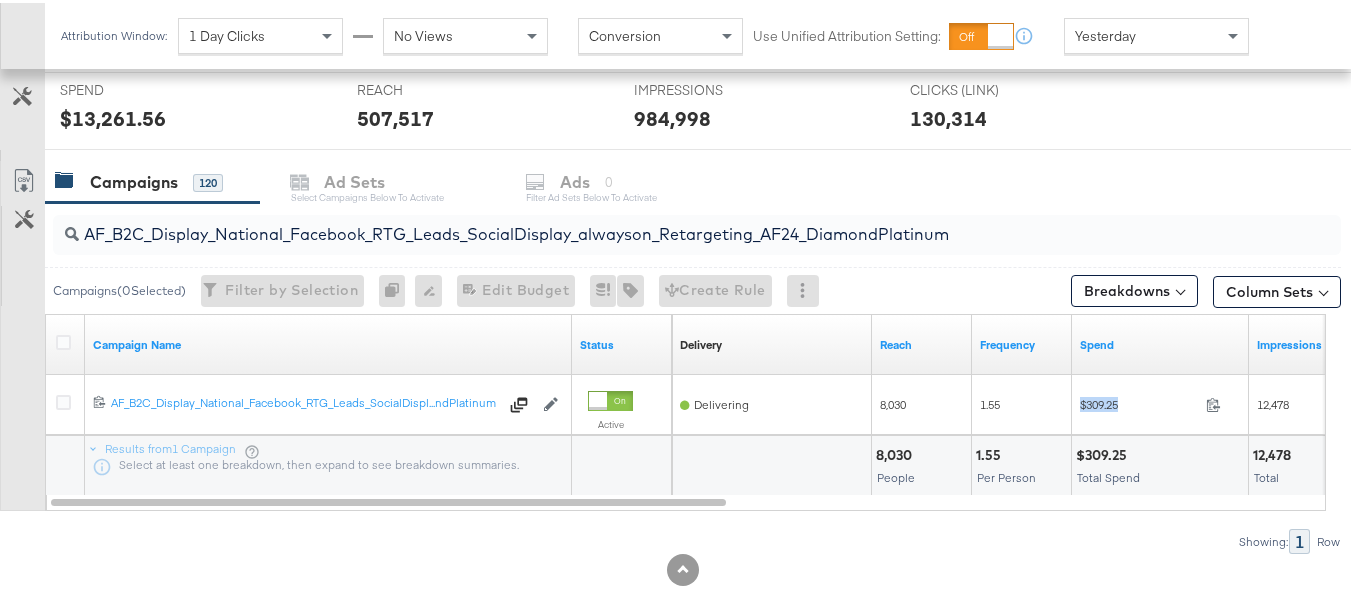 copy on "$309.25" 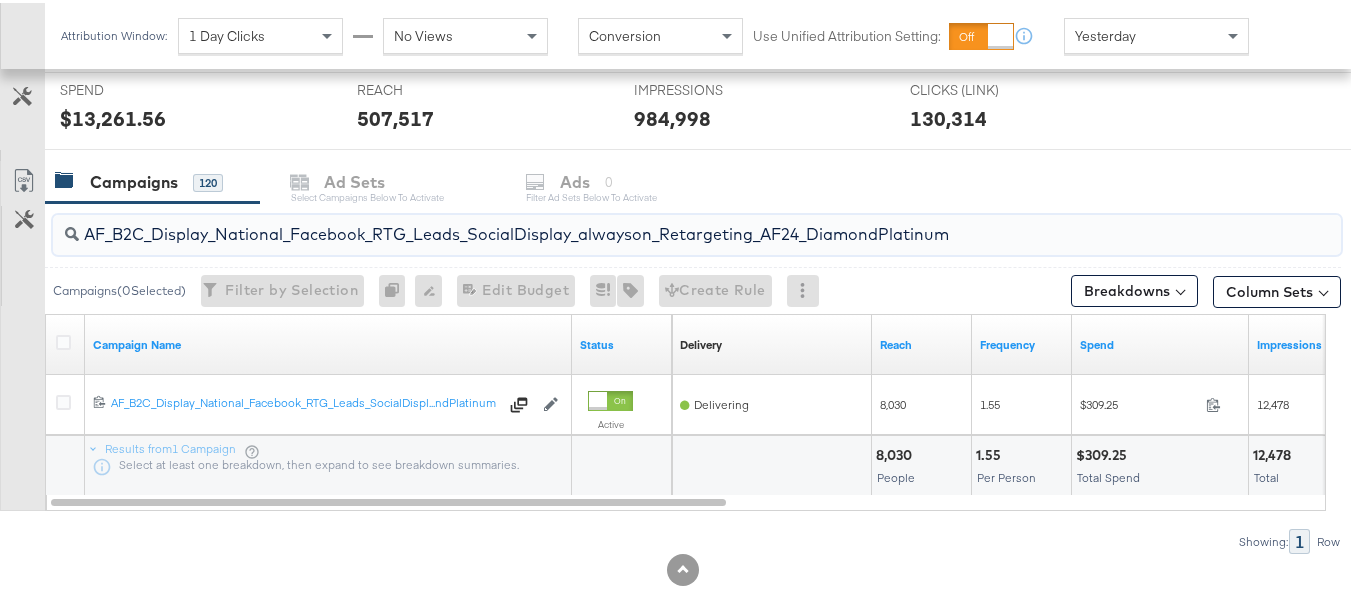 click on "AF_B2C_Display_National_Facebook_RTG_Leads_SocialDisplay_alwayson_Retargeting_AF24_DiamondPlatinum" at bounding box center (653, 223) 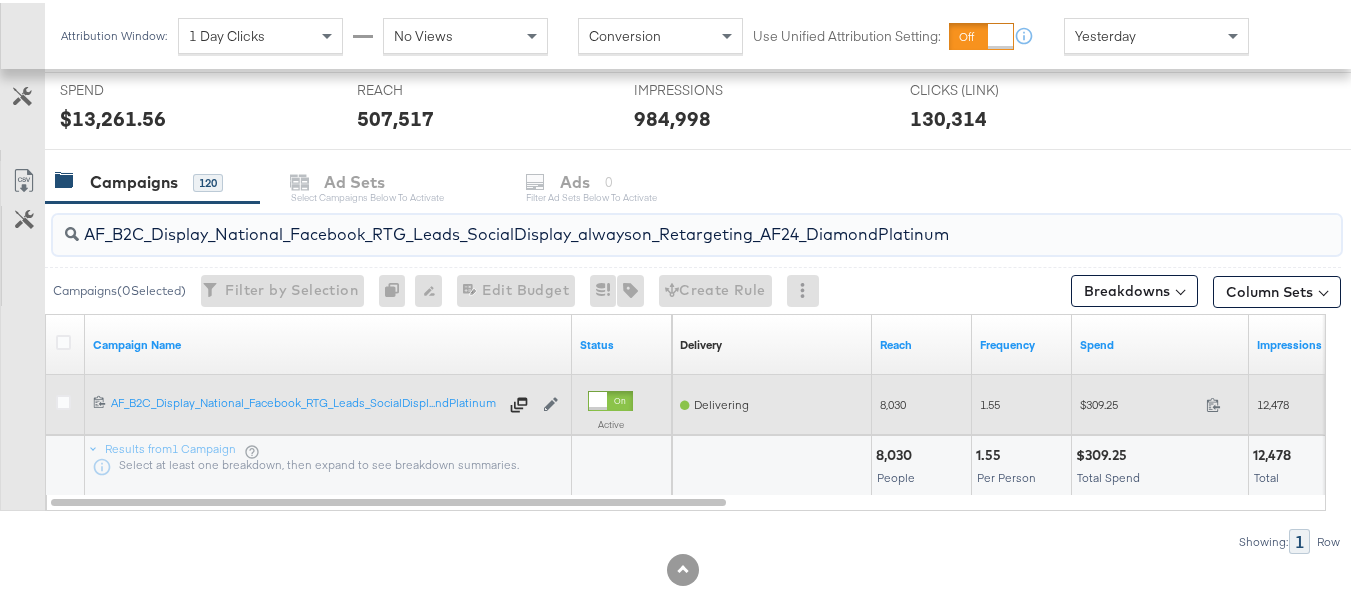 paste on "HL_B2C_Display_National_Facebook_RTG_Leads_SocialDisplay_alwayson_Retargeting_AHL" 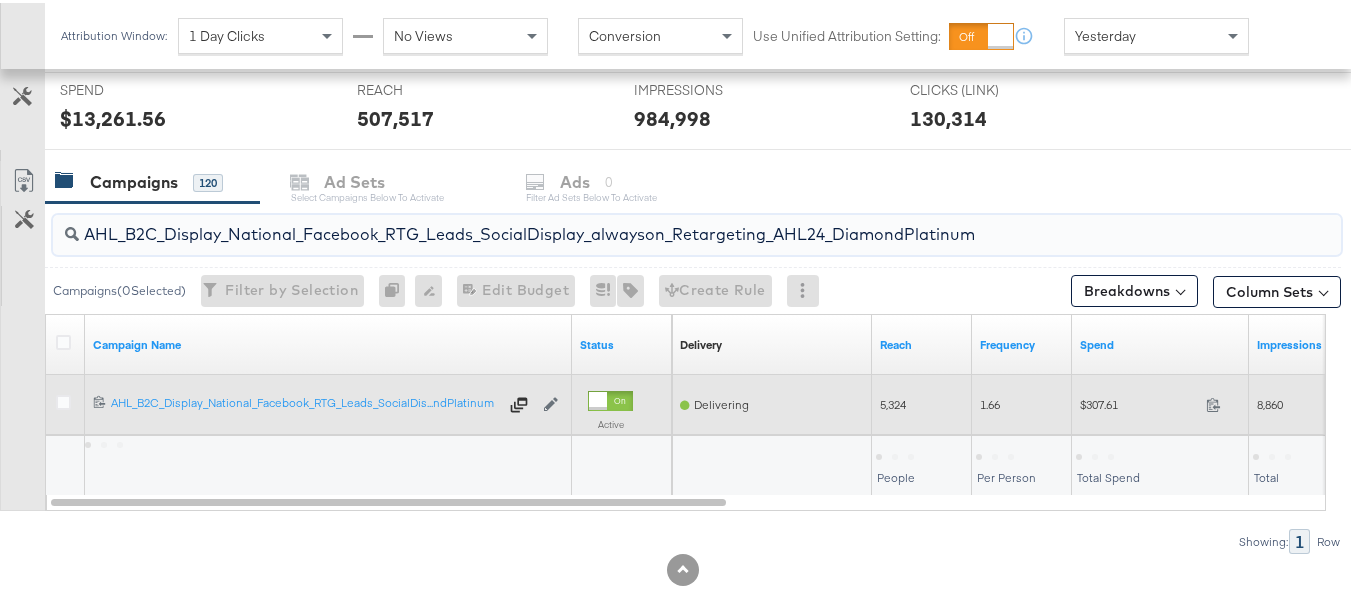 click on "$307.61" at bounding box center [1139, 401] 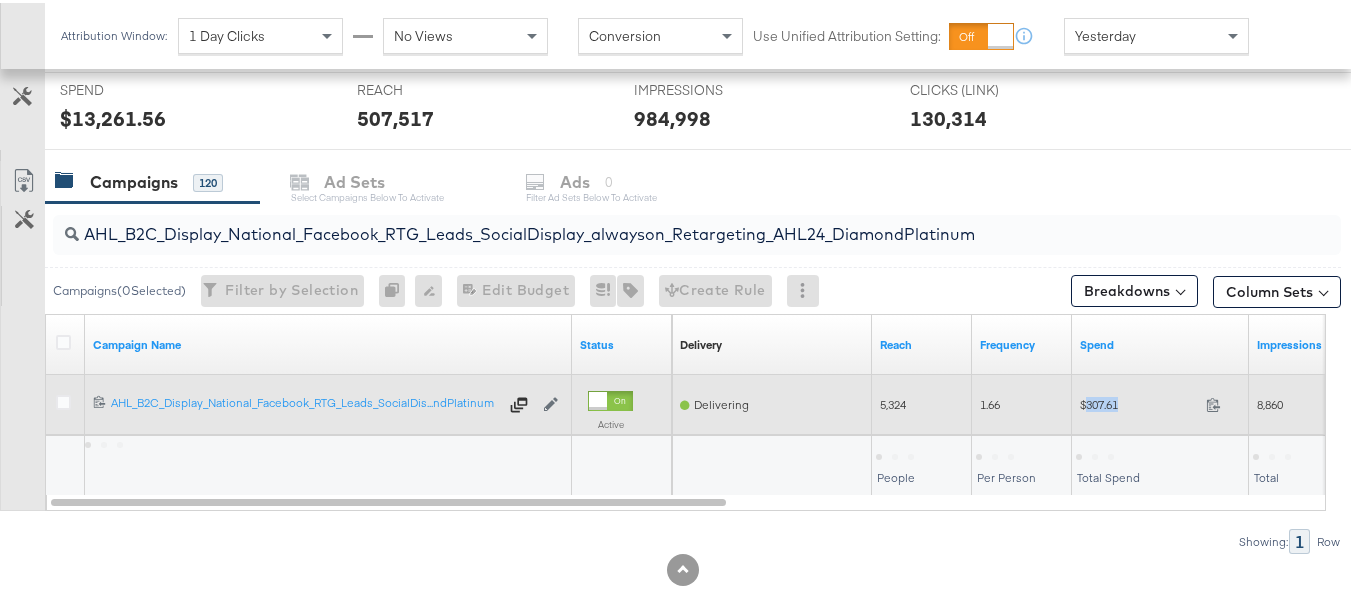 click on "$307.61" at bounding box center [1139, 401] 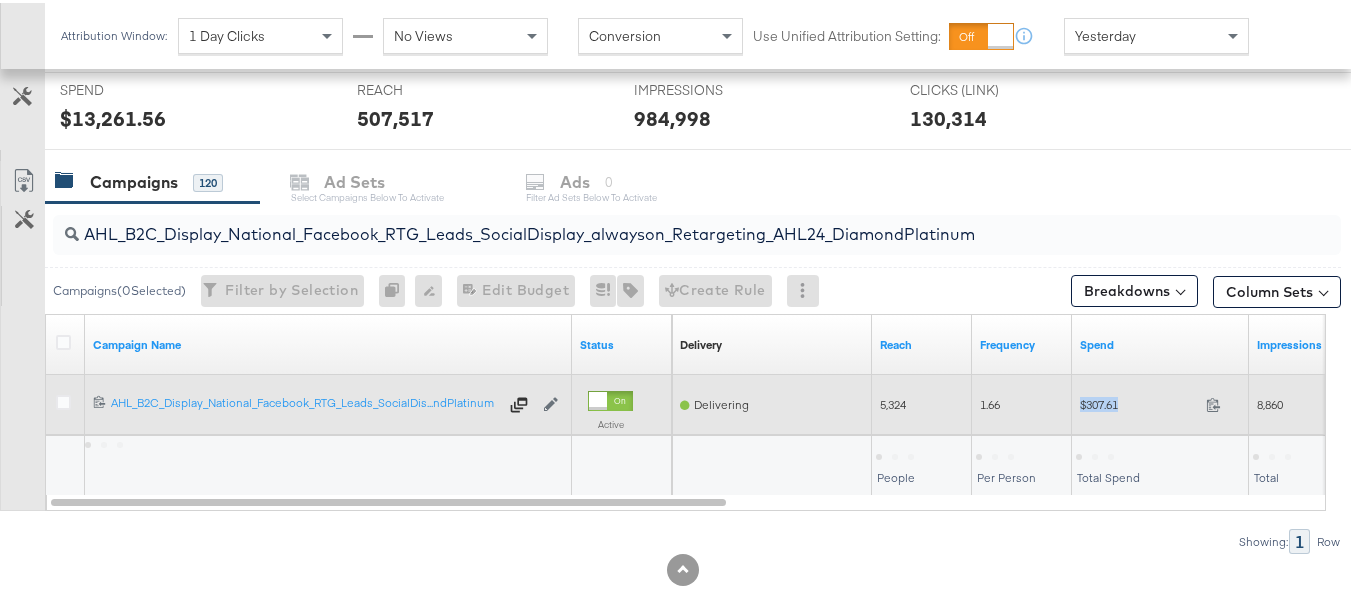 click on "$307.61" at bounding box center [1139, 401] 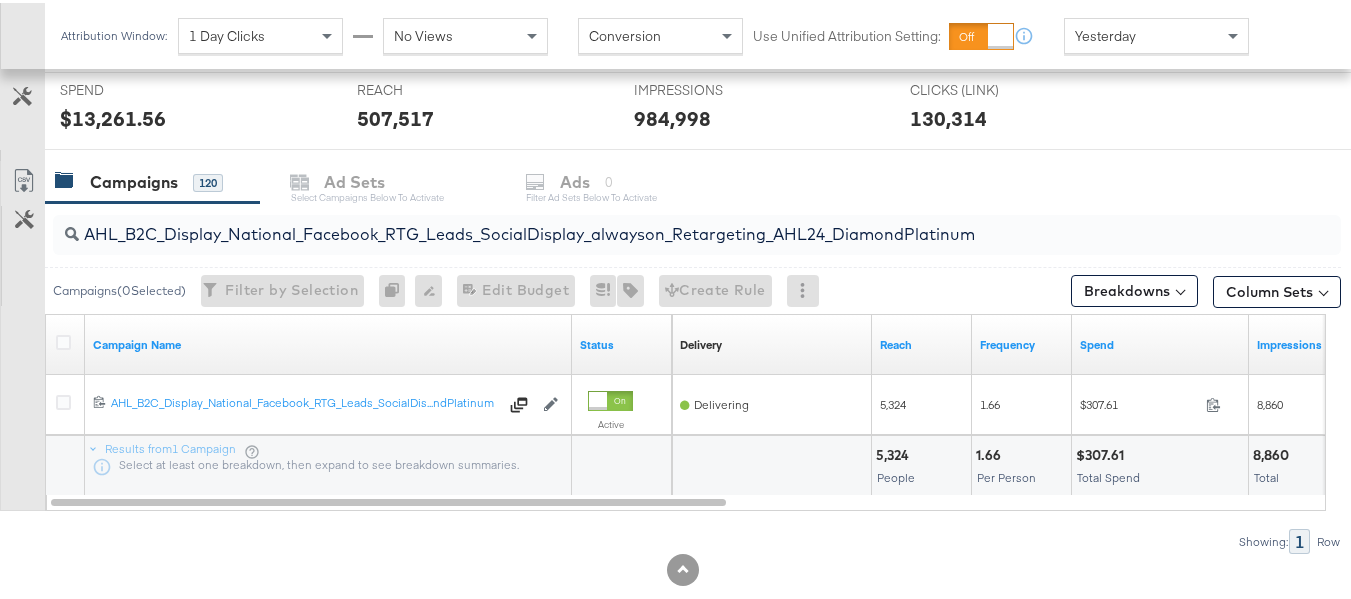 click on "AHL_B2C_Display_National_Facebook_RTG_Leads_SocialDisplay_alwayson_Retargeting_AHL24_DiamondPlatinum" at bounding box center [653, 223] 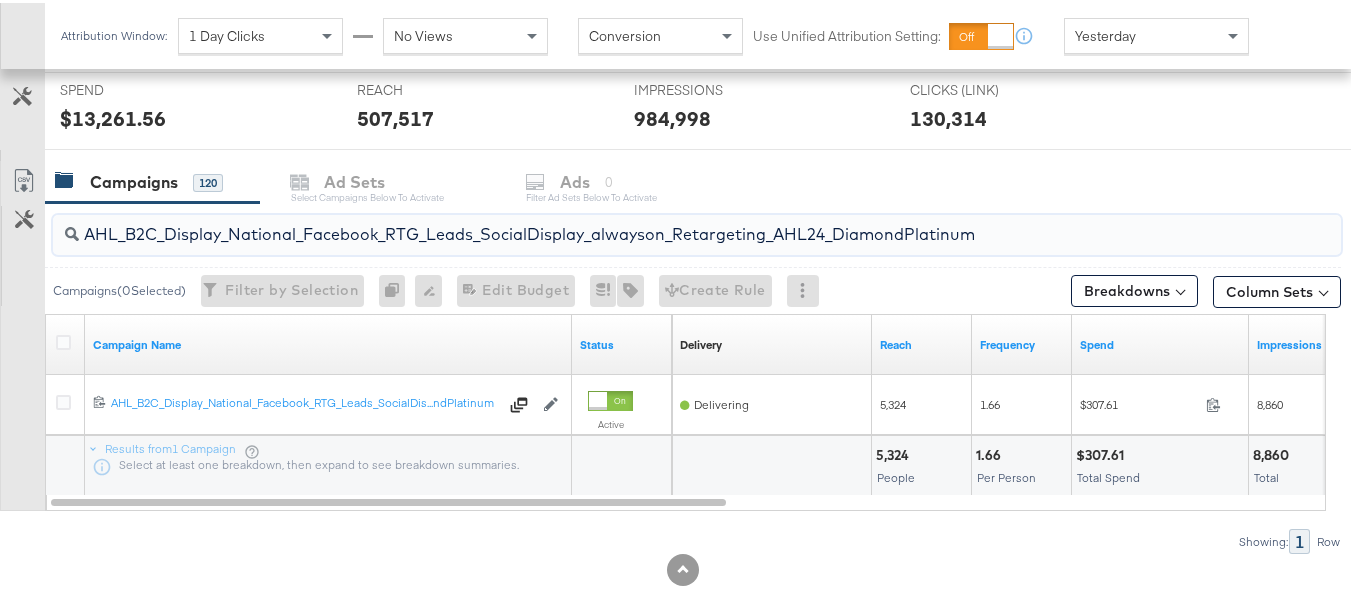 paste on "PTS_B2C_Display_National_Facebook_PRO_Traffic_SocialDisplay_alwayson_ASC_DARE24_ViewContent" 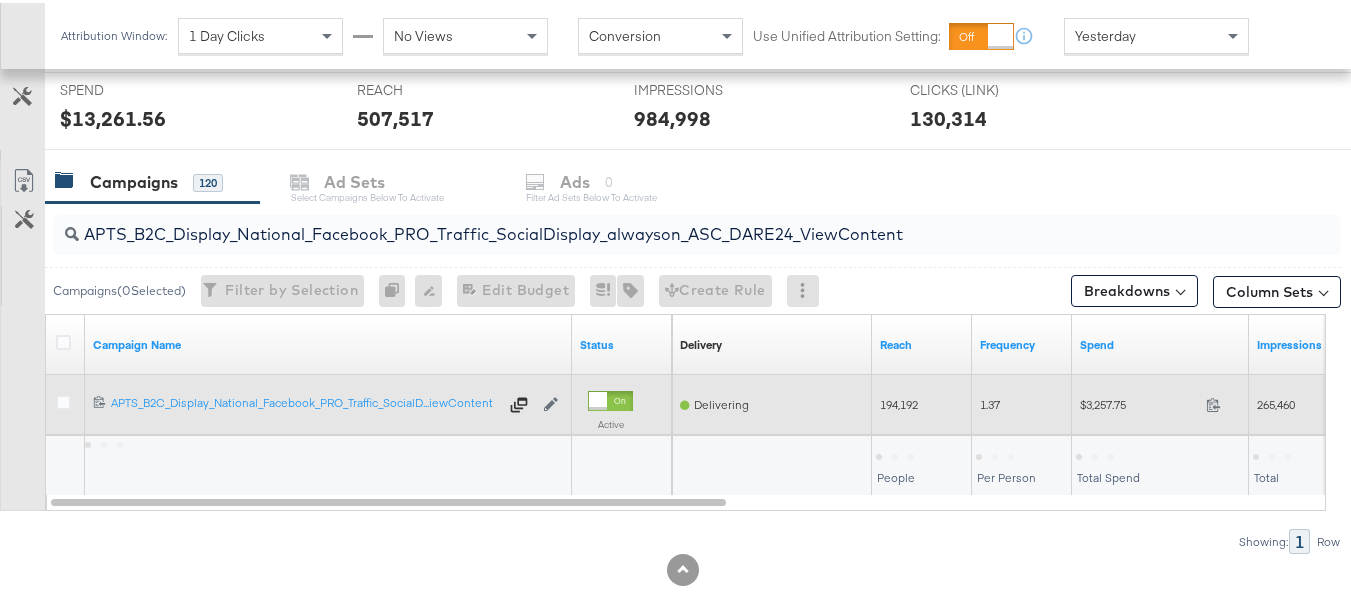 click on "$3,257.75   3257.75" at bounding box center [1160, 401] 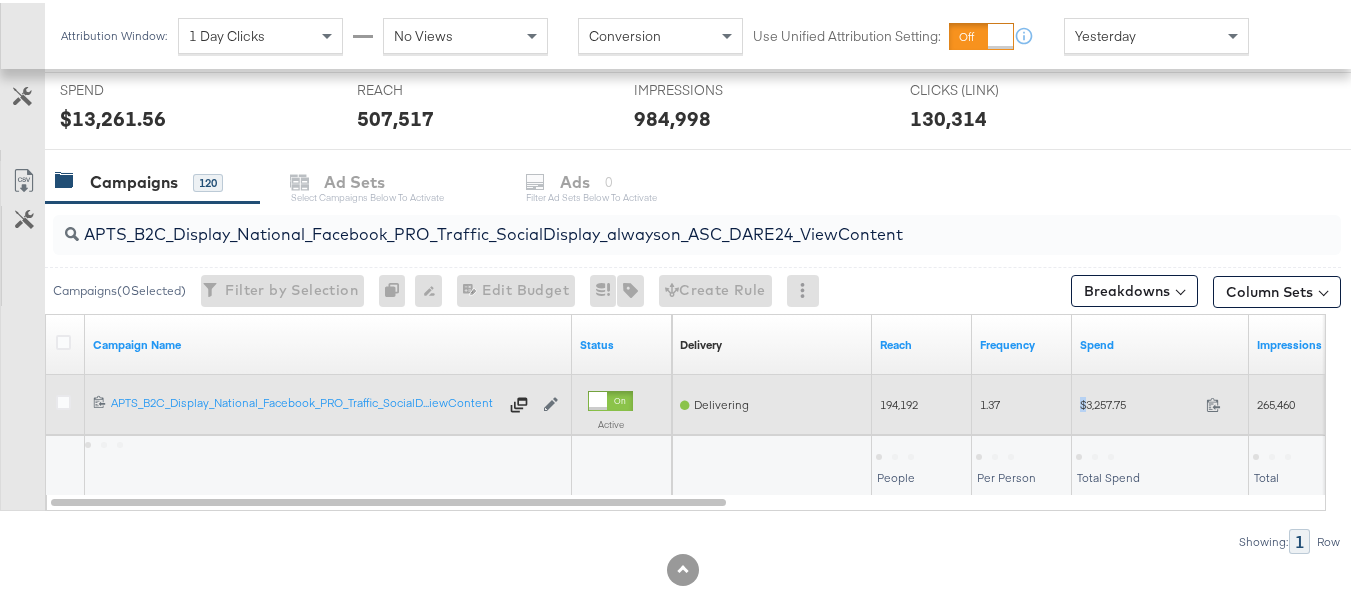 click on "$3,257.75   3257.75" at bounding box center [1160, 401] 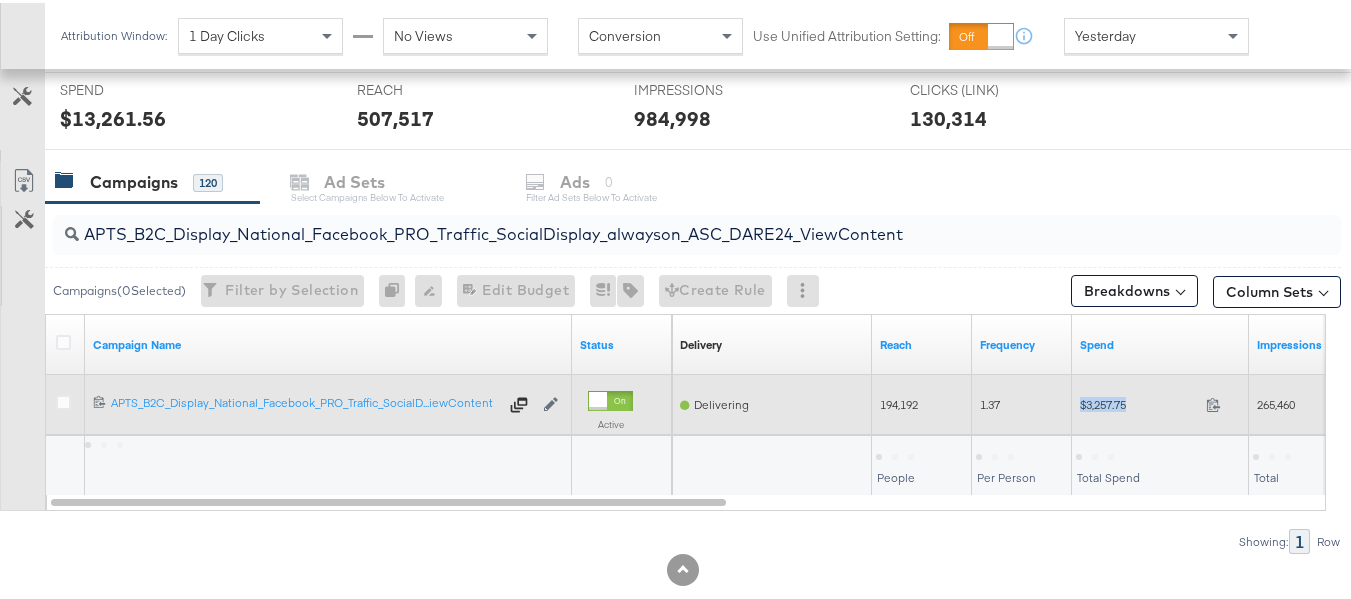 click on "$3,257.75   3257.75" at bounding box center (1160, 401) 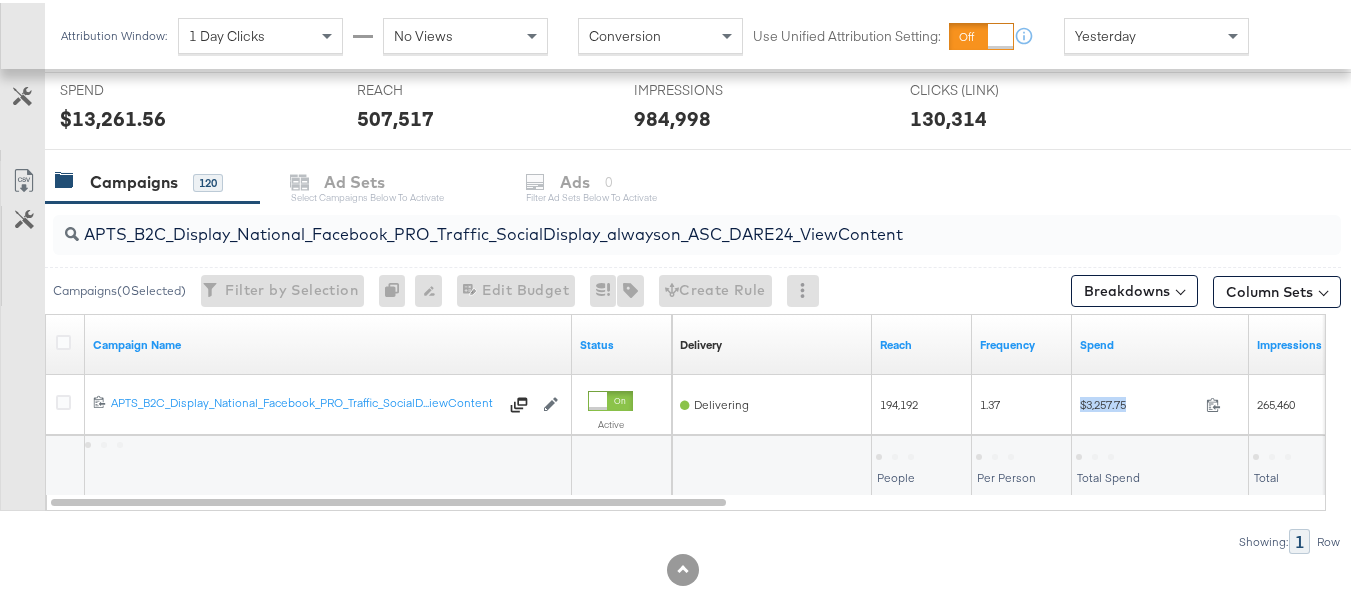 copy on "$3,257.75" 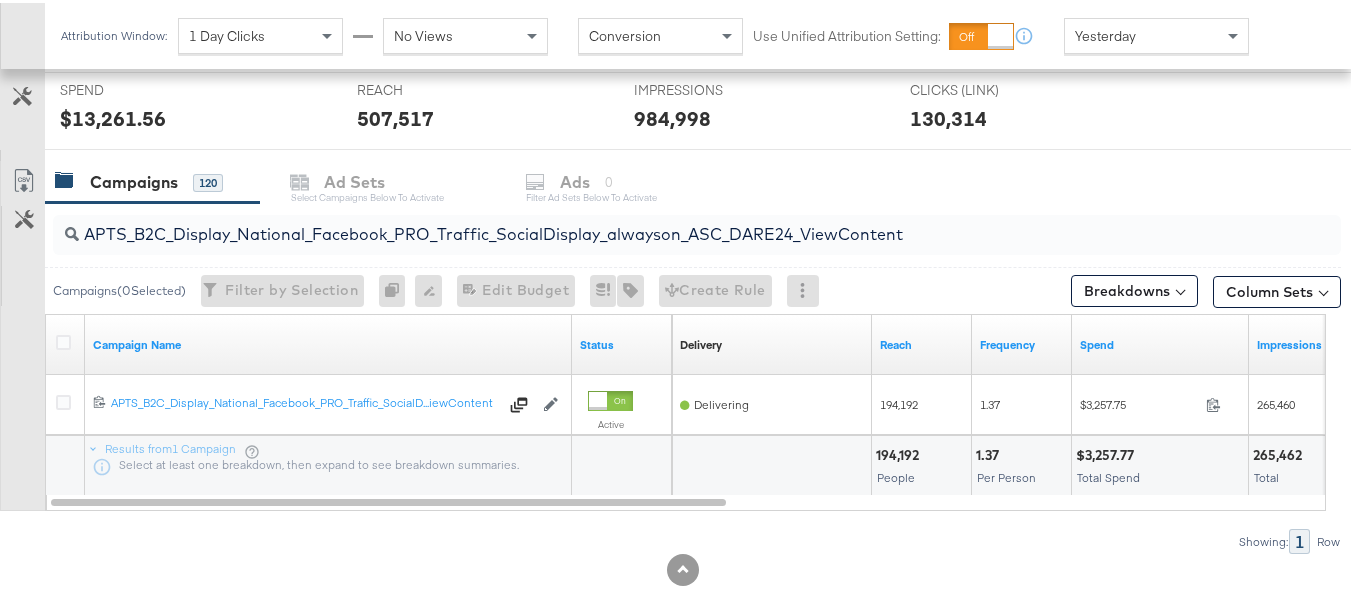 click on "APTS_B2C_Display_National_Facebook_PRO_Traffic_SocialDisplay_alwayson_ASC_DARE24_ViewContent" at bounding box center (653, 223) 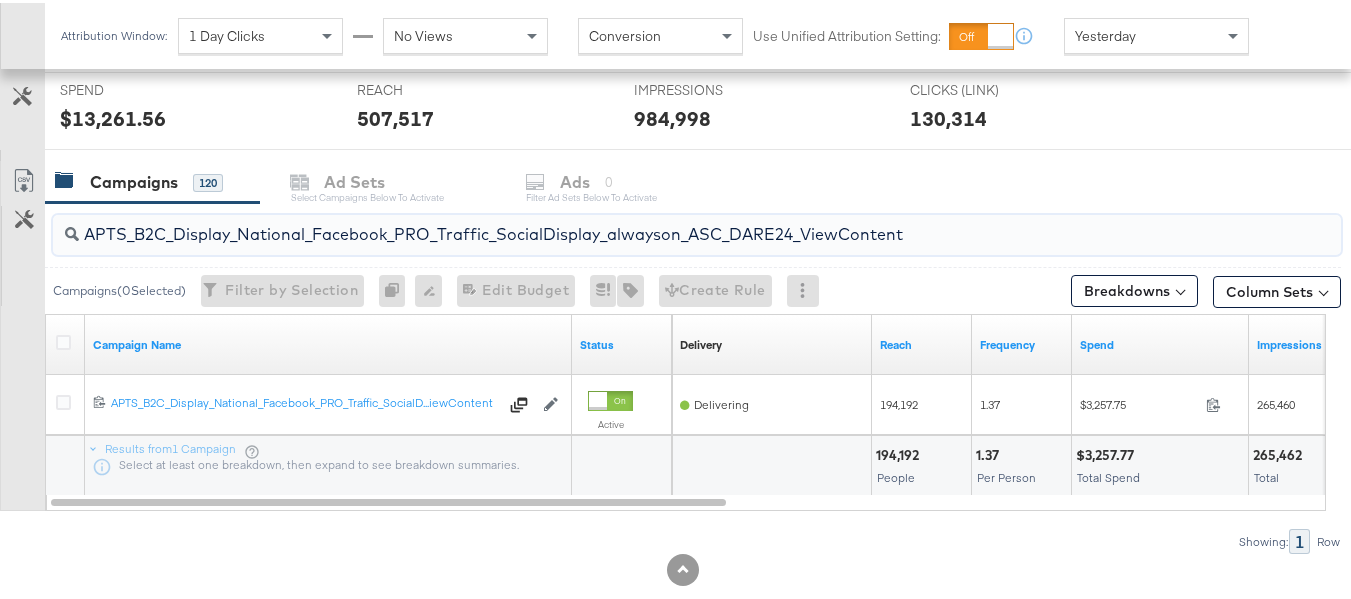 paste on "Leads_SocialDisplay_alwayson_ASC_DARE24_Purchase" 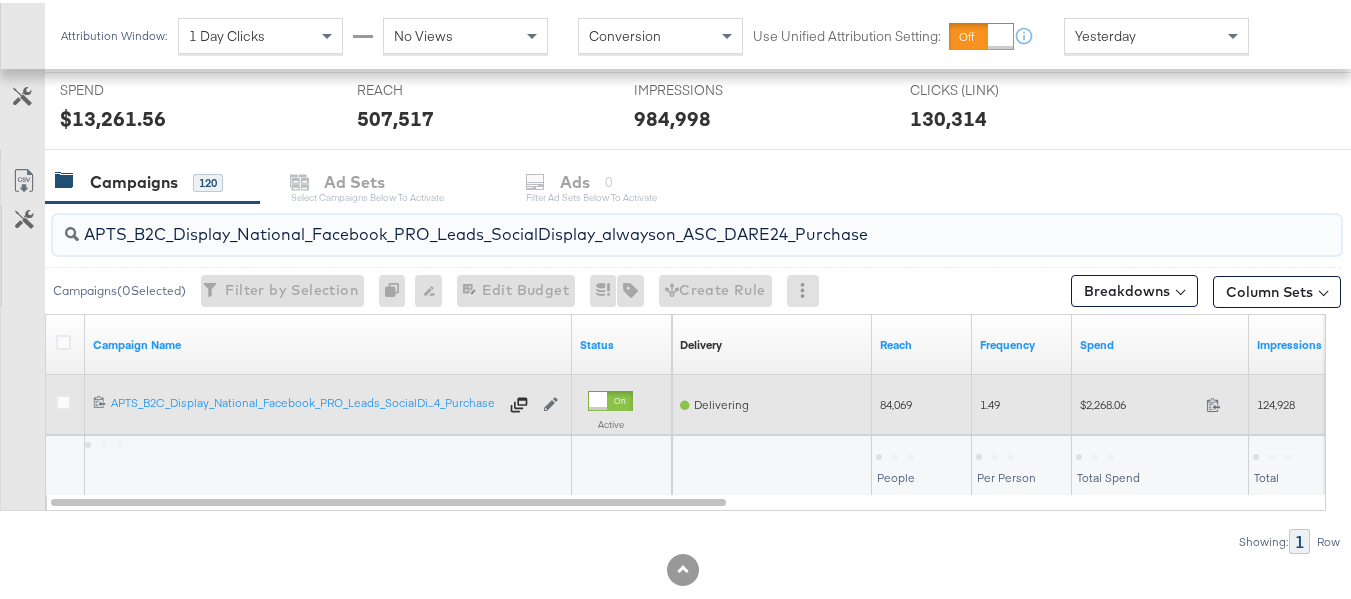 click on "$2,268.06" at bounding box center (1139, 401) 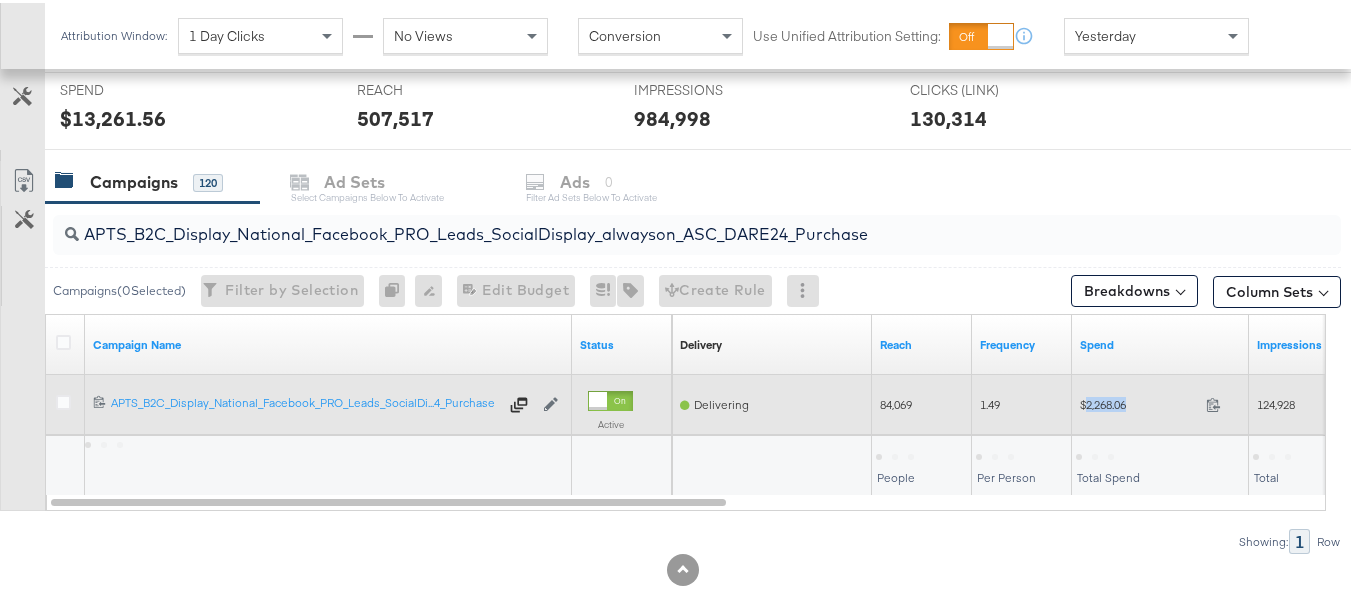 click on "$2,268.06" at bounding box center (1139, 401) 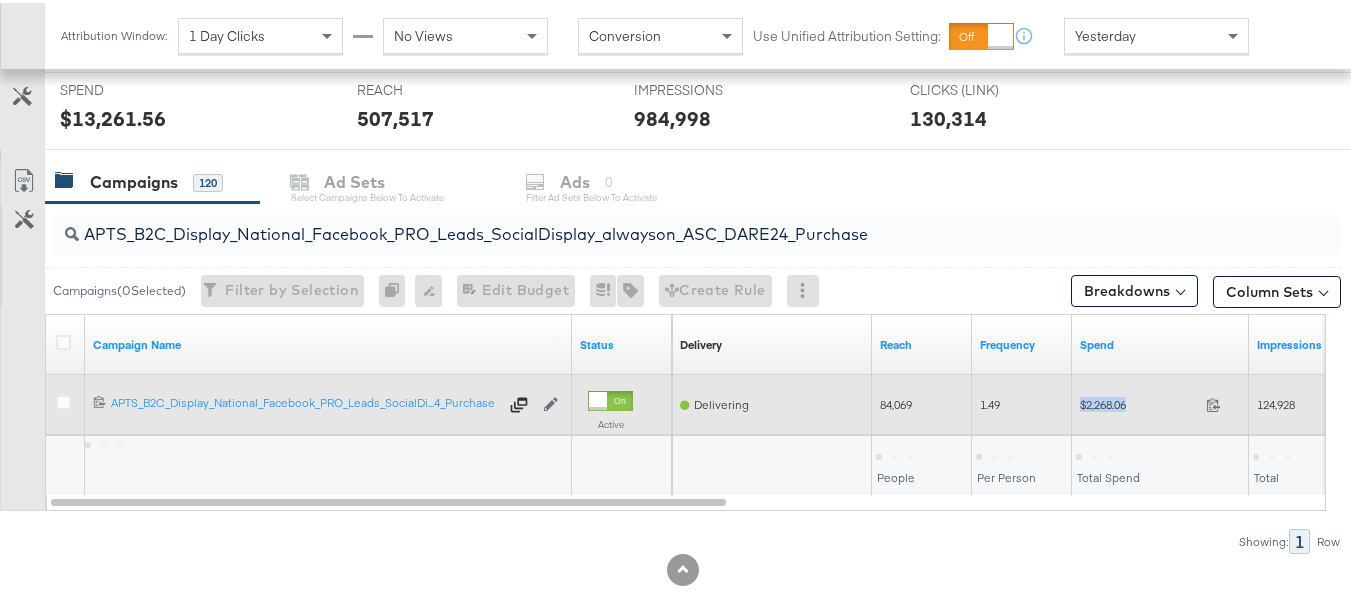 click on "$2,268.06" at bounding box center (1139, 401) 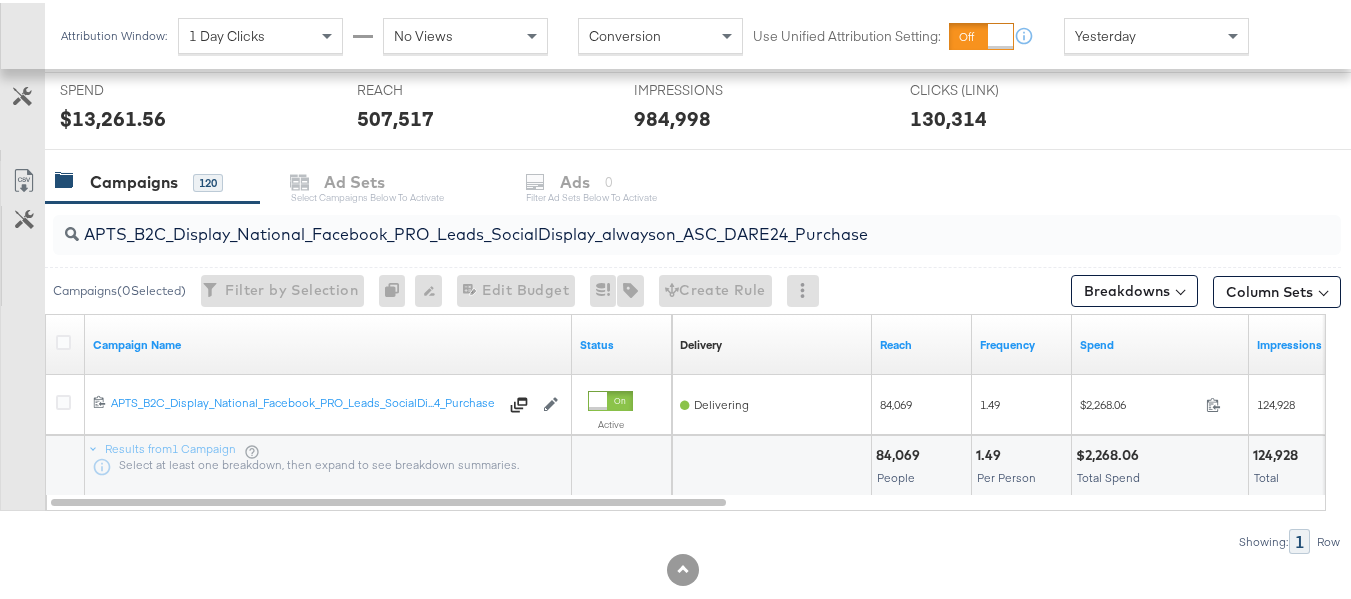 click on "APTS_B2C_Display_National_Facebook_PRO_Leads_SocialDisplay_alwayson_ASC_DARE24_Purchase" at bounding box center (653, 223) 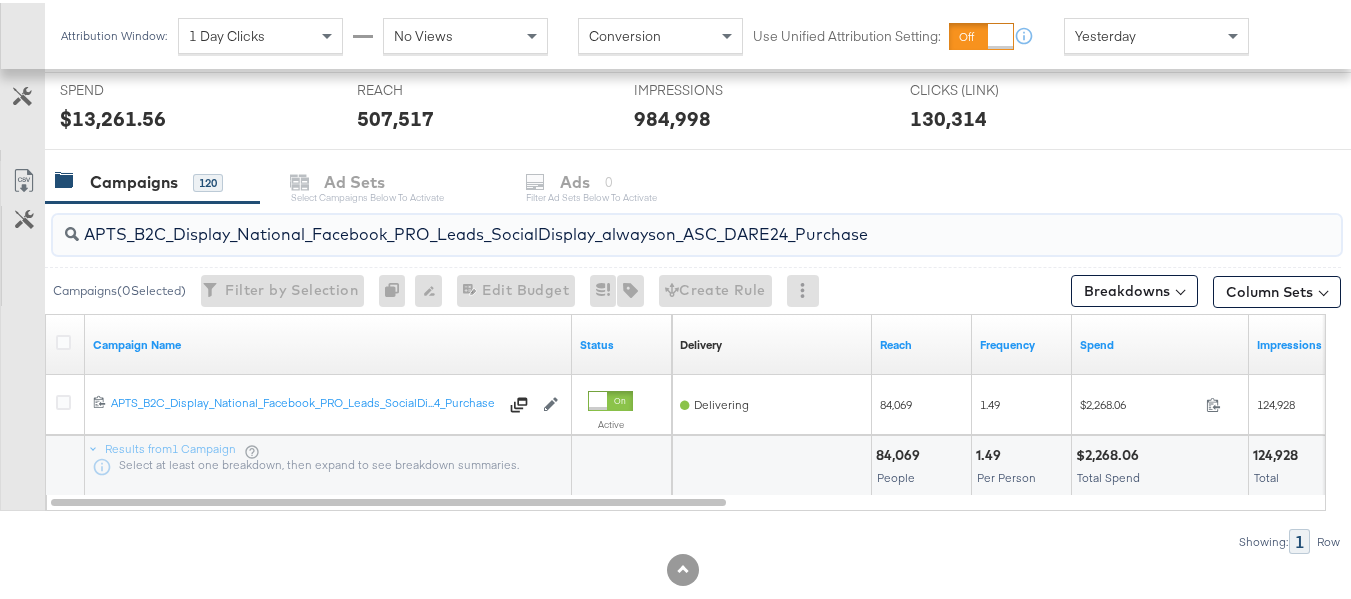 paste on "F_B2C_Display_National_Facebook_PRO_Traffic_SocialDisplay_alwayson_ASC_AF24_ViewContent" 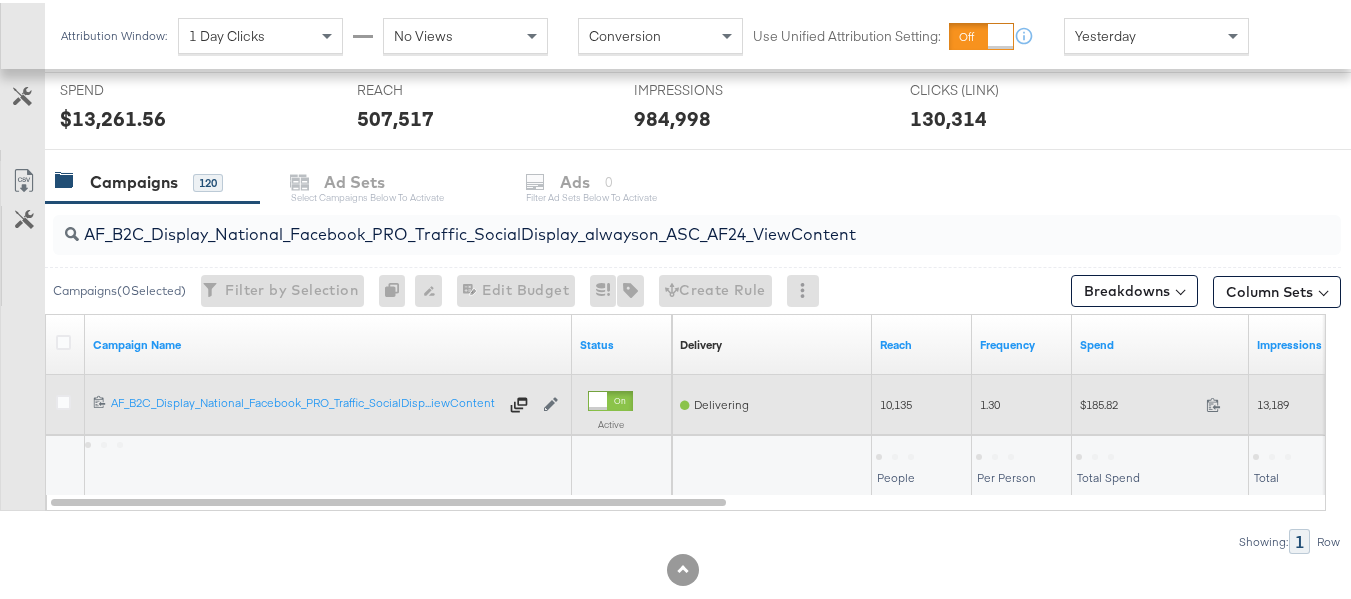 click on "$185.82" at bounding box center [1139, 401] 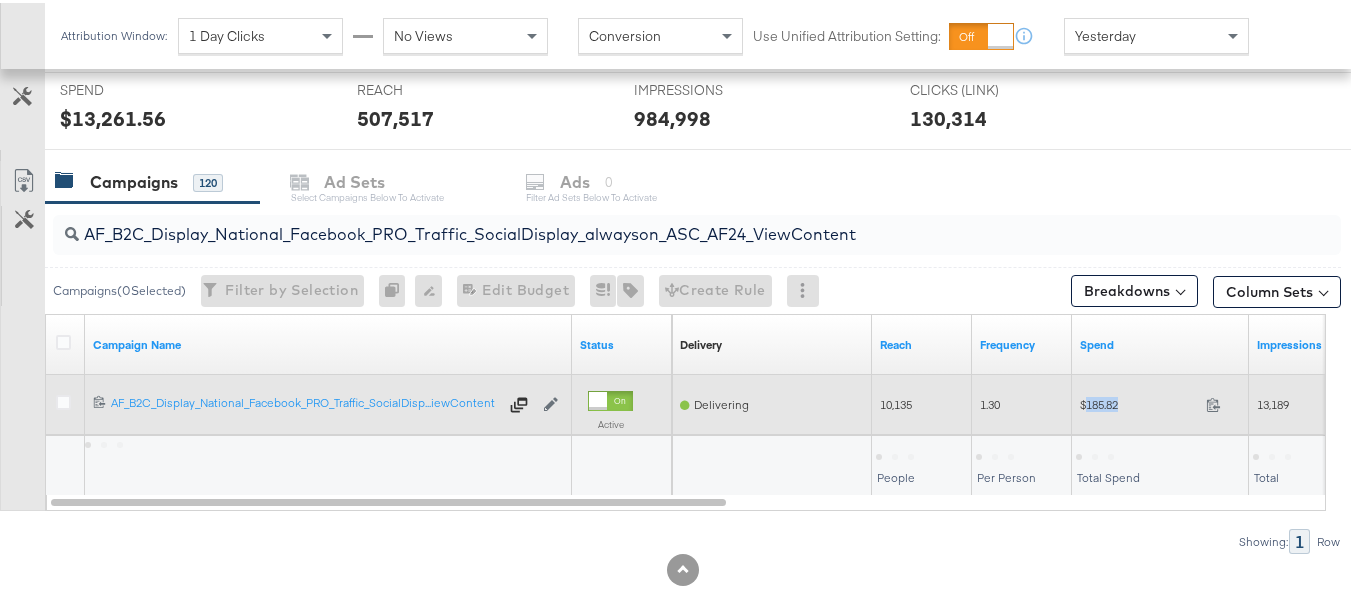 click on "$185.82" at bounding box center [1139, 401] 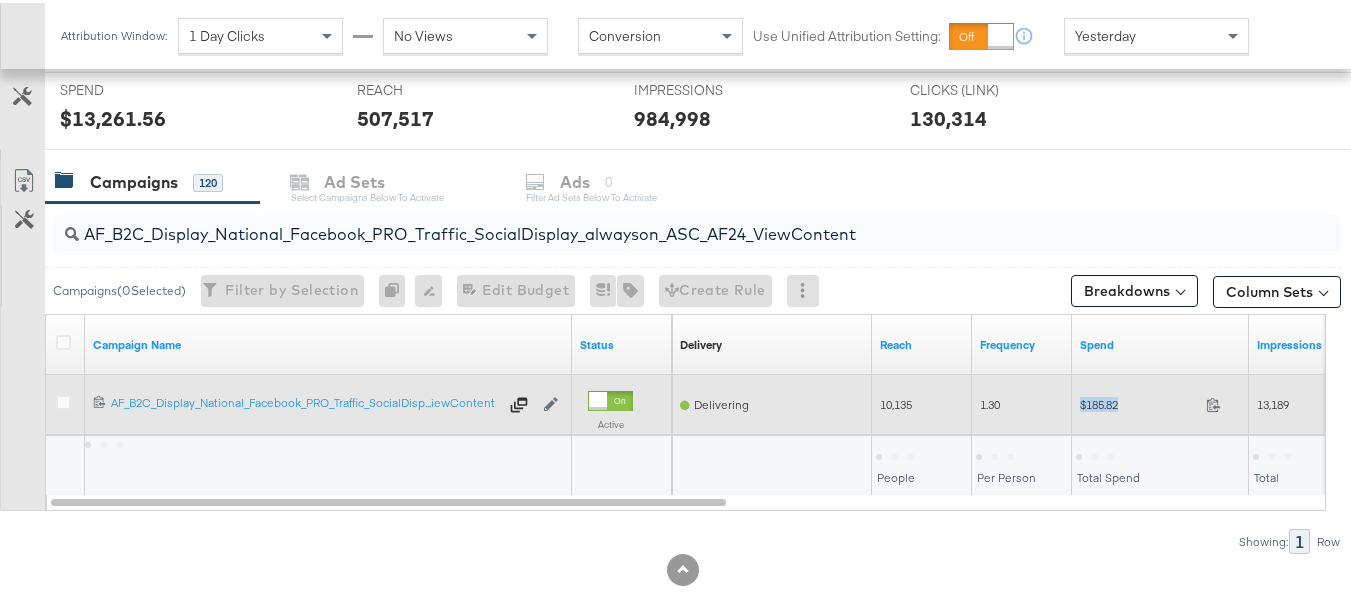 click on "$185.82" at bounding box center [1139, 401] 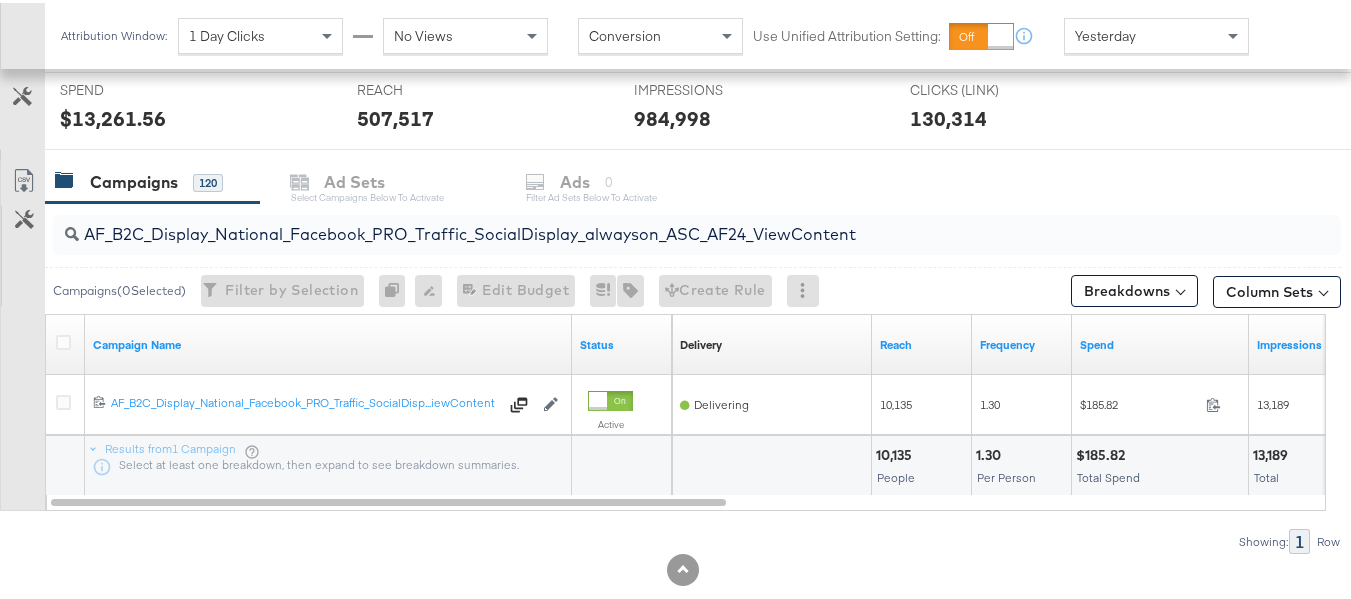 click on "AF_B2C_Display_National_Facebook_PRO_Traffic_SocialDisplay_alwayson_ASC_AF24_ViewContent" at bounding box center [653, 223] 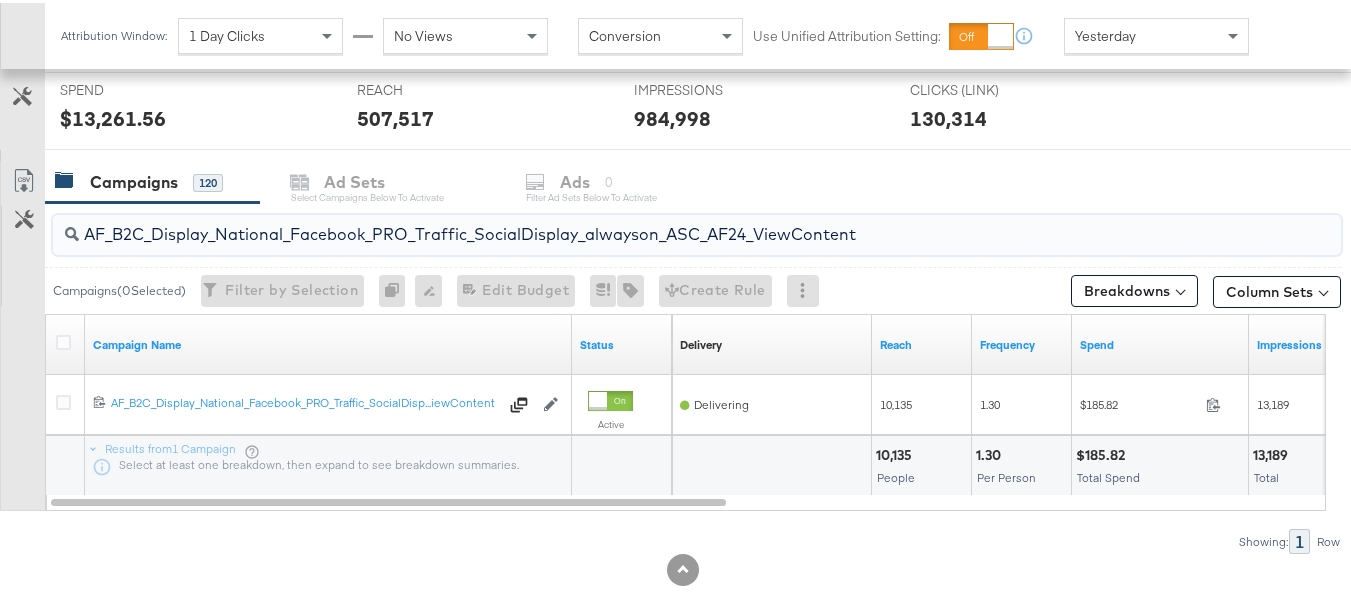 paste on "FR_B2C_Display_National_Facebook_PRO_Traffic_SocialDisplay_alwayson_ASC_FR" 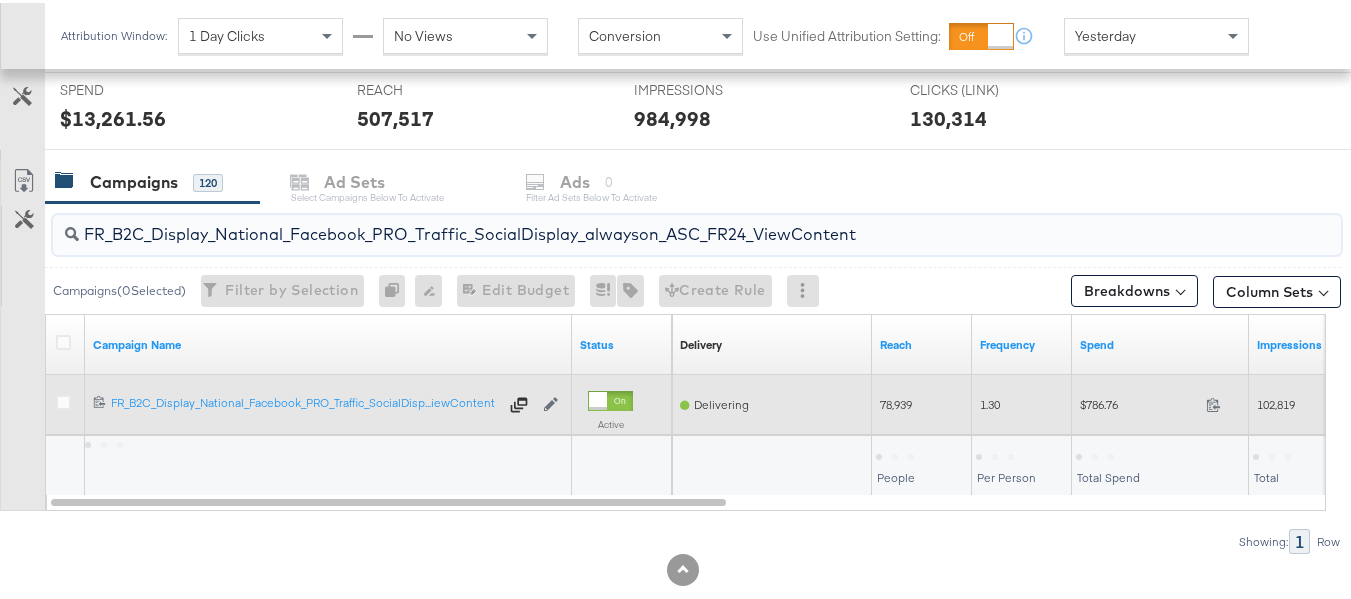 click on "$786.76   786.76" at bounding box center (1160, 401) 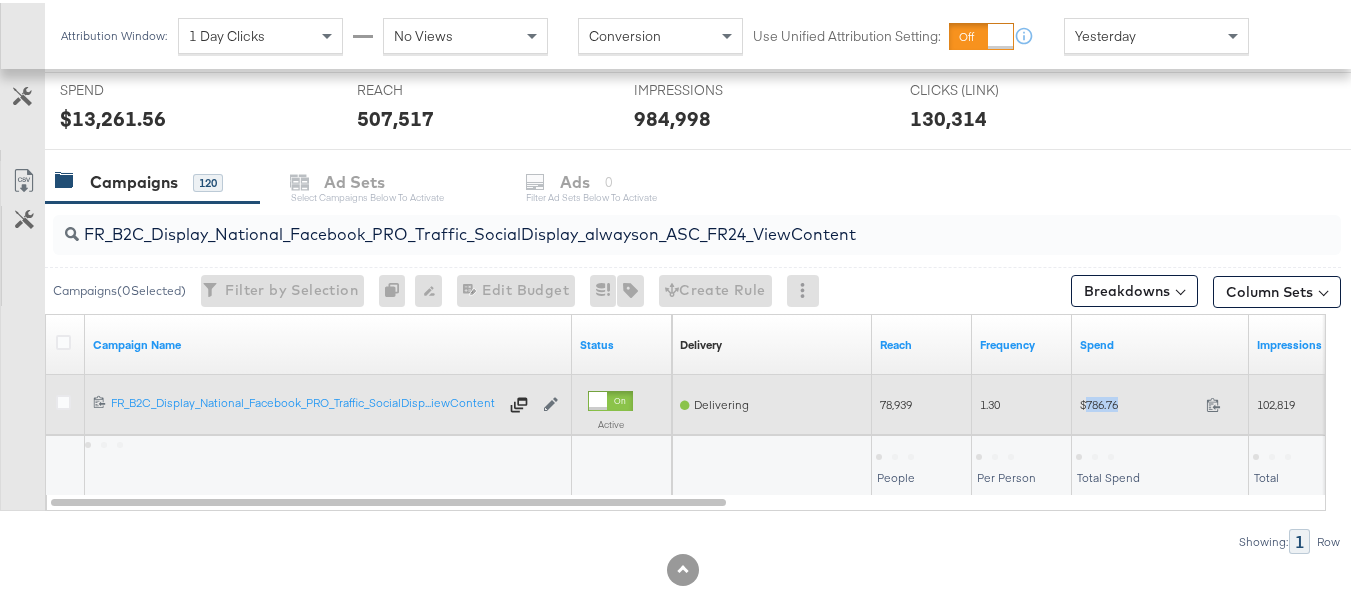 click on "$786.76   786.76" at bounding box center [1160, 401] 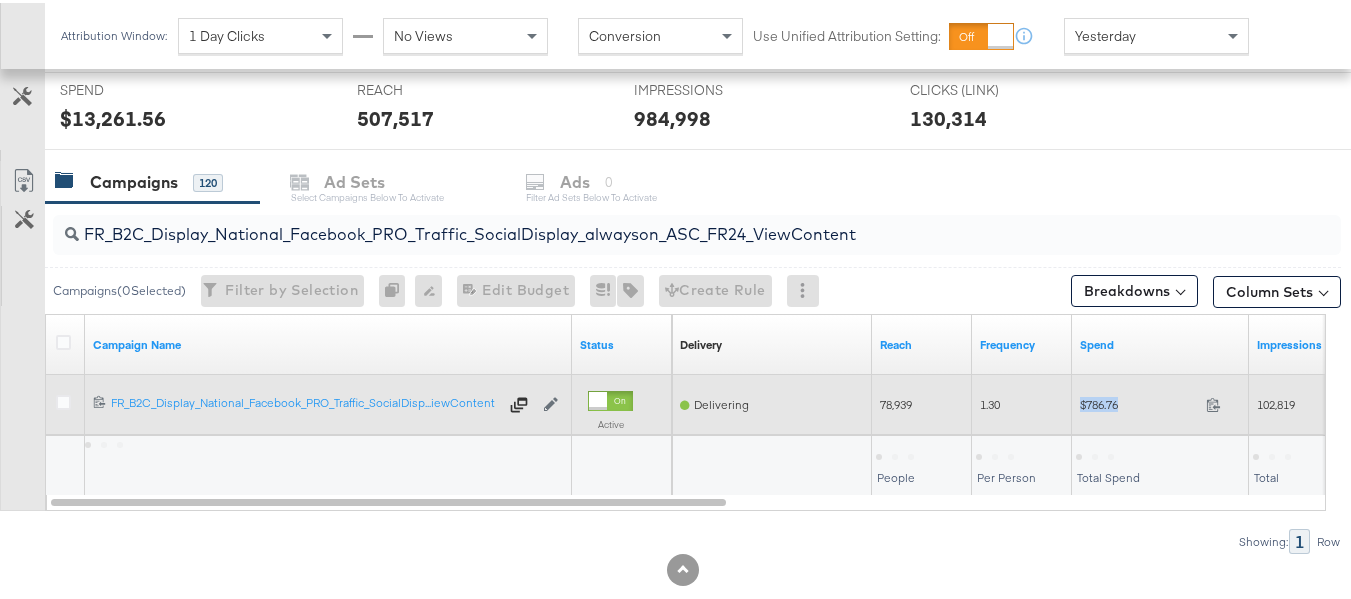 click on "$786.76   786.76" at bounding box center [1160, 401] 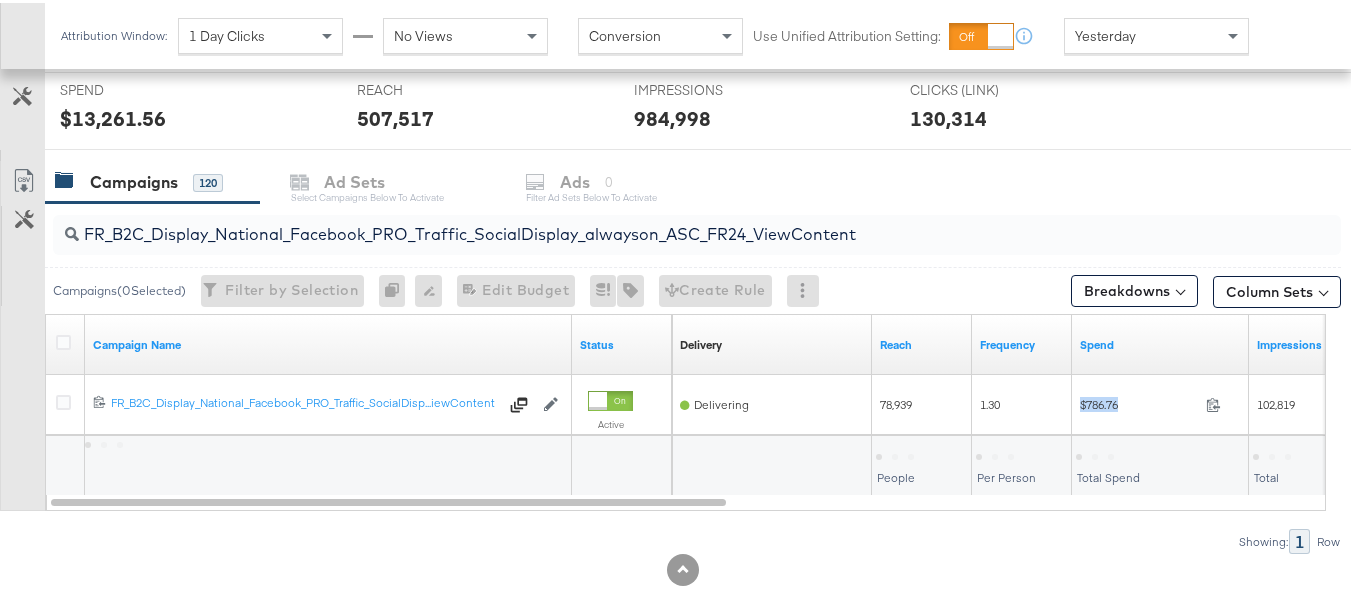 copy on "$786.76" 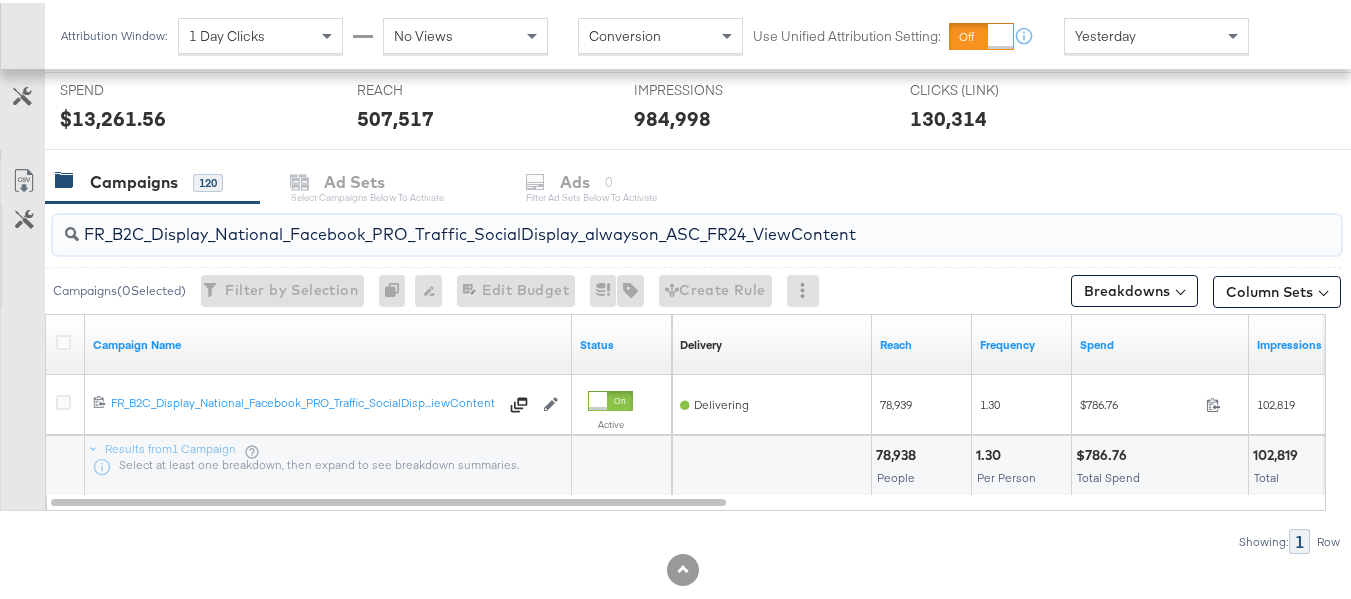 click on "FR_B2C_Display_National_Facebook_PRO_Traffic_SocialDisplay_alwayson_ASC_FR24_ViewContent" at bounding box center (653, 223) 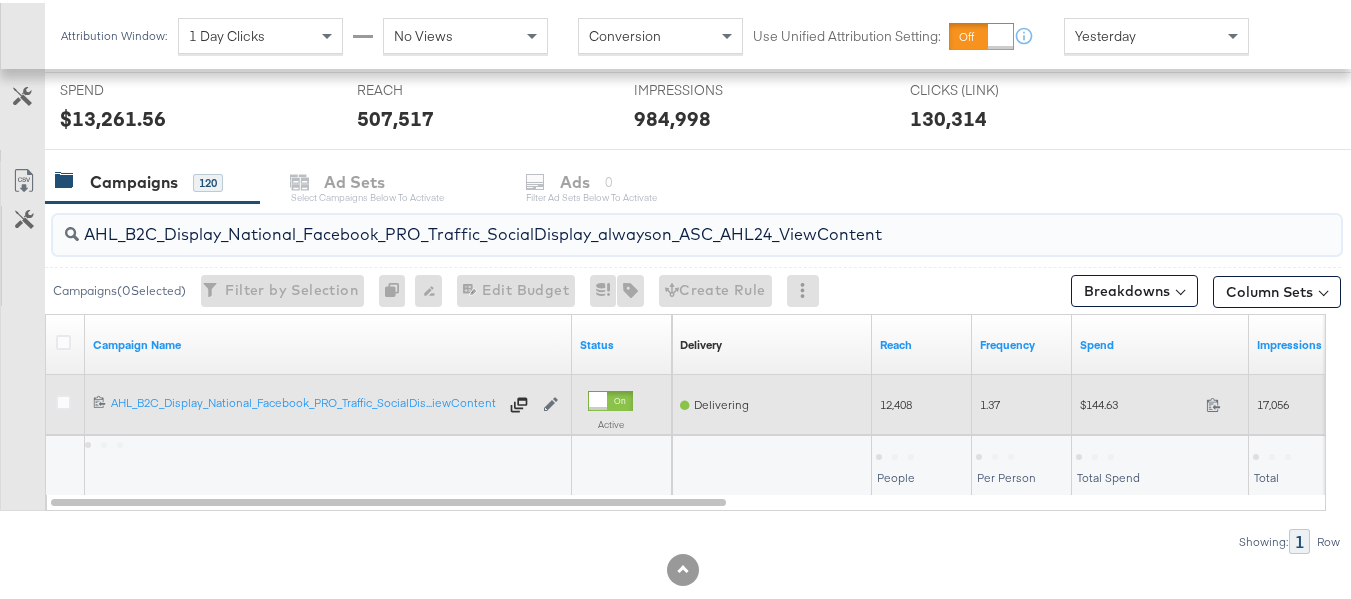 type on "AHL_B2C_Display_National_Facebook_PRO_Traffic_SocialDisplay_alwayson_ASC_AHL24_ViewContent" 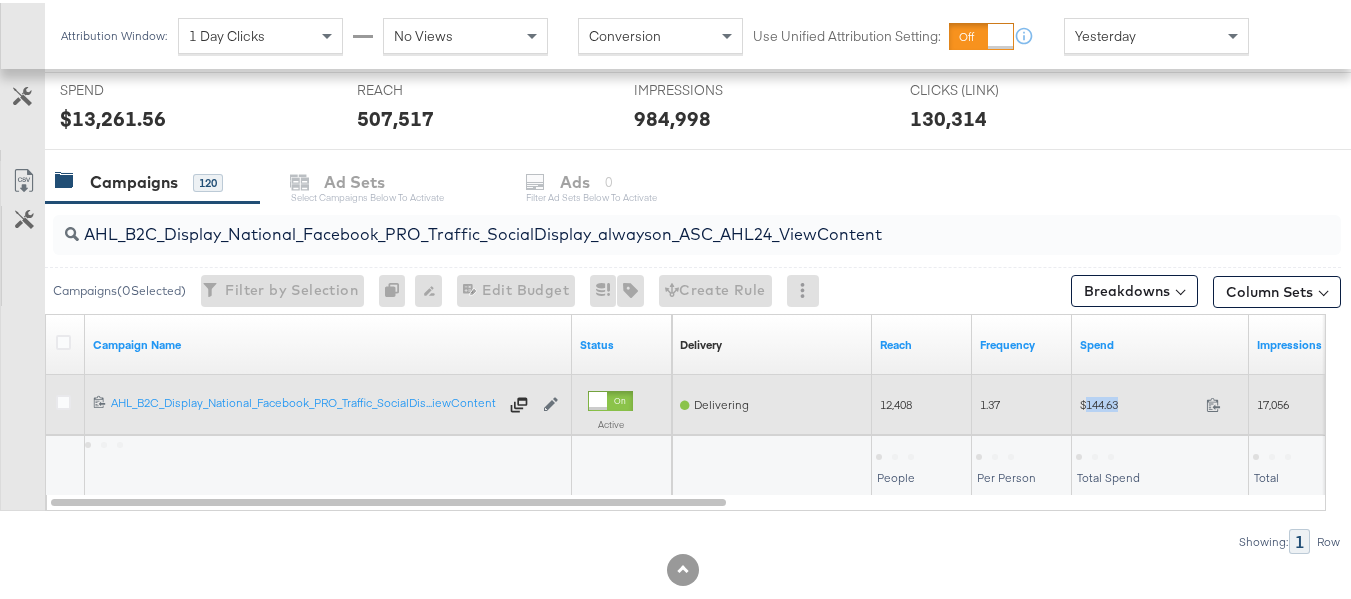 click on "$144.63   144.63" at bounding box center [1160, 402] 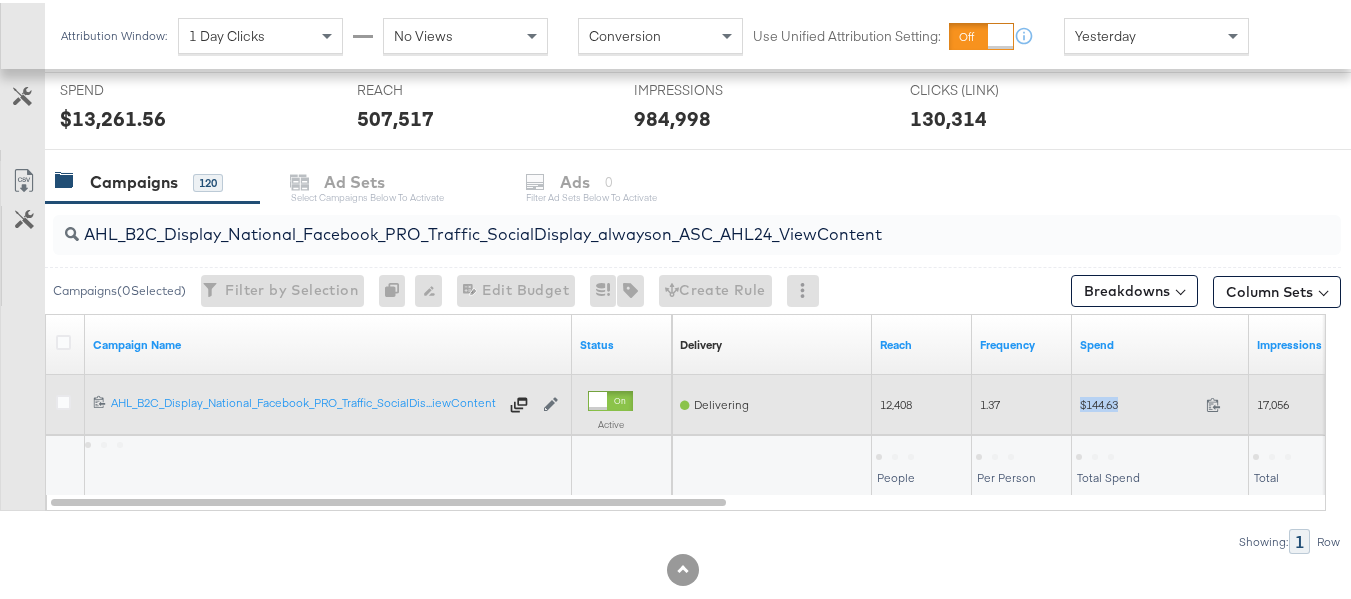 click on "$144.63   144.63" at bounding box center (1160, 402) 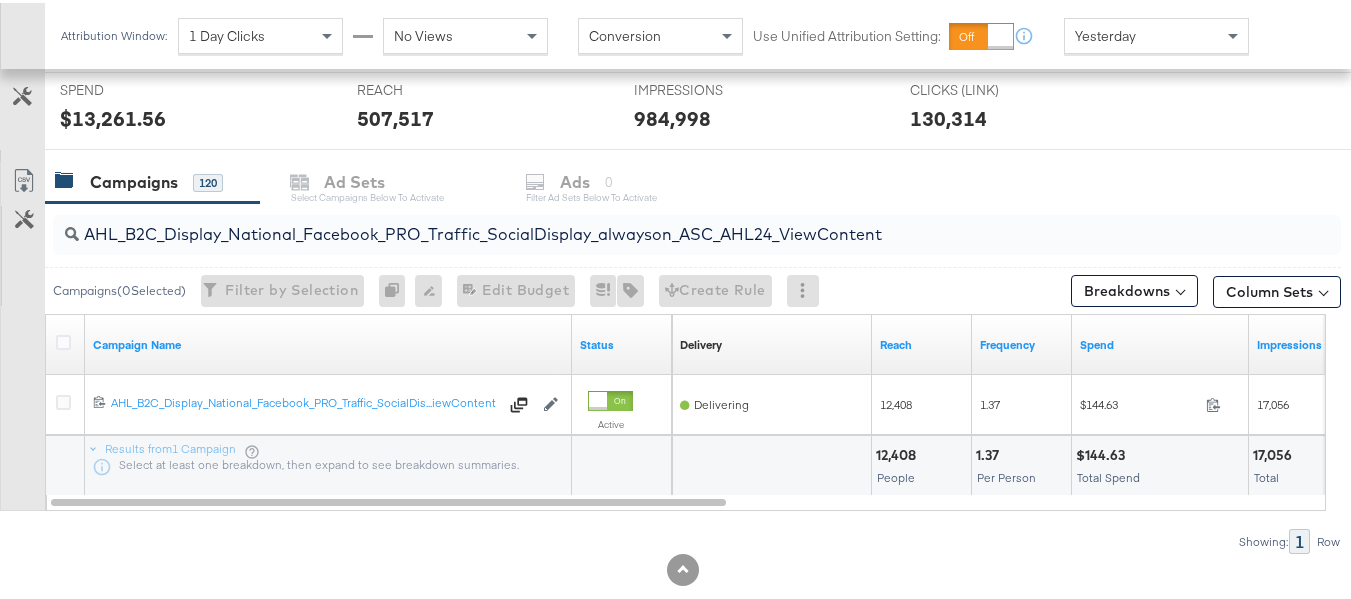 click on "1.37    Per Person" at bounding box center (1021, 463) 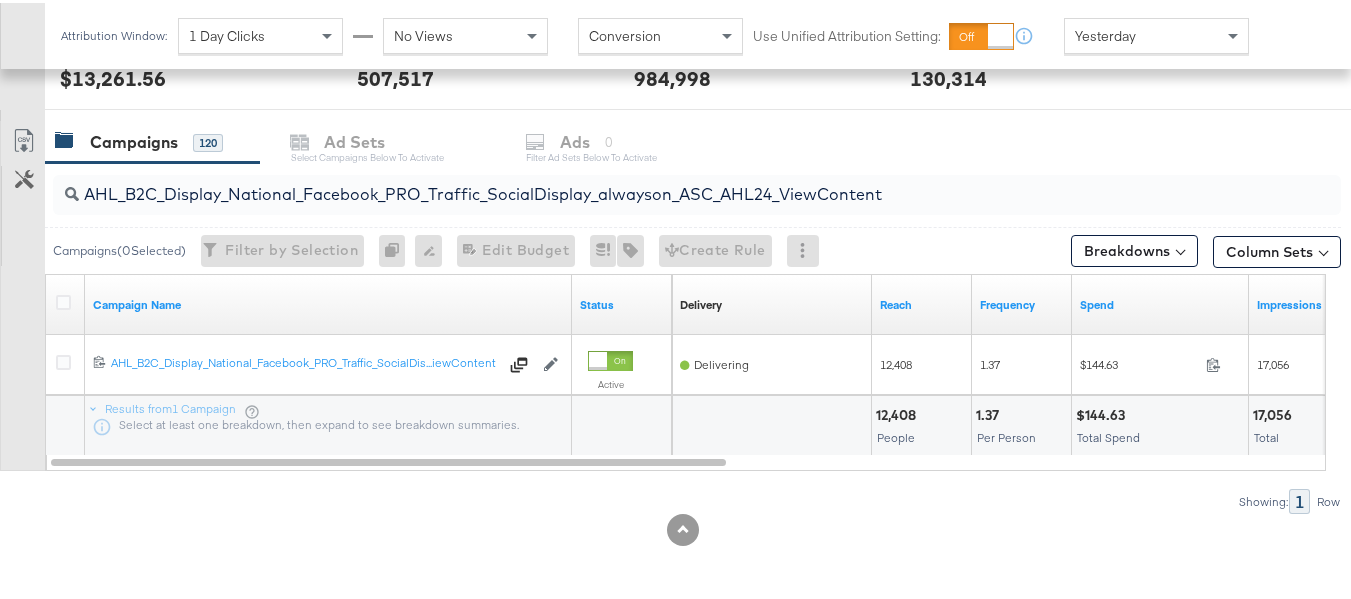 scroll, scrollTop: 0, scrollLeft: 0, axis: both 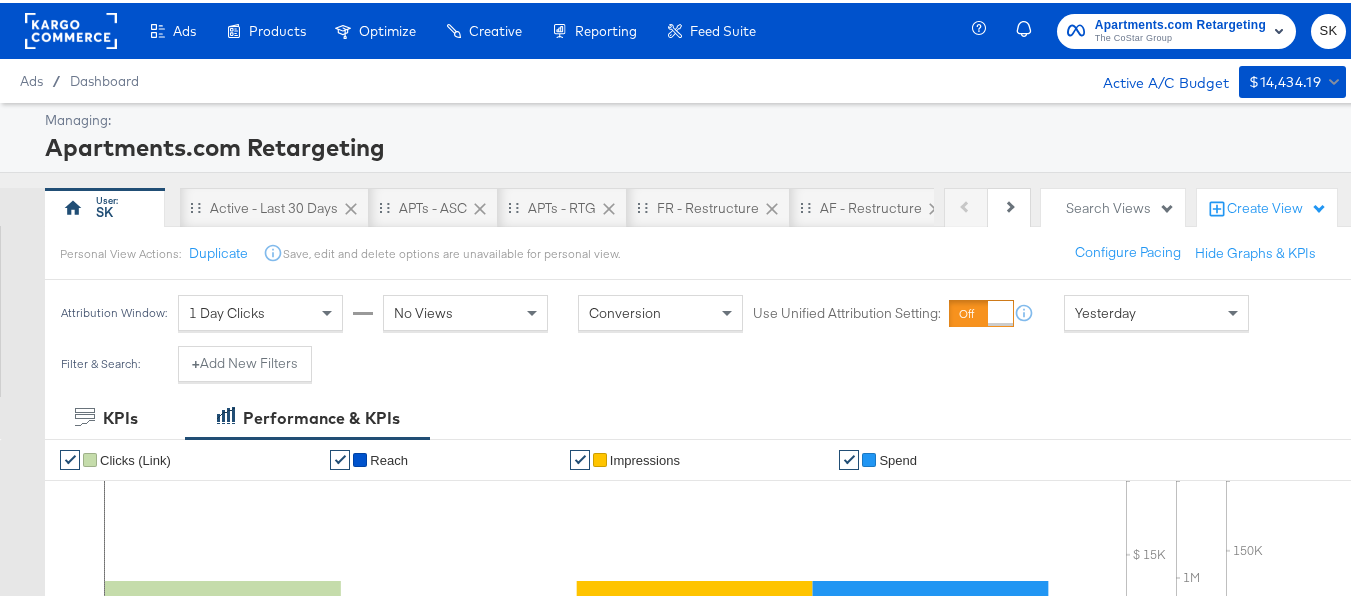 click on "Apartments.com Retargeting The CoStar Group" at bounding box center (1176, 28) 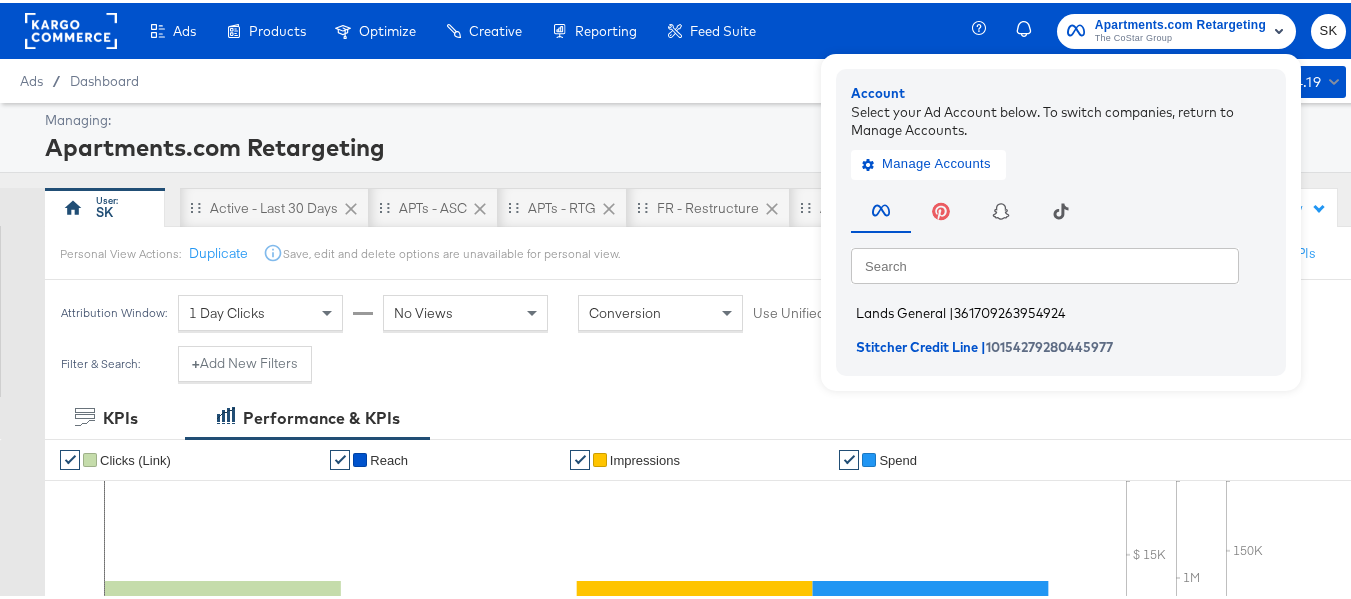 click on "Lands General" at bounding box center (901, 310) 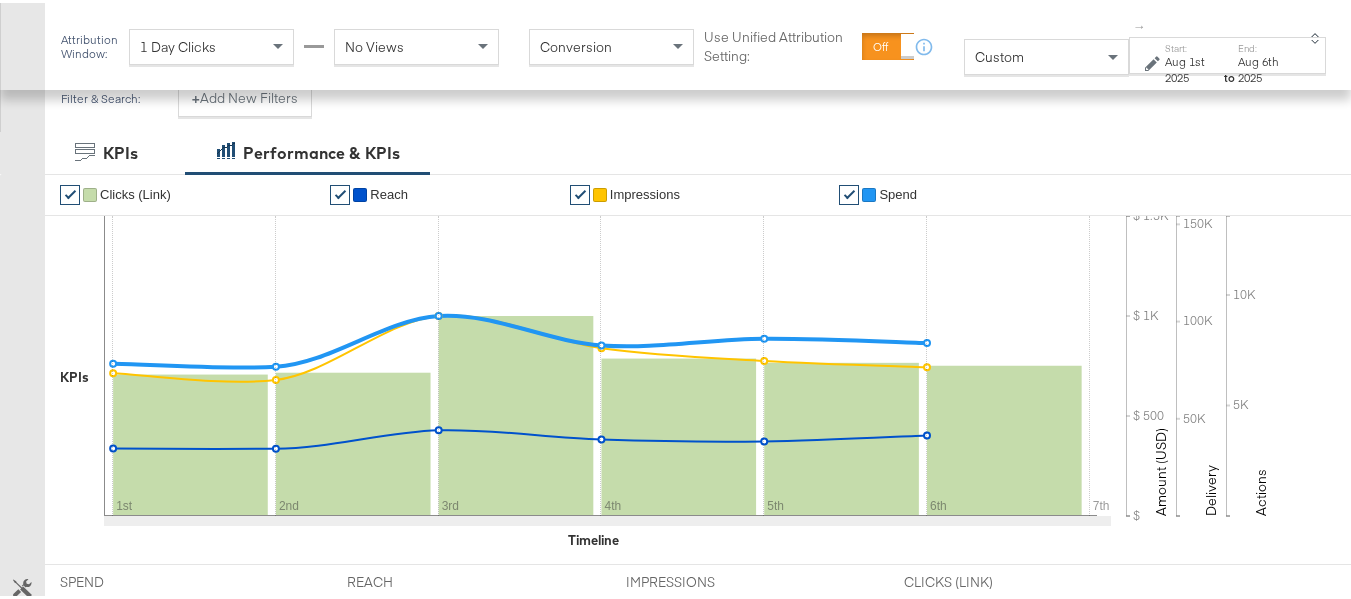 scroll, scrollTop: 200, scrollLeft: 0, axis: vertical 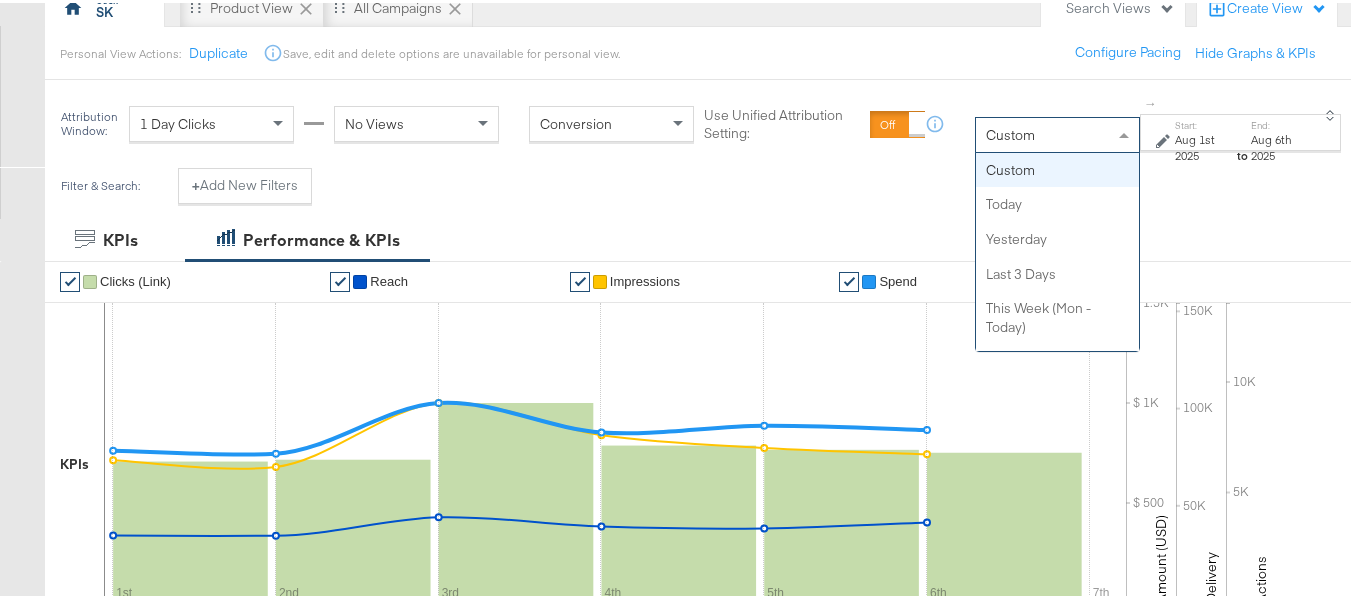 click on "Custom" at bounding box center [1010, 132] 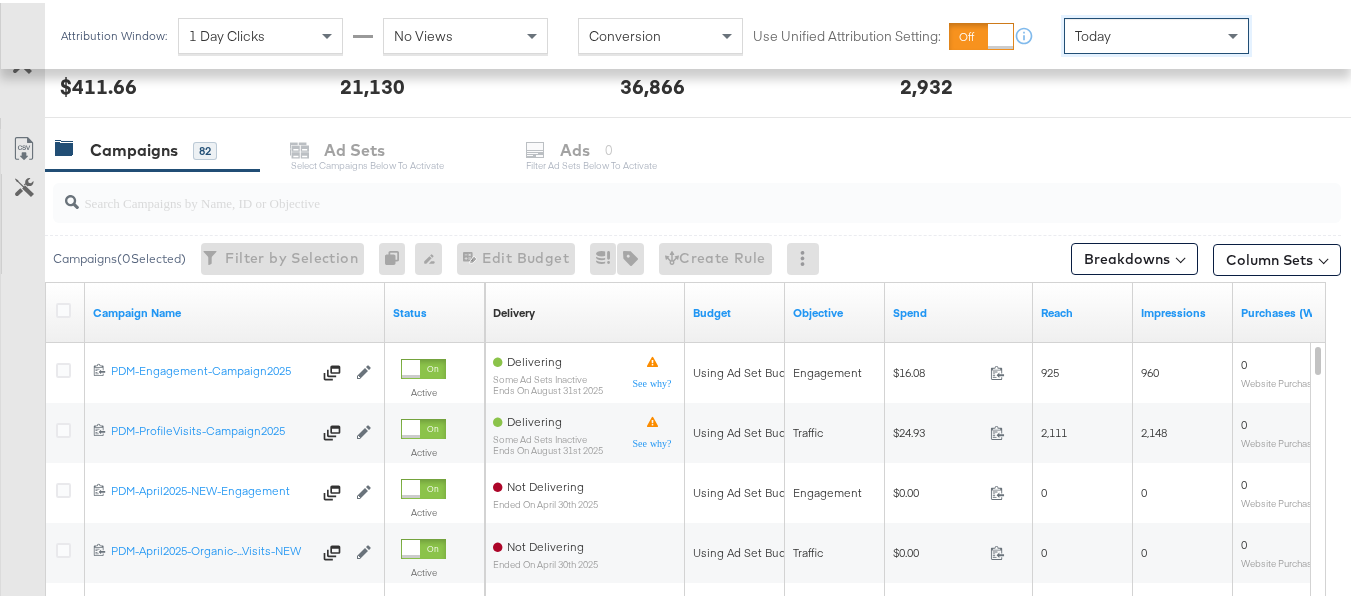 scroll, scrollTop: 700, scrollLeft: 0, axis: vertical 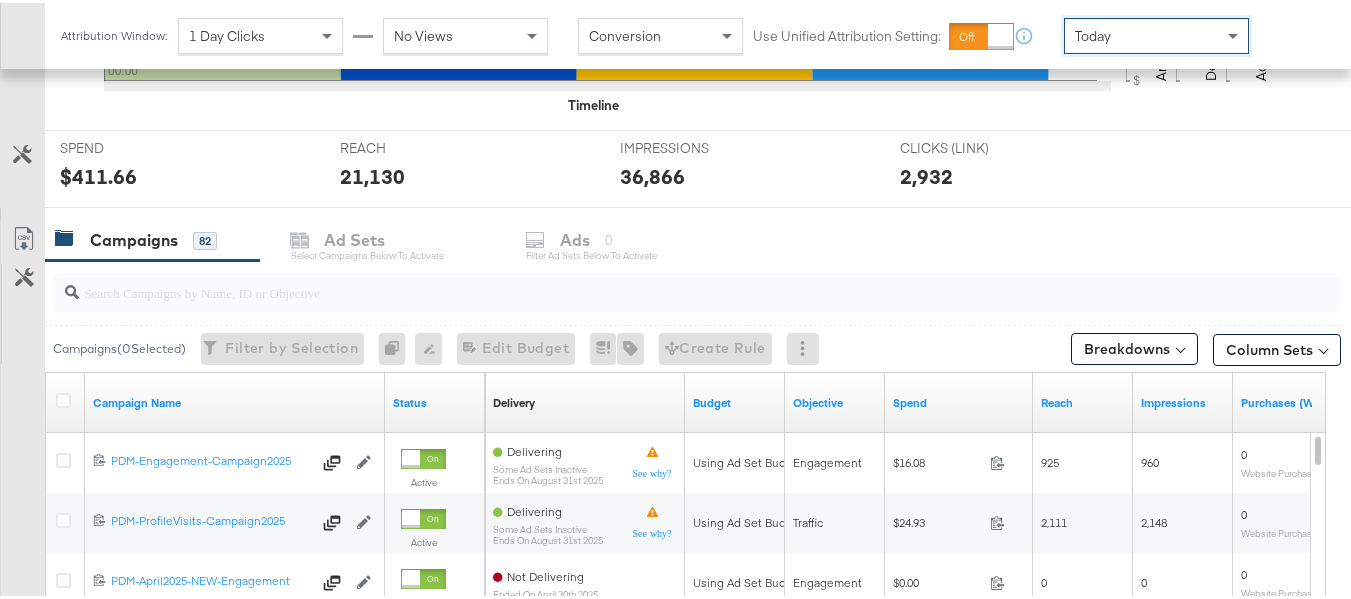 click at bounding box center (653, 281) 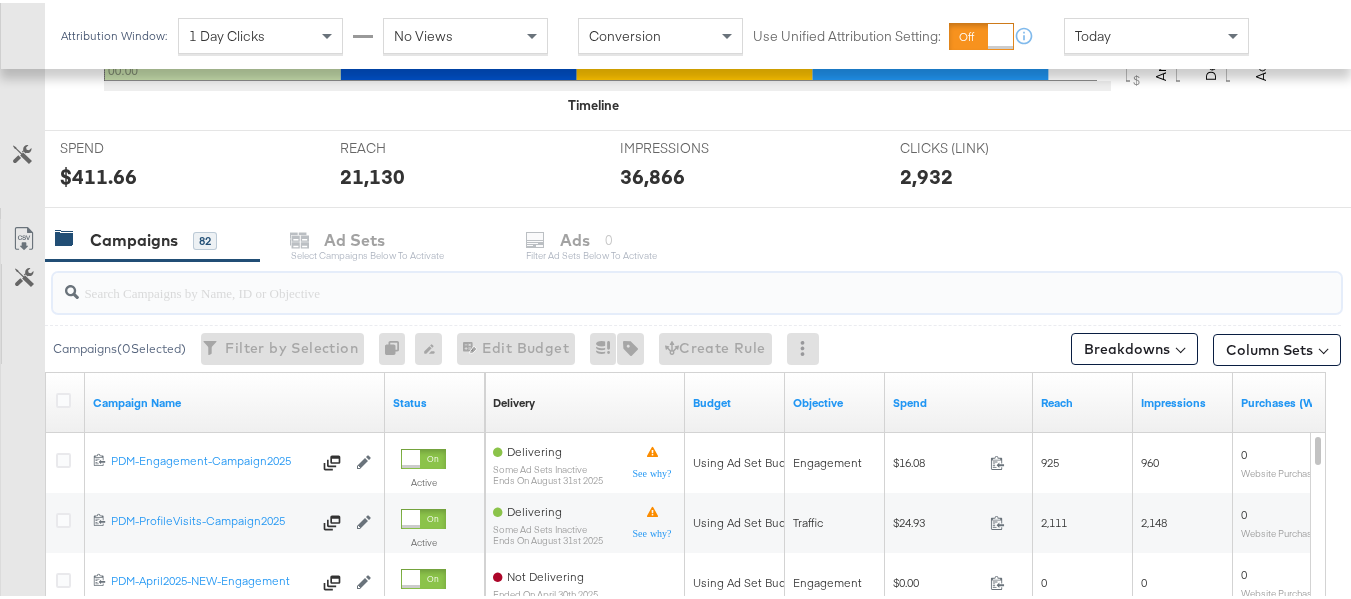 paste on "B2C_LAND_KC_RT_Sig_24" 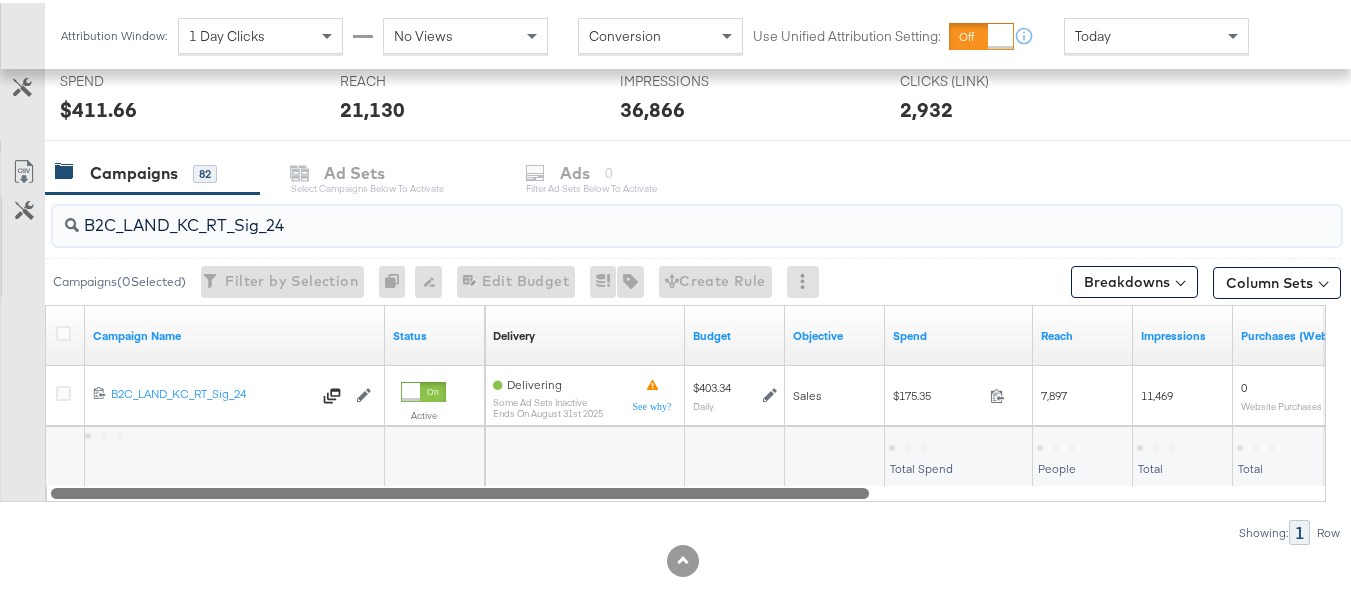 scroll, scrollTop: 798, scrollLeft: 0, axis: vertical 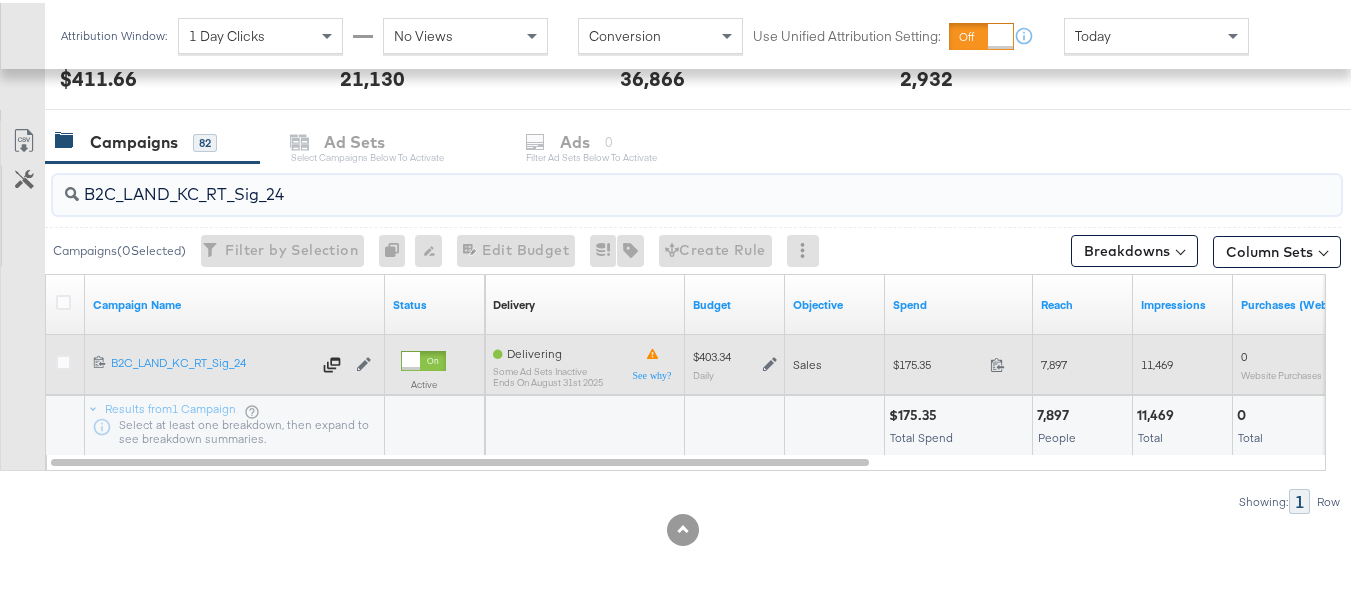 click on "$175.35" at bounding box center [937, 361] 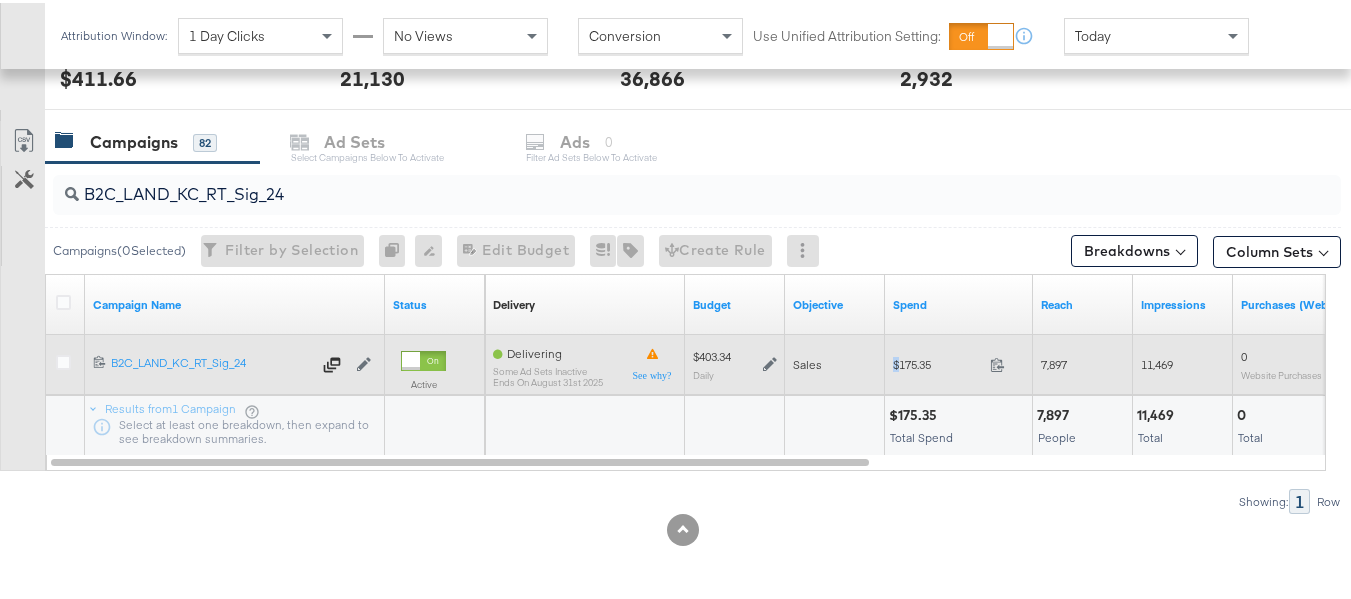 click on "$175.35" at bounding box center [937, 361] 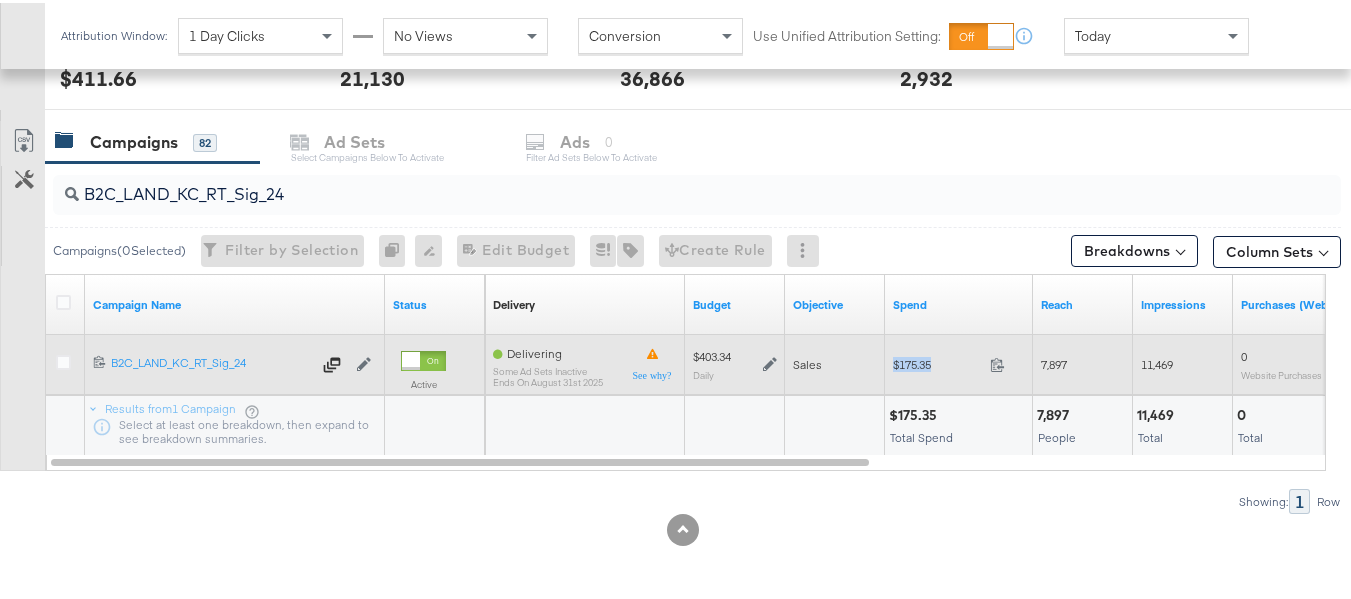 click on "$175.35" at bounding box center (937, 361) 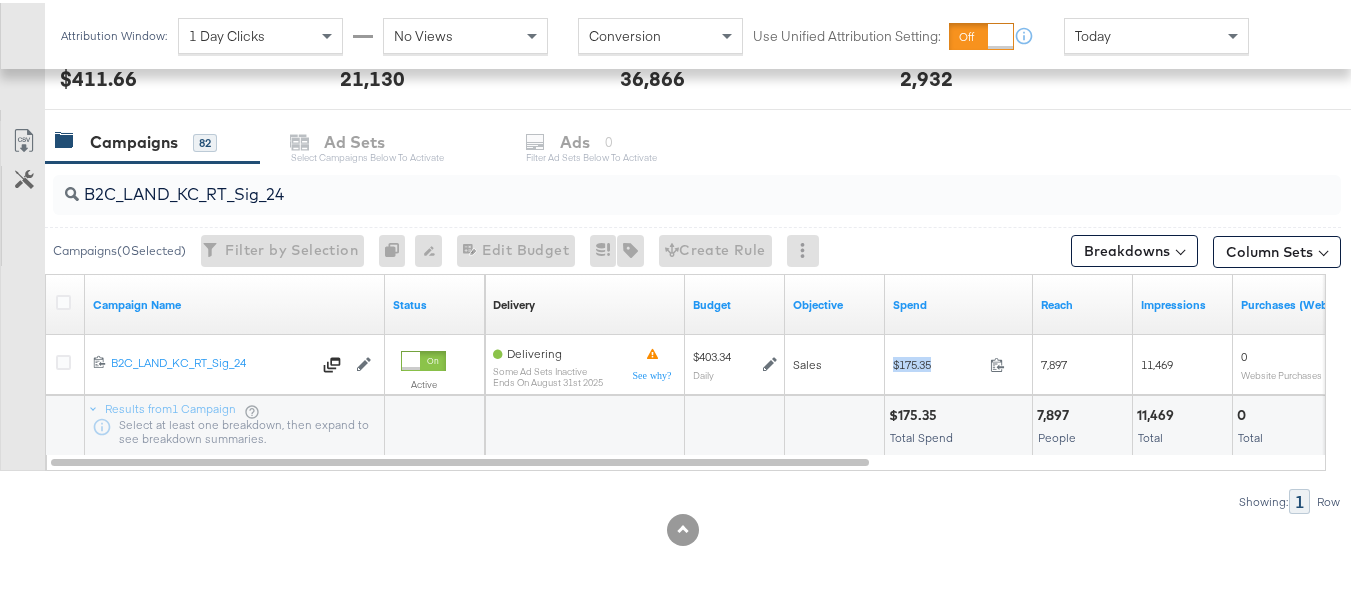 copy on "$175.35" 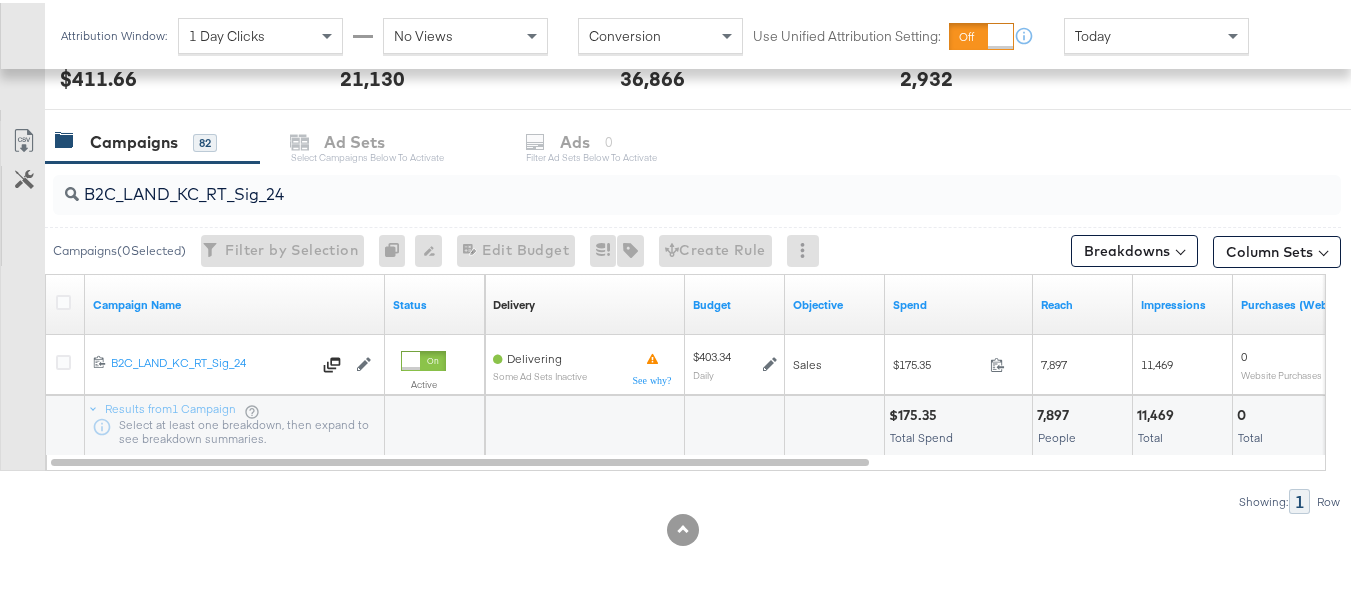 click on "B2C_LAND_KC_RT_Sig_24" at bounding box center (653, 183) 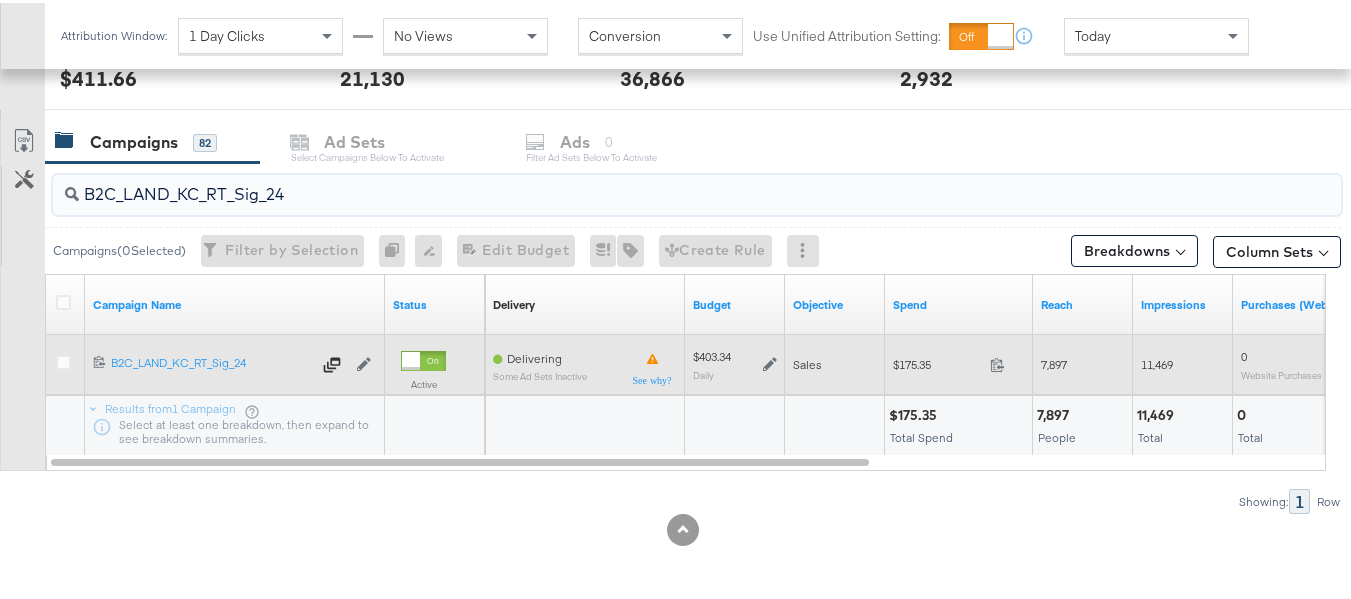 paste on "B_Ecommerce_KC_Retargeting_LW&LOA_Traffic" 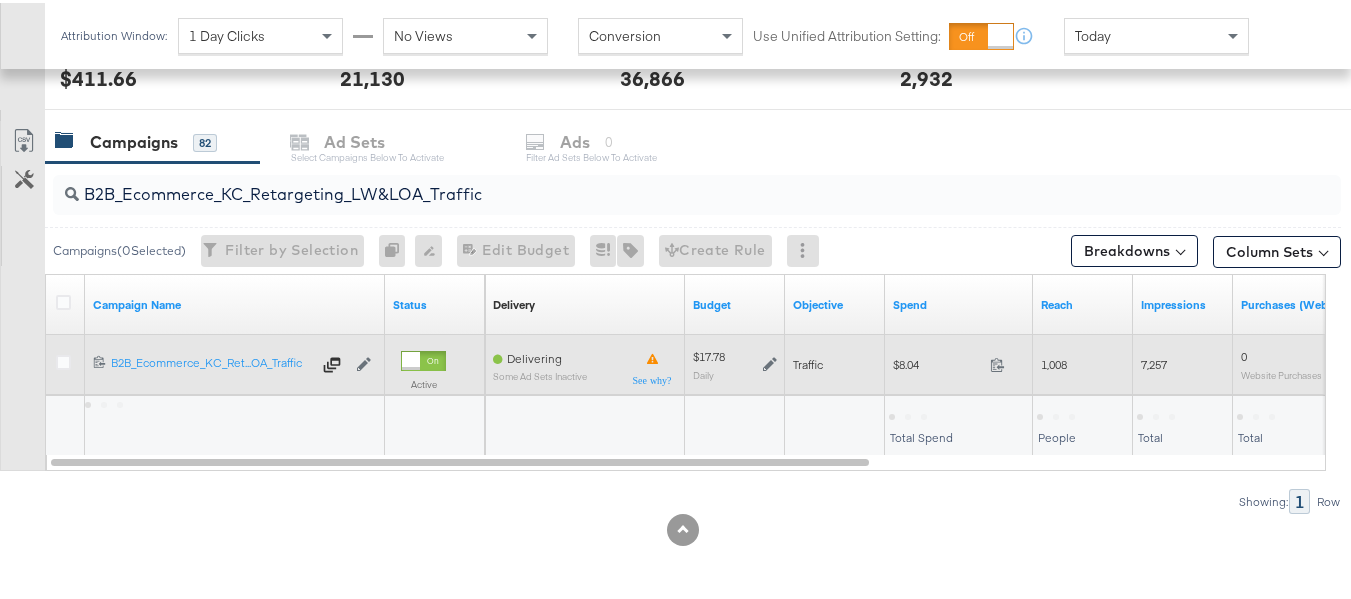 click on "$8.04   8.04" at bounding box center (959, 361) 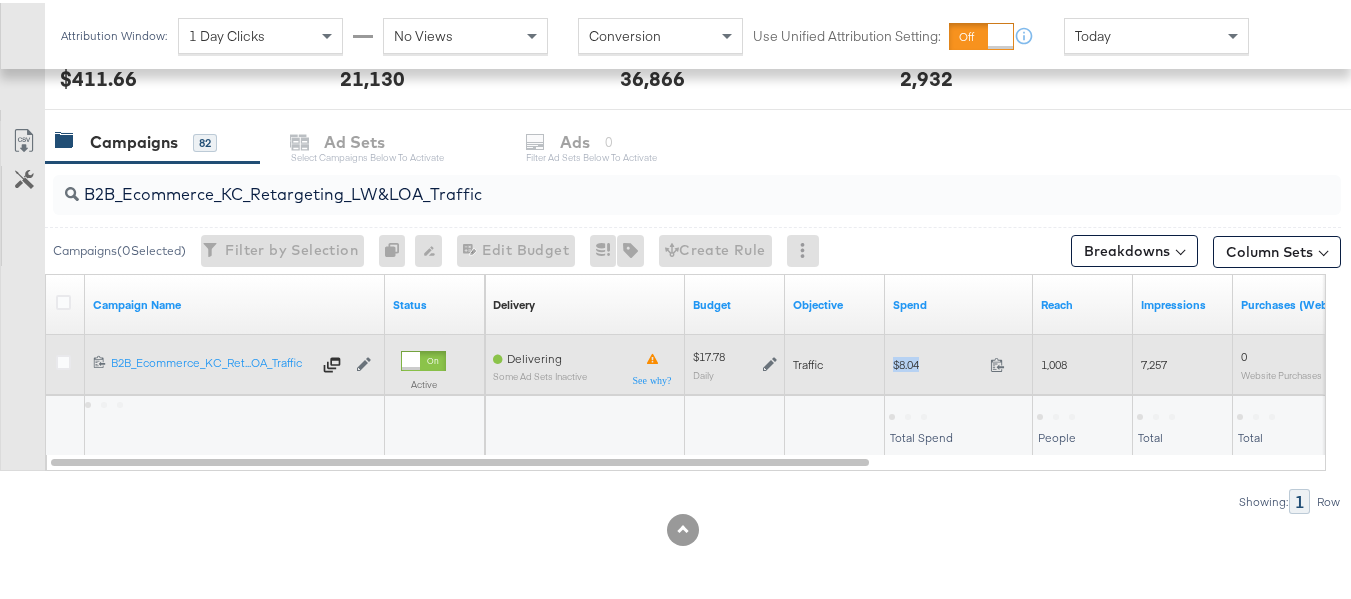 click on "$8.04   8.04" at bounding box center [959, 361] 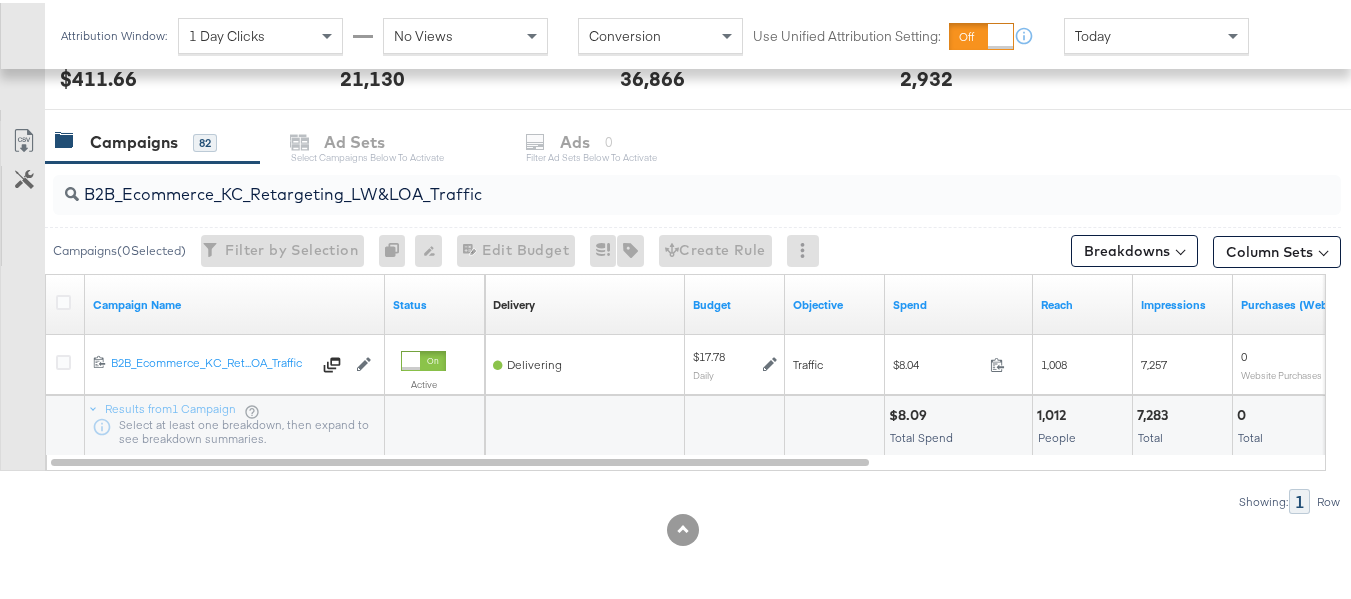 click on "$8.09    Total Spend" at bounding box center [958, 423] 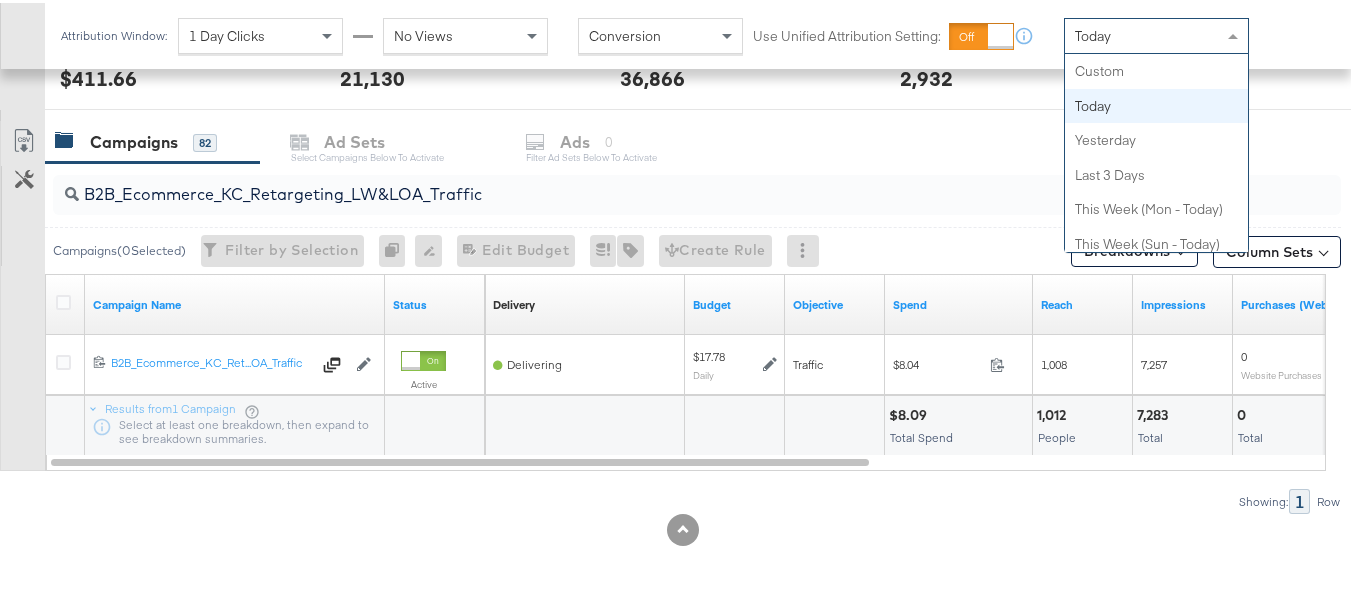 scroll, scrollTop: 35, scrollLeft: 0, axis: vertical 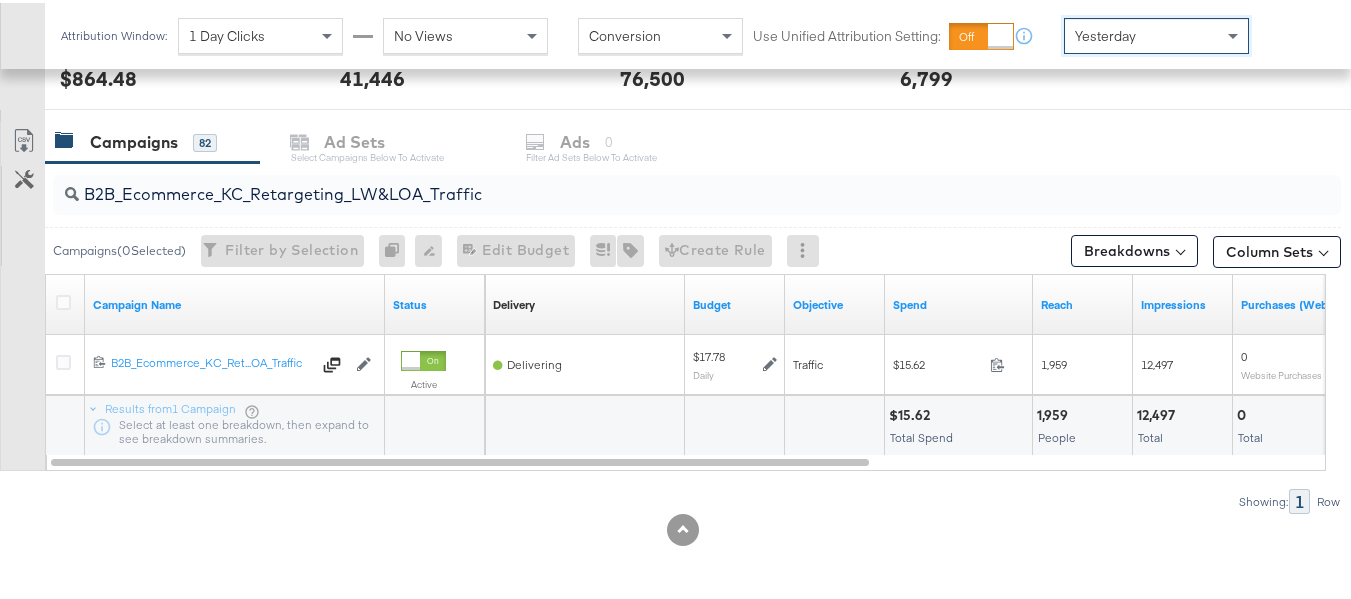 click on "B2B_Ecommerce_KC_Retargeting_LW&LOA_Traffic" at bounding box center [653, 183] 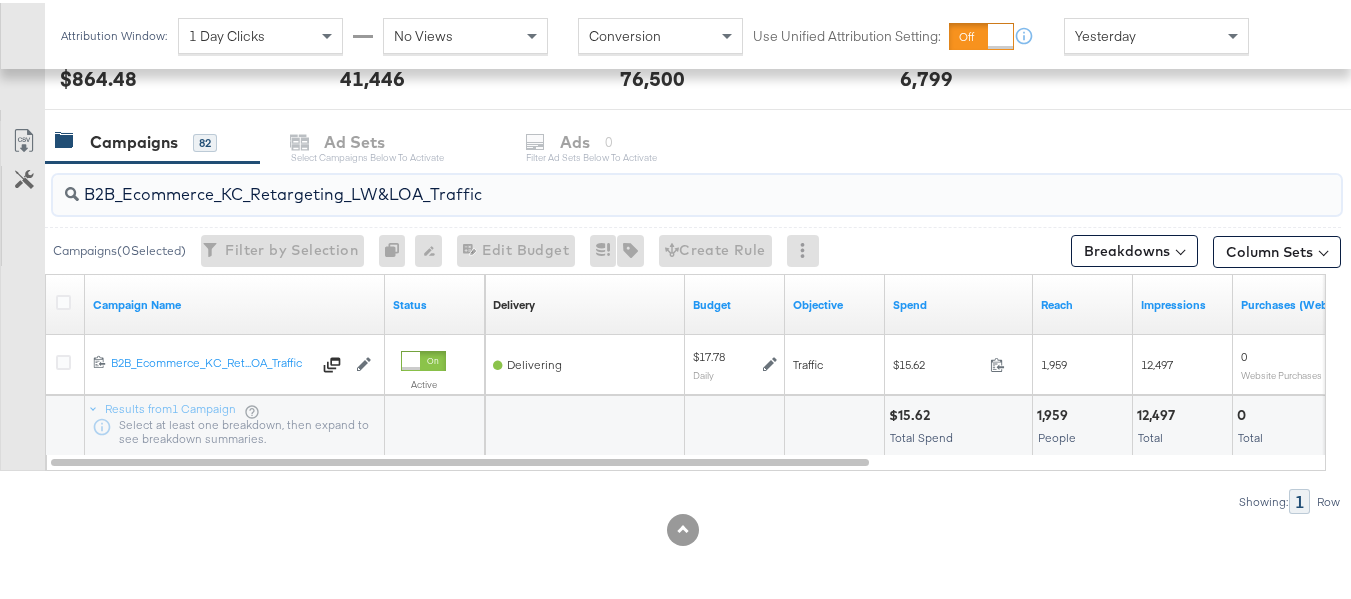 paste on "C_LAND_KC_RT_Sig_24" 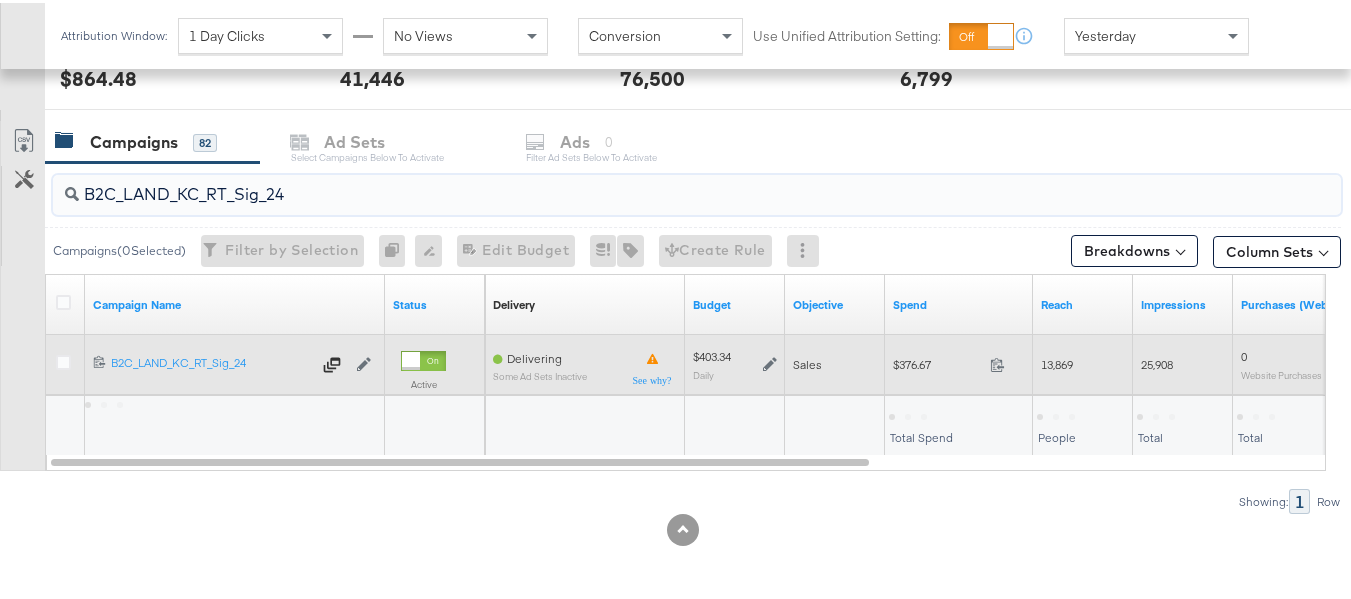 click on "$376.67   376.67" at bounding box center (959, 361) 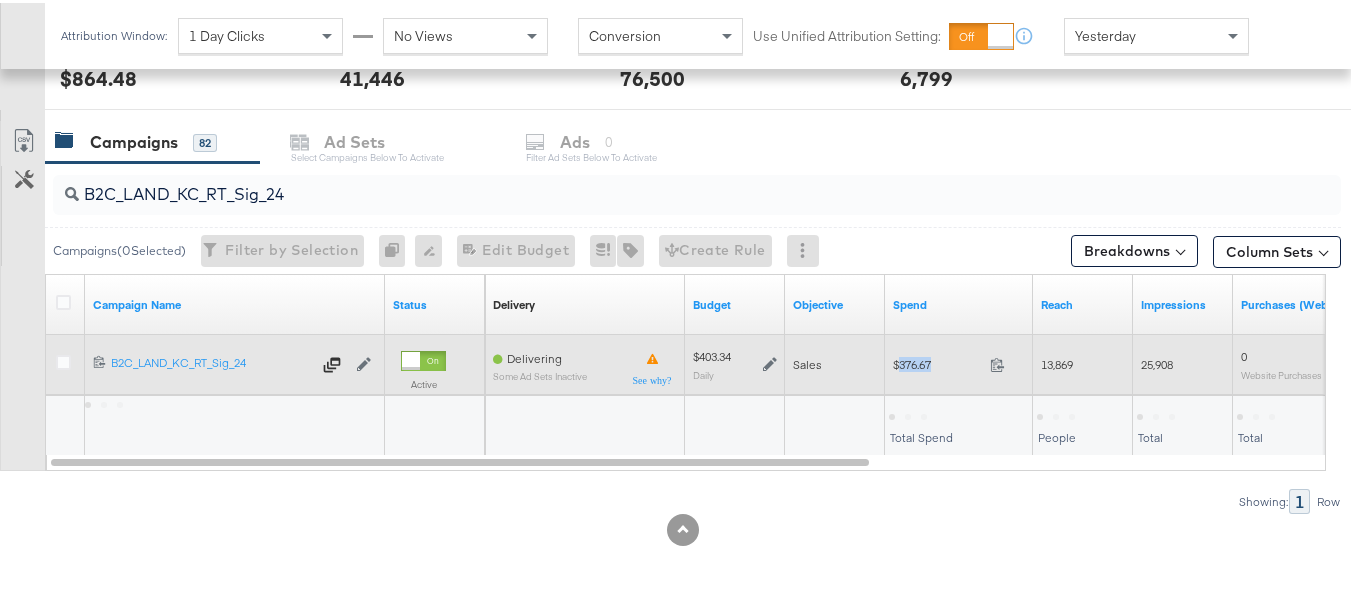 click on "$376.67   376.67" at bounding box center [959, 361] 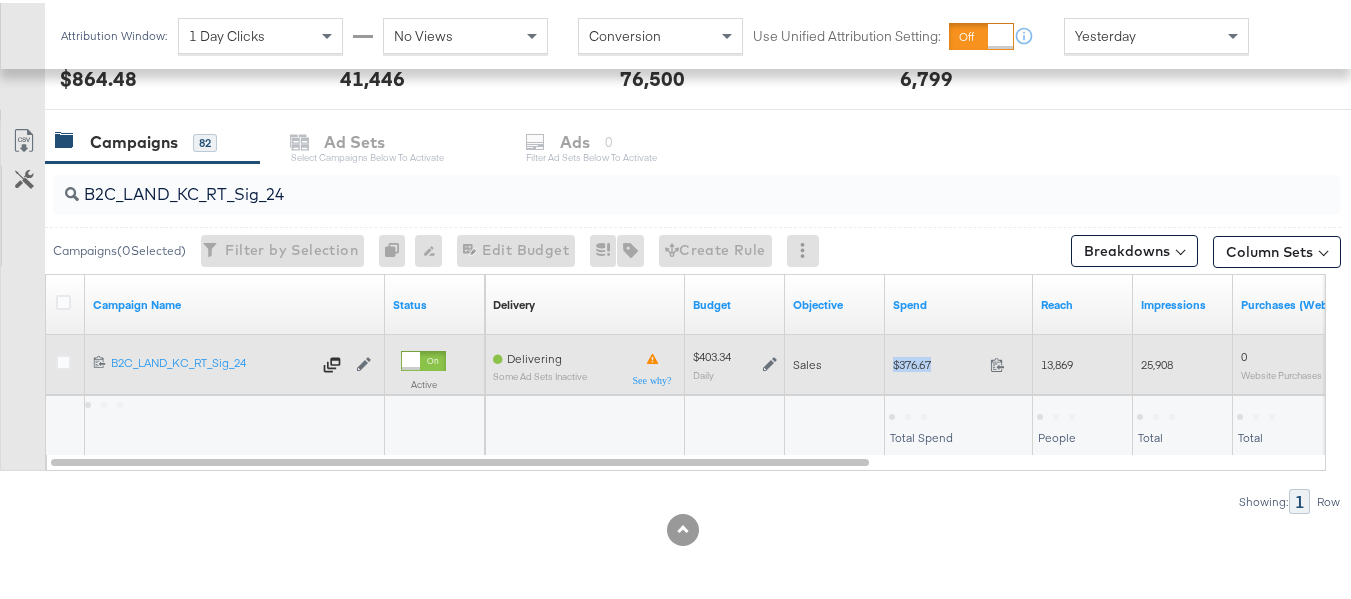click on "$376.67   376.67" at bounding box center (959, 361) 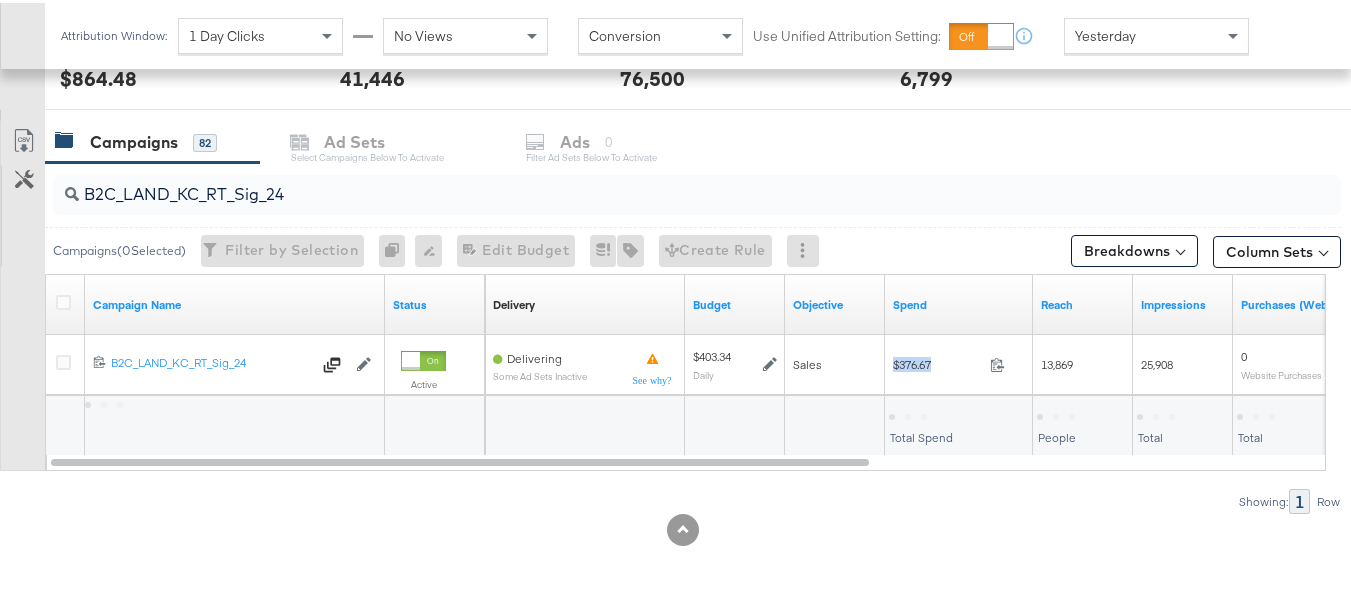 copy on "$376.67" 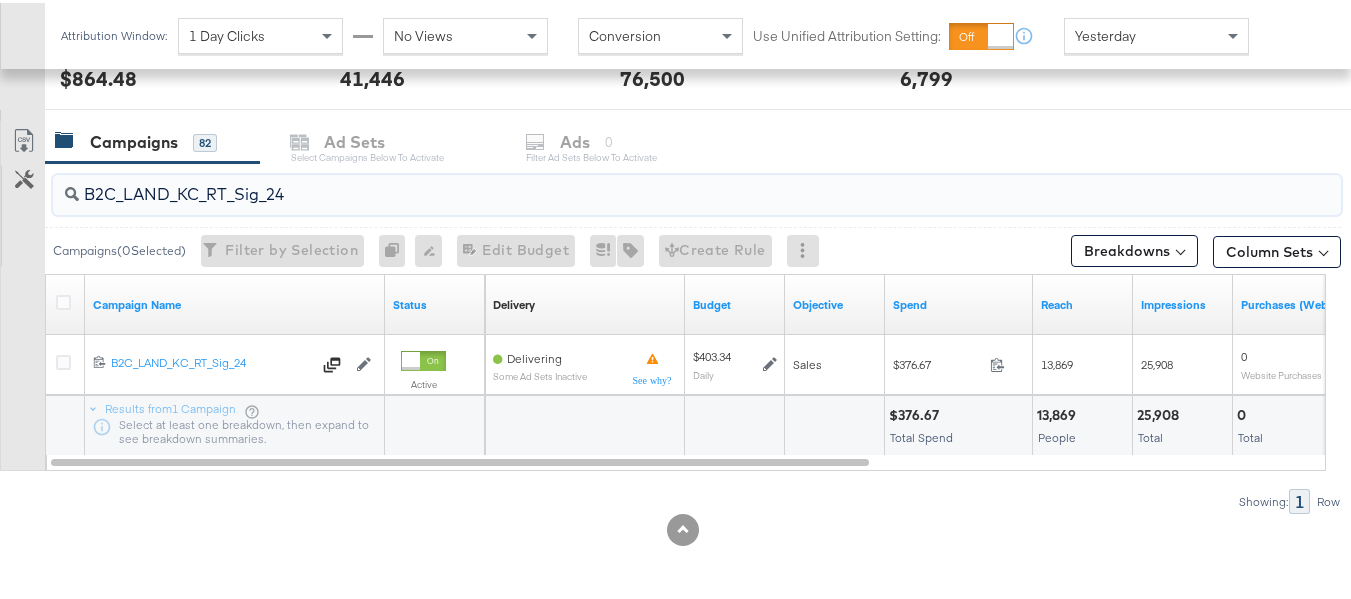 click on "B2C_LAND_KC_RT_Sig_24" at bounding box center [653, 183] 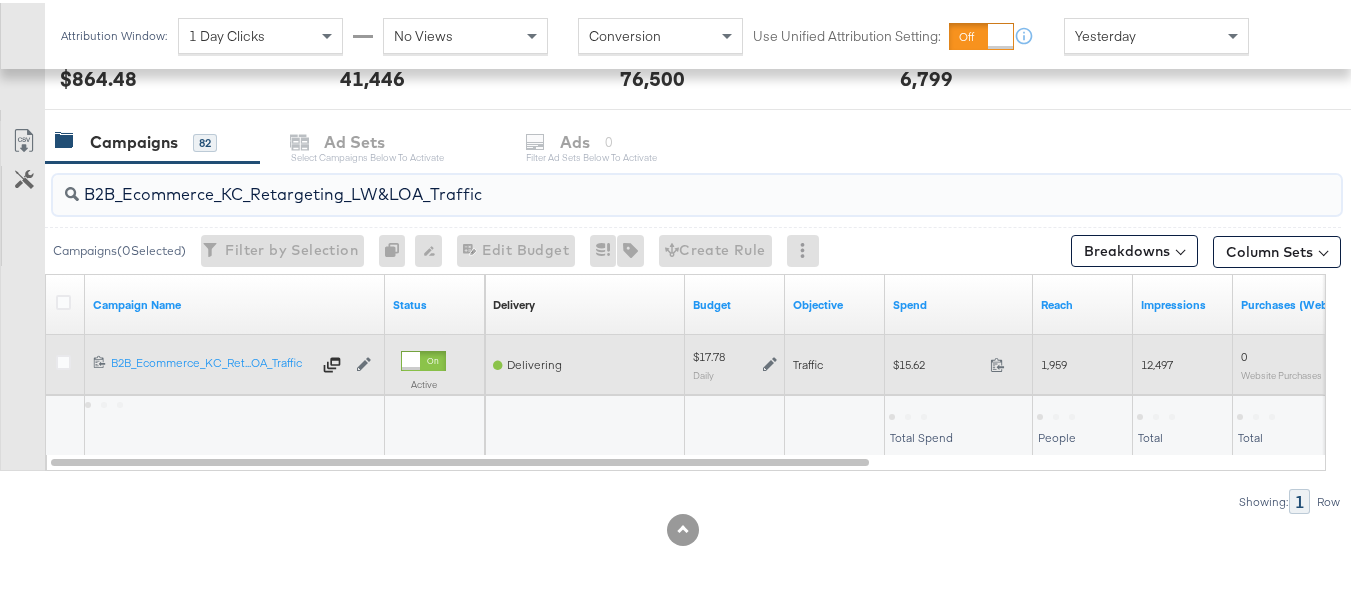click on "$15.62" at bounding box center (937, 361) 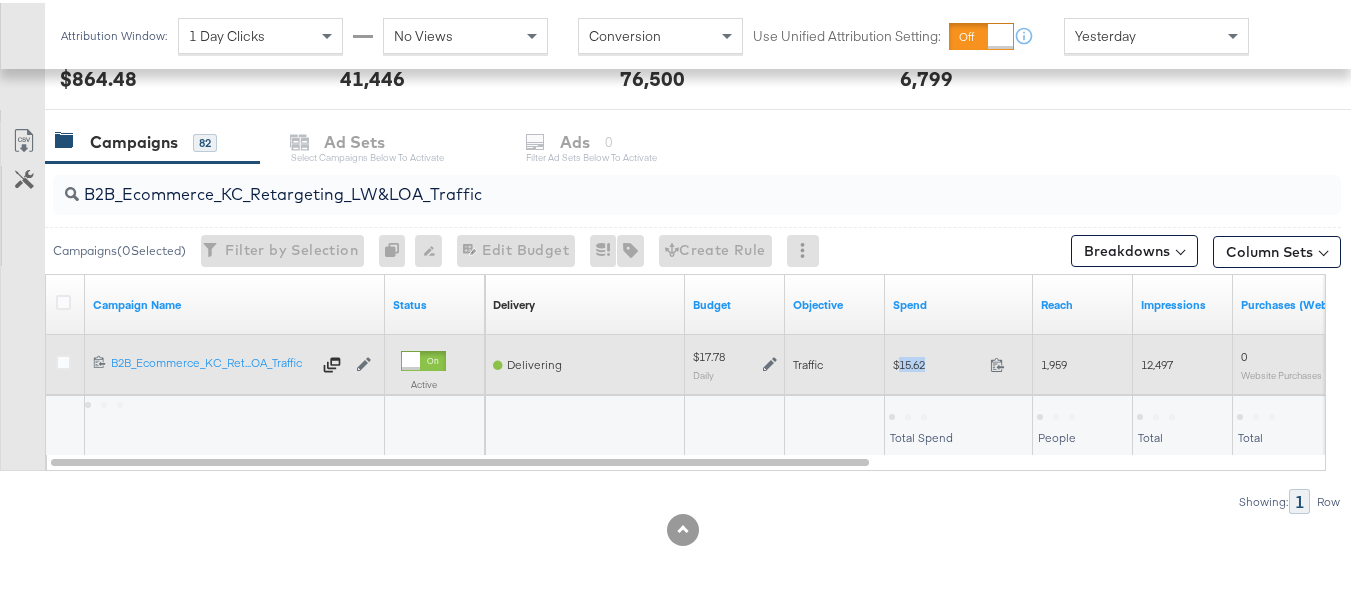 click on "$15.62" at bounding box center (937, 361) 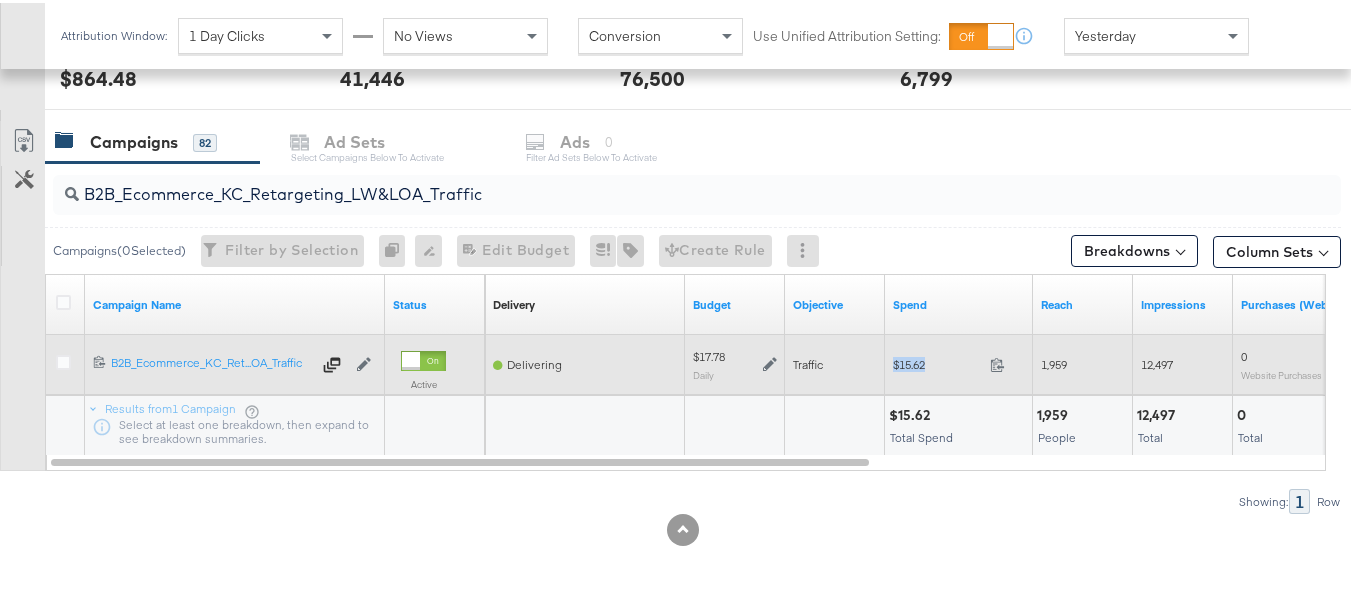 click on "$15.62" at bounding box center [937, 361] 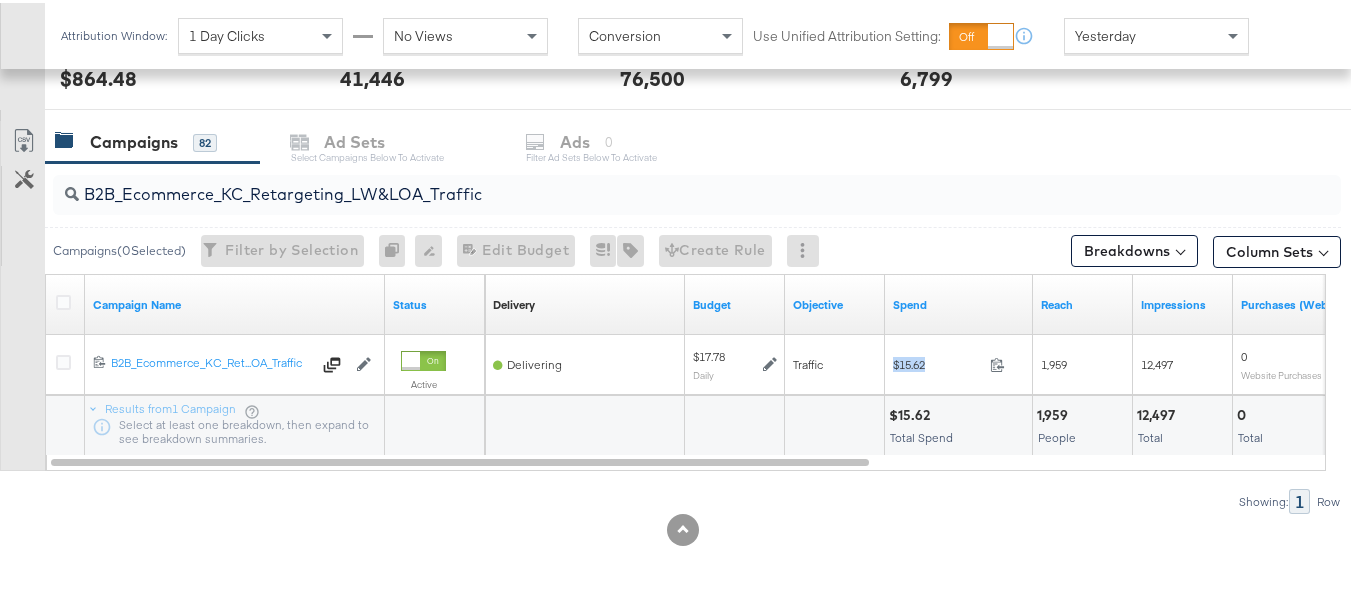 copy on "$15.62" 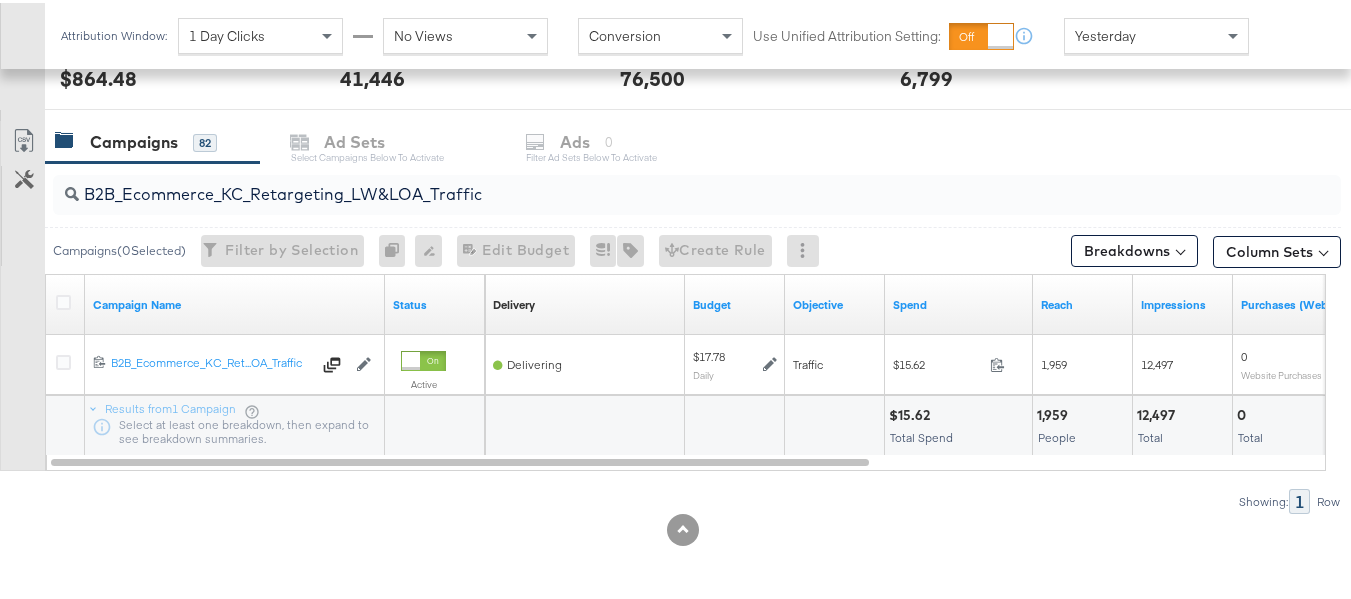 click on "B2B_Ecommerce_KC_Retargeting_LW&LOA_Traffic" at bounding box center [653, 183] 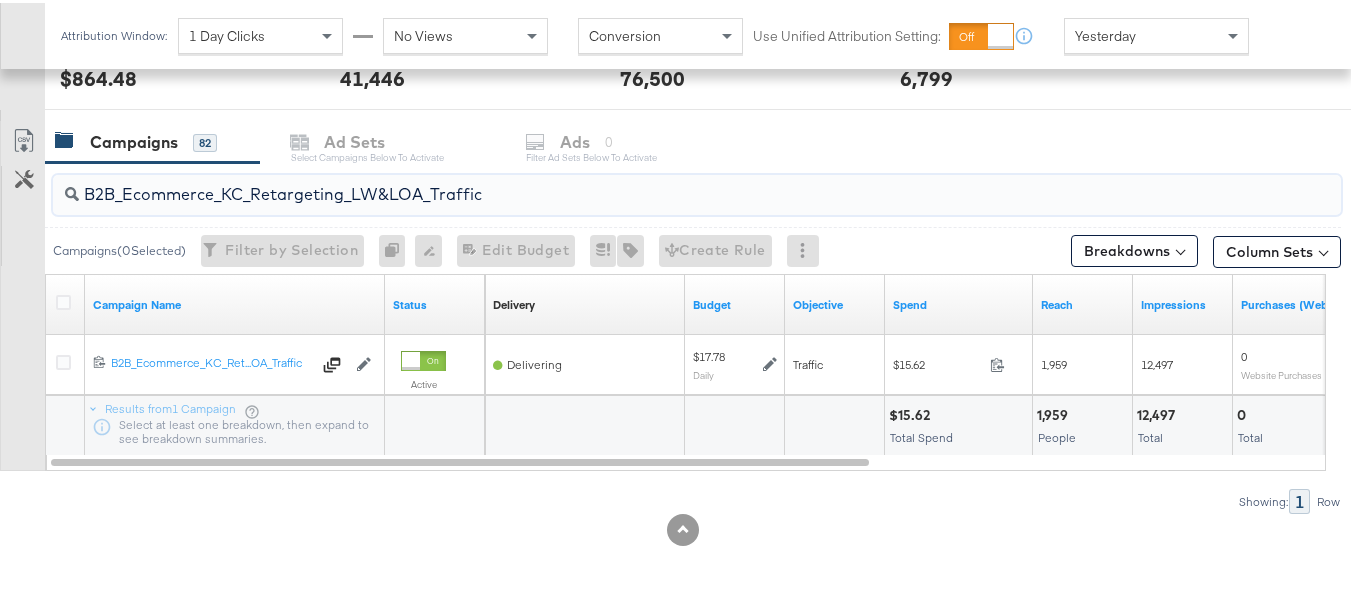 paste on "KC_Retargeting_Prospects & Clients_Conversions" 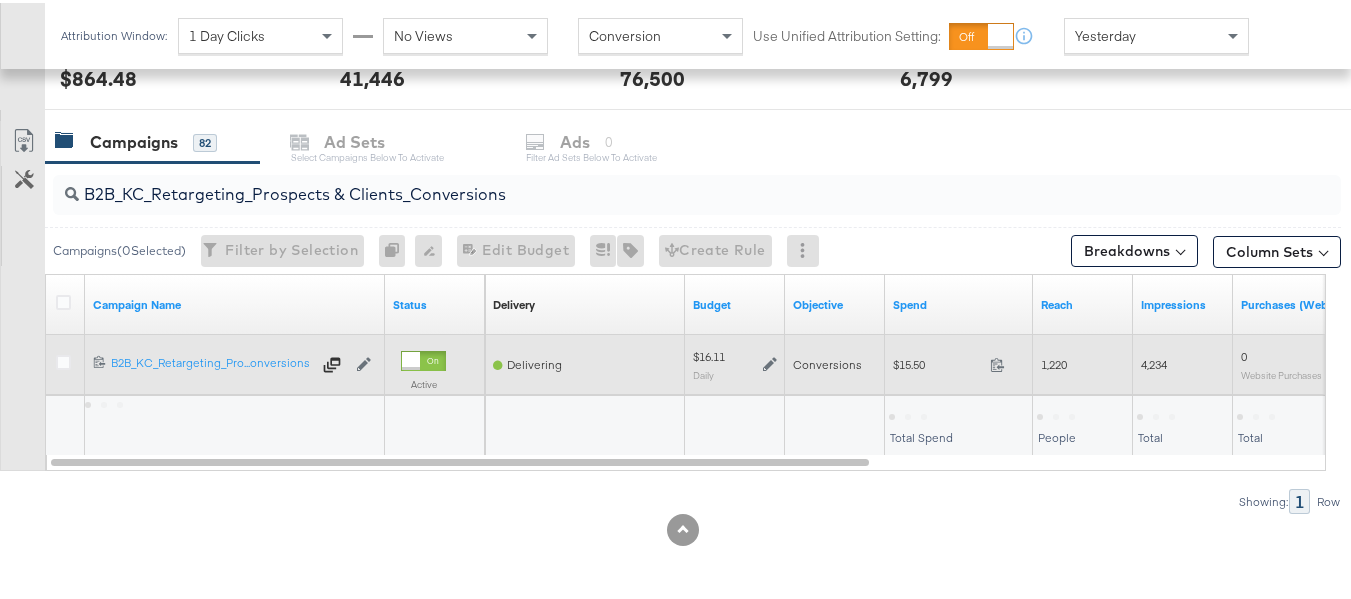 click on "$15.50" at bounding box center [937, 361] 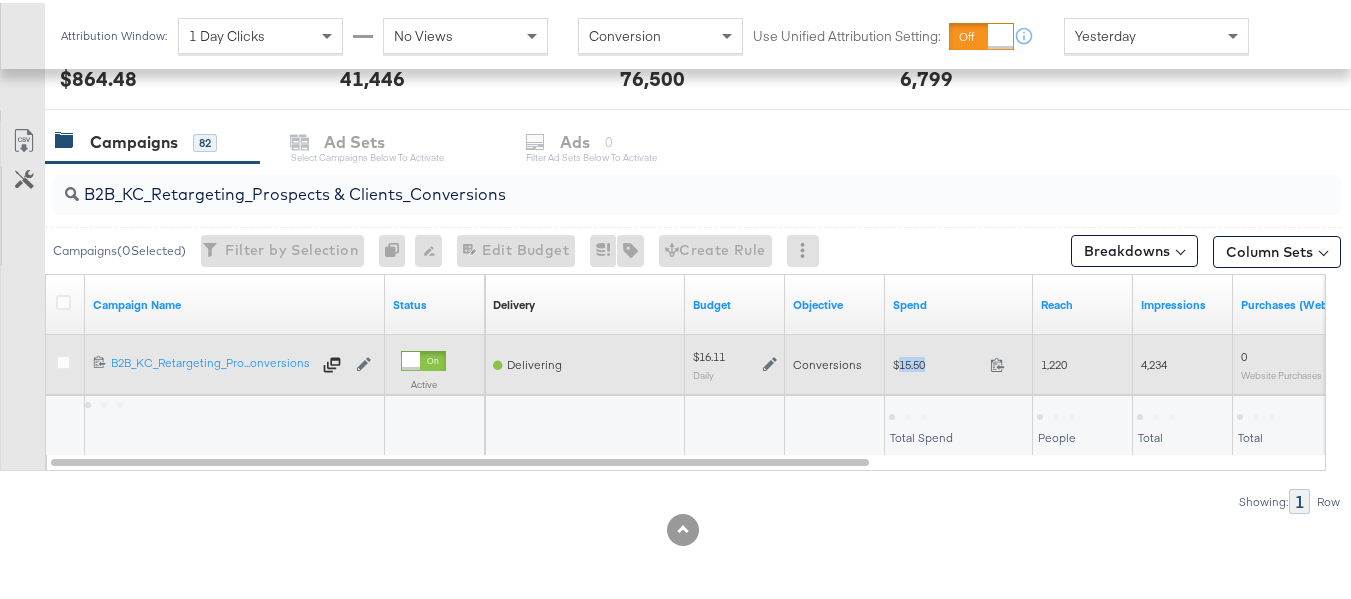 click on "$15.50" at bounding box center (937, 361) 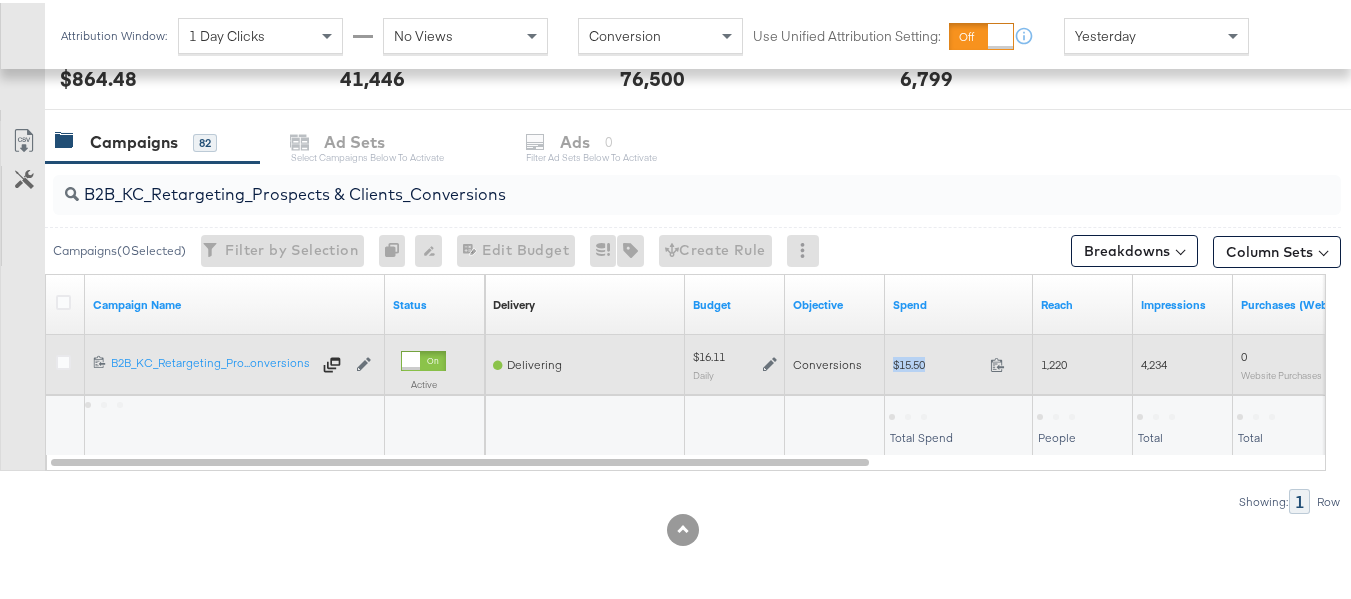 click on "$15.50" at bounding box center (937, 361) 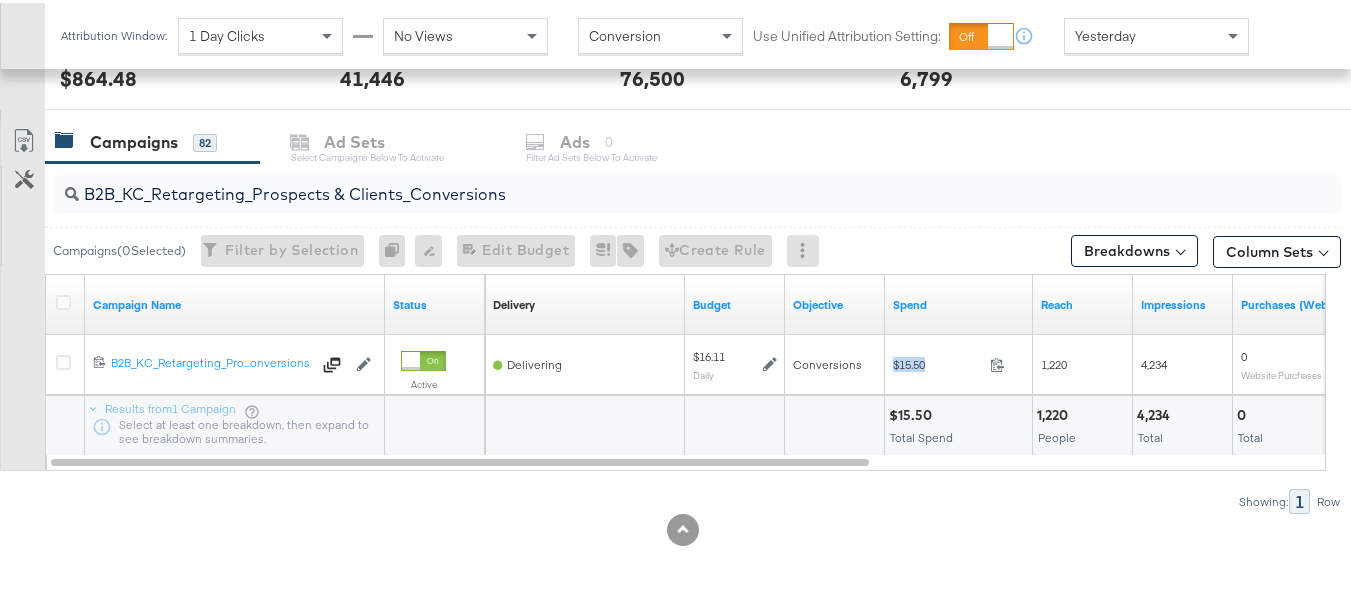 copy on "$15.50" 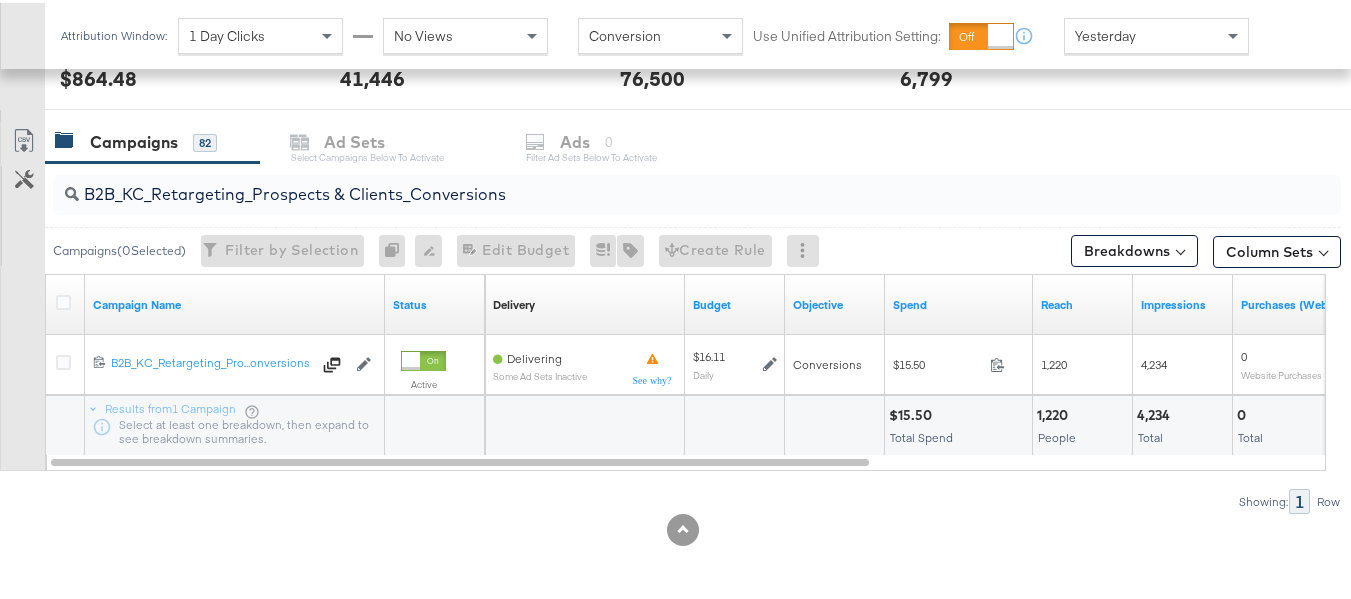 click on "B2B_KC_Retargeting_Prospects & Clients_Conversions" at bounding box center [653, 183] 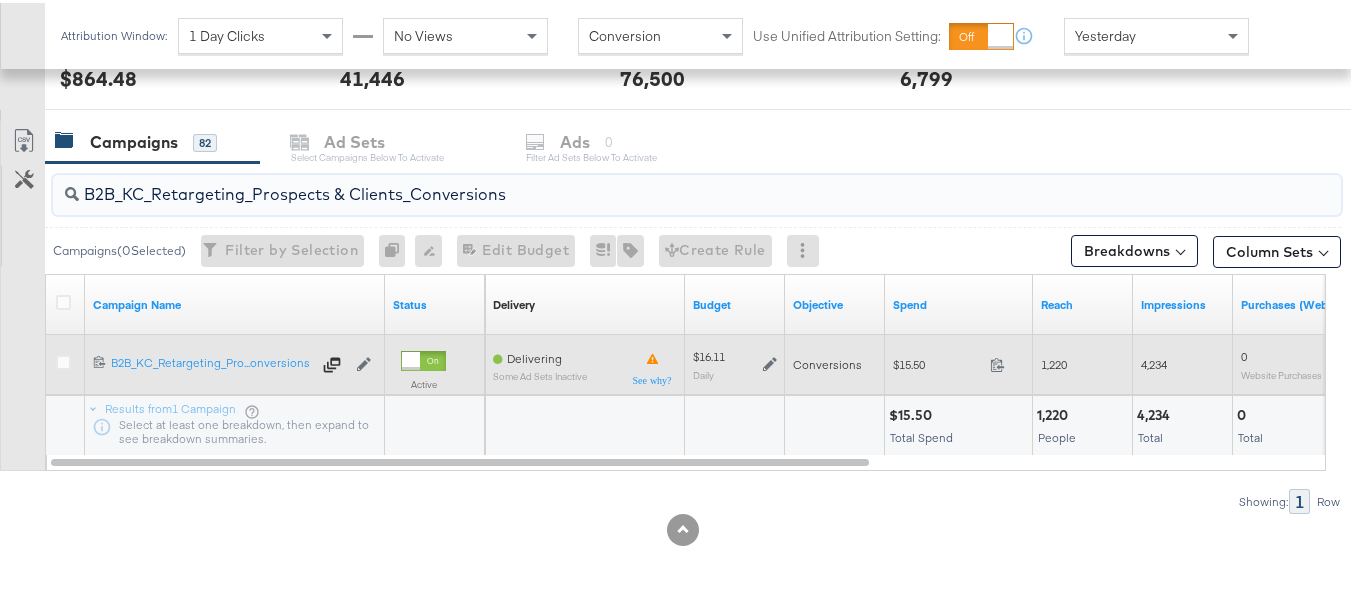 paste on "C_LAND_KC_Pros_Sig" 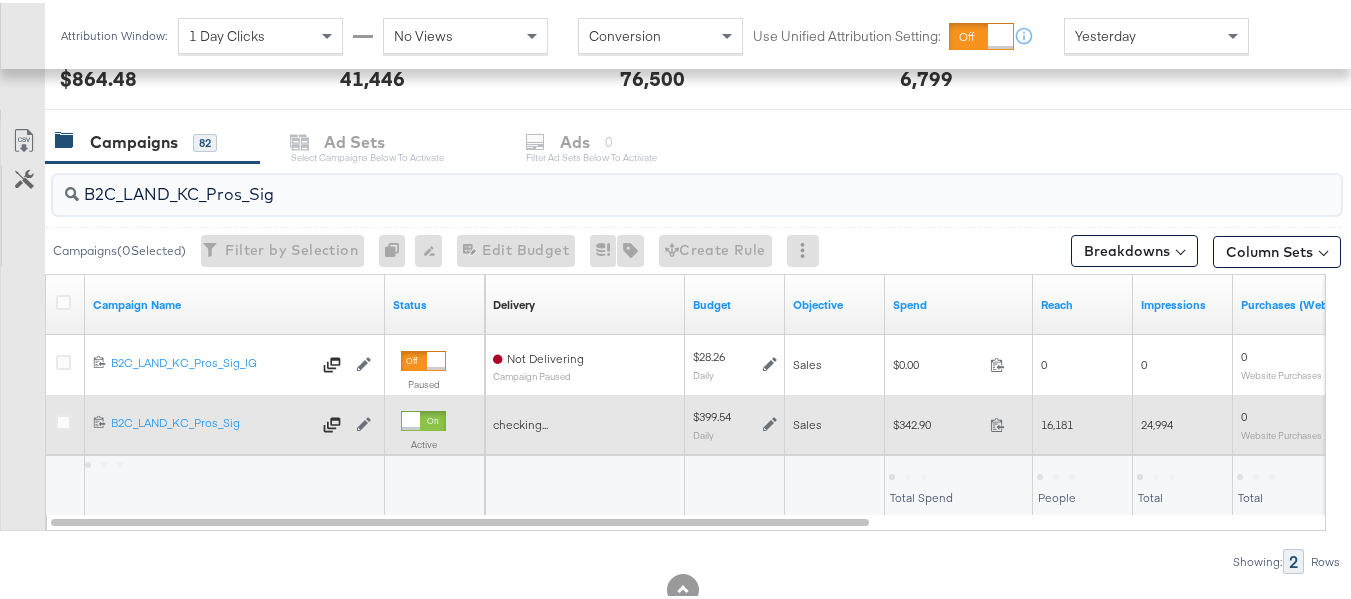 type on "B2C_LAND_KC_Pros_Sig" 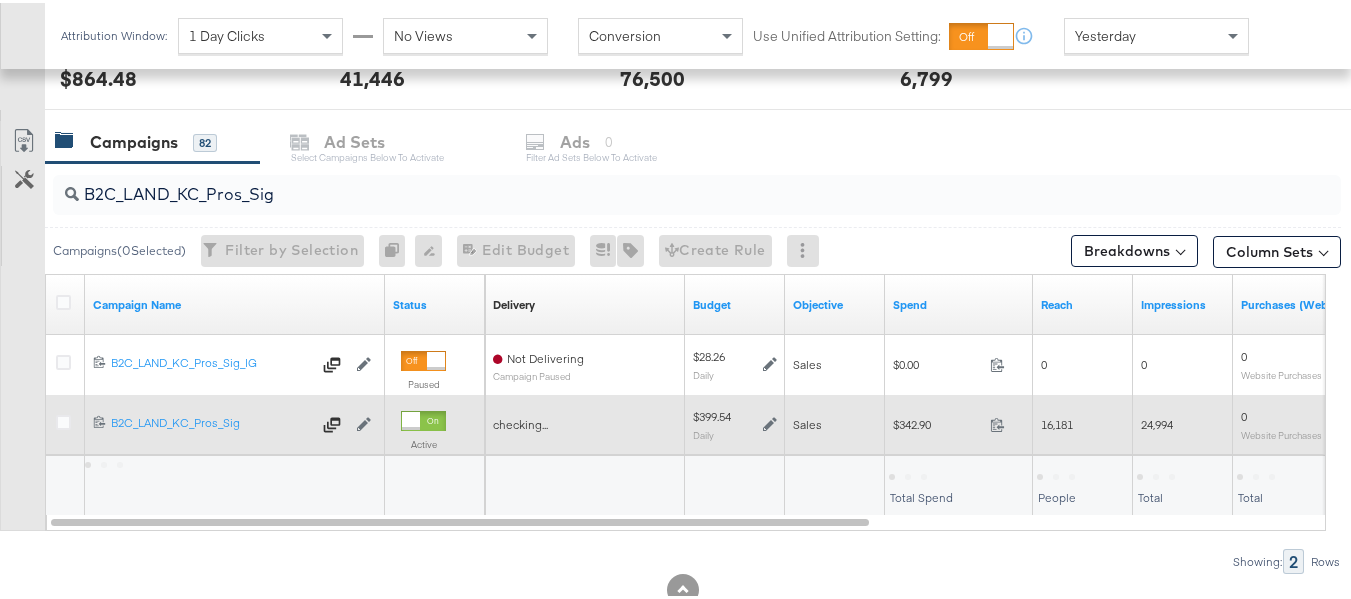click on "$342.90   342.9" at bounding box center (959, 421) 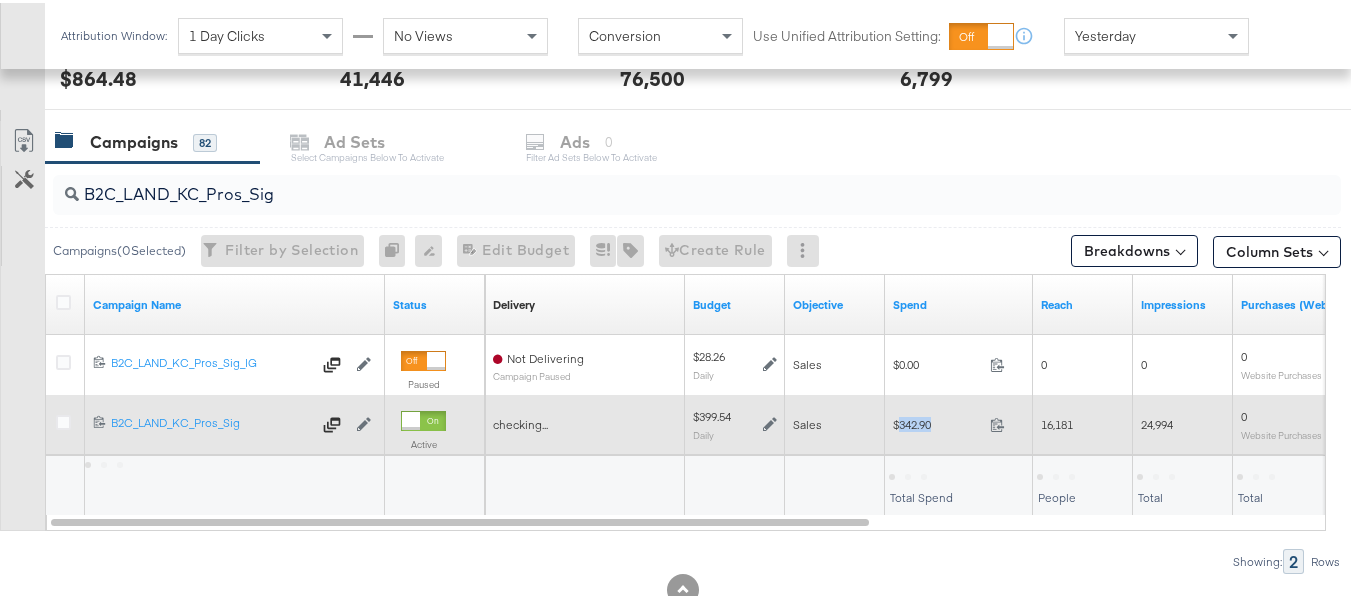 click on "$342.90   342.9" at bounding box center (959, 421) 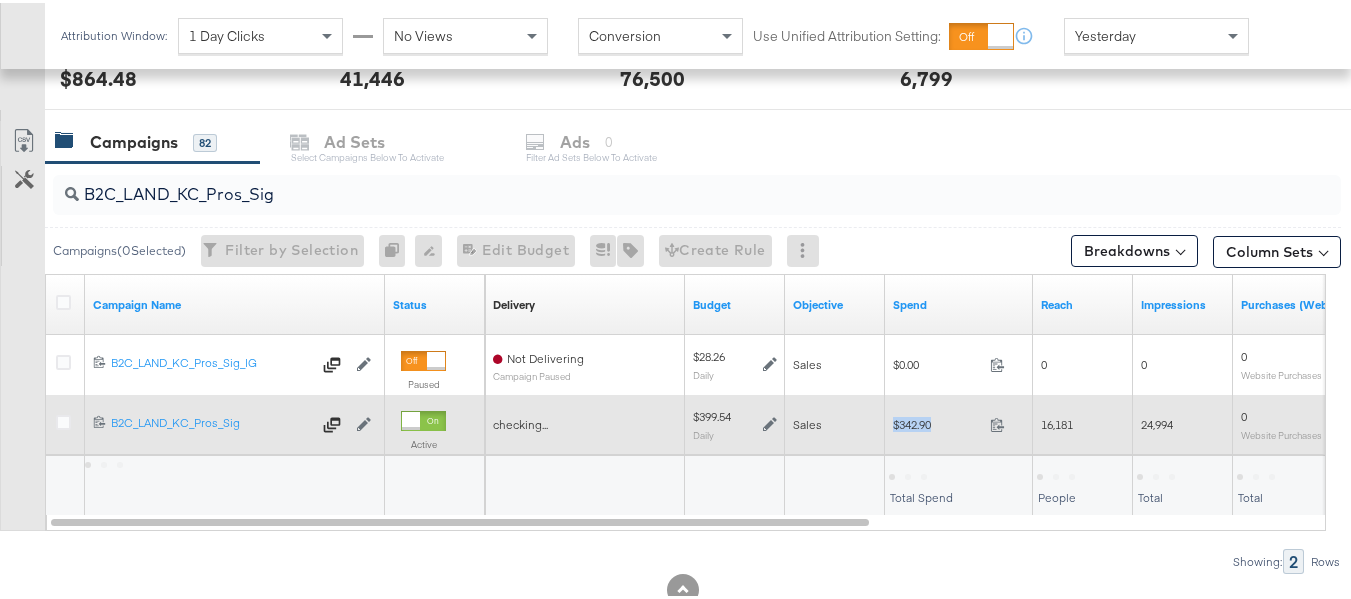 click on "$342.90   342.9" at bounding box center [959, 421] 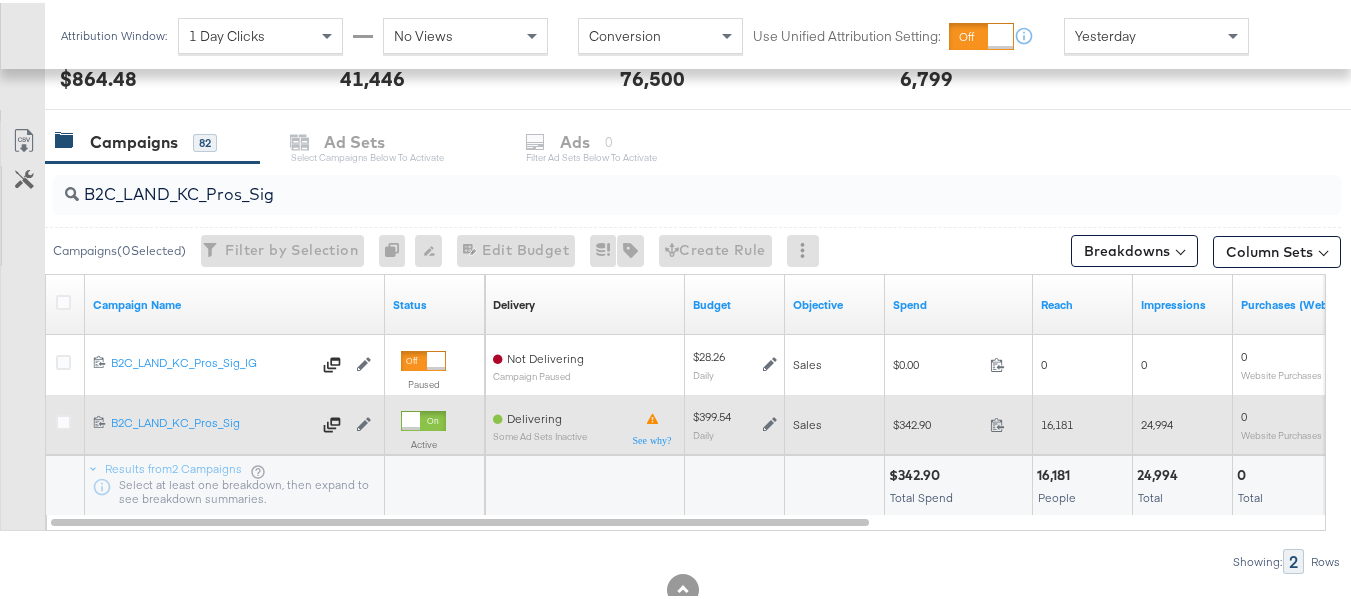 click on "Sales" at bounding box center (835, 422) 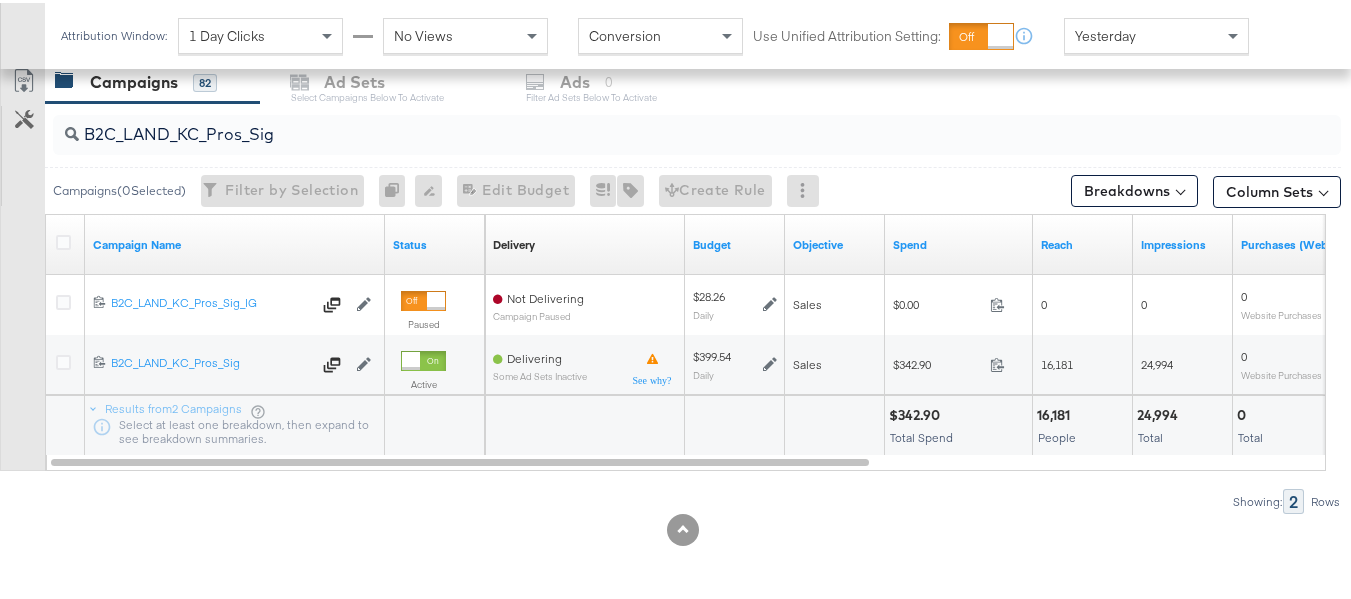 scroll, scrollTop: 0, scrollLeft: 0, axis: both 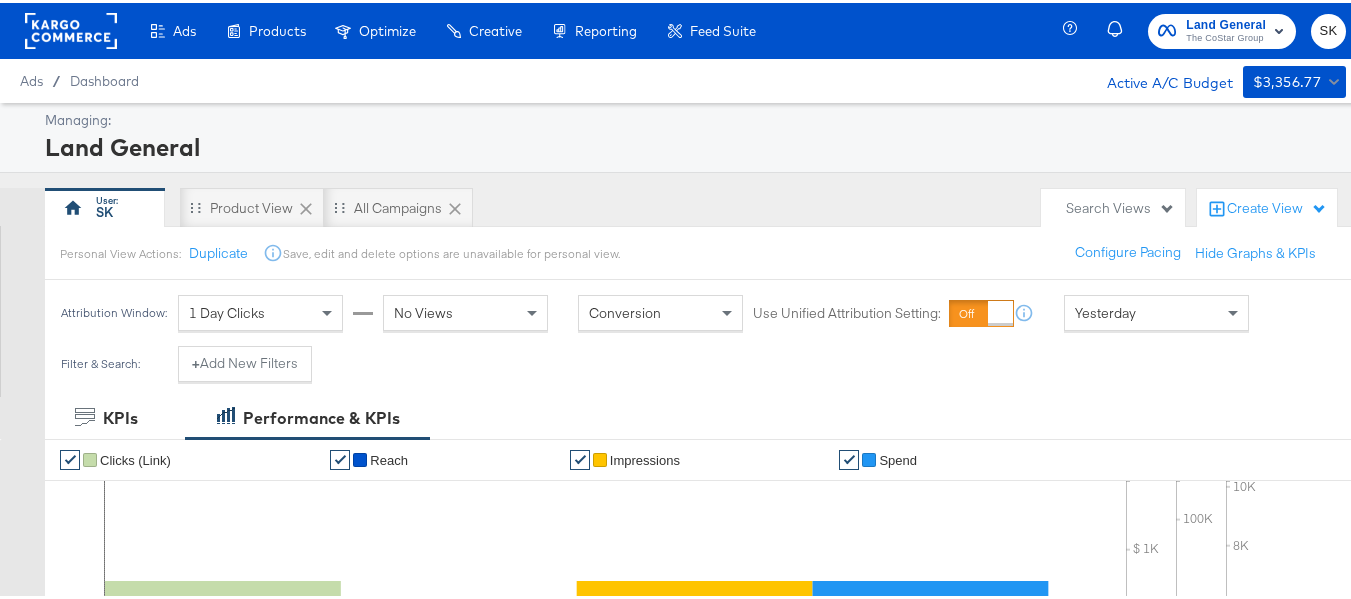 click 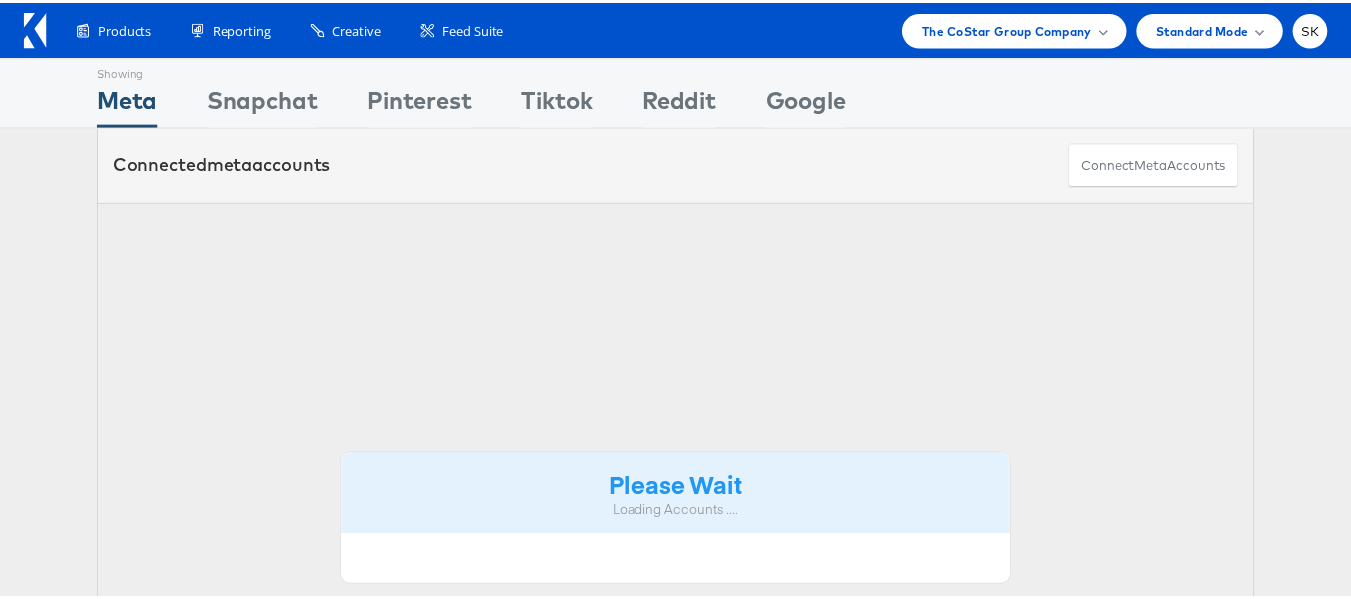 scroll, scrollTop: 0, scrollLeft: 0, axis: both 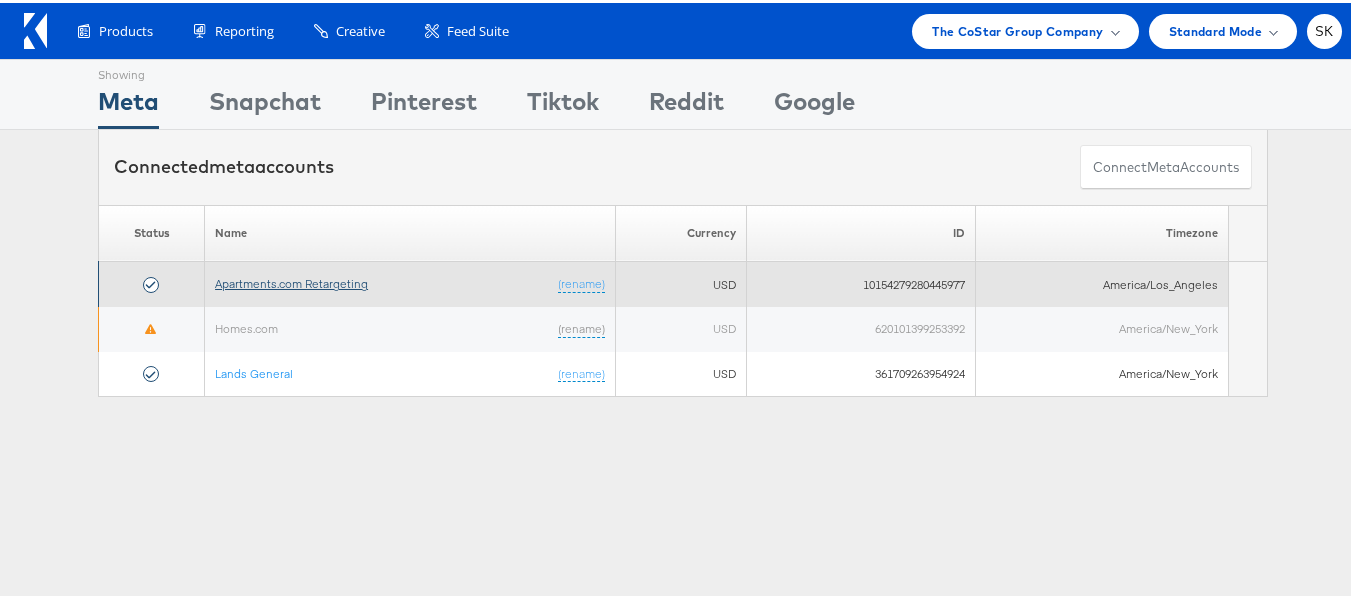click on "Apartments.com Retargeting" at bounding box center (291, 280) 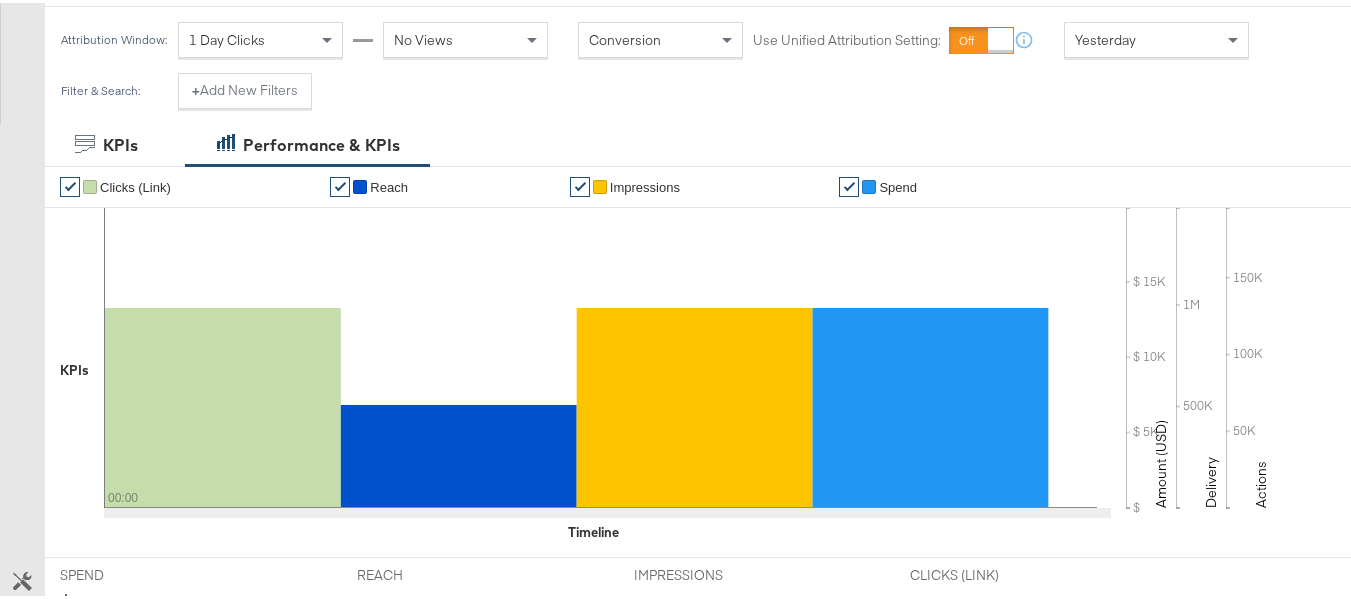 scroll, scrollTop: 400, scrollLeft: 0, axis: vertical 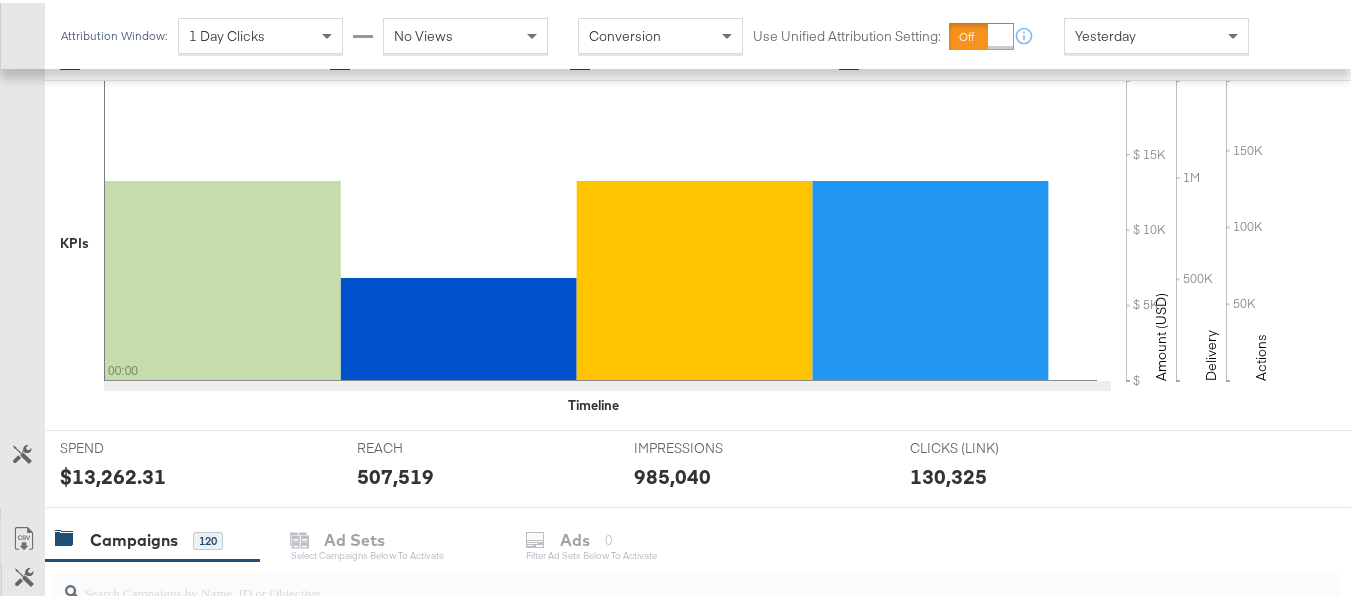 click on "Attribution Window:  1 Day Clicks No Views Conversion Use Unified Attribution Setting: If you set use unified attribution setting, your query's conversion metric attribution and campaign optimization will use the attribution setting of the ad object(s) being queried — a single period of time during which conversions are credited to ads and used to inform campaign optimization. Yesterday" at bounding box center [659, 33] 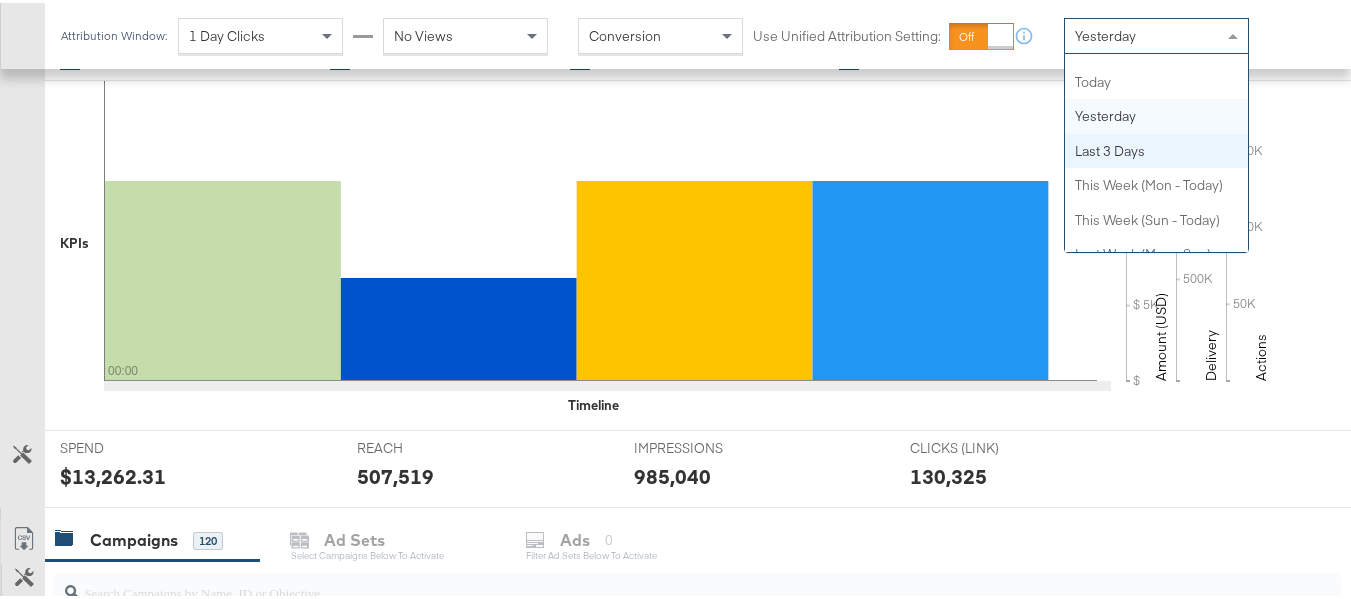 scroll, scrollTop: 0, scrollLeft: 0, axis: both 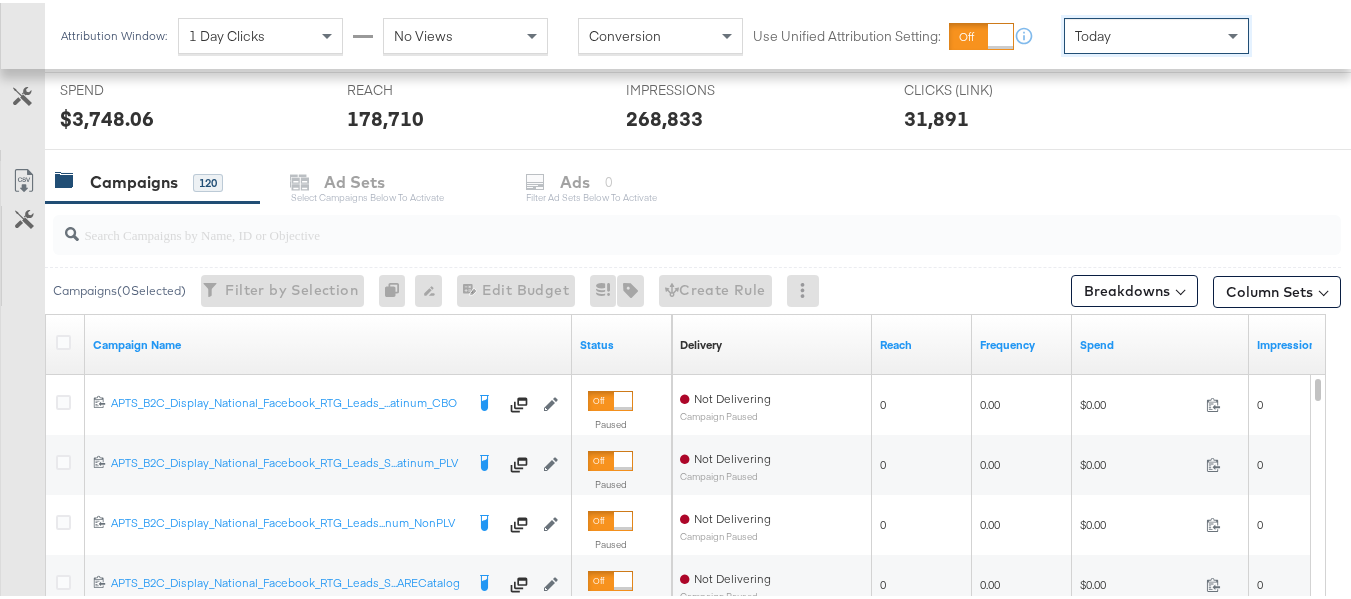 click at bounding box center [653, 223] 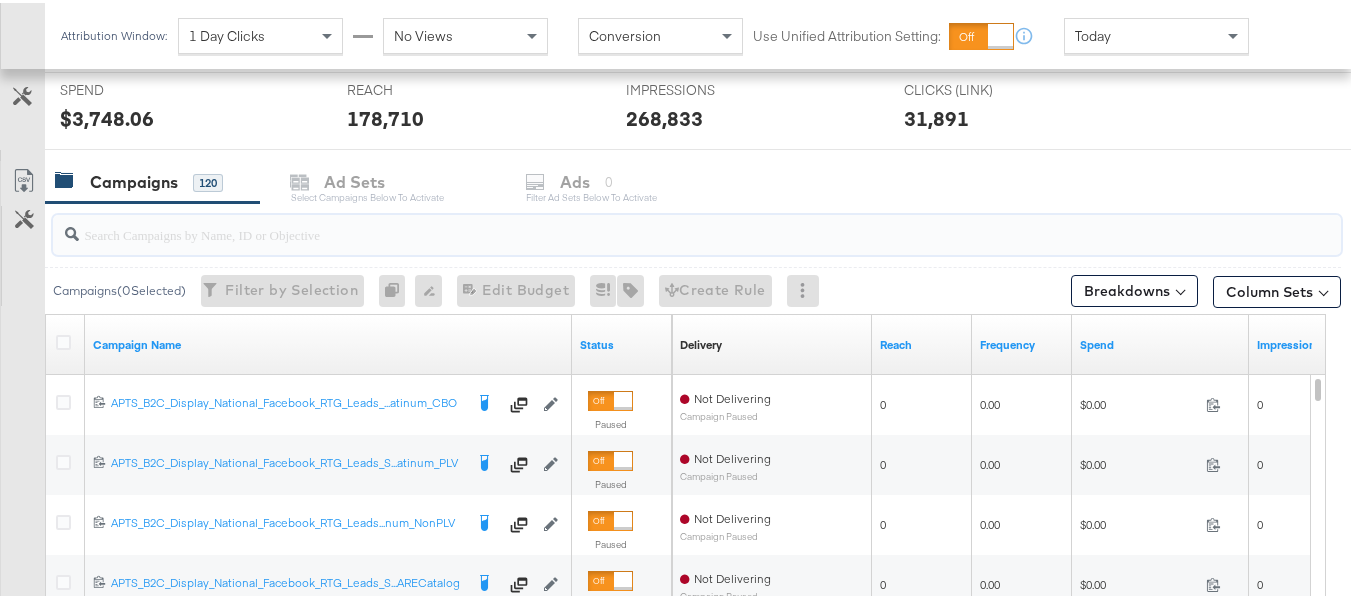 paste on "APTS_B2C_Display_National_Facebook_RTG_Leads_SocialDisplay_alwayson_Retargeting_DARE24_DiamondPlatinum" 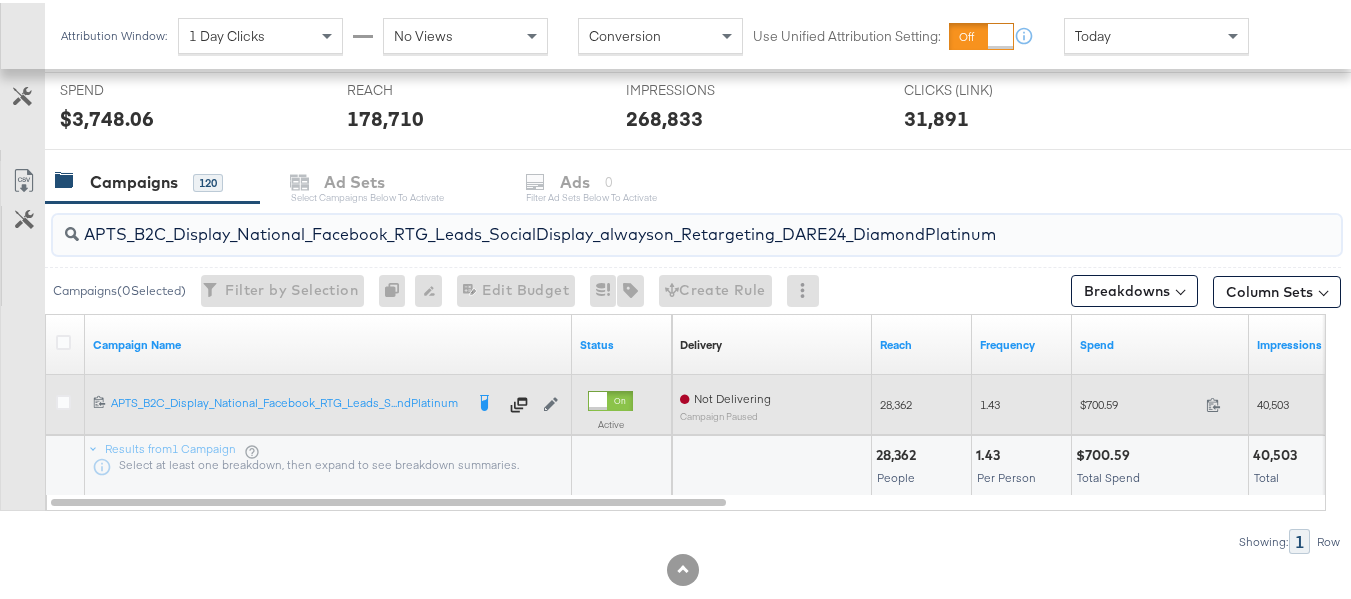 click on "$700.59" at bounding box center [1139, 401] 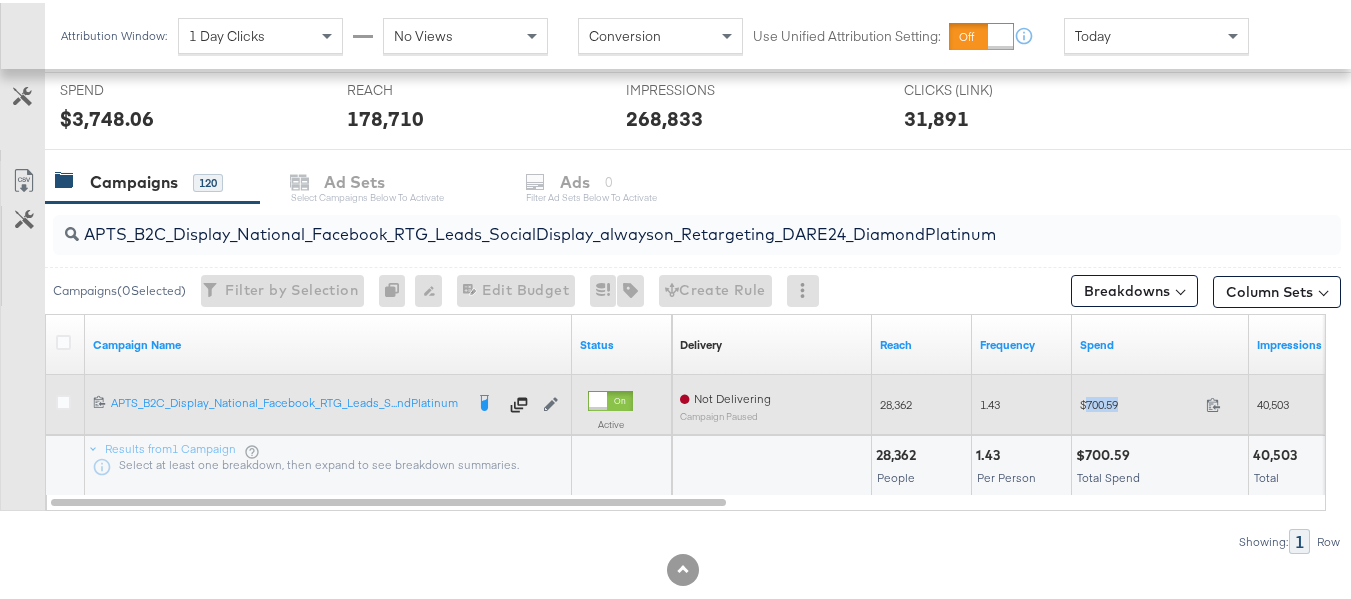 click on "$700.59" at bounding box center (1139, 401) 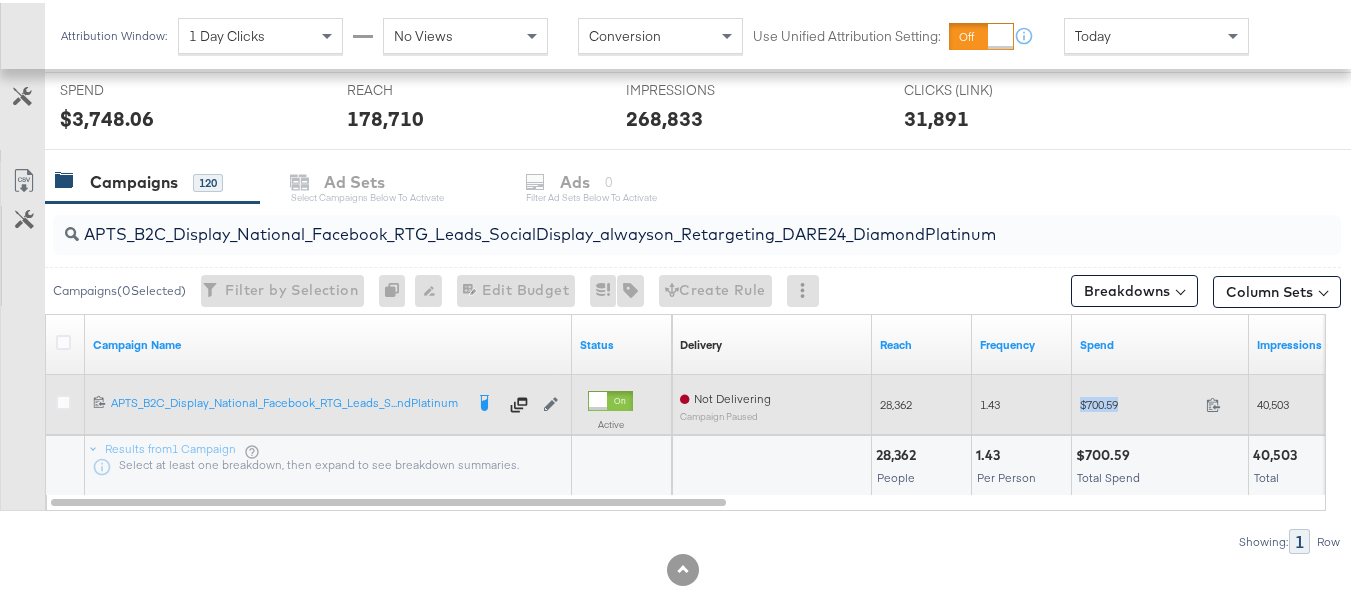 click on "$700.59" at bounding box center [1139, 401] 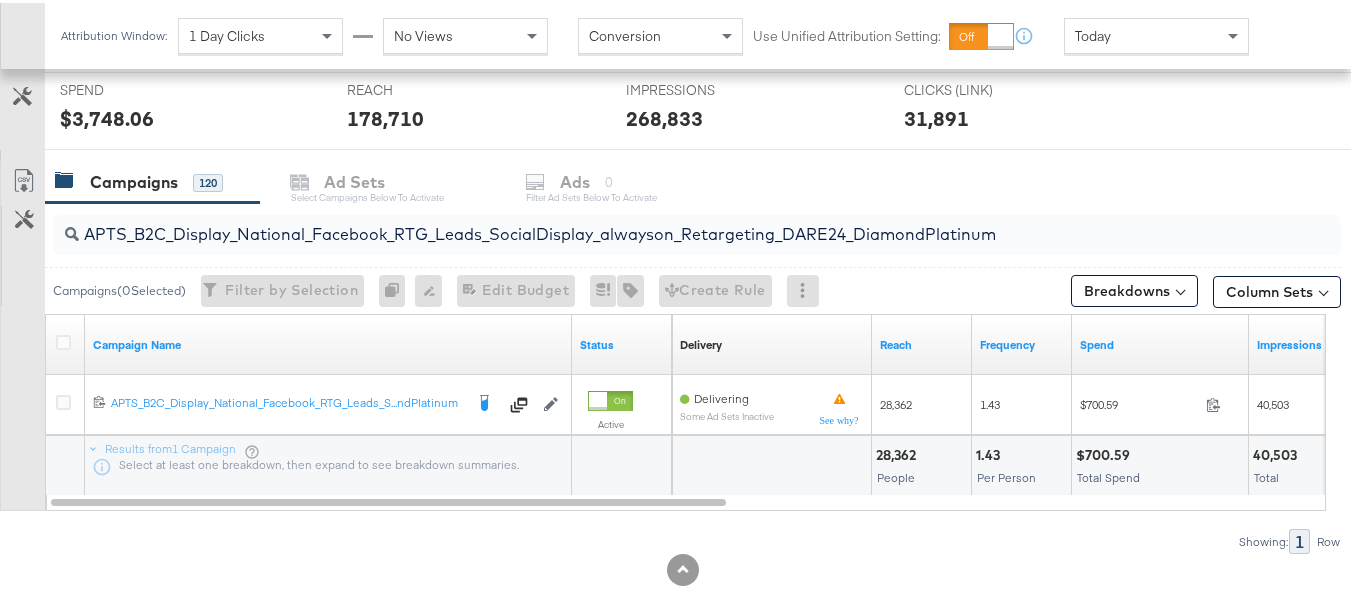 click on "APTS_B2C_Display_National_Facebook_RTG_Leads_SocialDisplay_alwayson_Retargeting_DARE24_DiamondPlatinum" at bounding box center [653, 223] 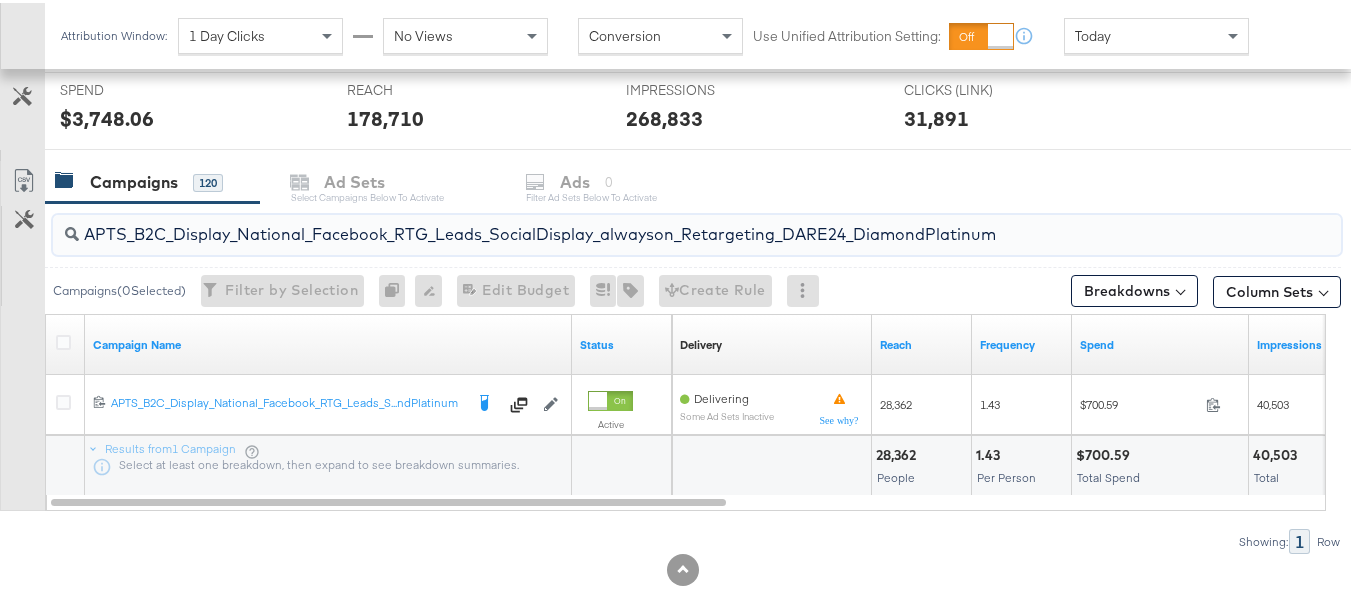 paste on "FR_B2C_Display_National_Facebook_RTG_Leads_SocialDisplay_alwayson_Retargeting_FR" 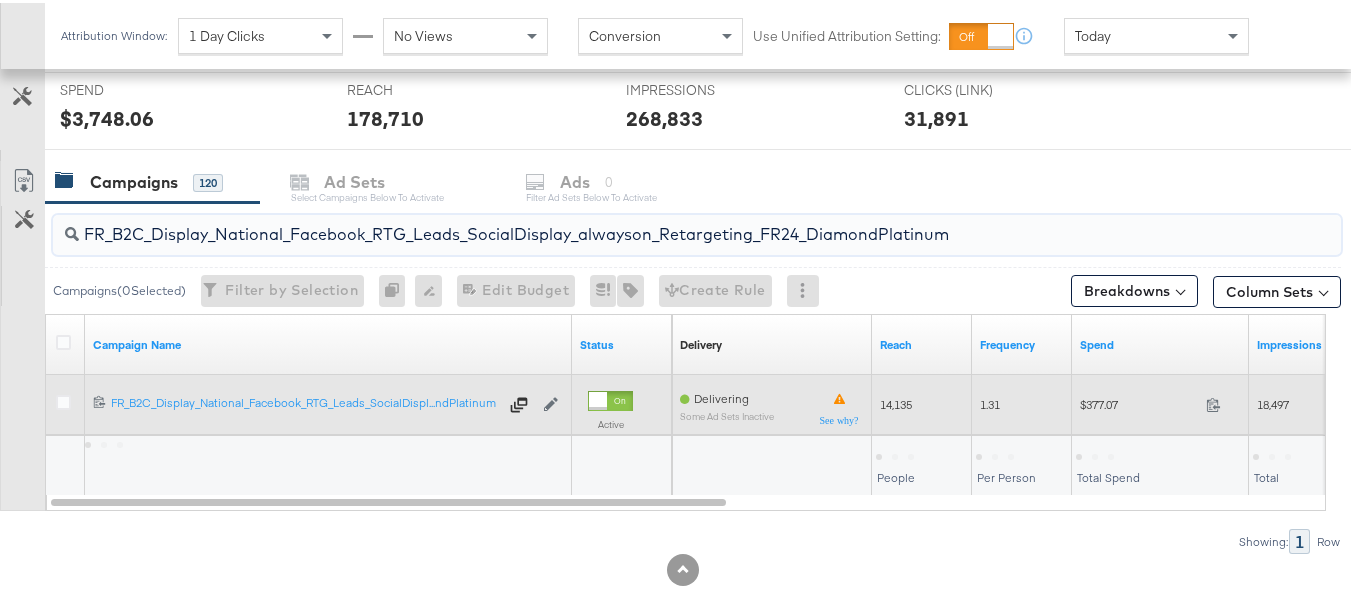 click on "$377.07   377.07" at bounding box center (1160, 401) 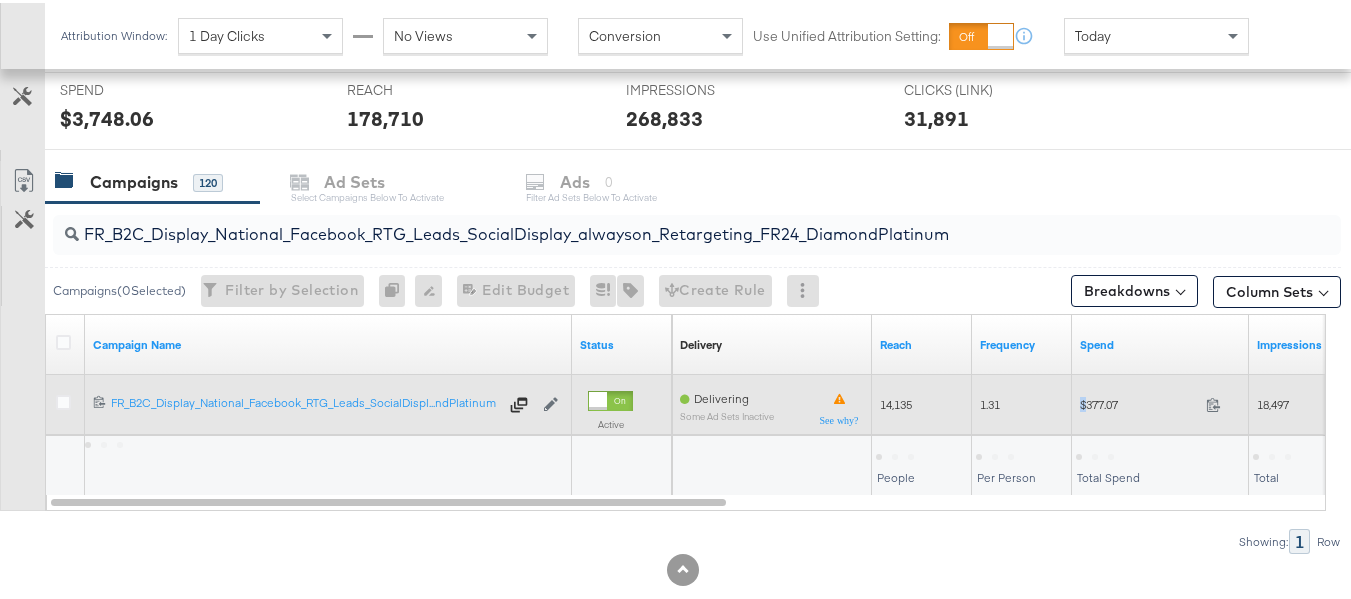 click on "$377.07   377.07" at bounding box center [1160, 401] 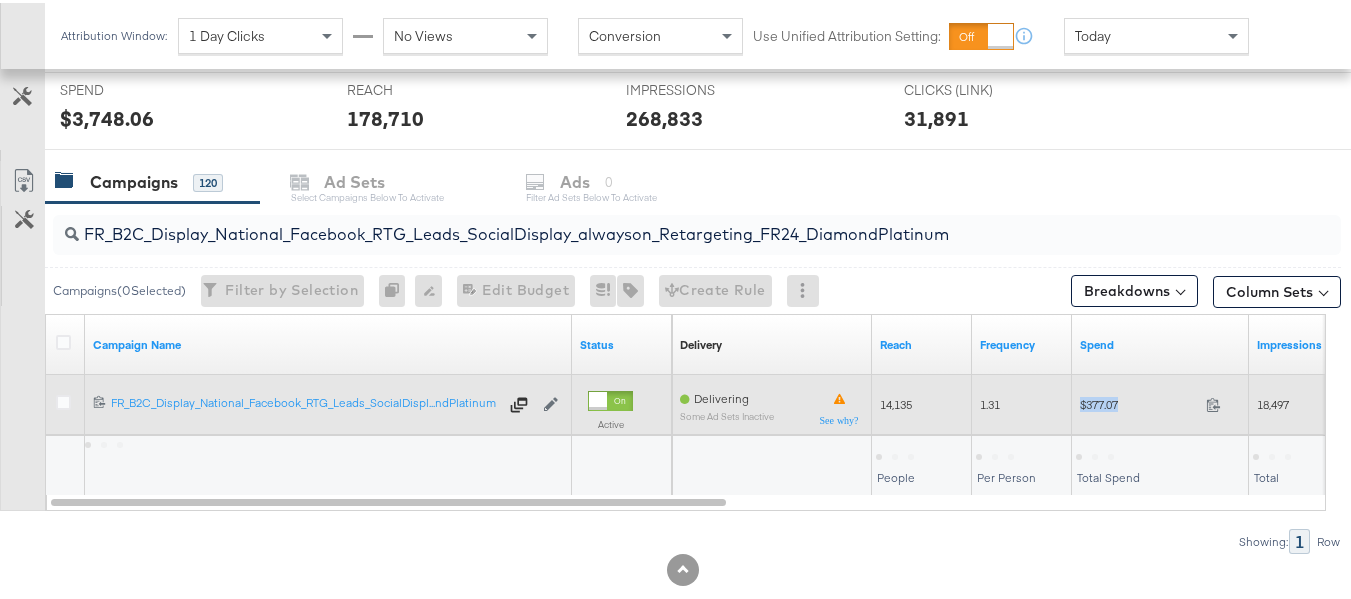 click on "$377.07   377.07" at bounding box center [1160, 401] 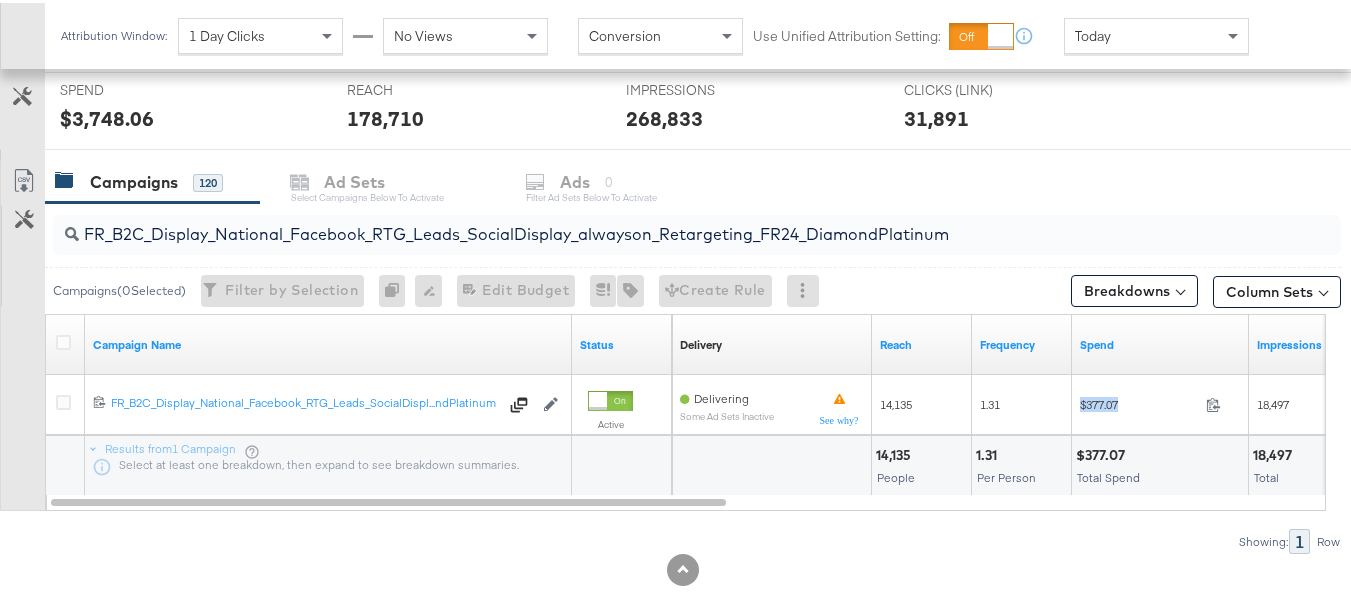 copy on "$377.07" 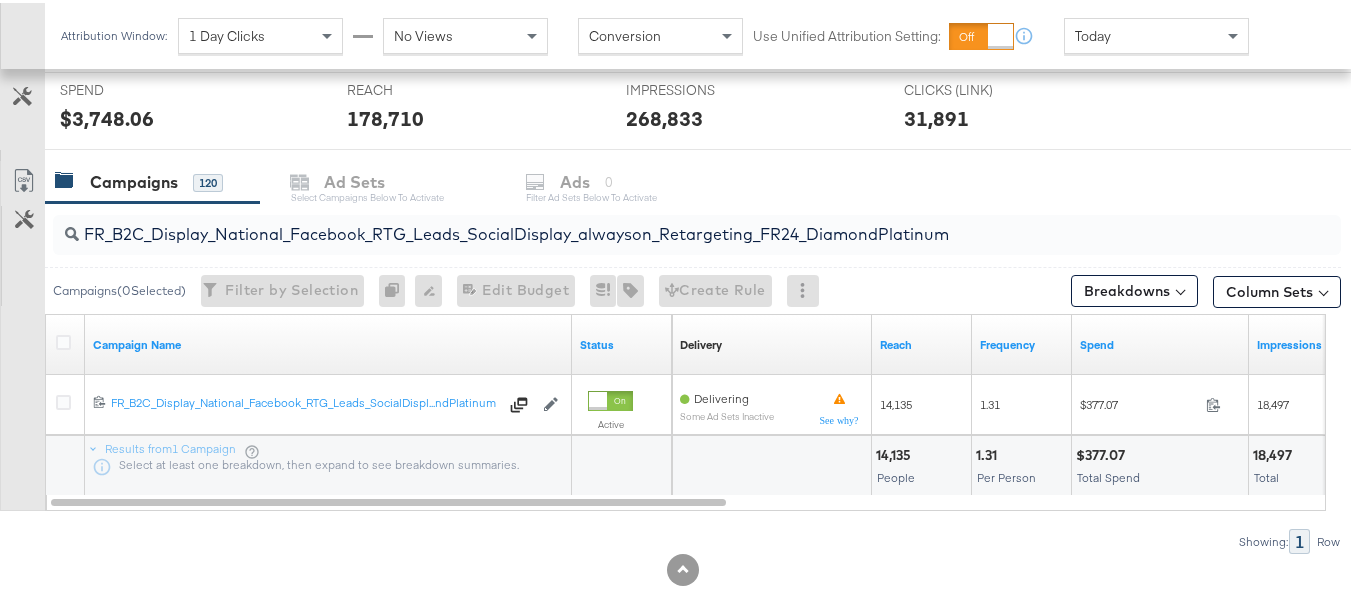 click on "Campaigns 120 Ad Sets Select Campaigns below to activate Ads 0 Filter Ad Sets below to activate" at bounding box center [705, 179] 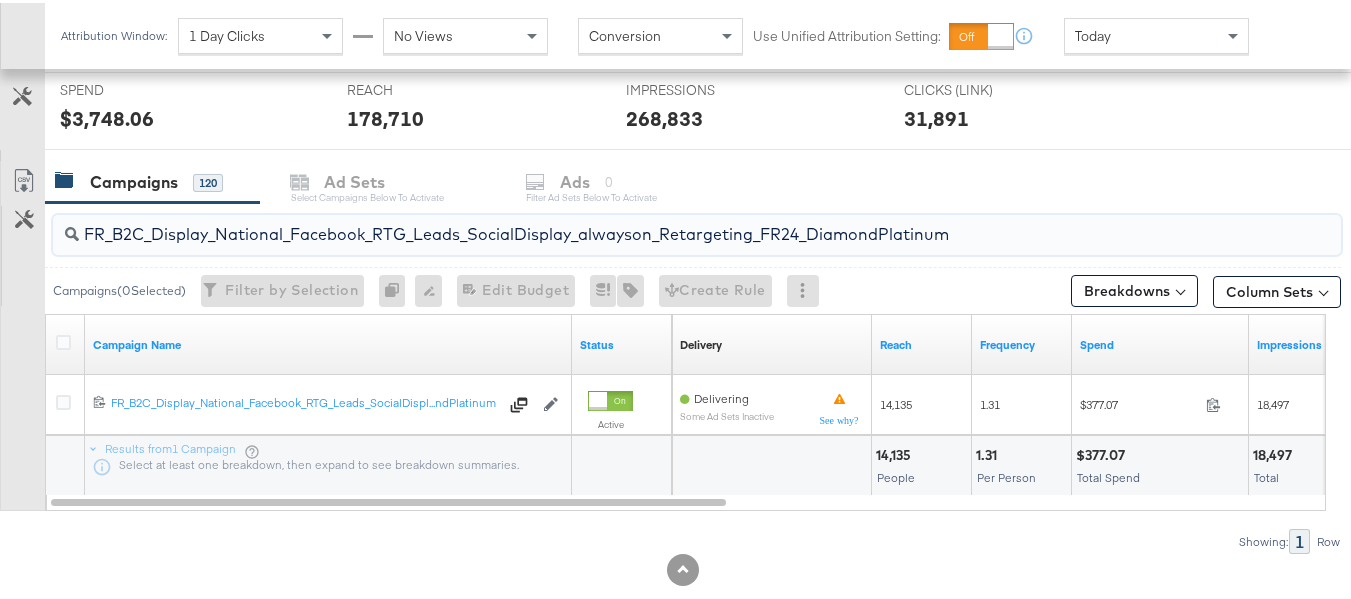 paste on "AF_B2C_Display_National_Facebook_RTG_Leads_SocialDisplay_alwayson_Retargeting_AF" 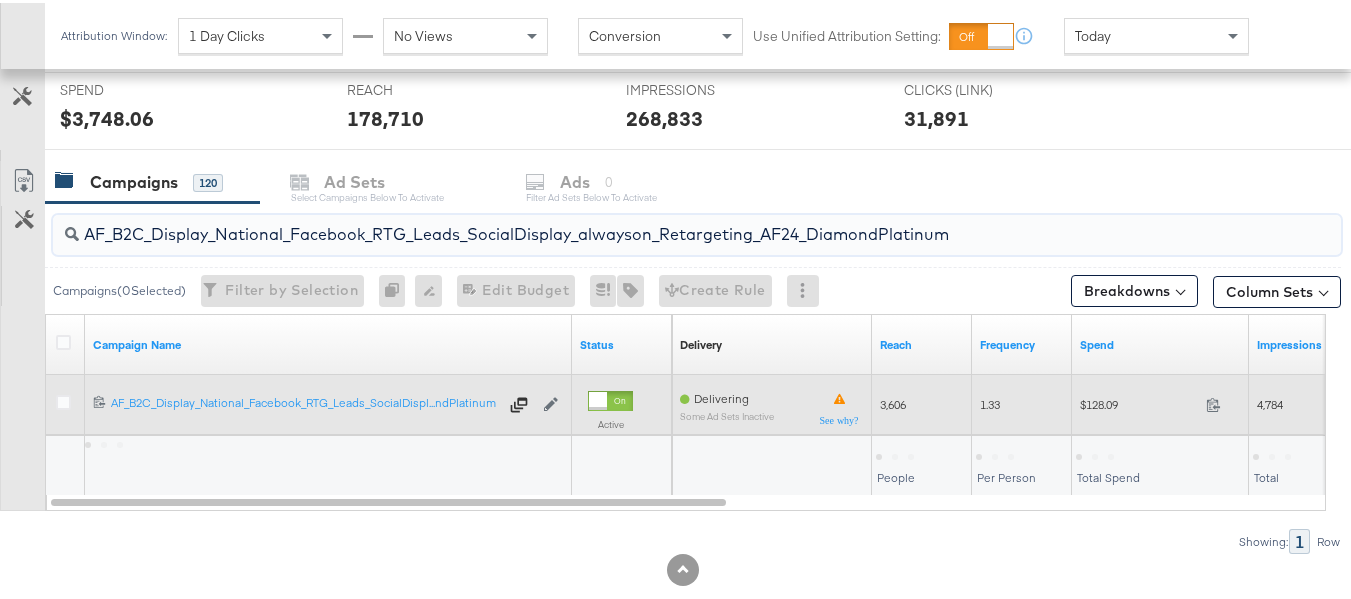 click on "$128.09   128.09" at bounding box center (1160, 401) 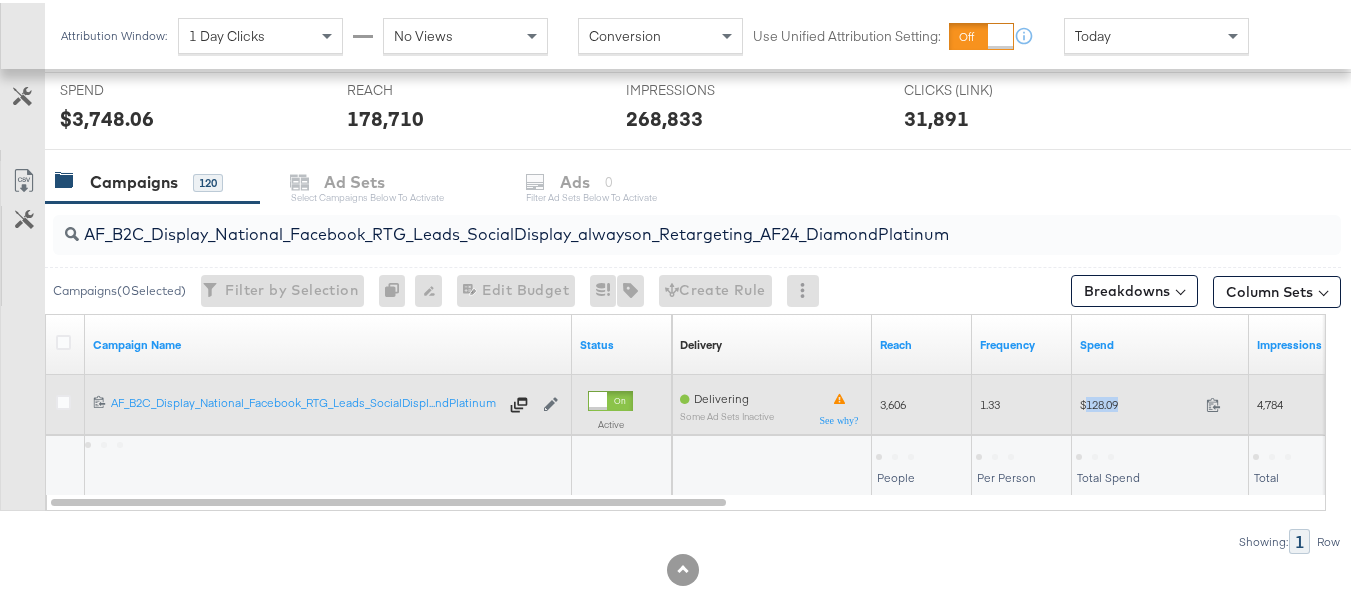 click on "$128.09   128.09" at bounding box center [1160, 401] 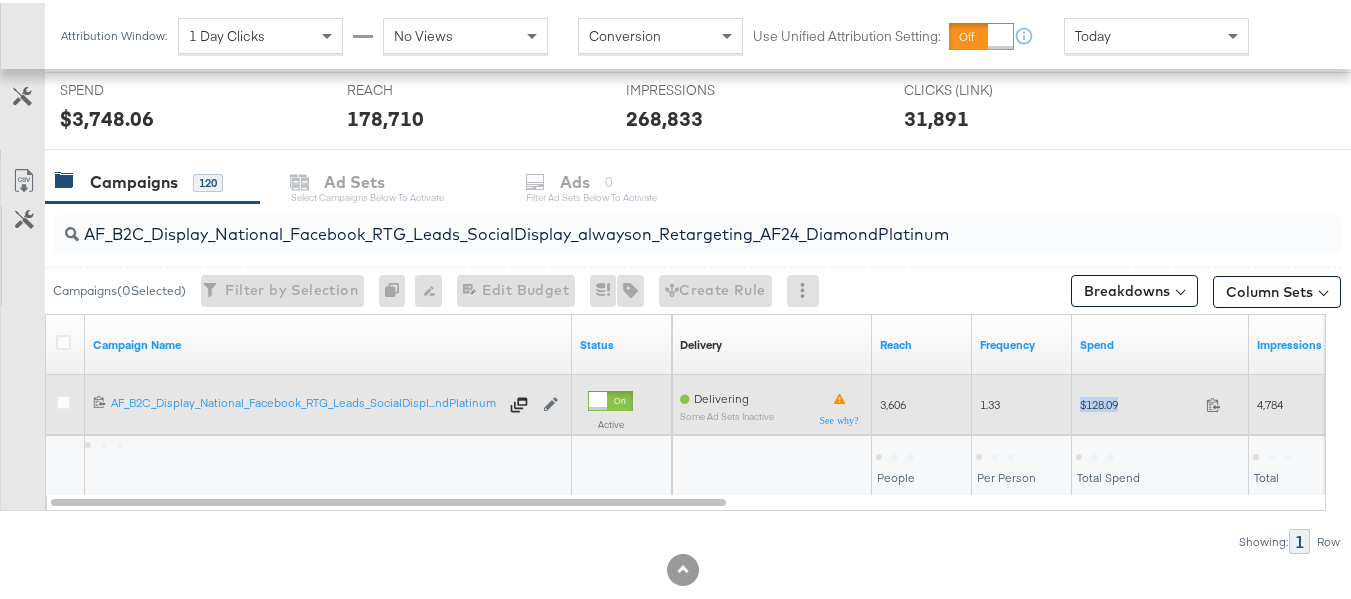 click on "$128.09   128.09" at bounding box center (1160, 401) 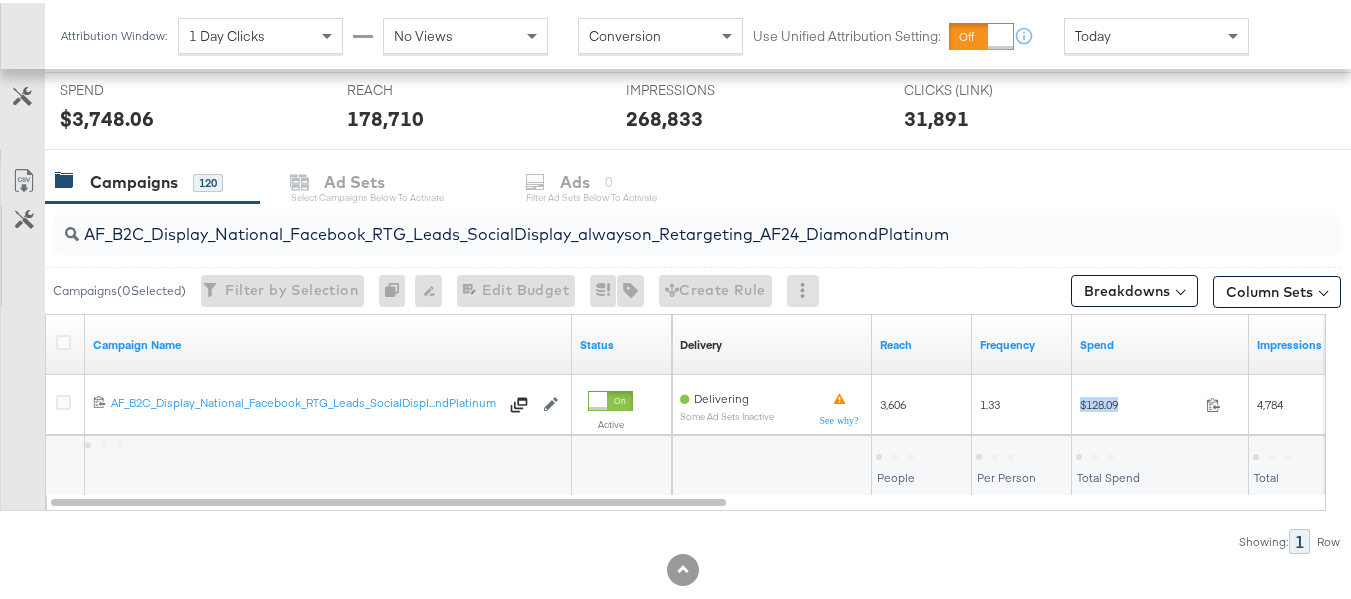 copy on "$128.09" 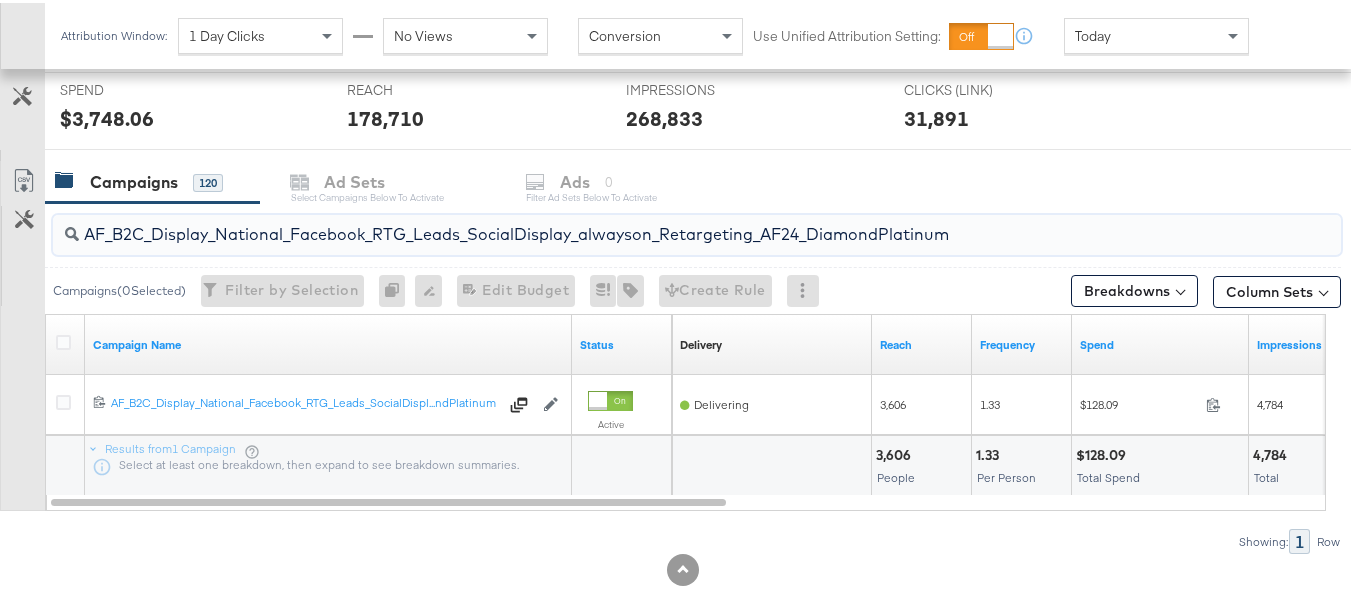 click on "AF_B2C_Display_National_Facebook_RTG_Leads_SocialDisplay_alwayson_Retargeting_AF24_DiamondPlatinum" at bounding box center (653, 223) 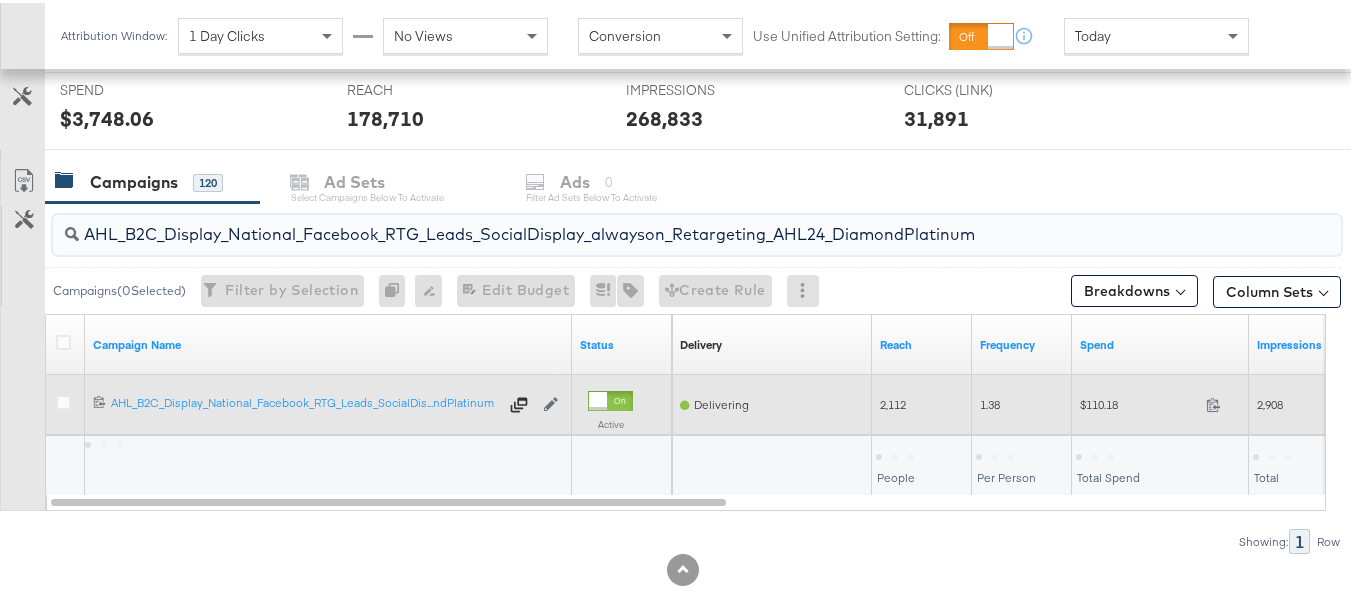 click on "$110.18" at bounding box center (1139, 401) 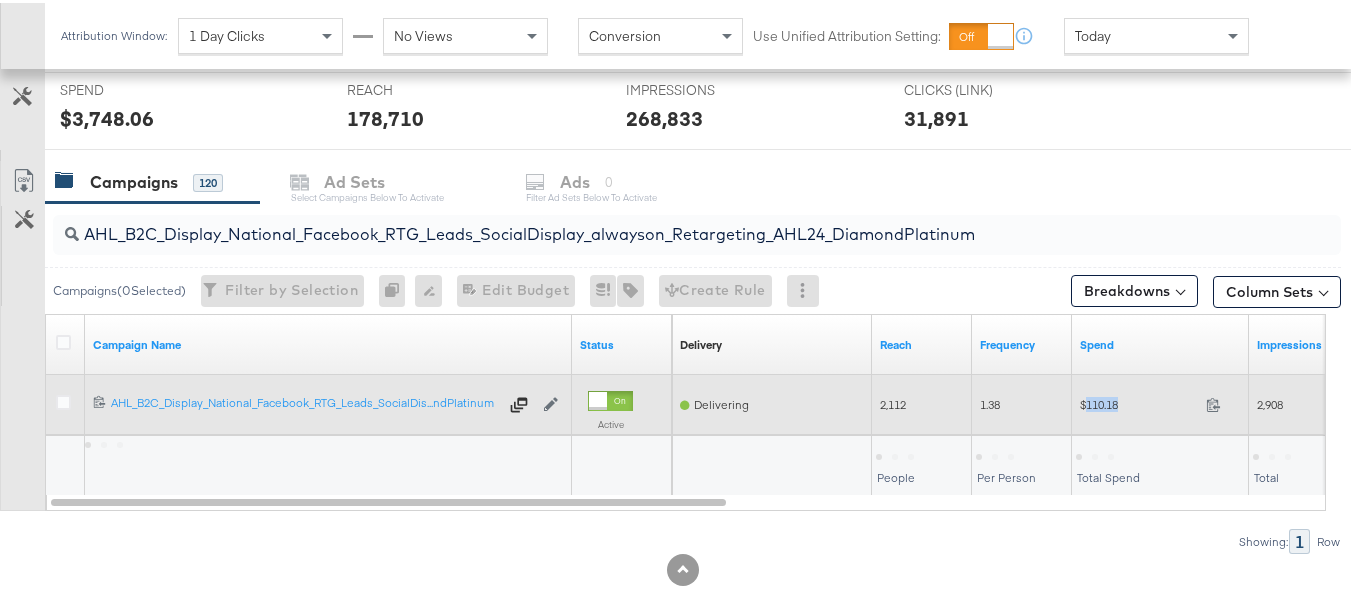 click on "$110.18" at bounding box center [1139, 401] 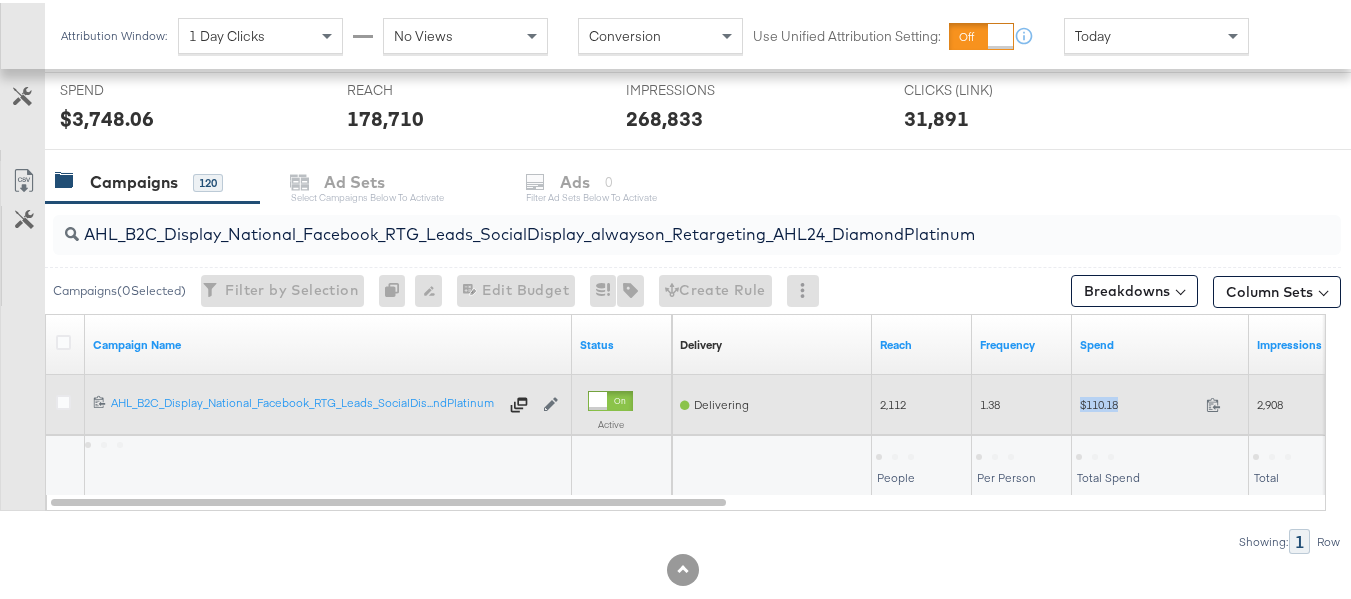 click on "$110.18" at bounding box center [1139, 401] 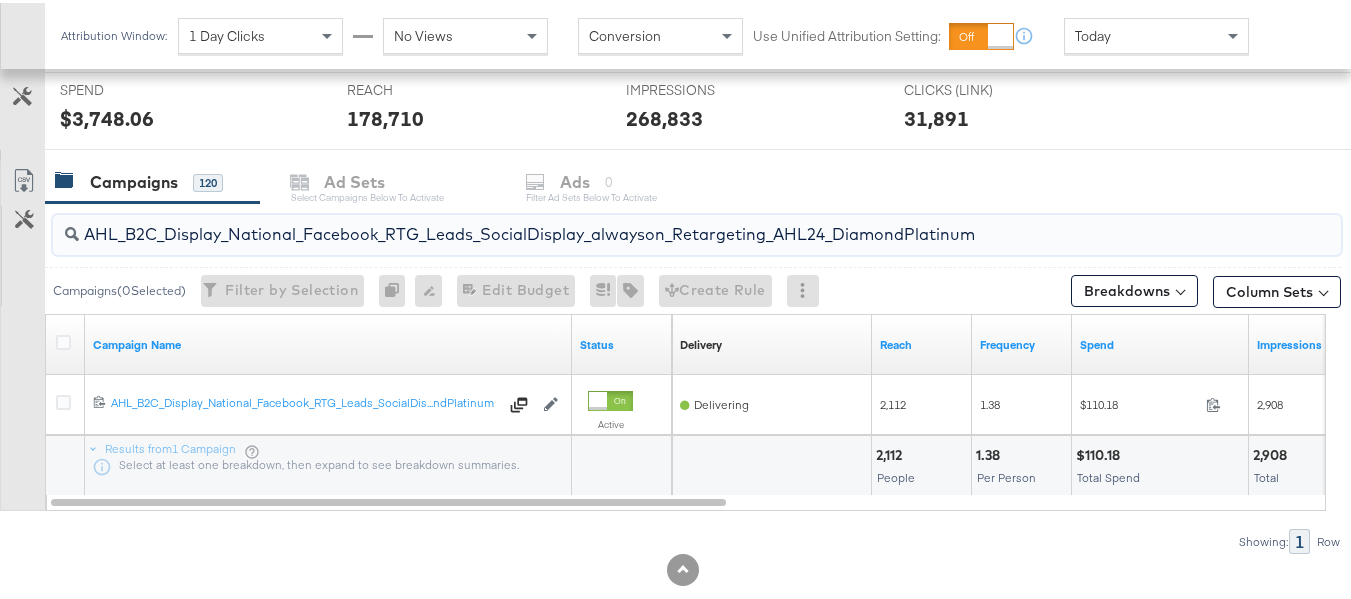 click on "AHL_B2C_Display_National_Facebook_RTG_Leads_SocialDisplay_alwayson_Retargeting_AHL24_DiamondPlatinum" at bounding box center [653, 223] 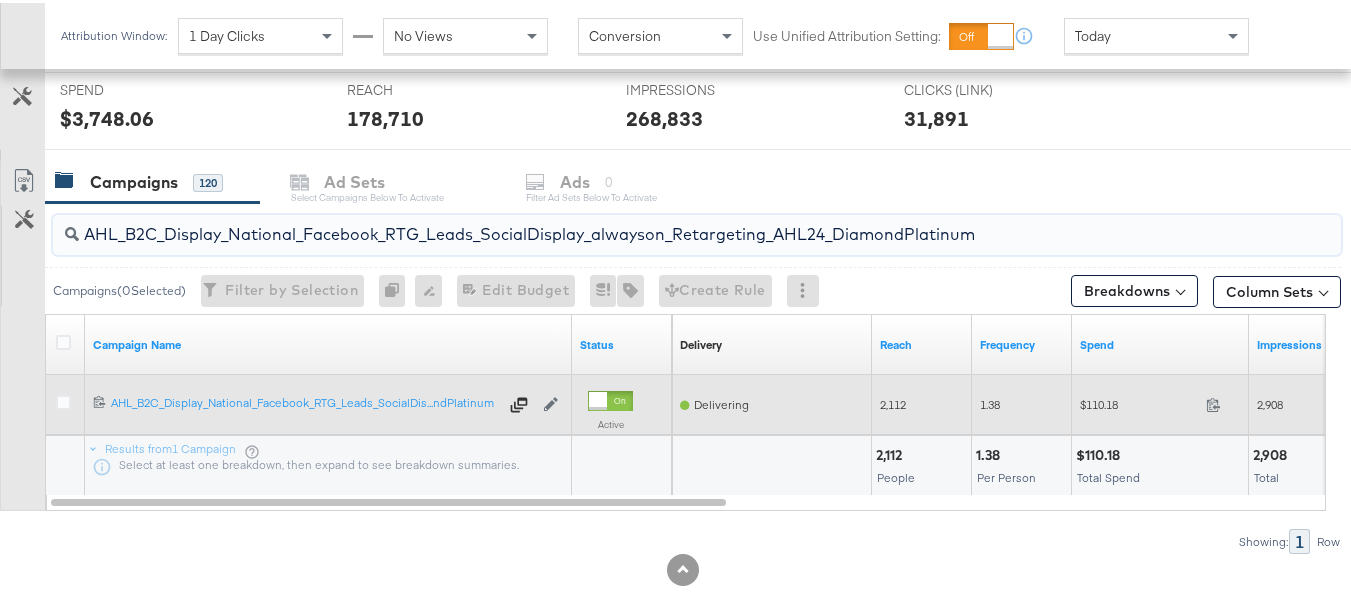 paste on "PTS_B2C_Display_National_Facebook_PRO_Traffic_SocialDisplay_alwayson_ASC_DARE24_ViewContent" 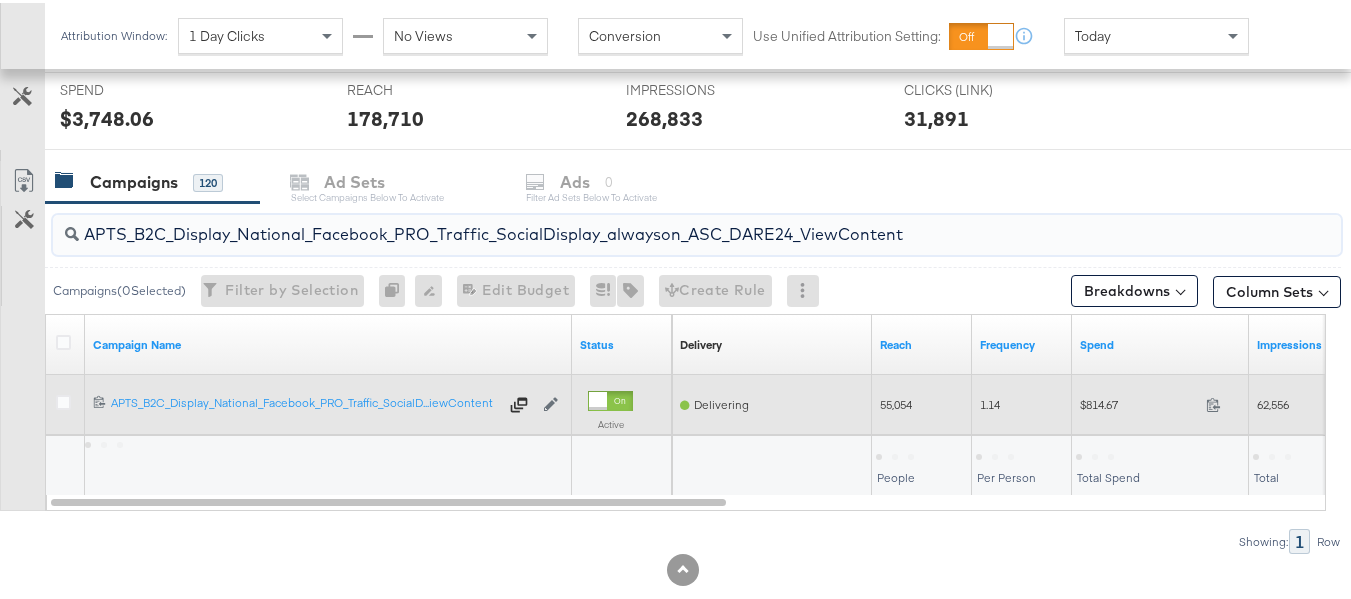 click on "$814.67" at bounding box center (1139, 401) 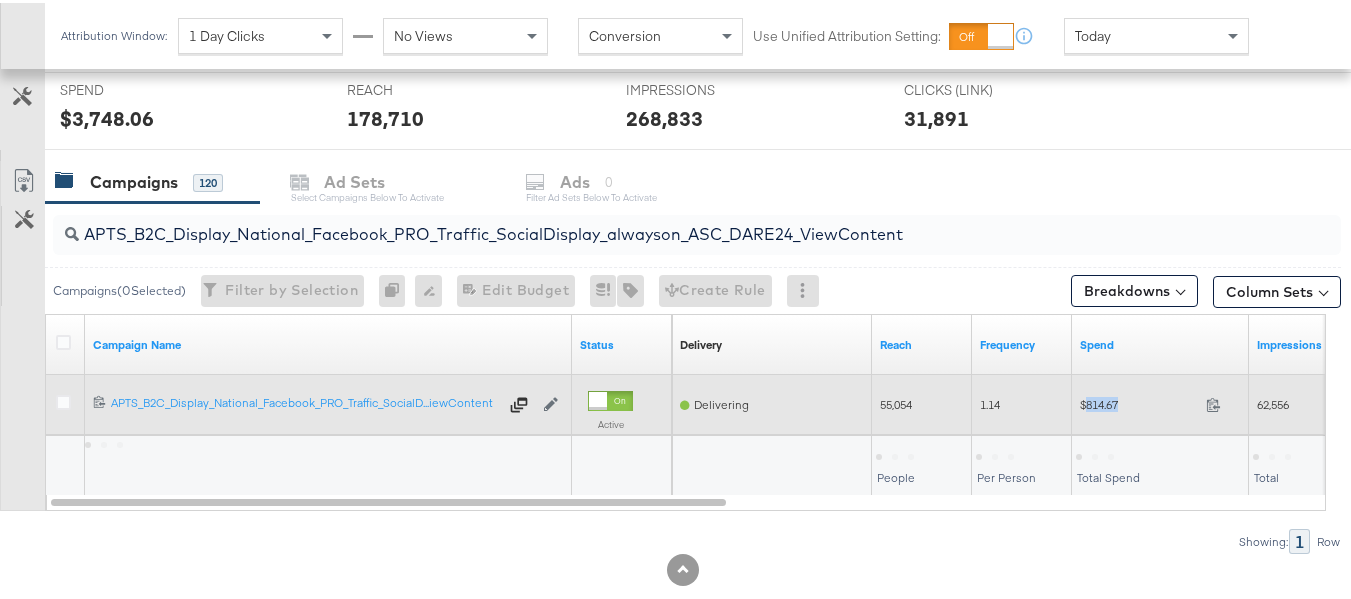 click on "$814.67" at bounding box center [1139, 401] 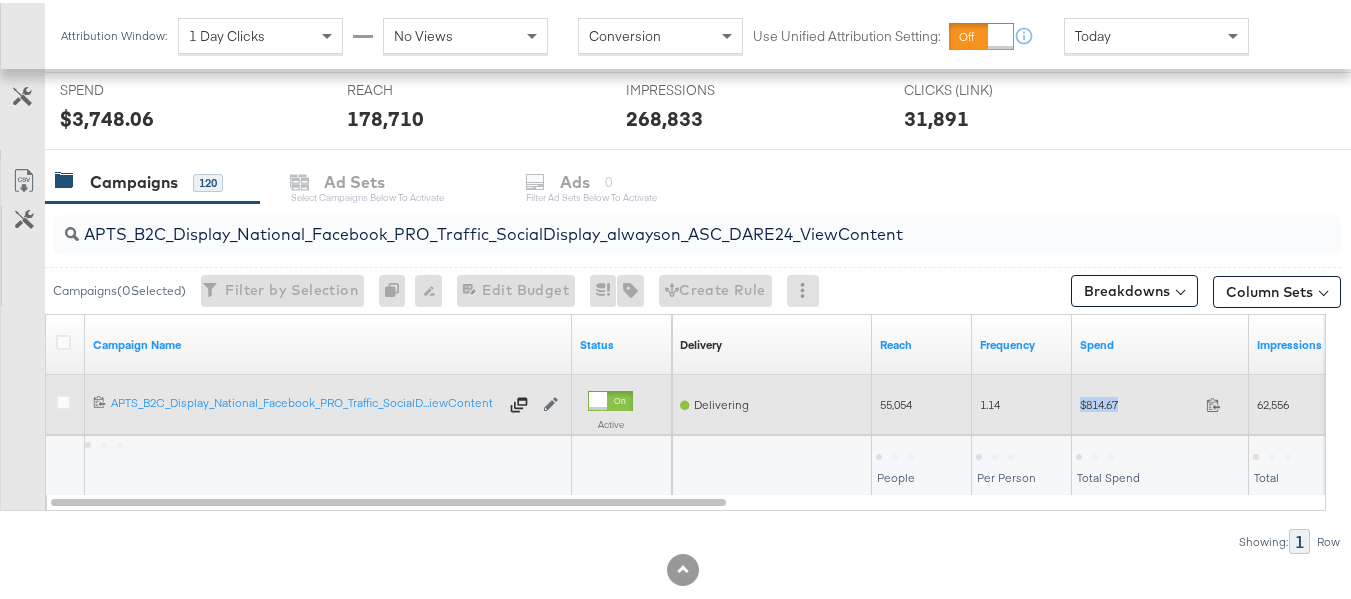 click on "$814.67" at bounding box center [1139, 401] 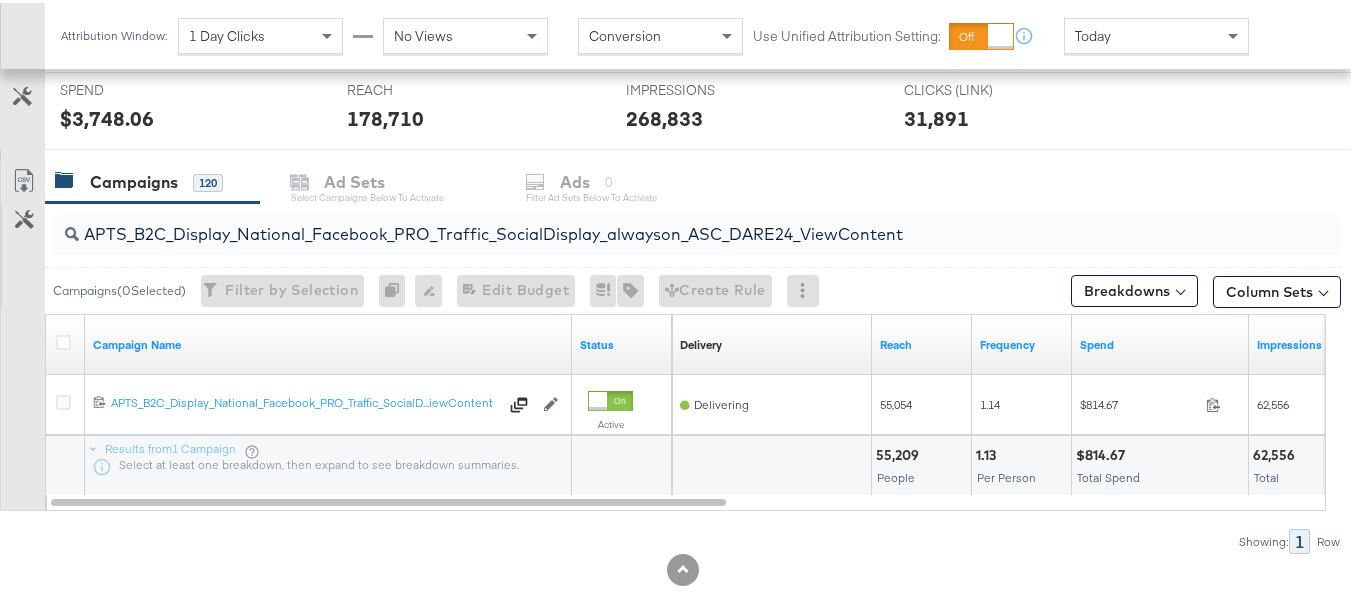 click on "APTS_B2C_Display_National_Facebook_PRO_Traffic_SocialDisplay_alwayson_ASC_DARE24_ViewContent" at bounding box center [653, 223] 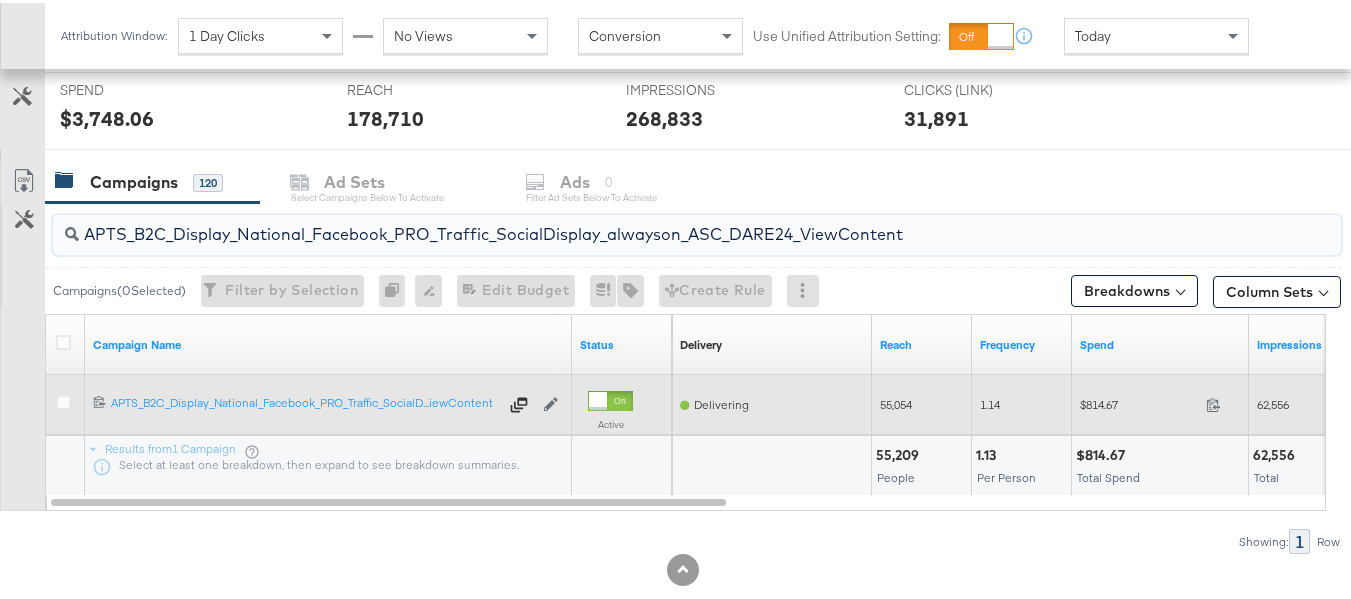 paste on "Leads_SocialDisplay_alwayson_ASC_DARE24_Purchase" 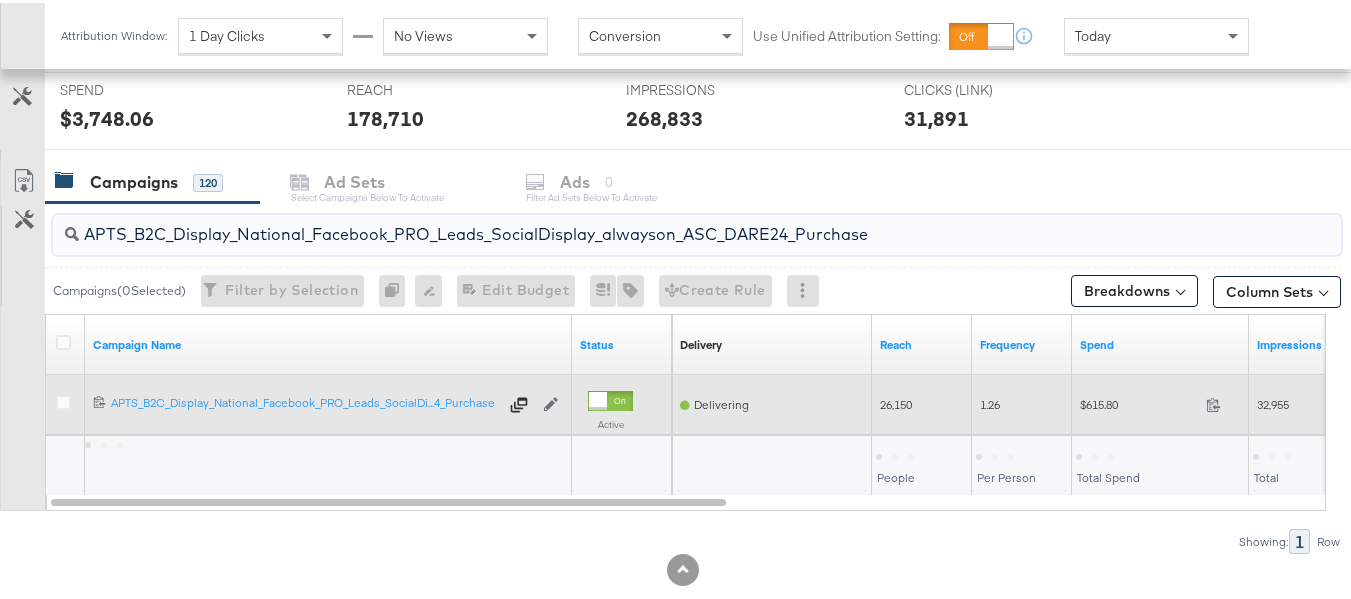 click on "$615.80" at bounding box center [1139, 401] 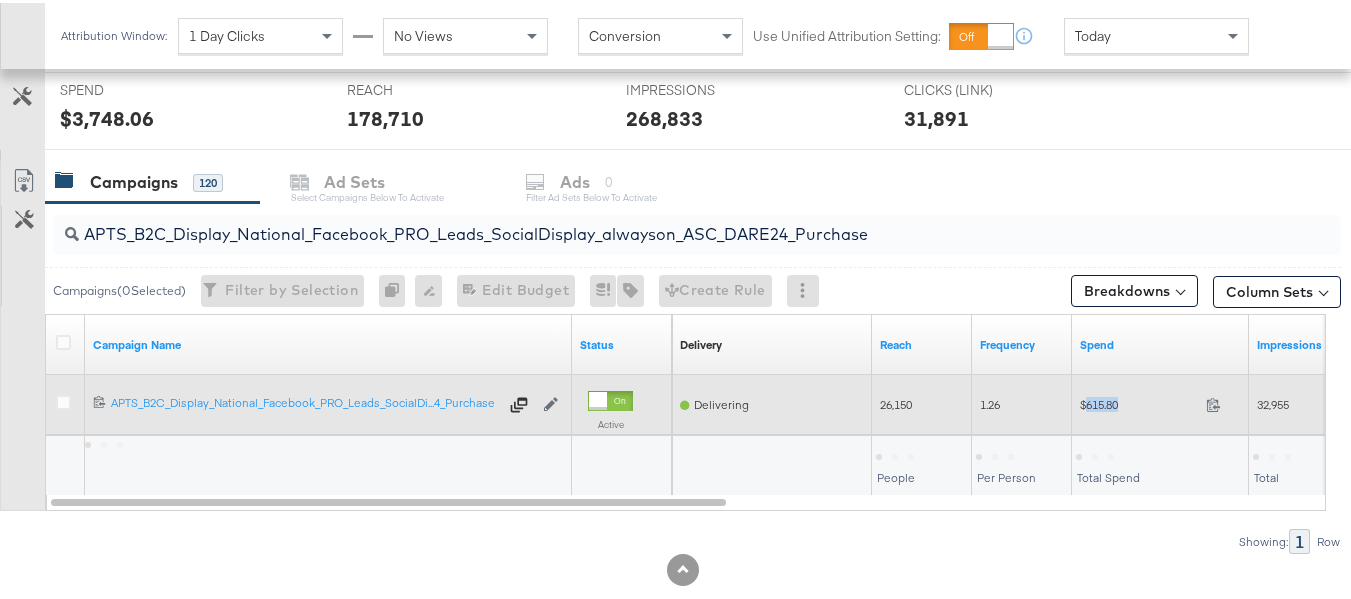 click on "$615.80" at bounding box center (1139, 401) 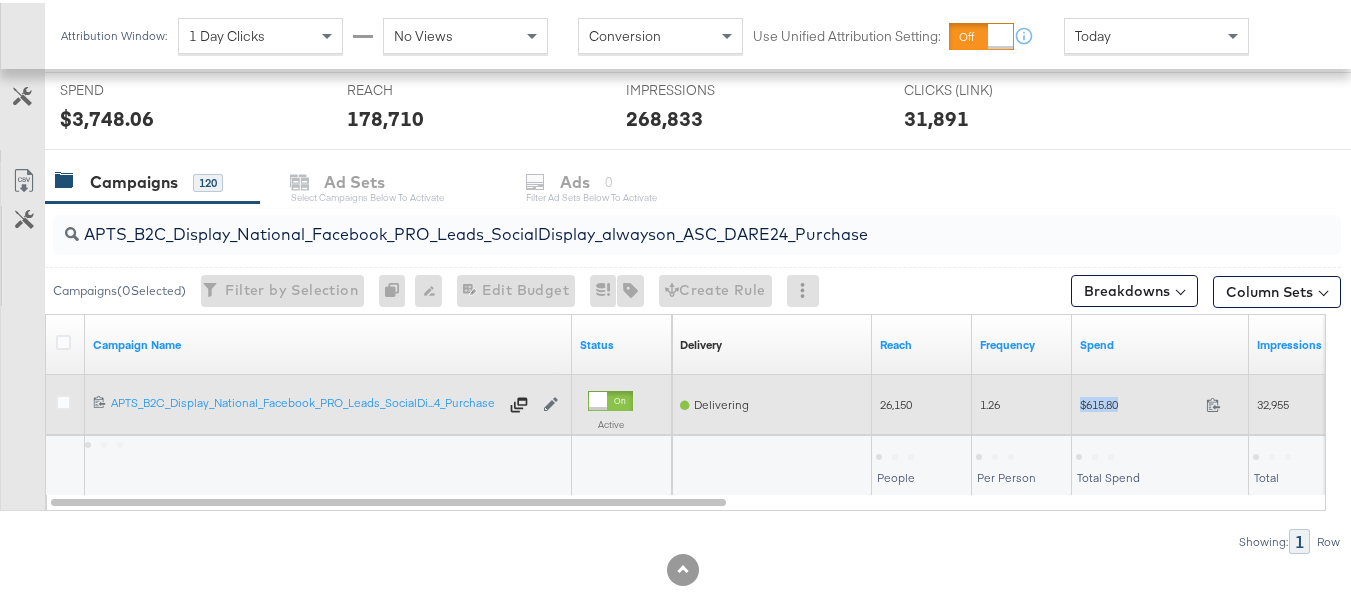 click on "$615.80" at bounding box center (1139, 401) 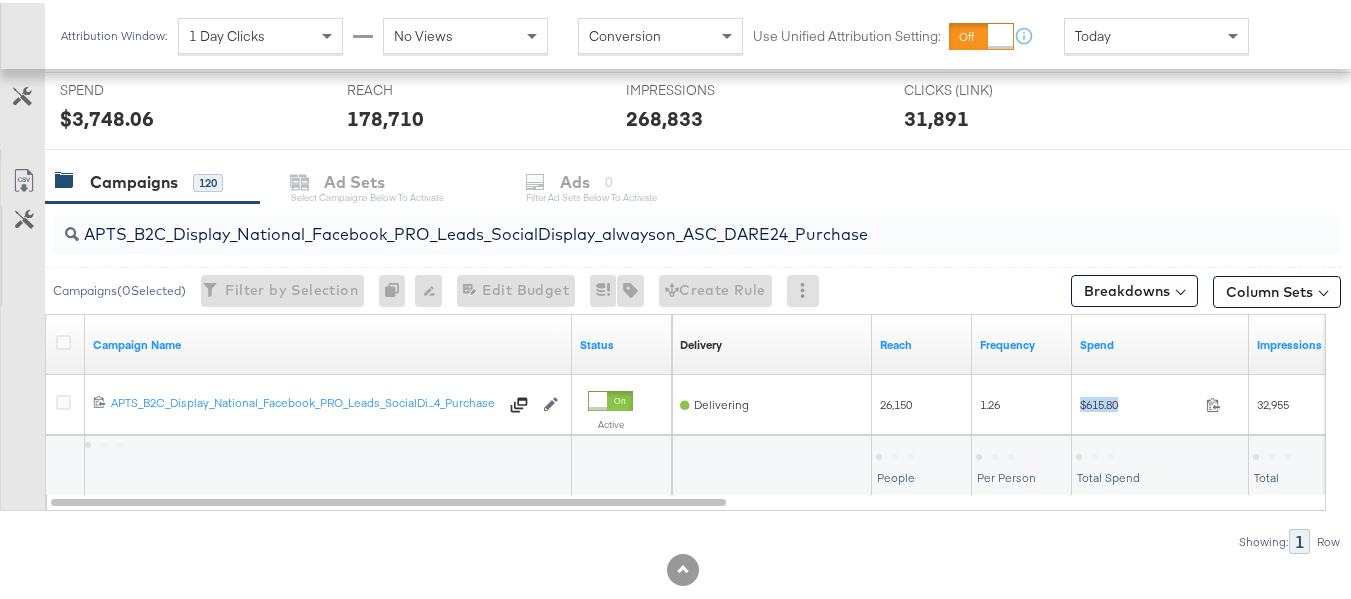 copy on "$615.80" 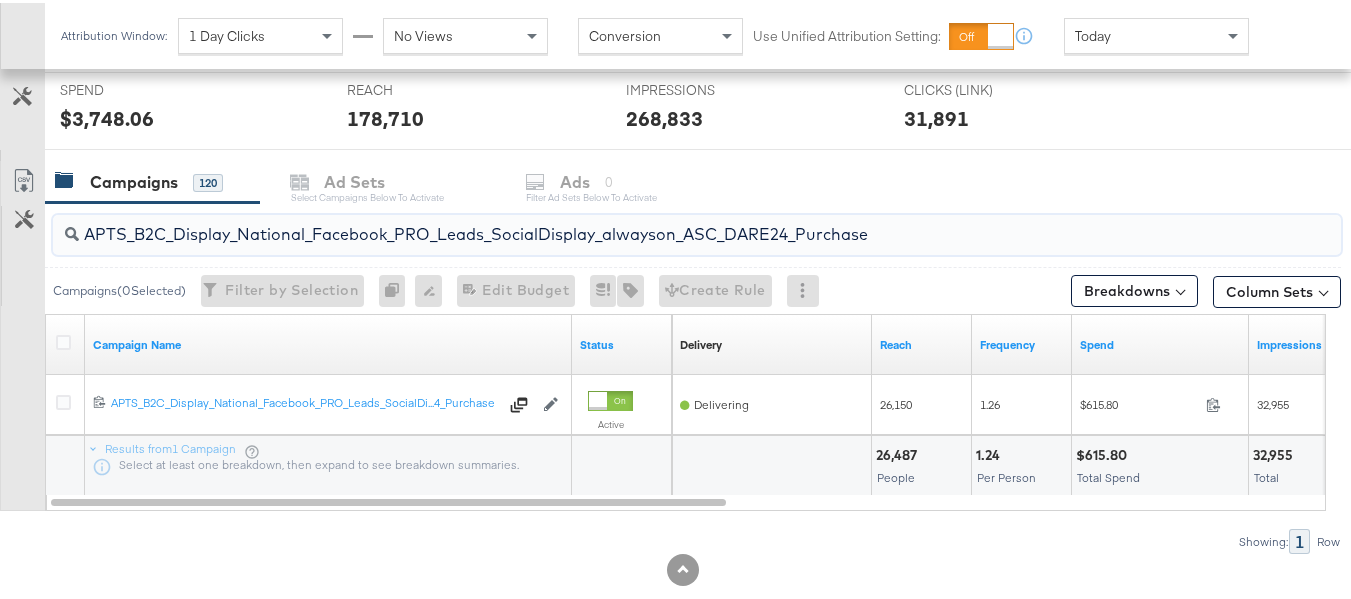 click on "APTS_B2C_Display_National_Facebook_PRO_Leads_SocialDisplay_alwayson_ASC_DARE24_Purchase" at bounding box center [653, 223] 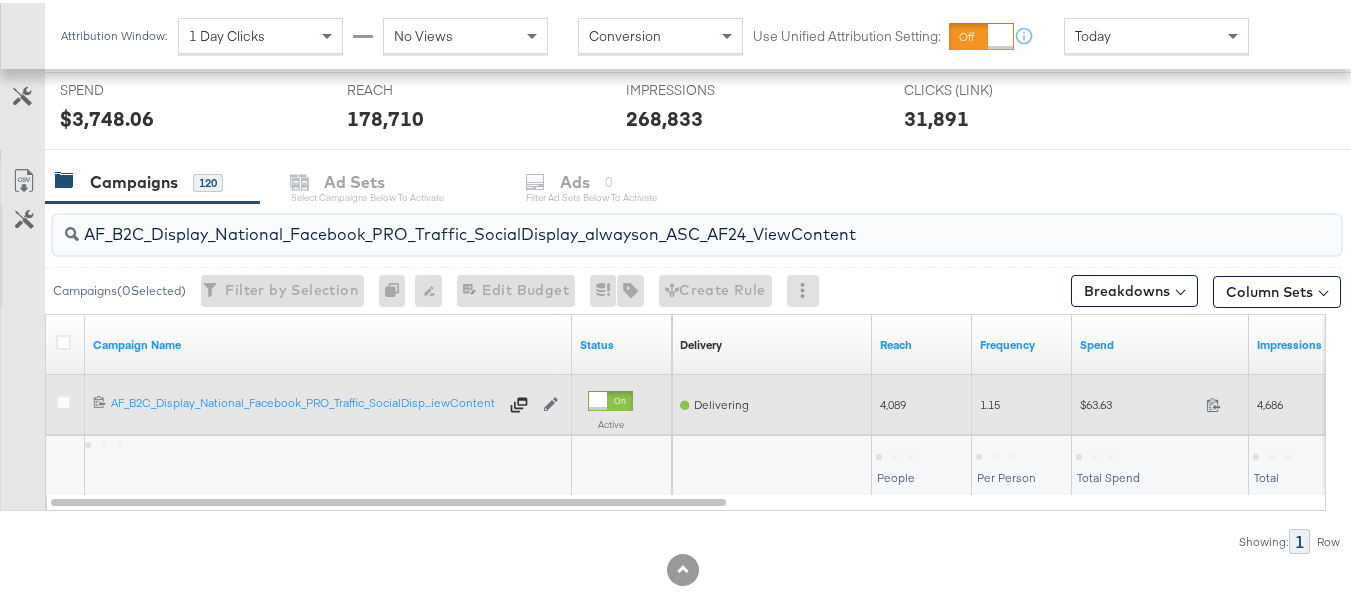 click on "$63.63" at bounding box center [1139, 401] 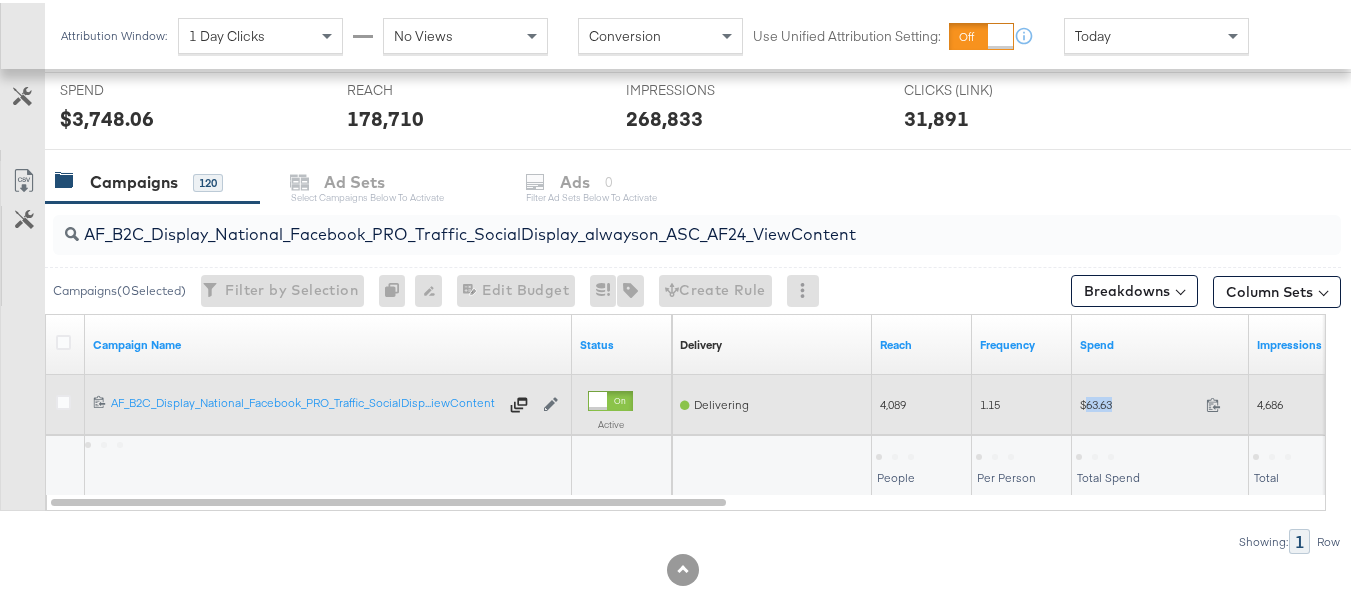 click on "$63.63" at bounding box center [1139, 401] 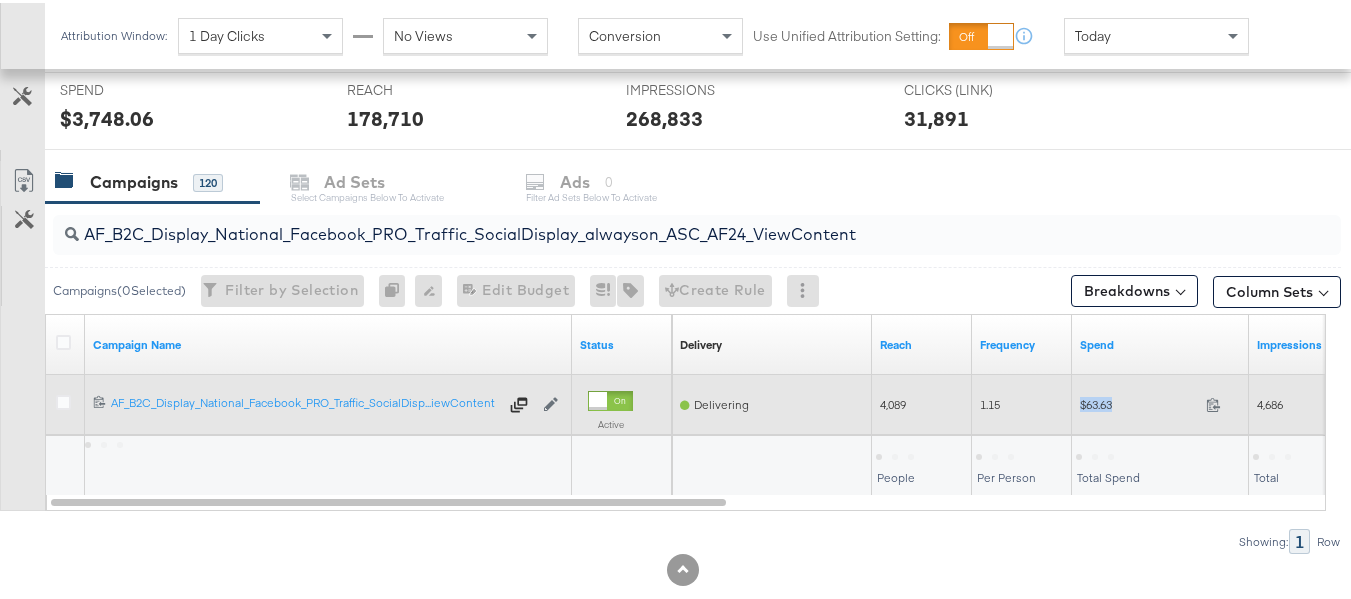 click on "$63.63" at bounding box center [1139, 401] 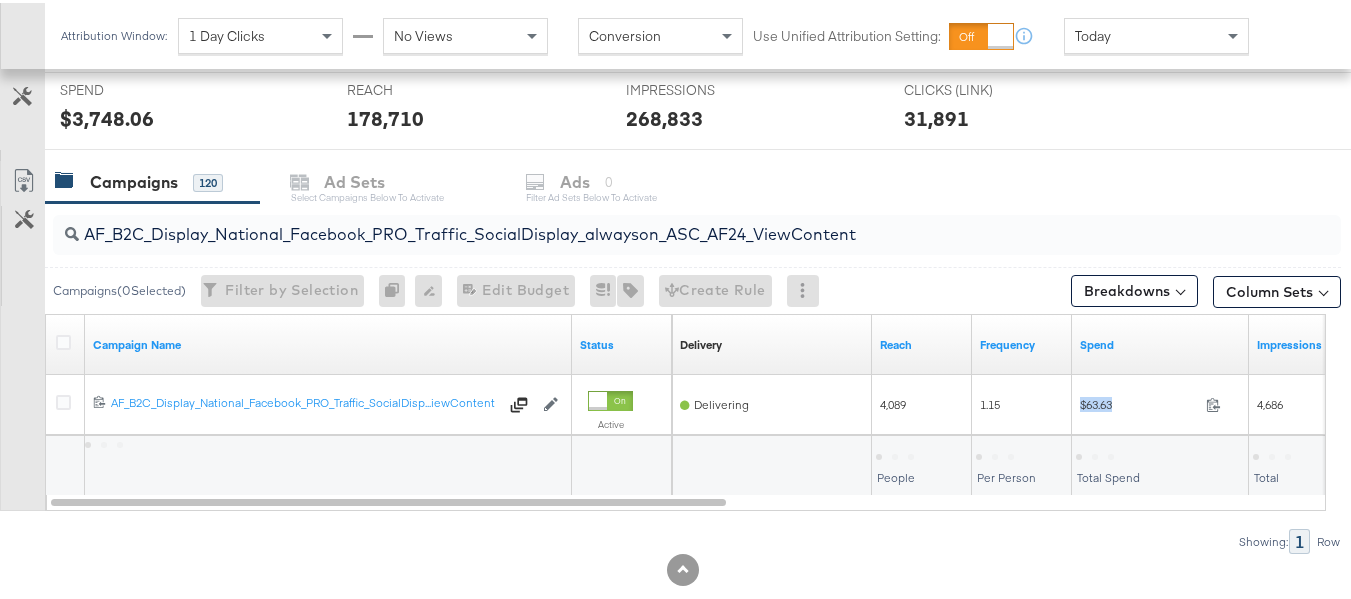 copy on "$63.63" 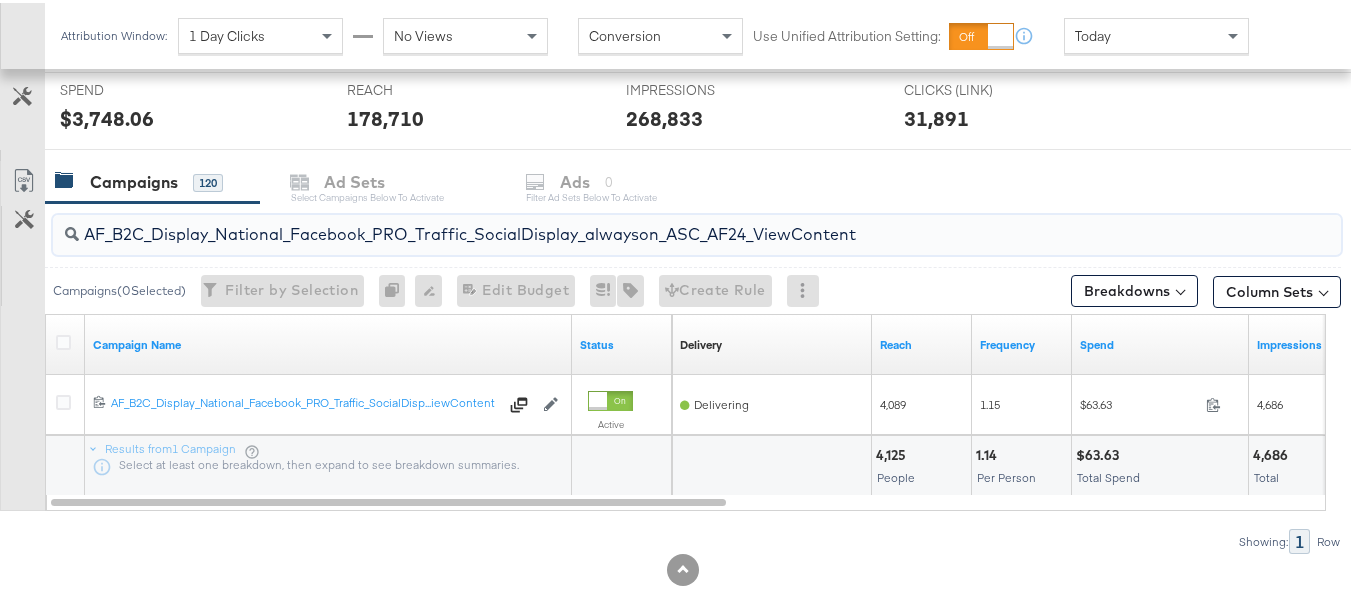 click on "AF_B2C_Display_National_Facebook_PRO_Traffic_SocialDisplay_alwayson_ASC_AF24_ViewContent" at bounding box center (653, 223) 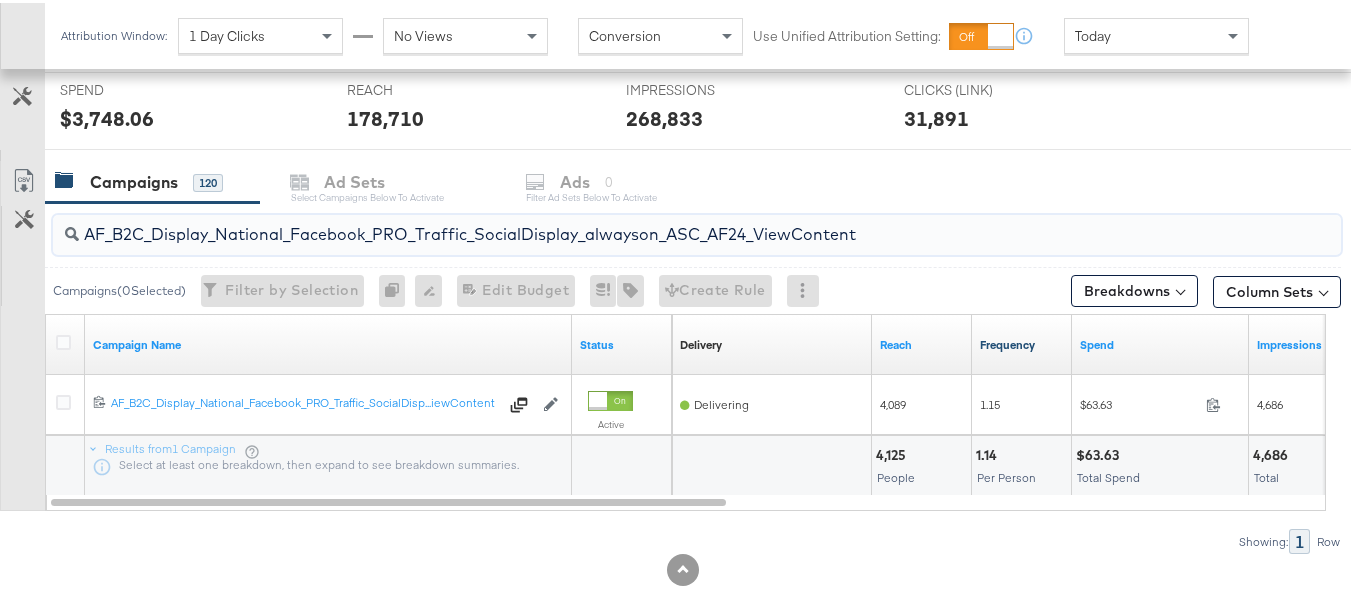 paste on "FR_B2C_Display_National_Facebook_PRO_Traffic_SocialDisplay_alwayson_ASC_FR" 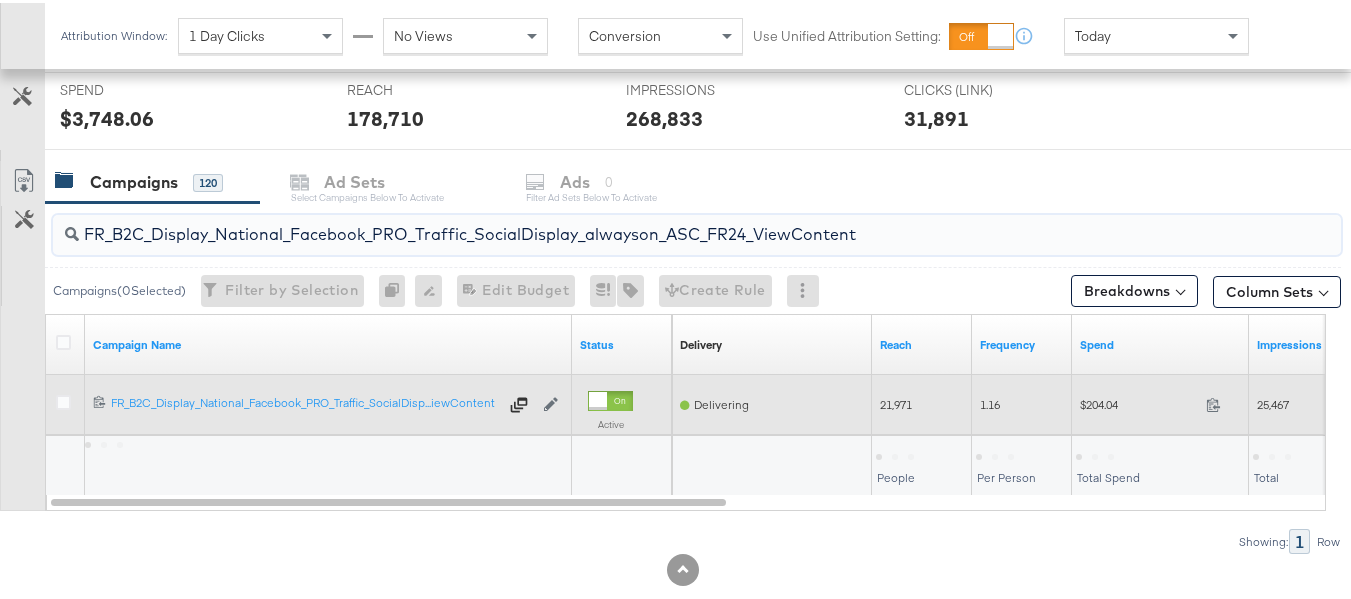 click on "$204.04   204.04" at bounding box center (1160, 401) 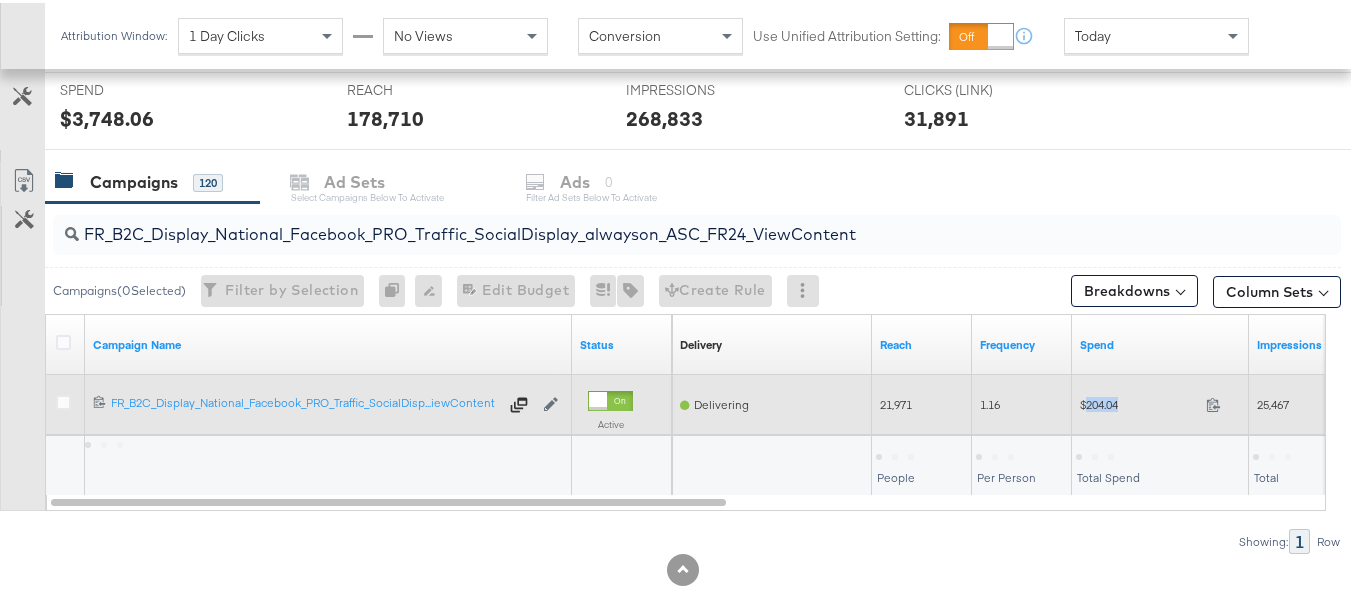 click on "$204.04   204.04" at bounding box center [1160, 401] 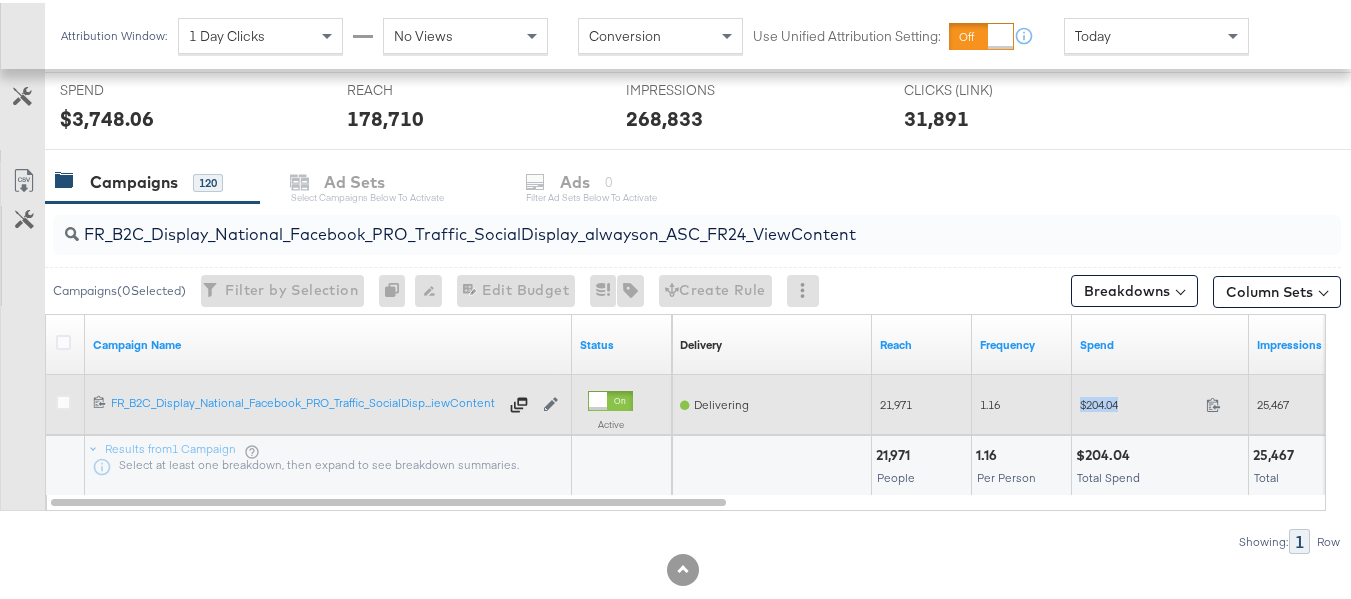 click on "$204.04   204.04" at bounding box center (1160, 401) 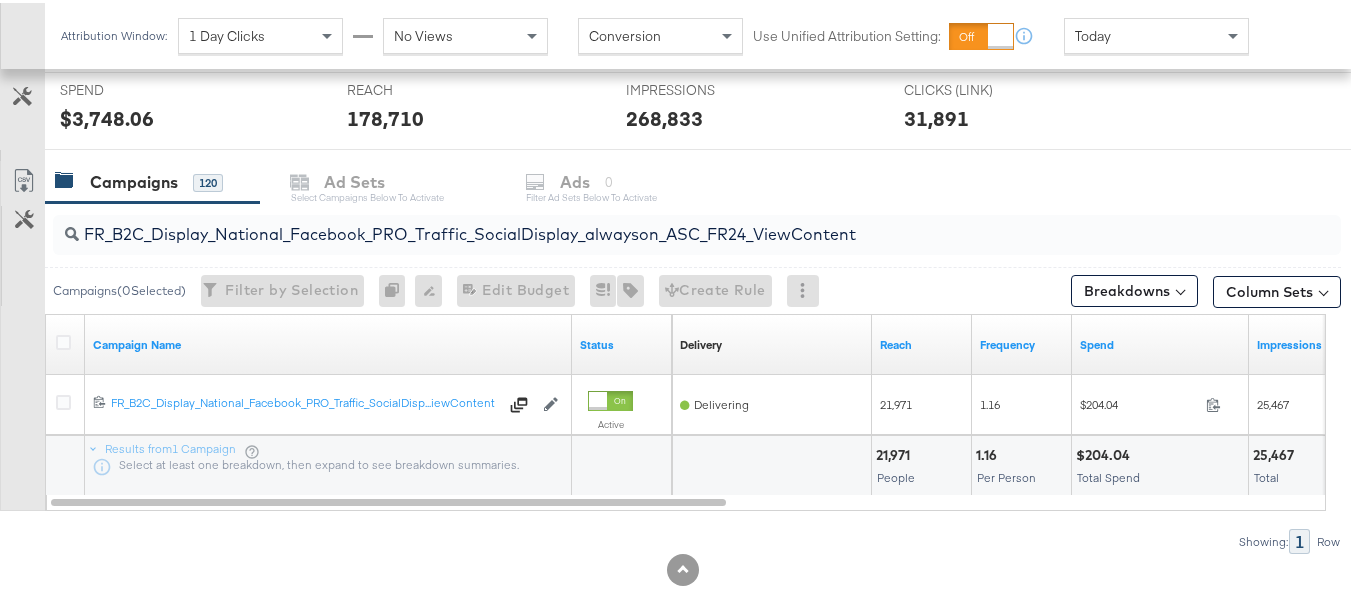 click on "FR_B2C_Display_National_Facebook_PRO_Traffic_SocialDisplay_alwayson_ASC_FR24_ViewContent" at bounding box center (693, 232) 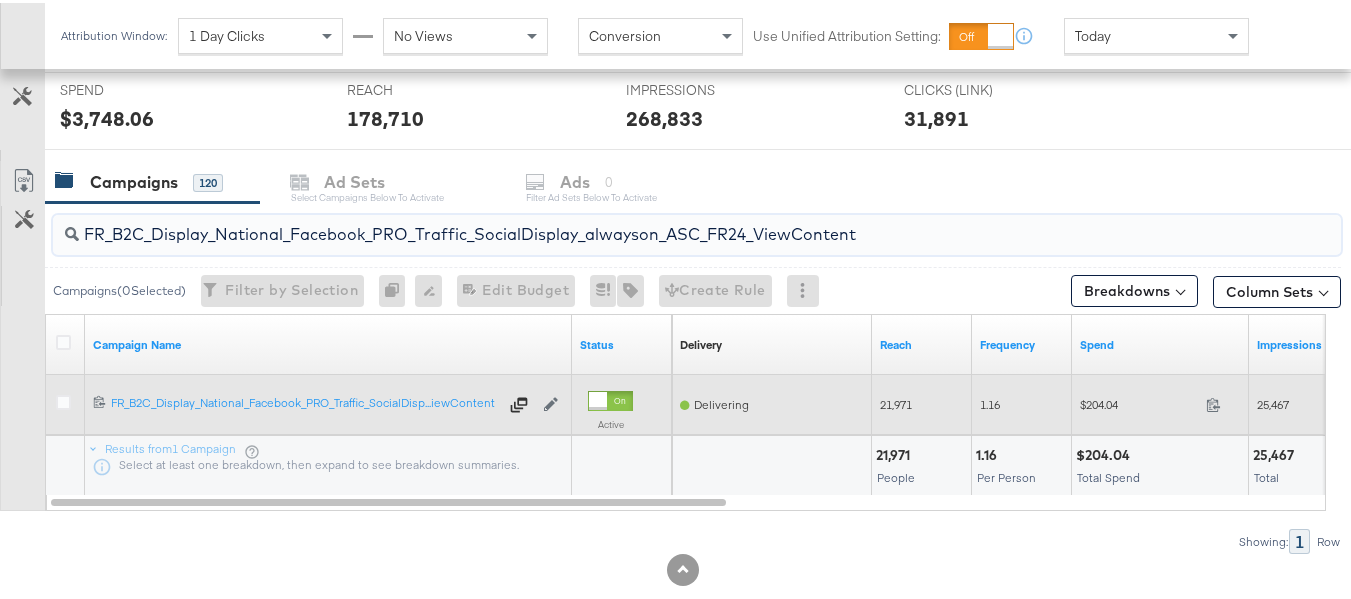 paste on "AHL_B2C_Display_National_Facebook_PRO_Traffic_SocialDisplay_alwayson_ASC_AHL" 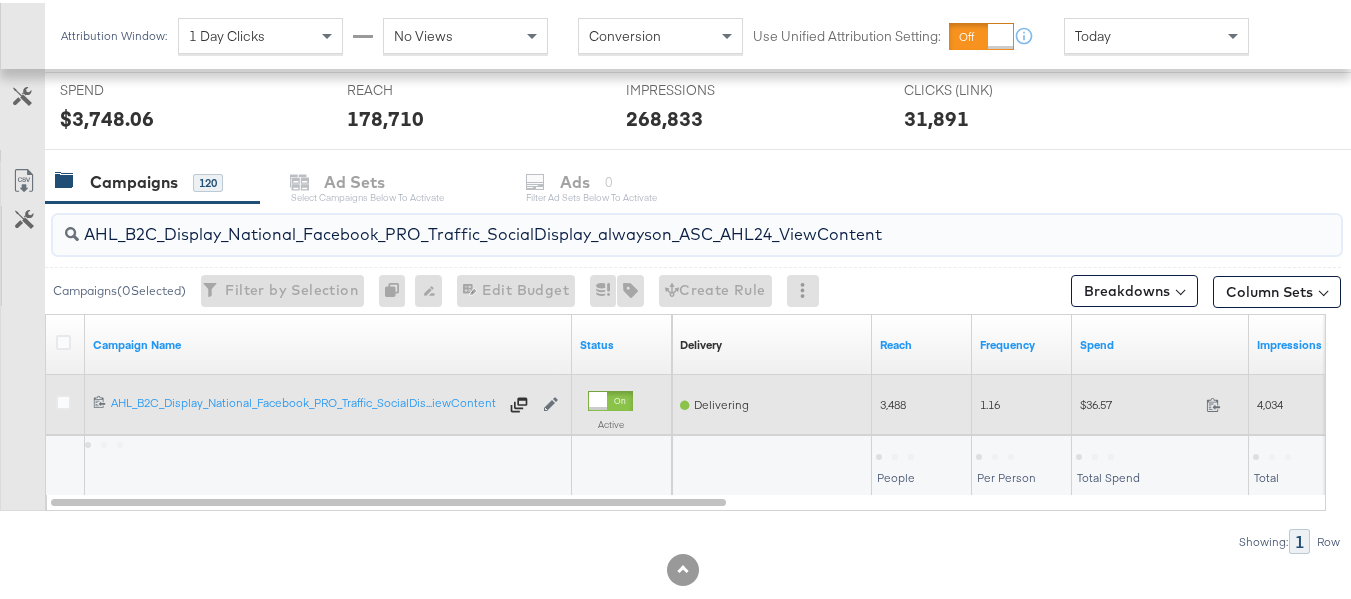 type on "AHL_B2C_Display_National_Facebook_PRO_Traffic_SocialDisplay_alwayson_ASC_AHL24_ViewContent" 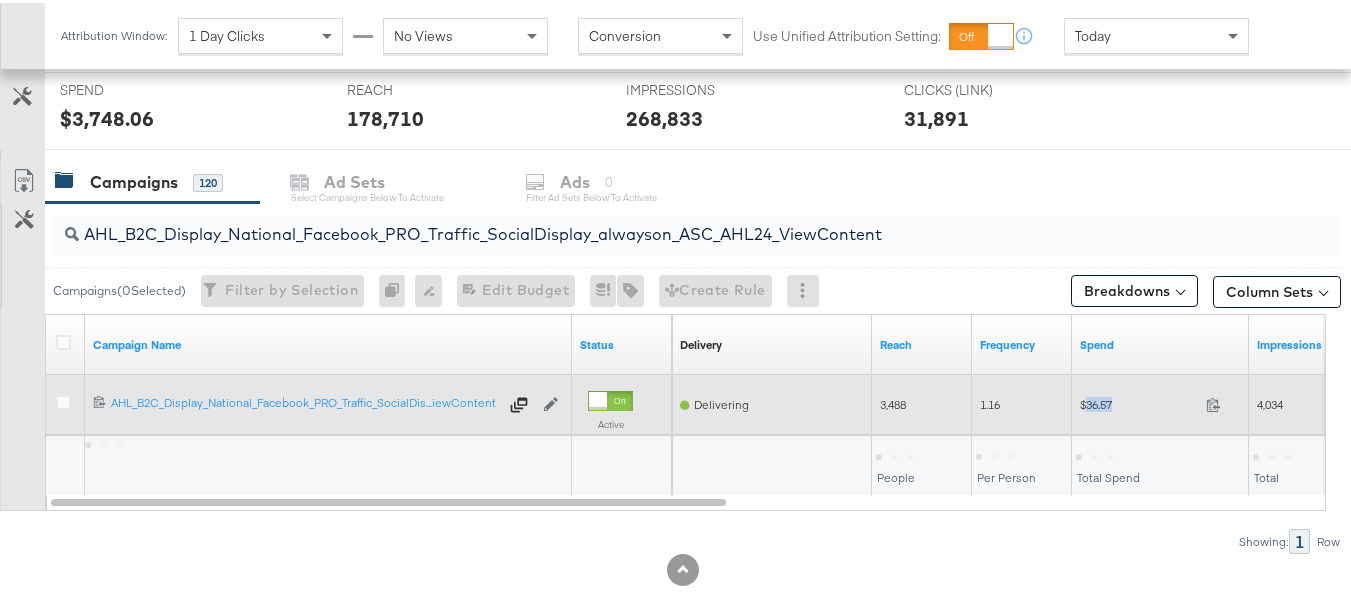 click on "$36.57   36.57" at bounding box center (1160, 401) 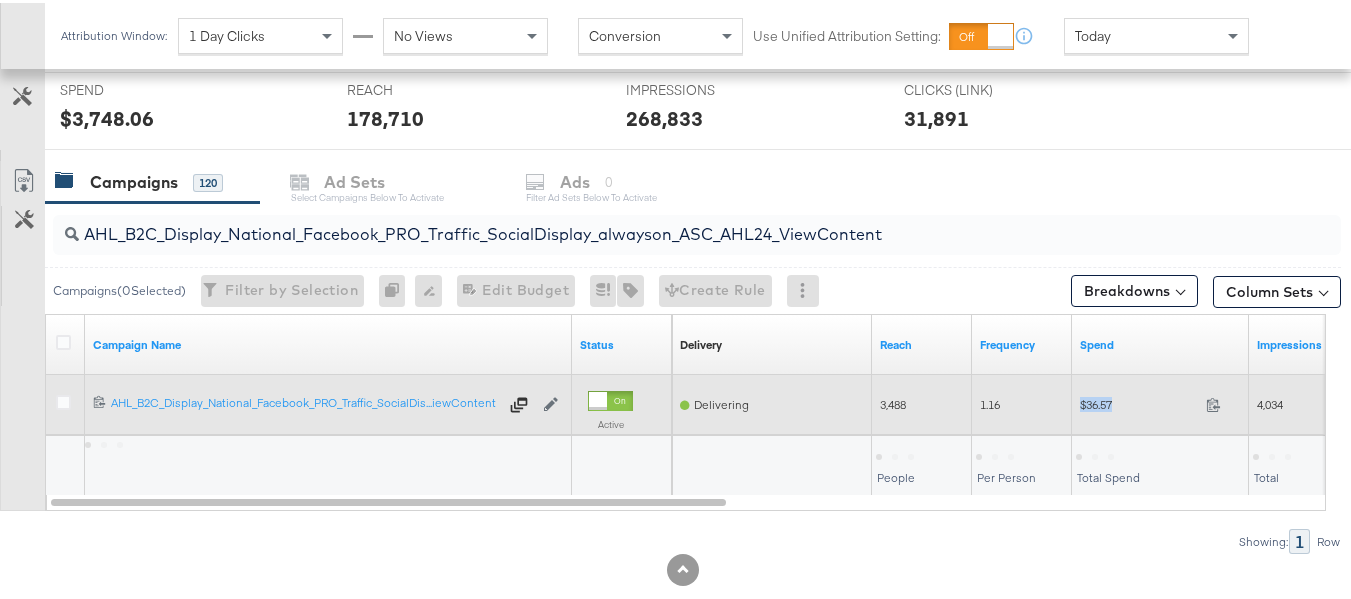 click on "$36.57   36.57" at bounding box center (1160, 401) 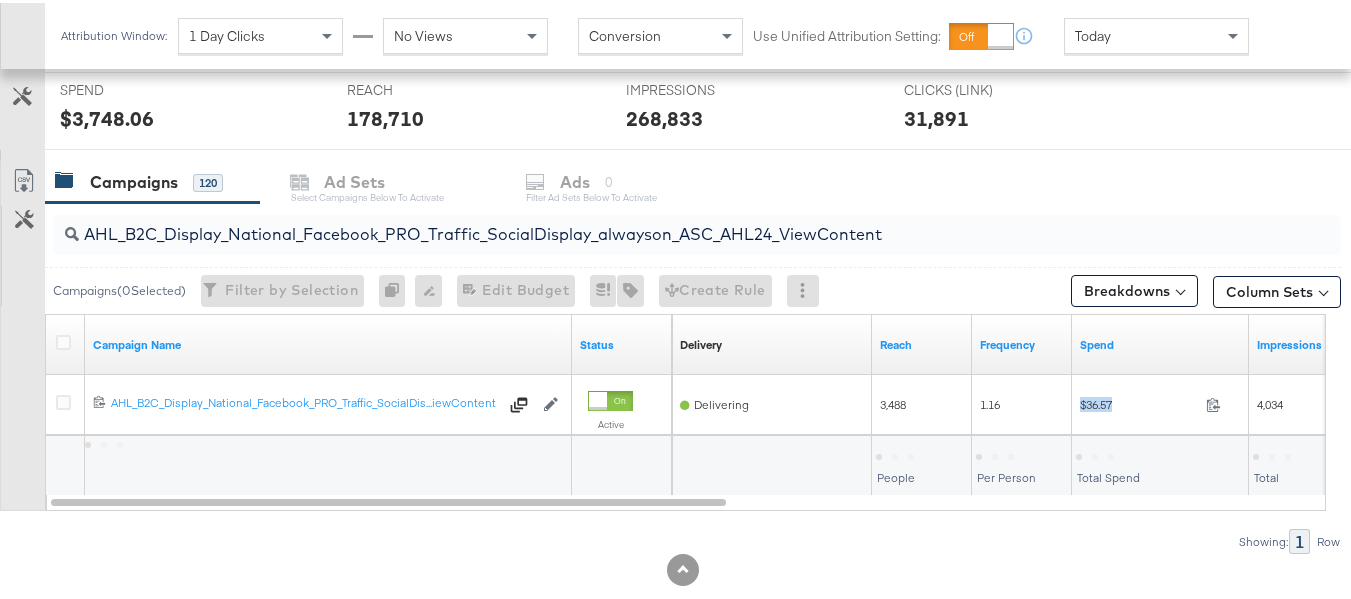 copy on "$36.57" 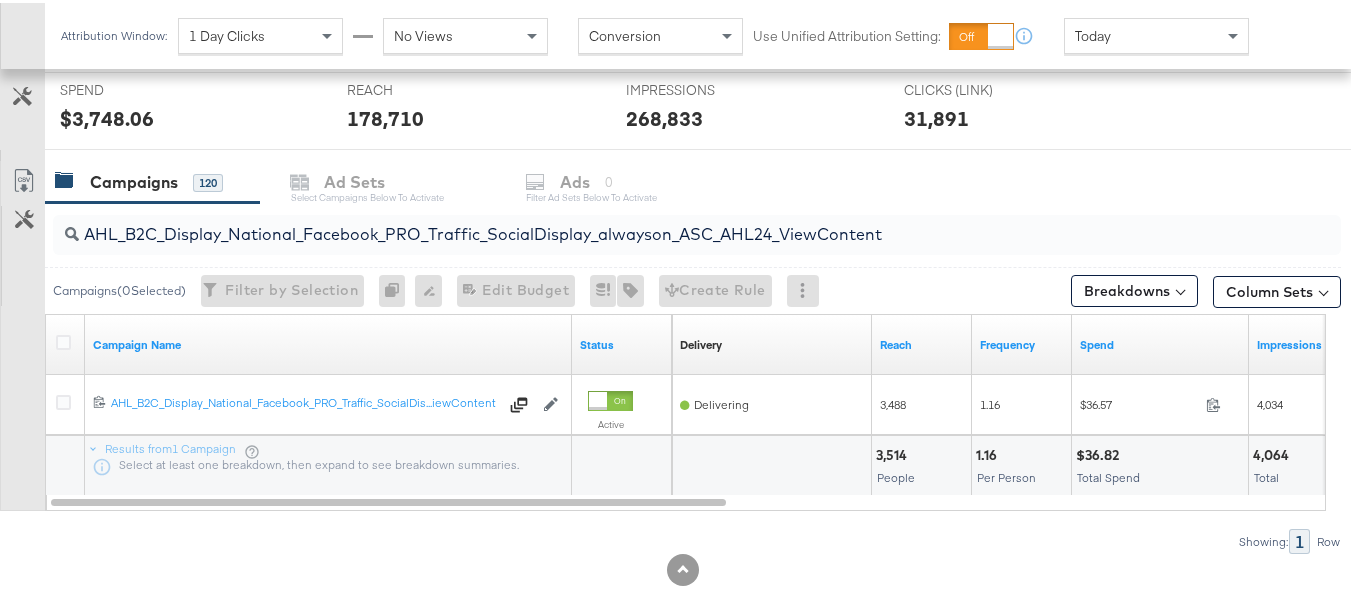 click on "$36.82" at bounding box center (1100, 452) 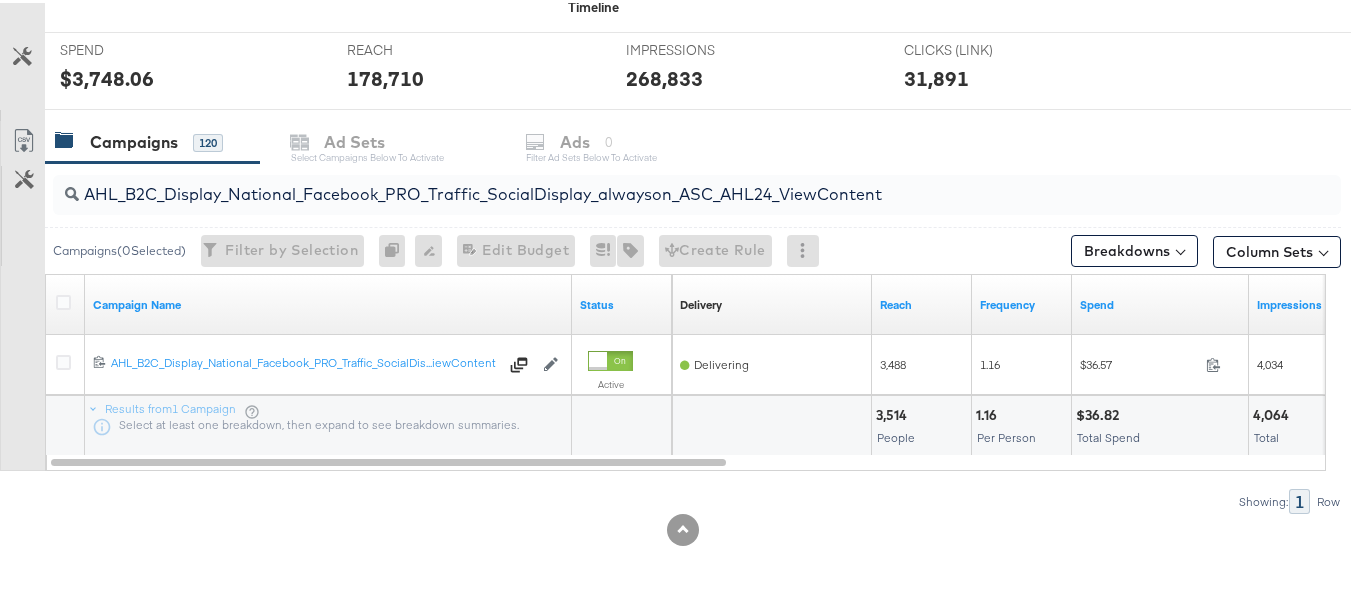 scroll, scrollTop: 0, scrollLeft: 0, axis: both 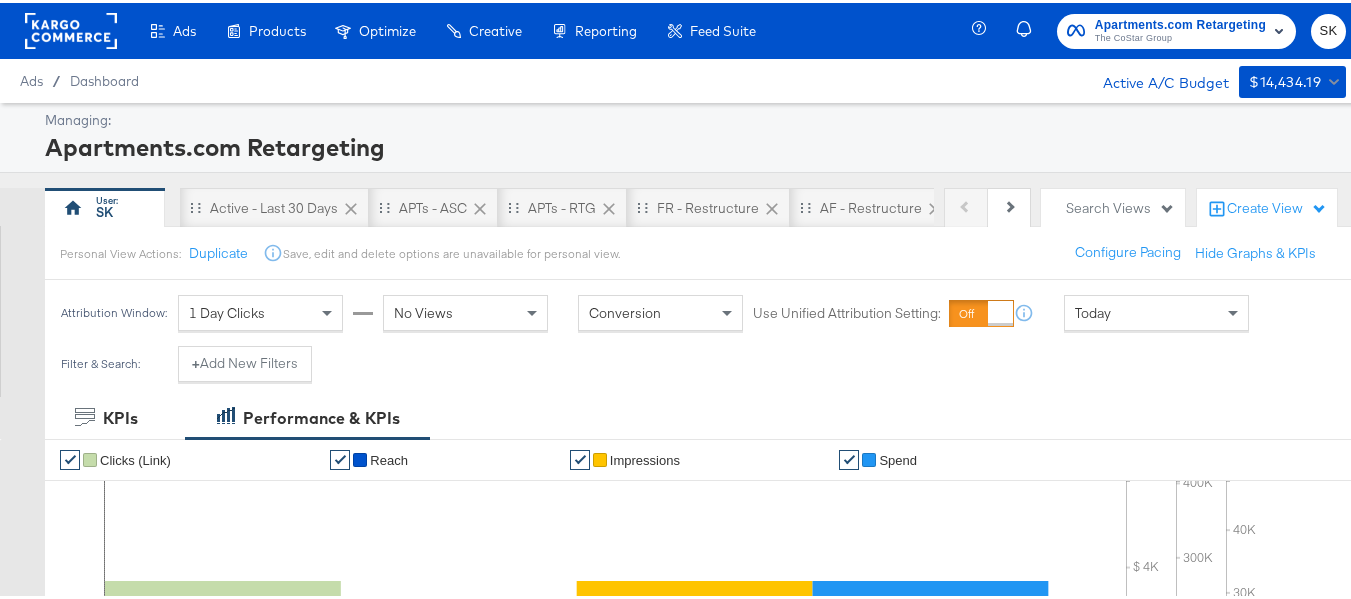 click on "Apartments.com Retargeting The CoStar Group SK" at bounding box center (1172, 28) 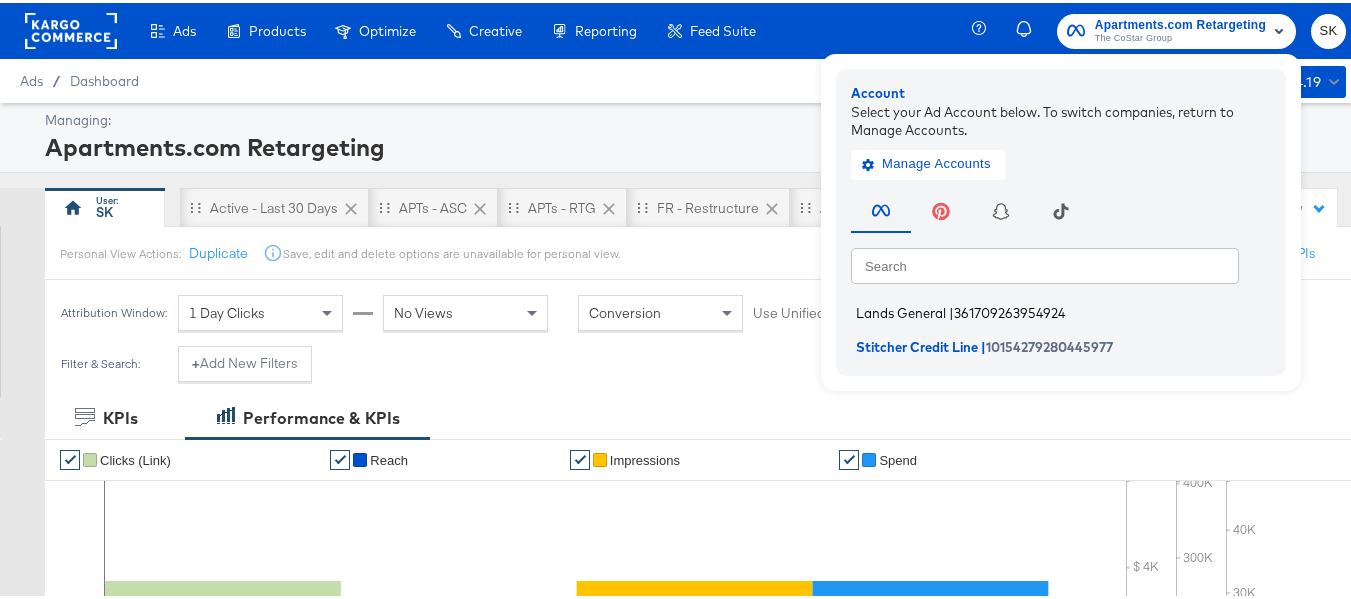 click on "Lands General    |  361709263954924" at bounding box center (1066, 310) 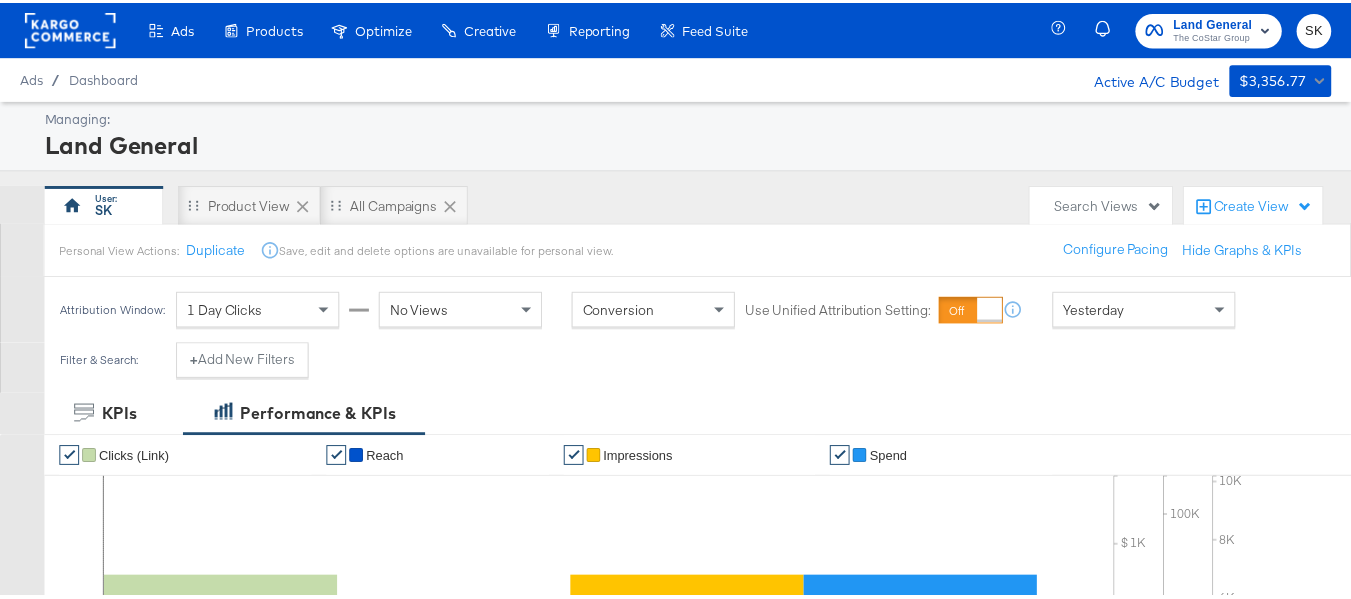 scroll, scrollTop: 0, scrollLeft: 0, axis: both 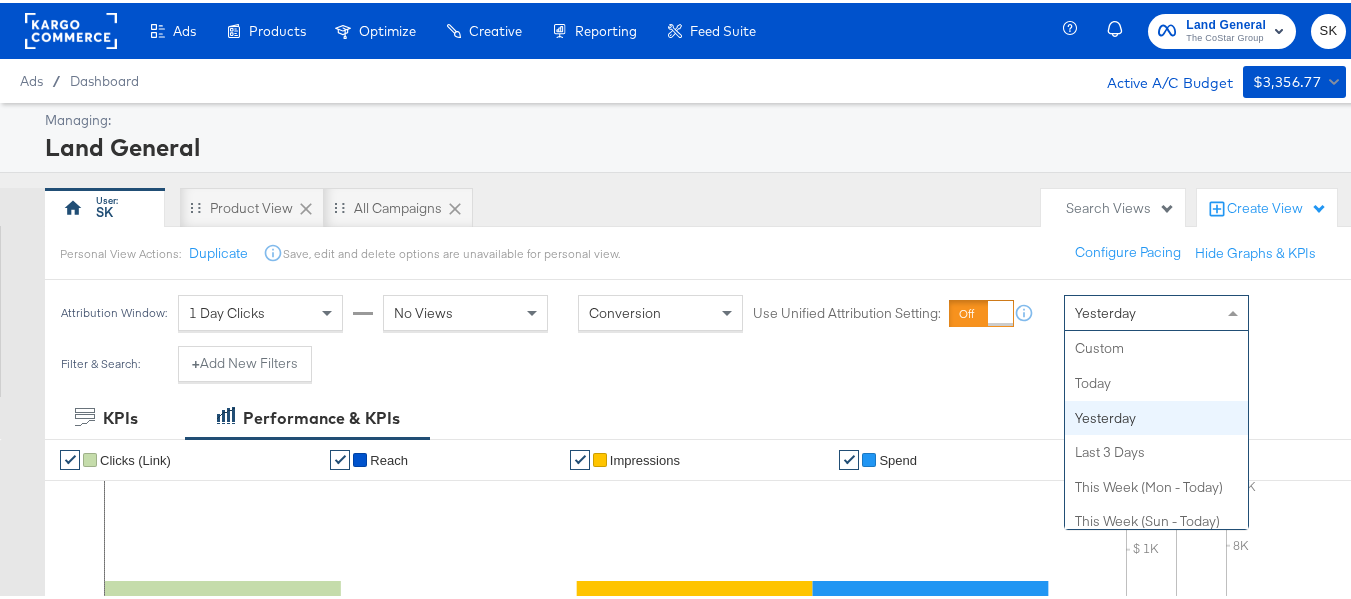 click on "Yesterday" at bounding box center (1105, 310) 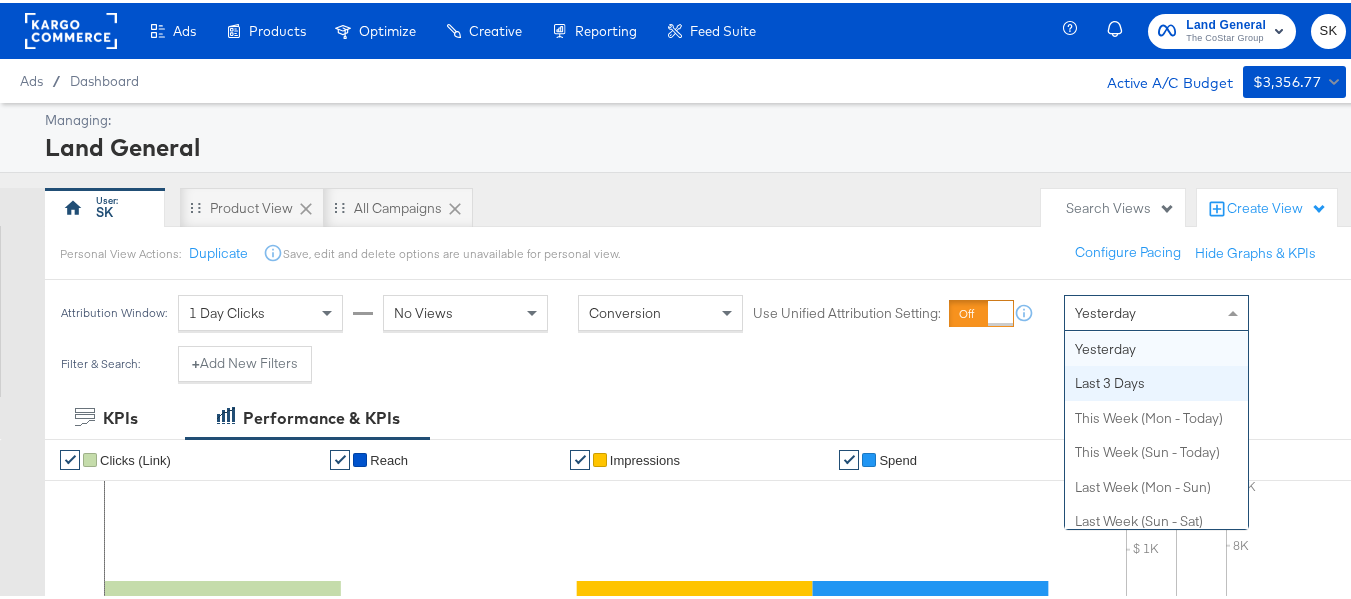 scroll, scrollTop: 0, scrollLeft: 0, axis: both 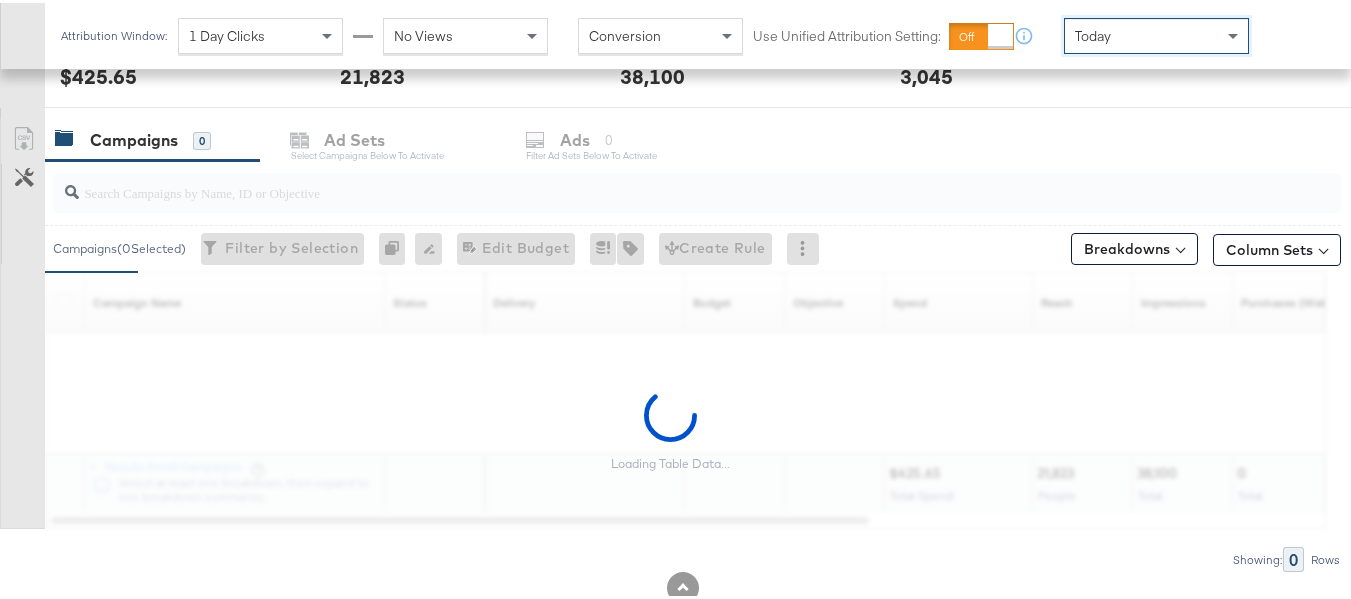 click at bounding box center (697, 190) 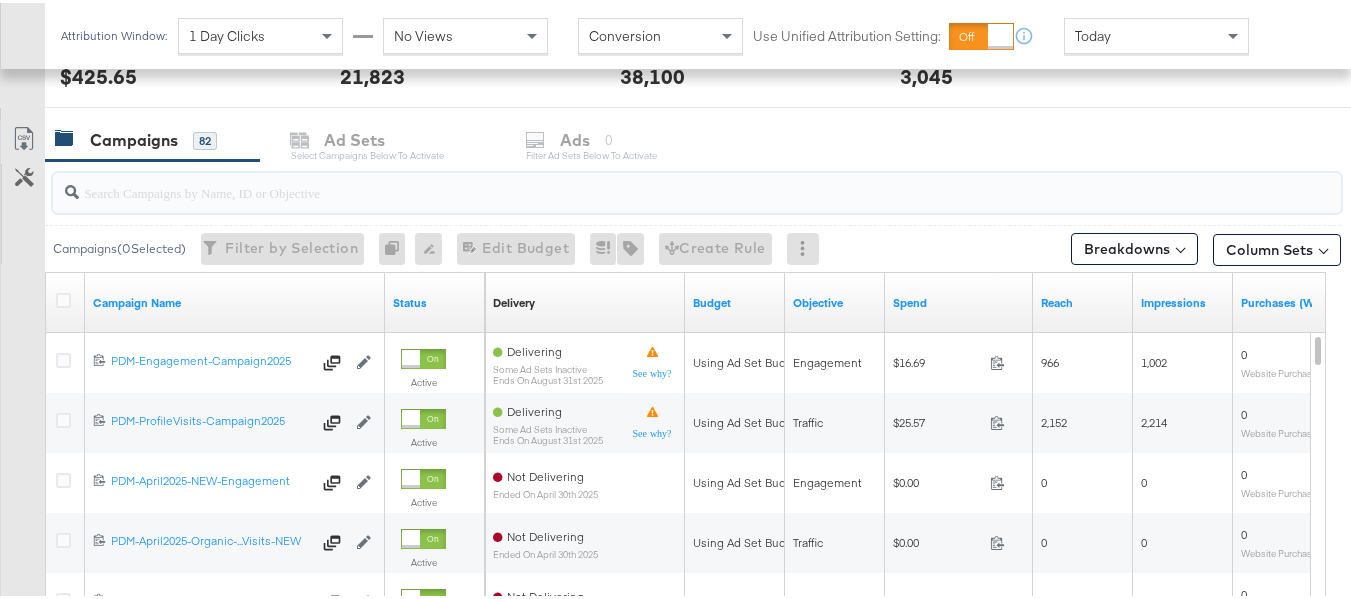 click at bounding box center (653, 181) 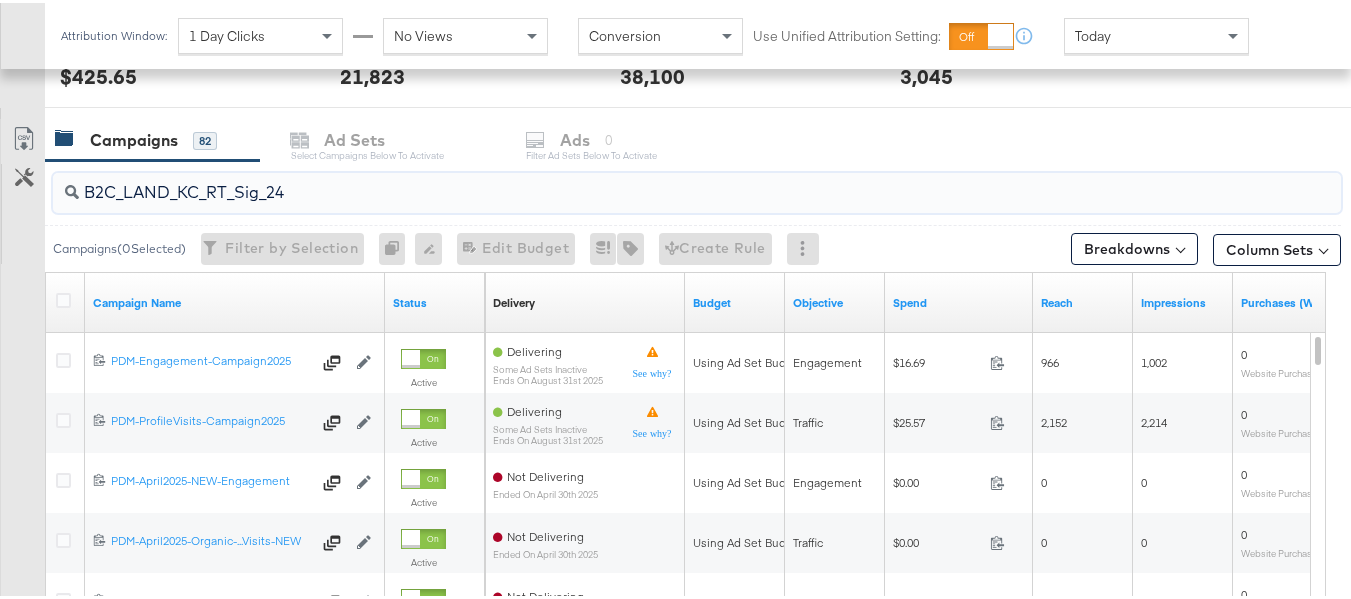 scroll, scrollTop: 798, scrollLeft: 0, axis: vertical 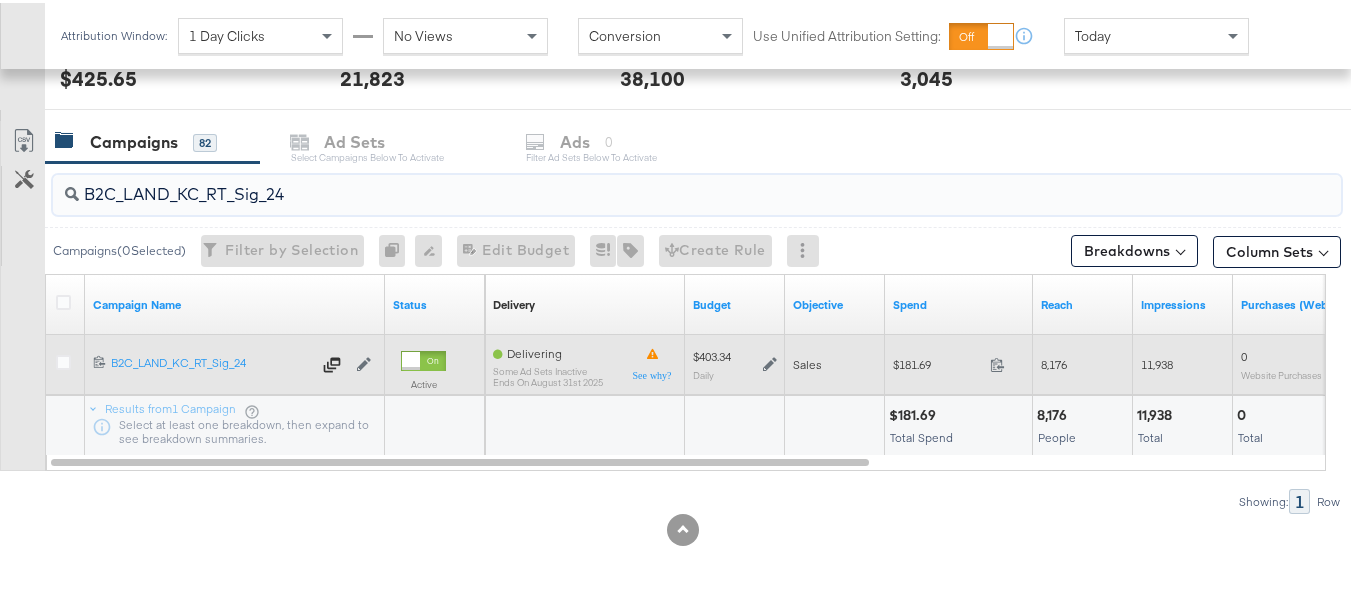 click on "$181.69" at bounding box center (937, 361) 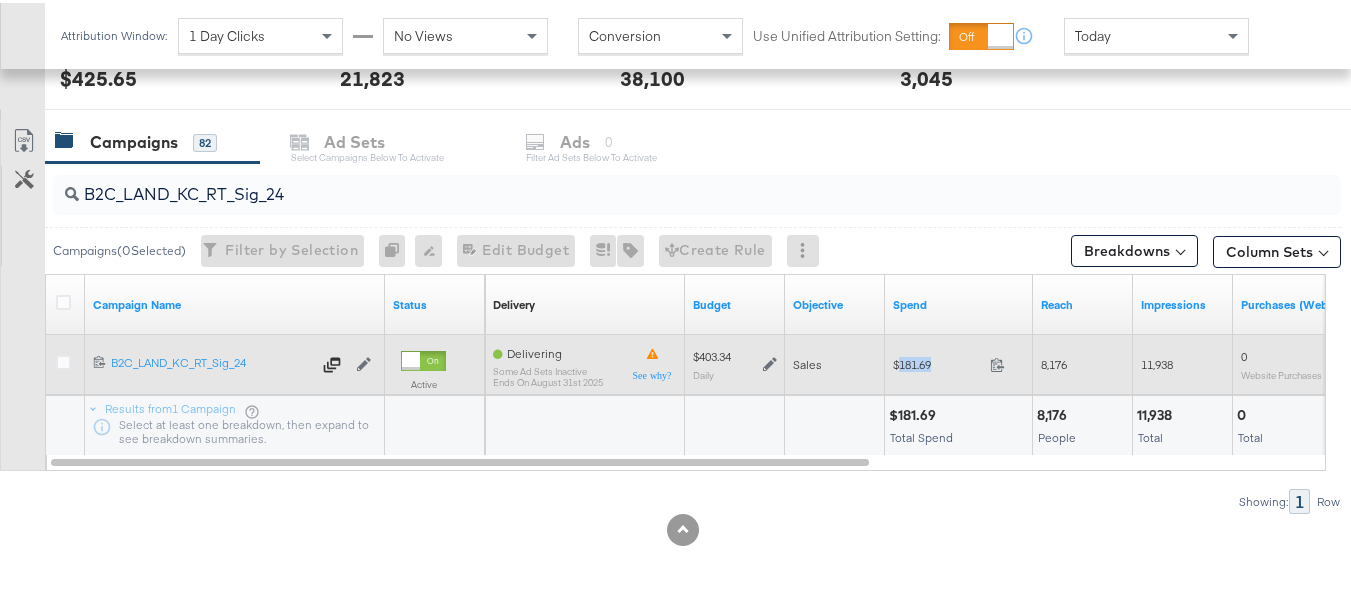 click on "$181.69" at bounding box center (937, 361) 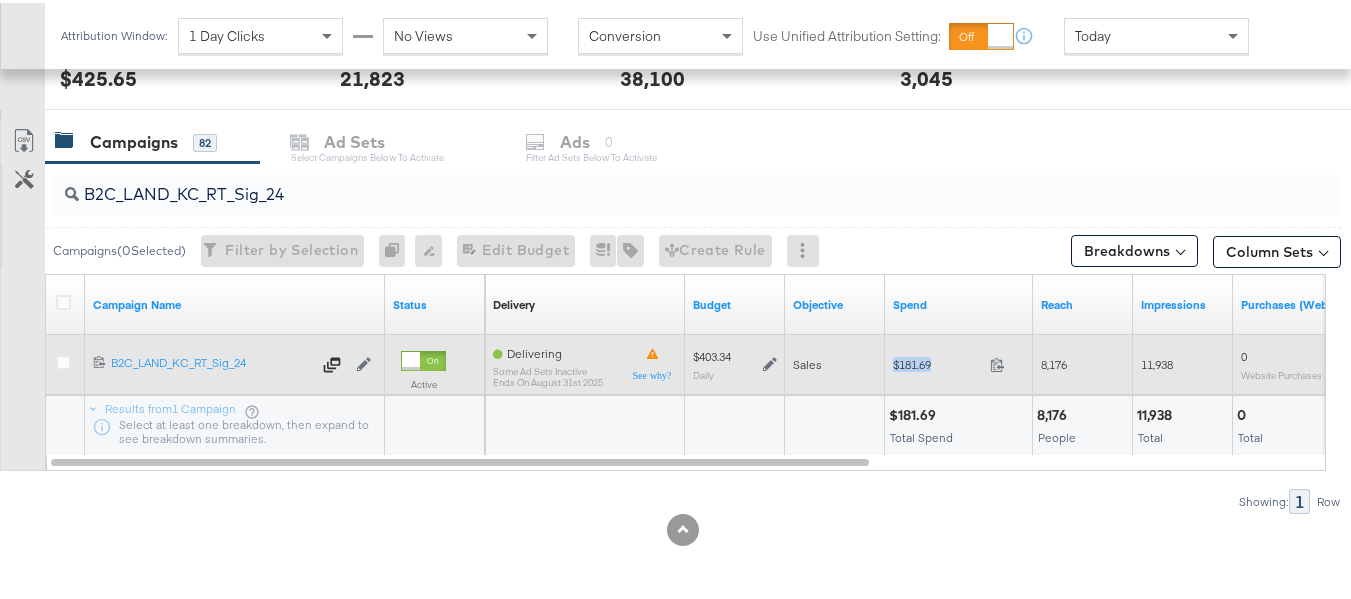 click on "$181.69" at bounding box center [937, 361] 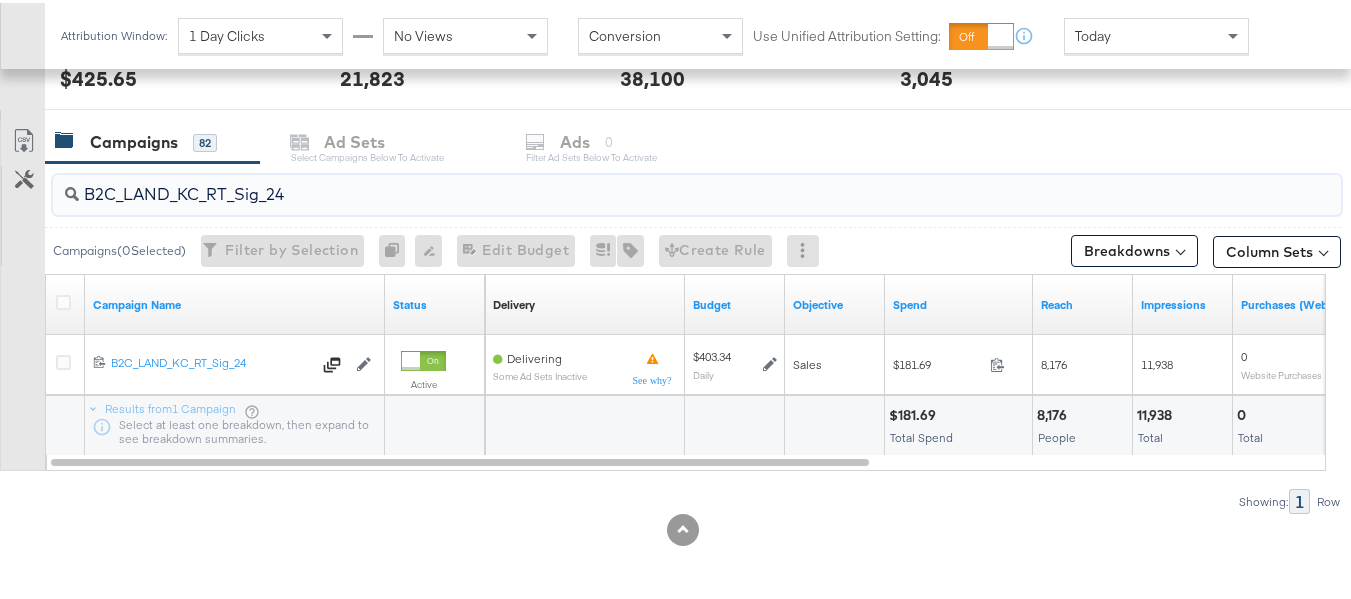 click on "B2C_LAND_KC_RT_Sig_24" at bounding box center [653, 183] 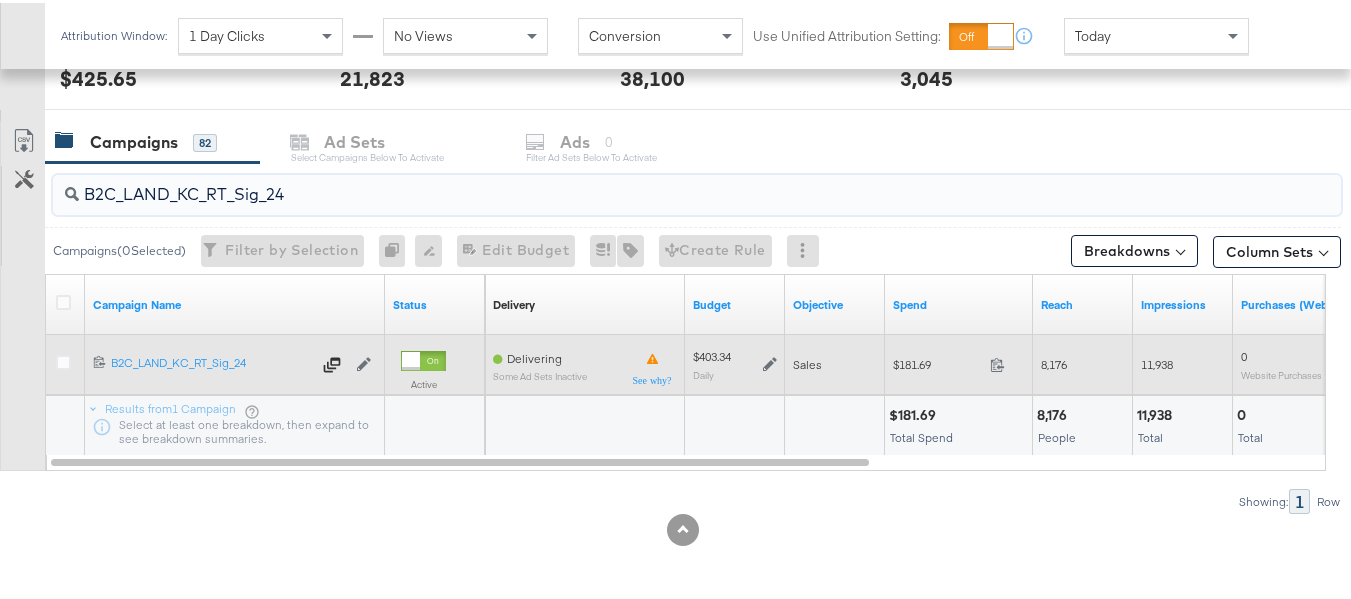 paste on "B_Ecommerce_KC_Retargeting_LW&LOA_Traffic" 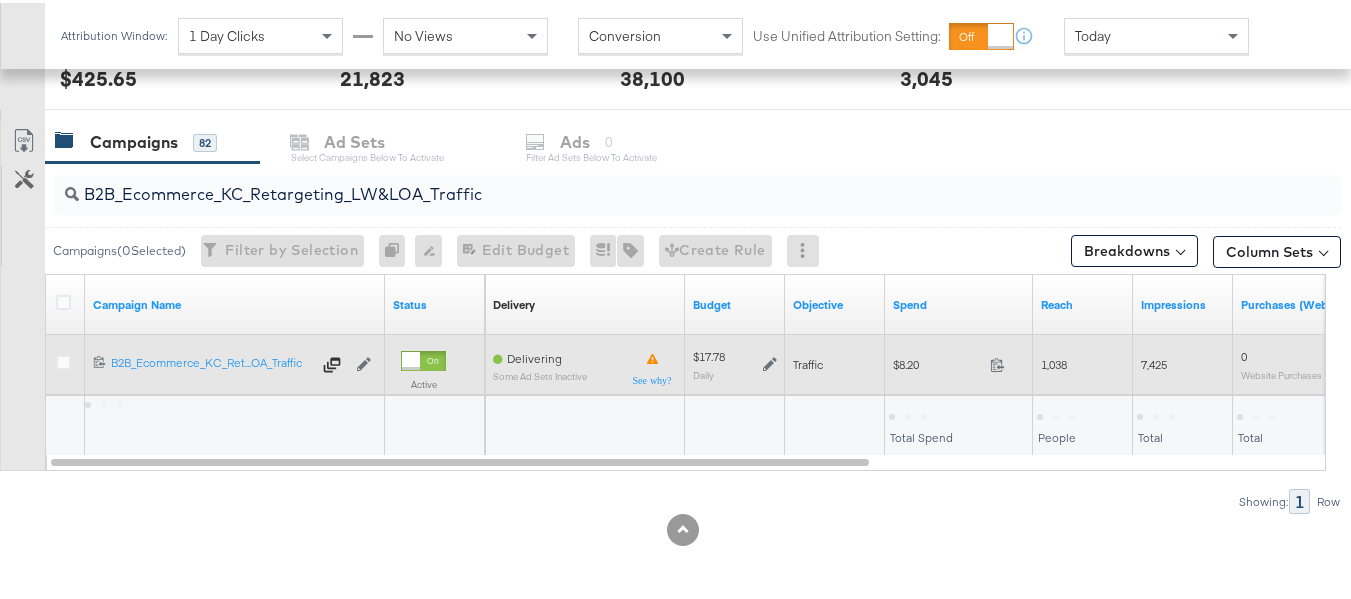 click on "$8.20" at bounding box center [937, 361] 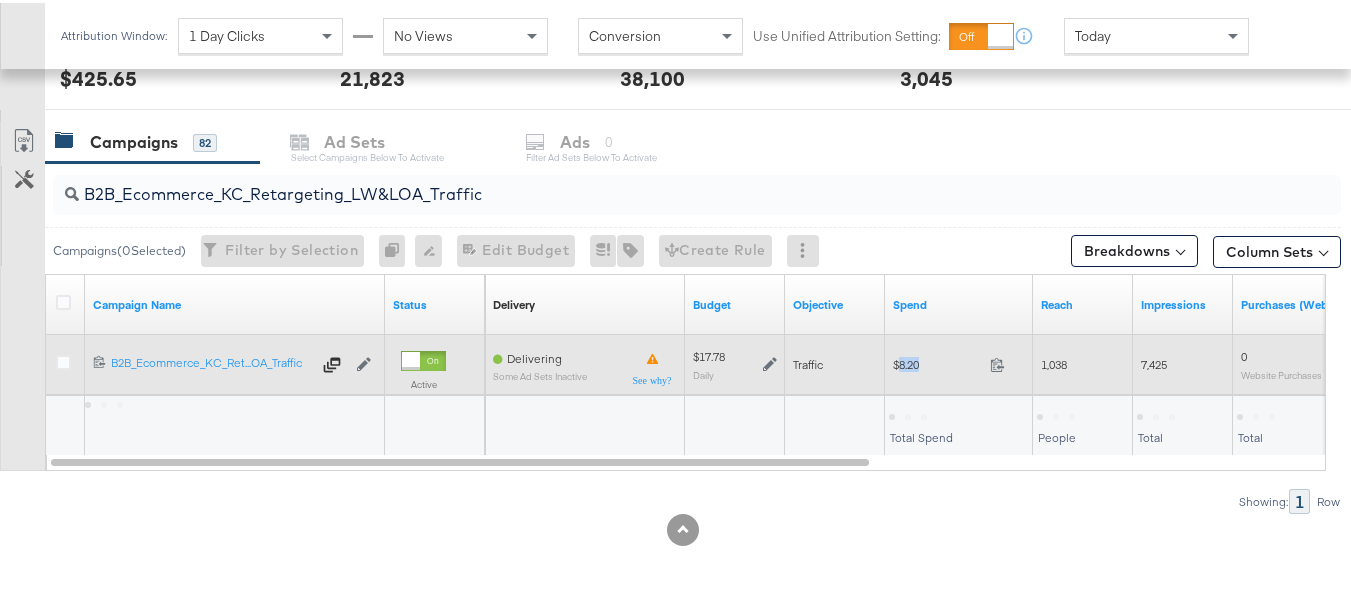 click on "$8.20" at bounding box center (937, 361) 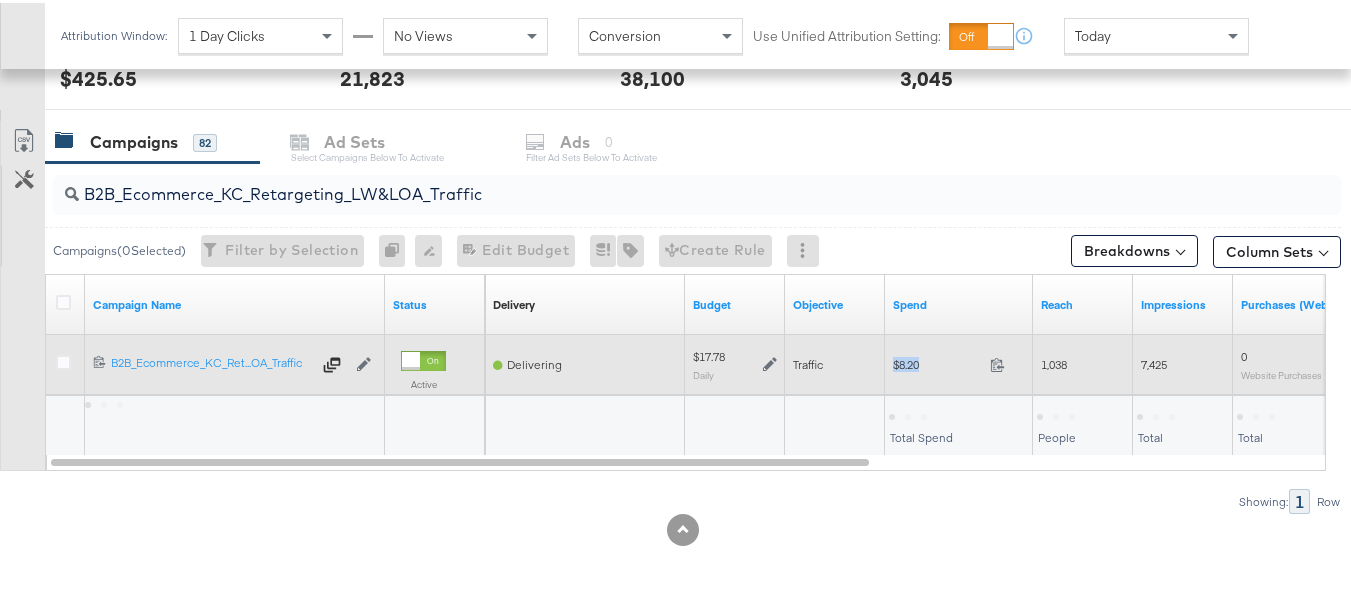 click on "$8.20" at bounding box center (937, 361) 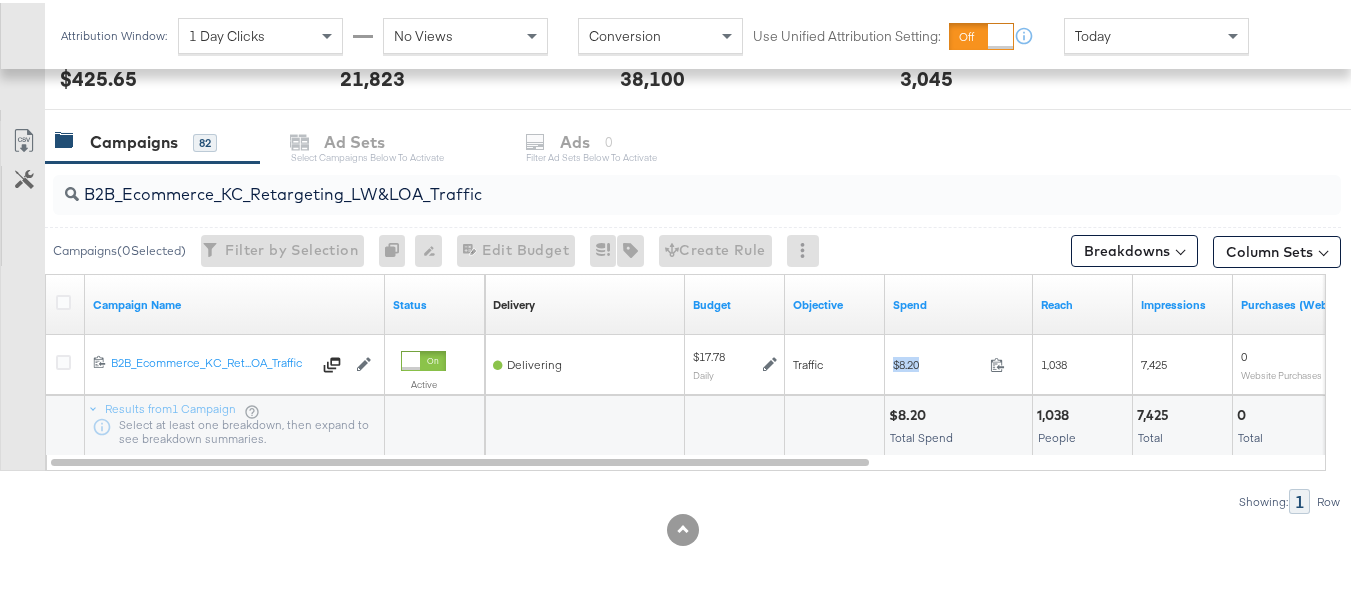 copy on "$8.20" 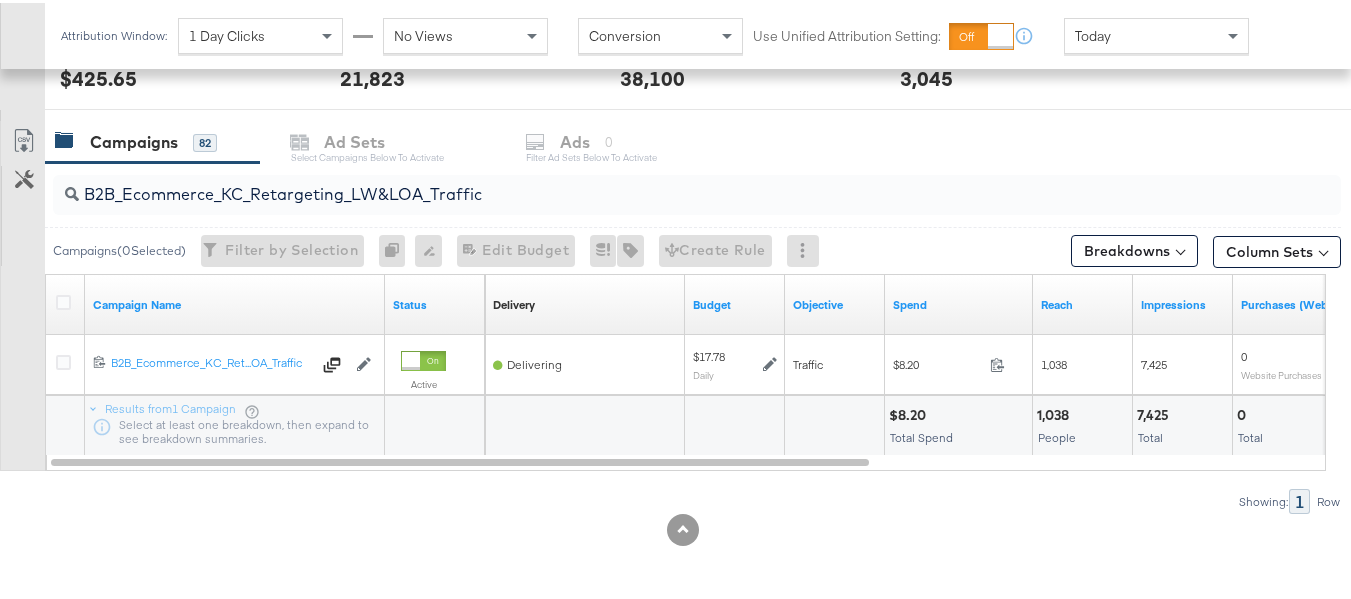 click on "B2B_Ecommerce_KC_Retargeting_LW&LOA_Traffic" at bounding box center (653, 183) 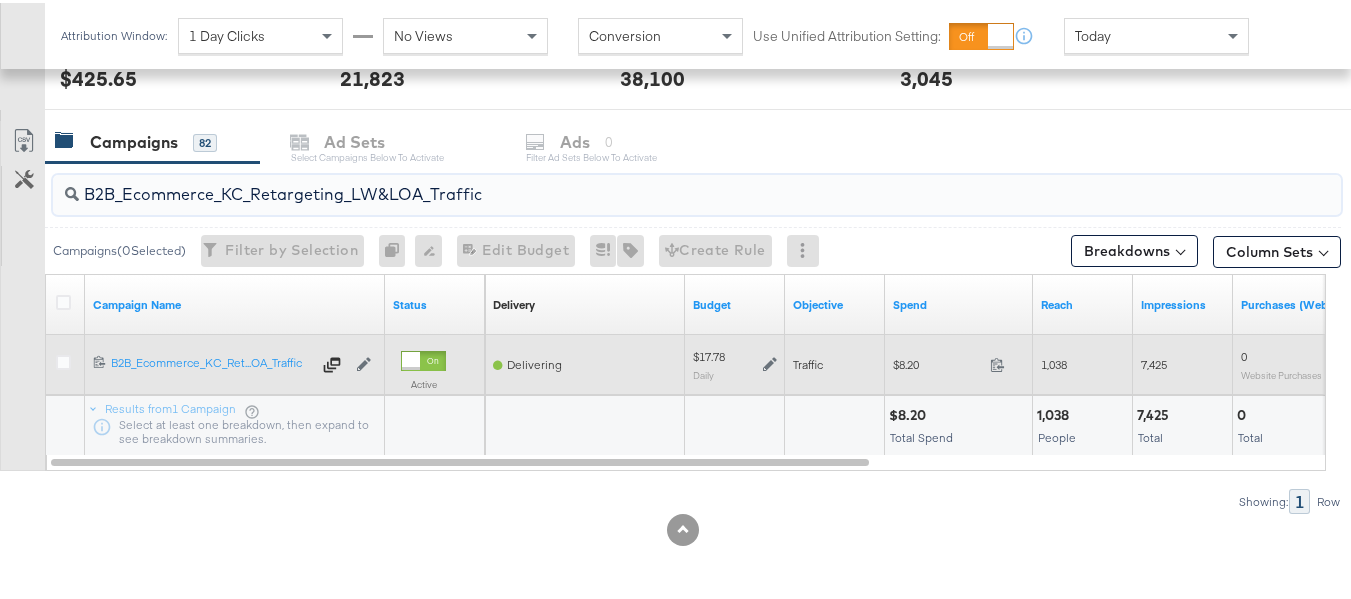 paste on "KC_Retargeting_Prospects & Clients_Conversions" 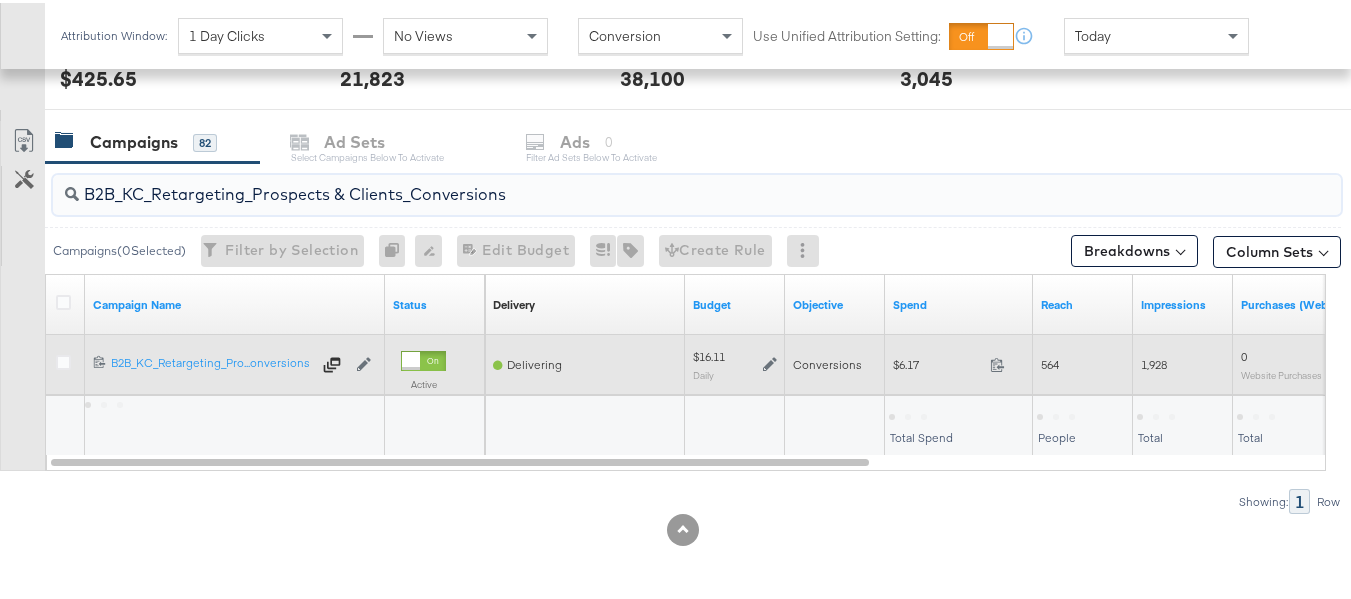 click on "$6.17   6.17" at bounding box center (959, 361) 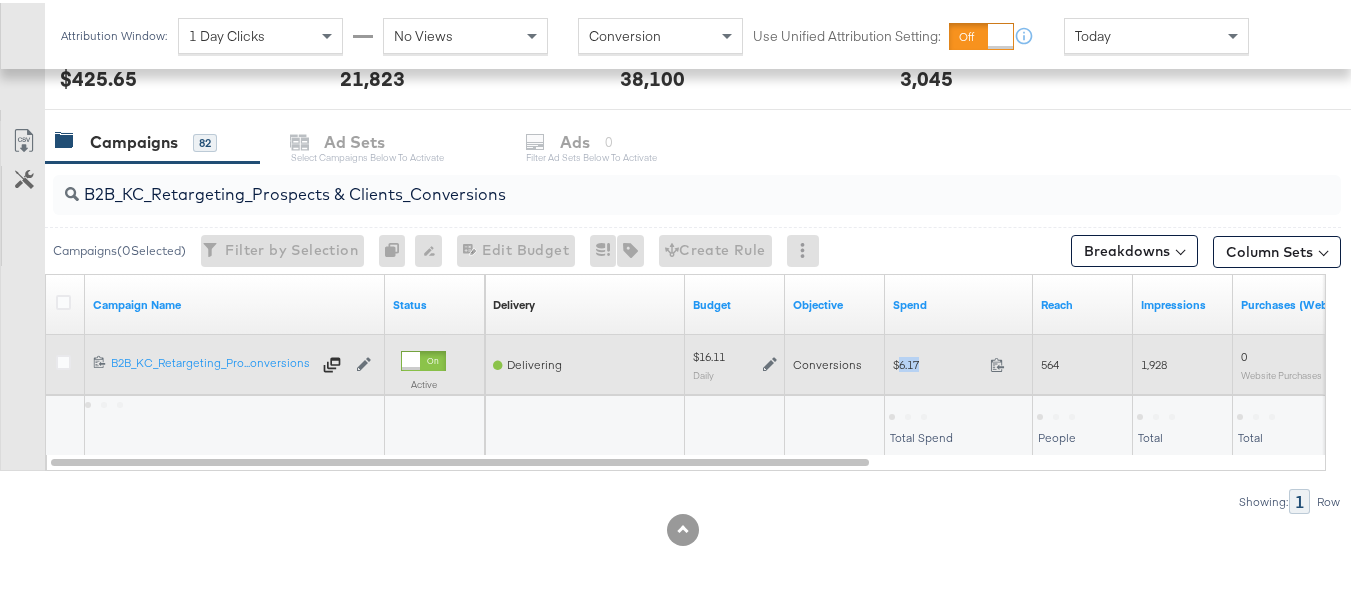 click on "$6.17   6.17" at bounding box center [959, 361] 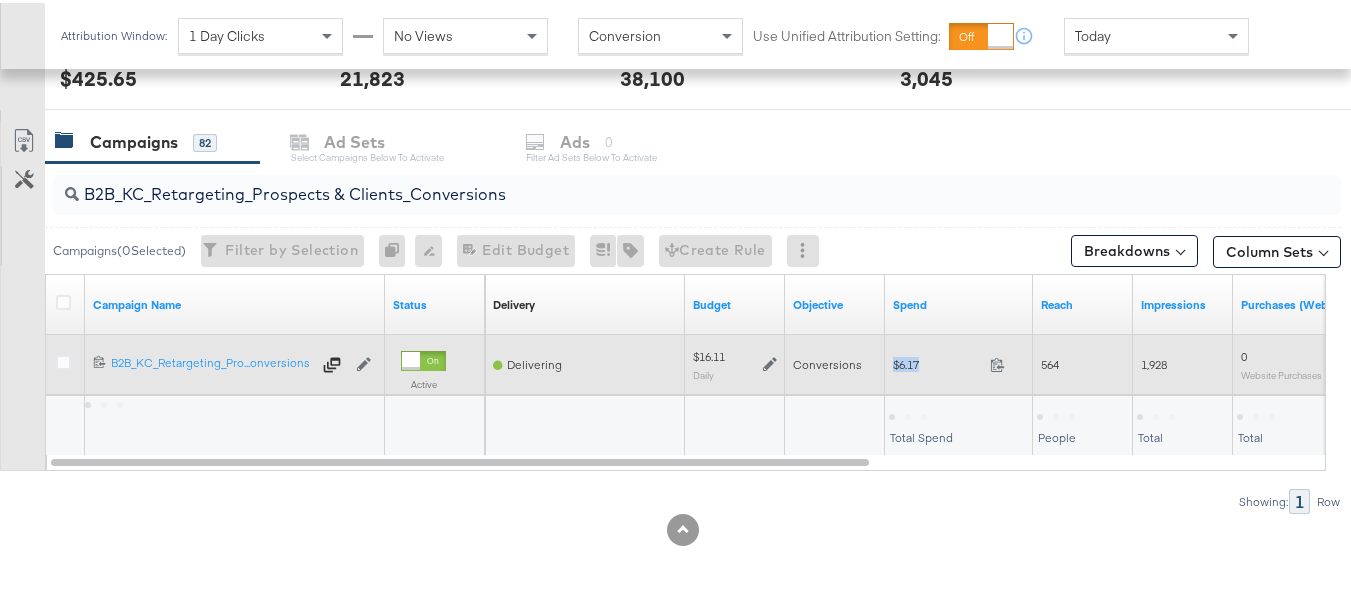 click on "$6.17   6.17" at bounding box center [959, 361] 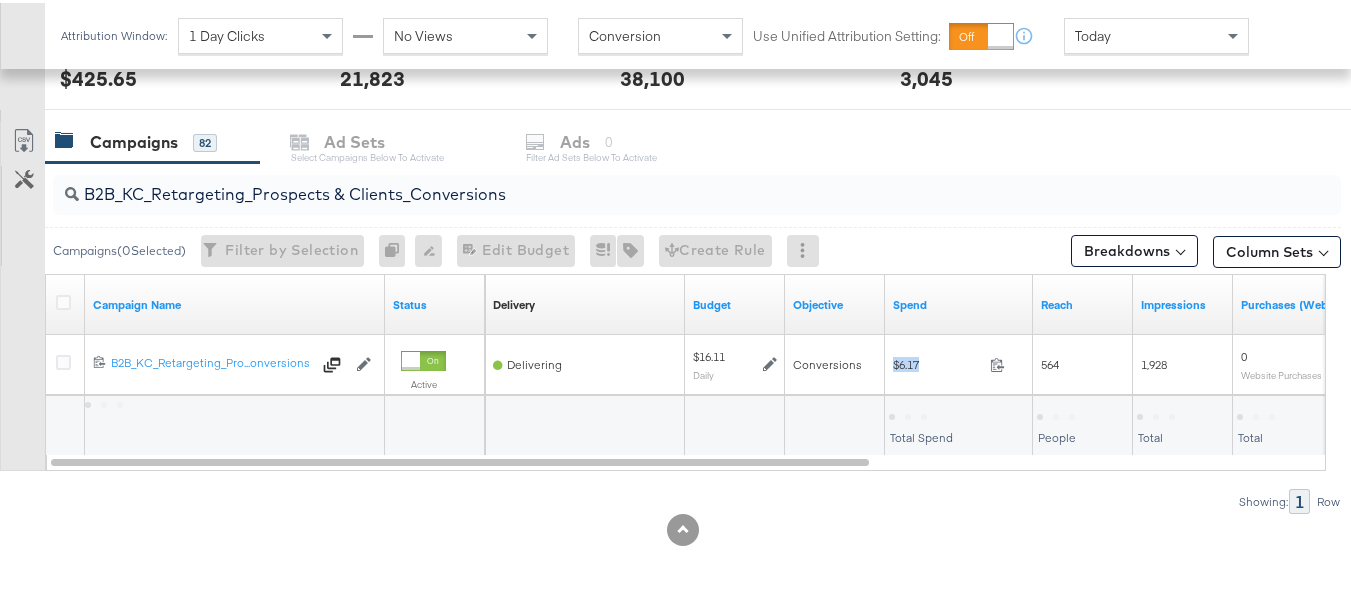 copy on "$6.17" 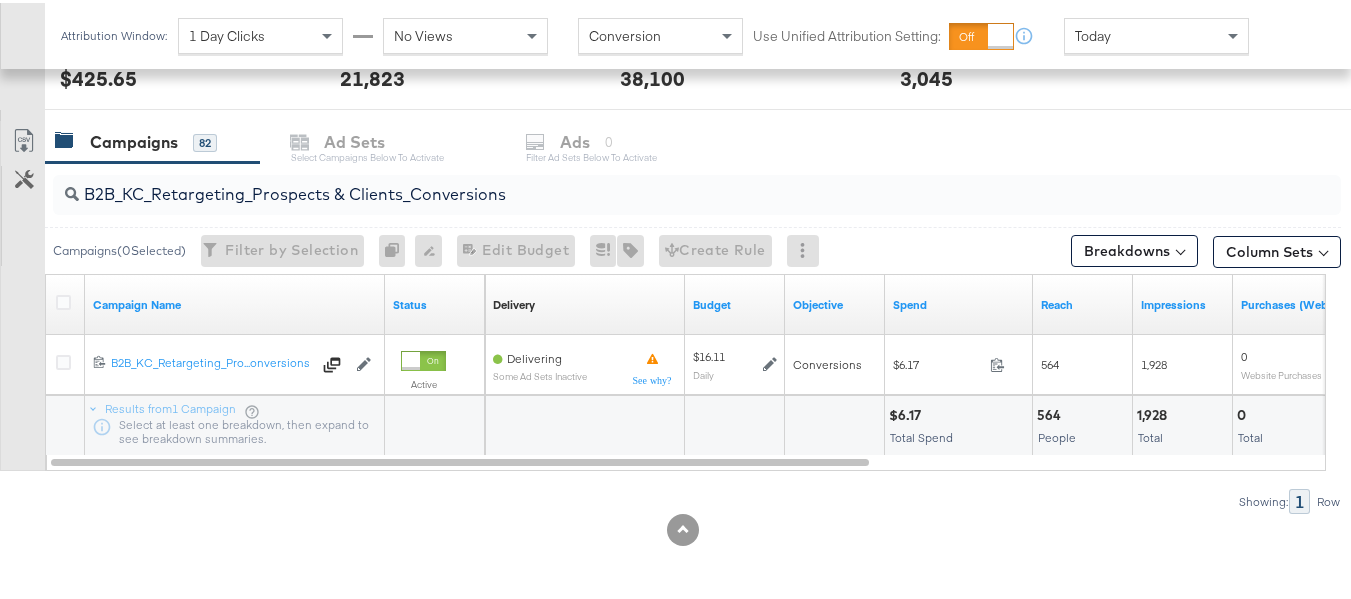 click on "B2B_KC_Retargeting_Prospects & Clients_Conversions" at bounding box center (653, 183) 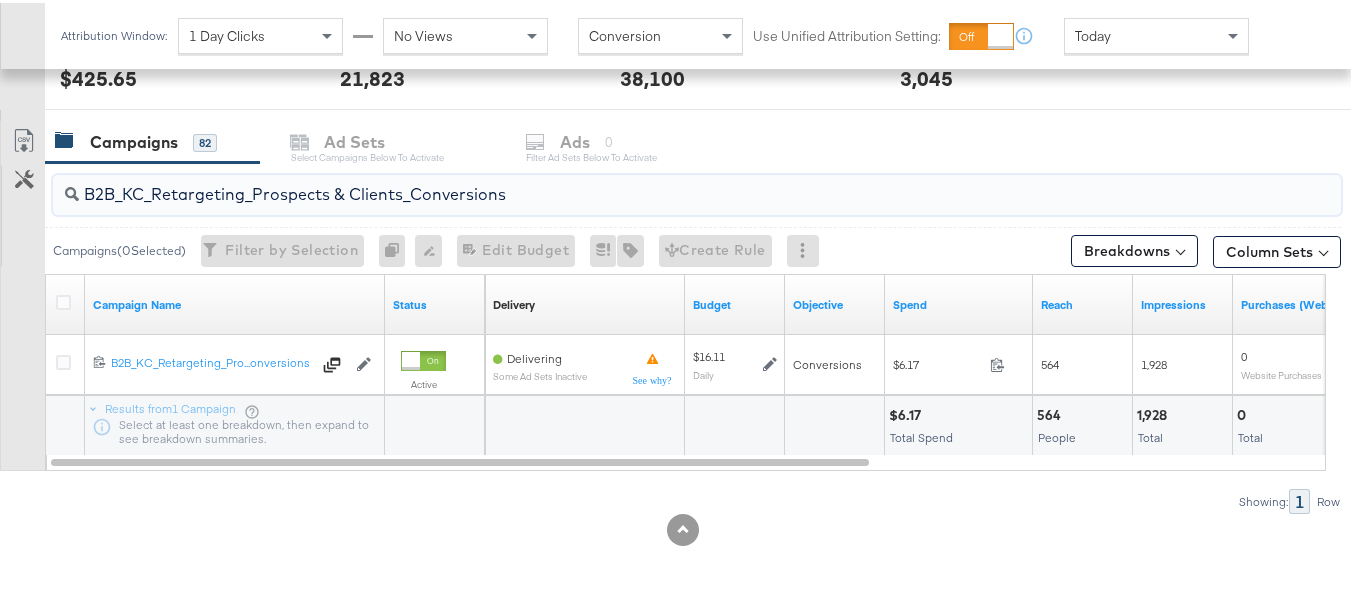 paste on "C_LAND_KC_Pros_Sig" 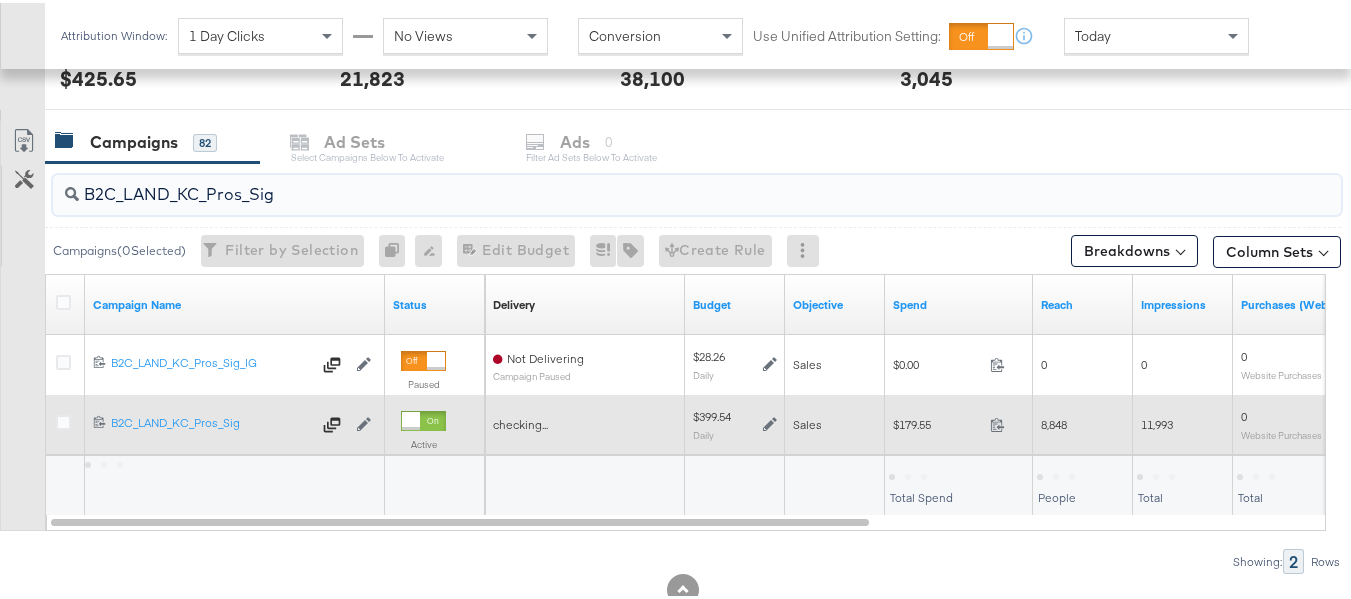 type on "B2C_LAND_KC_Pros_Sig" 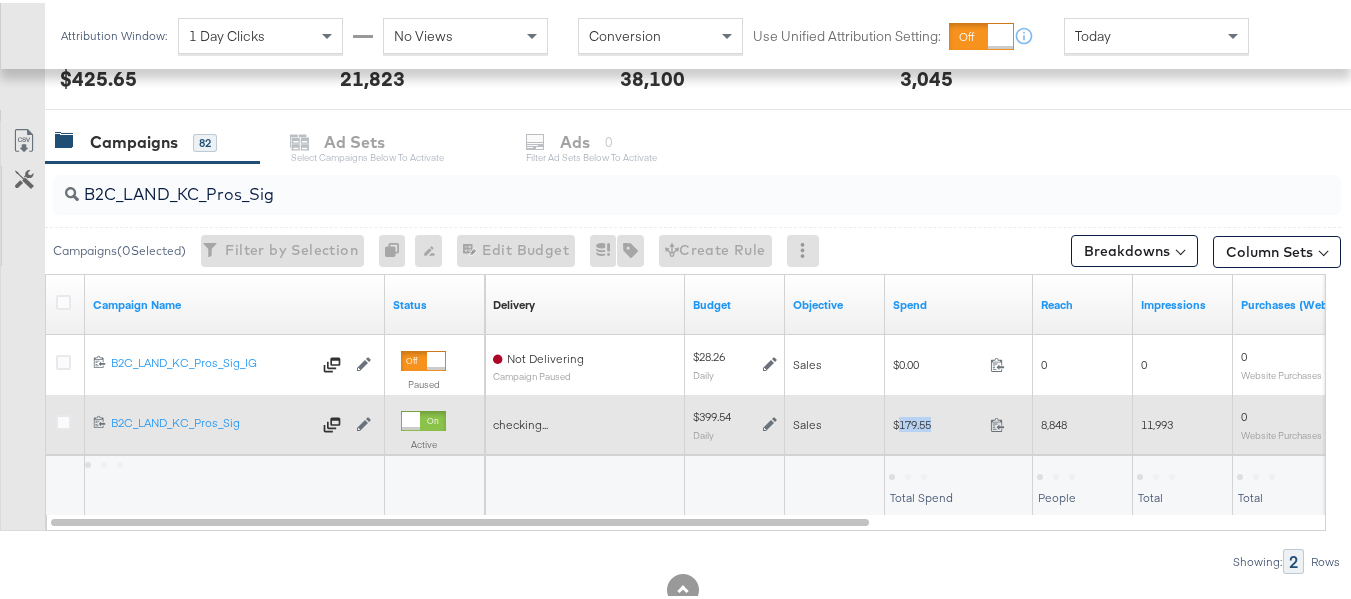 click on "$179.55" at bounding box center (937, 421) 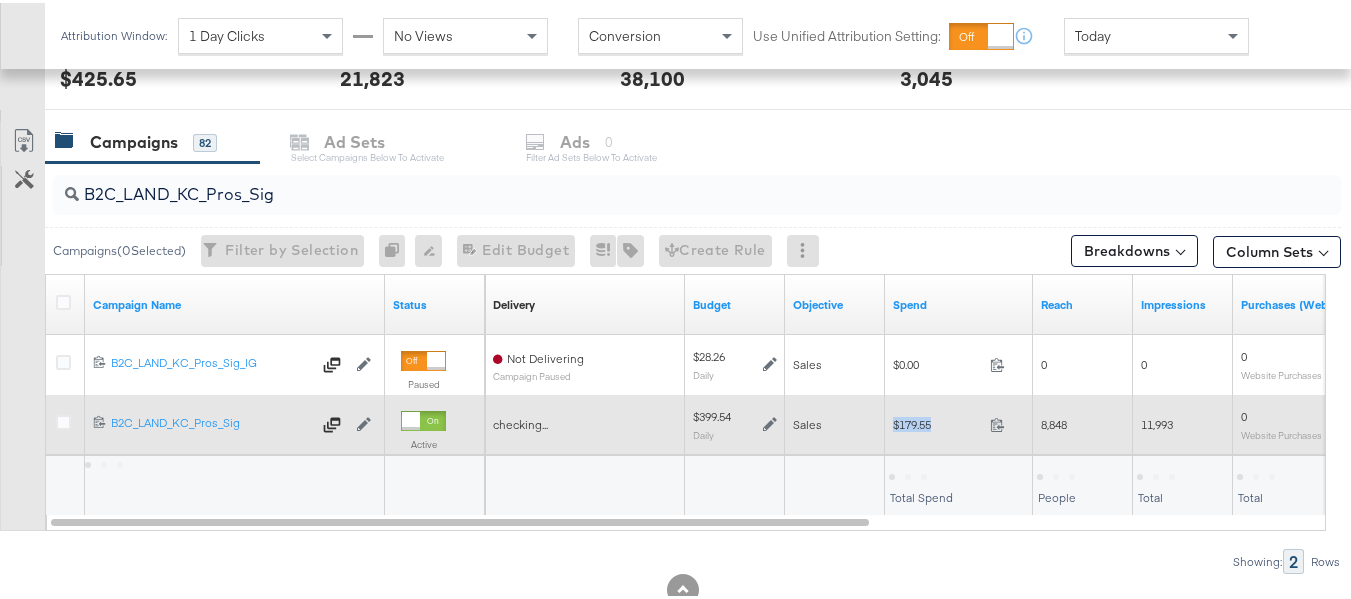 click on "$179.55" at bounding box center (937, 421) 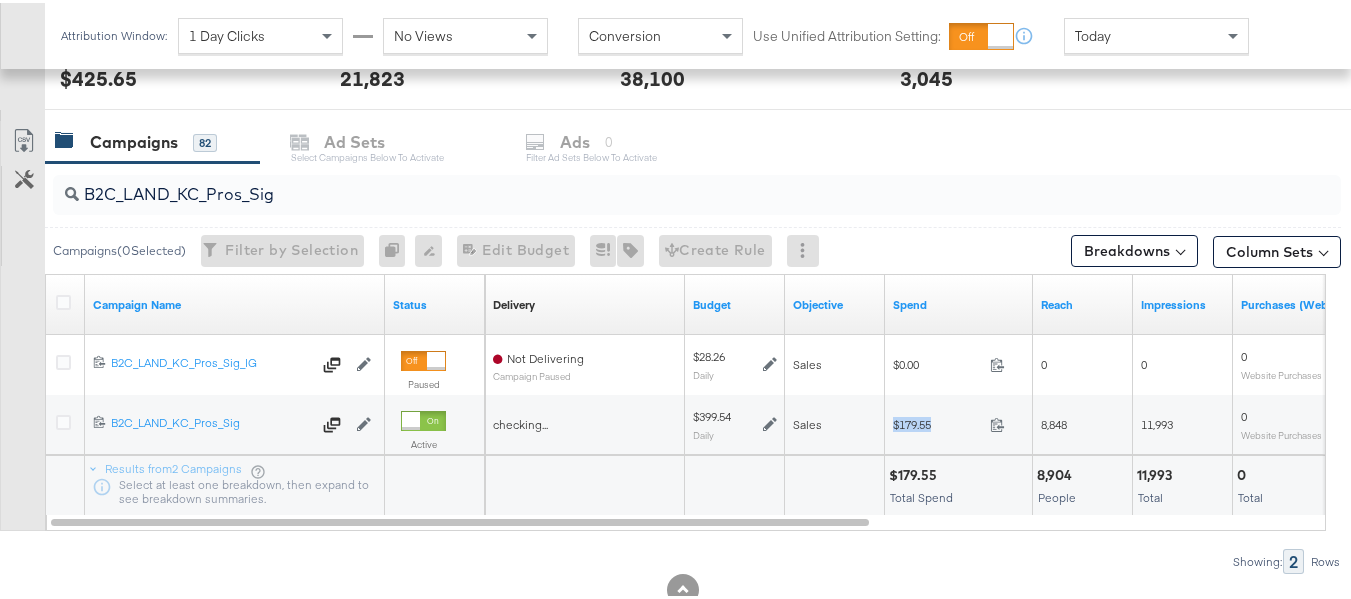 copy on "$179.55" 